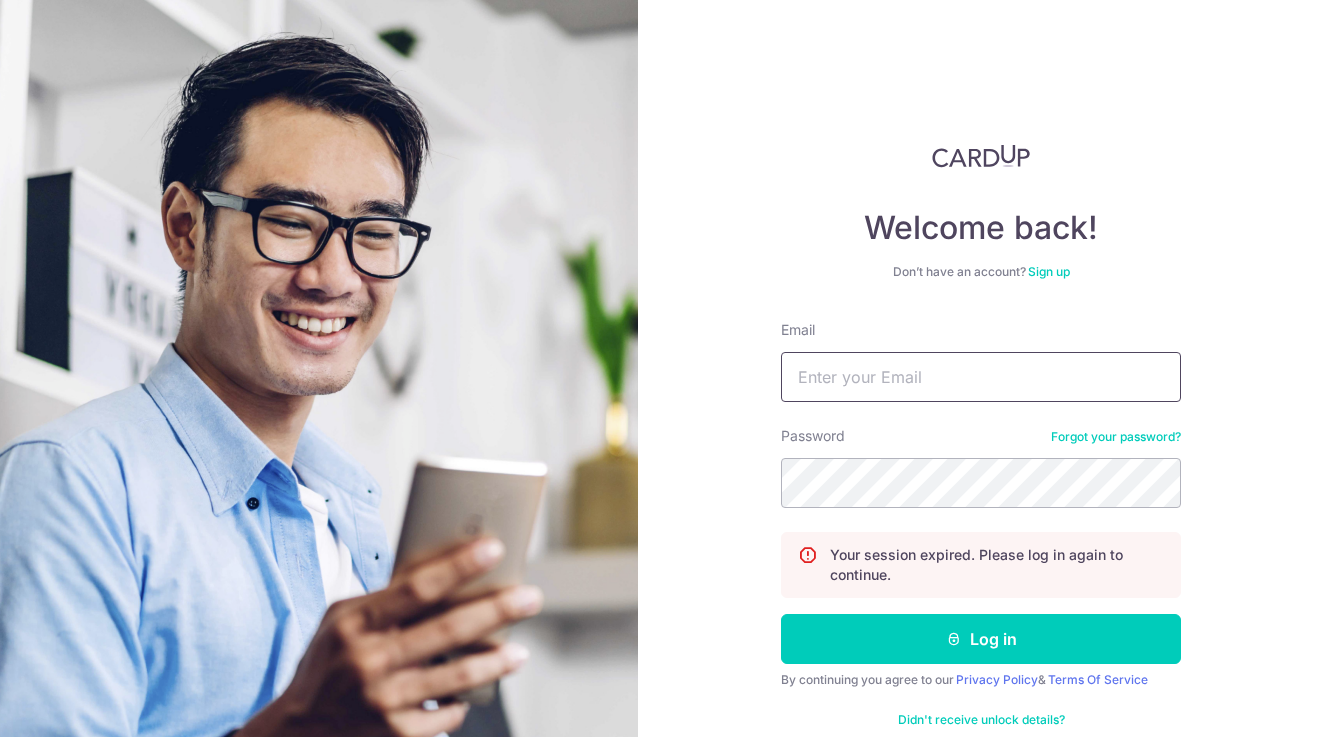 drag, startPoint x: 1021, startPoint y: 364, endPoint x: 958, endPoint y: 389, distance: 67.77905 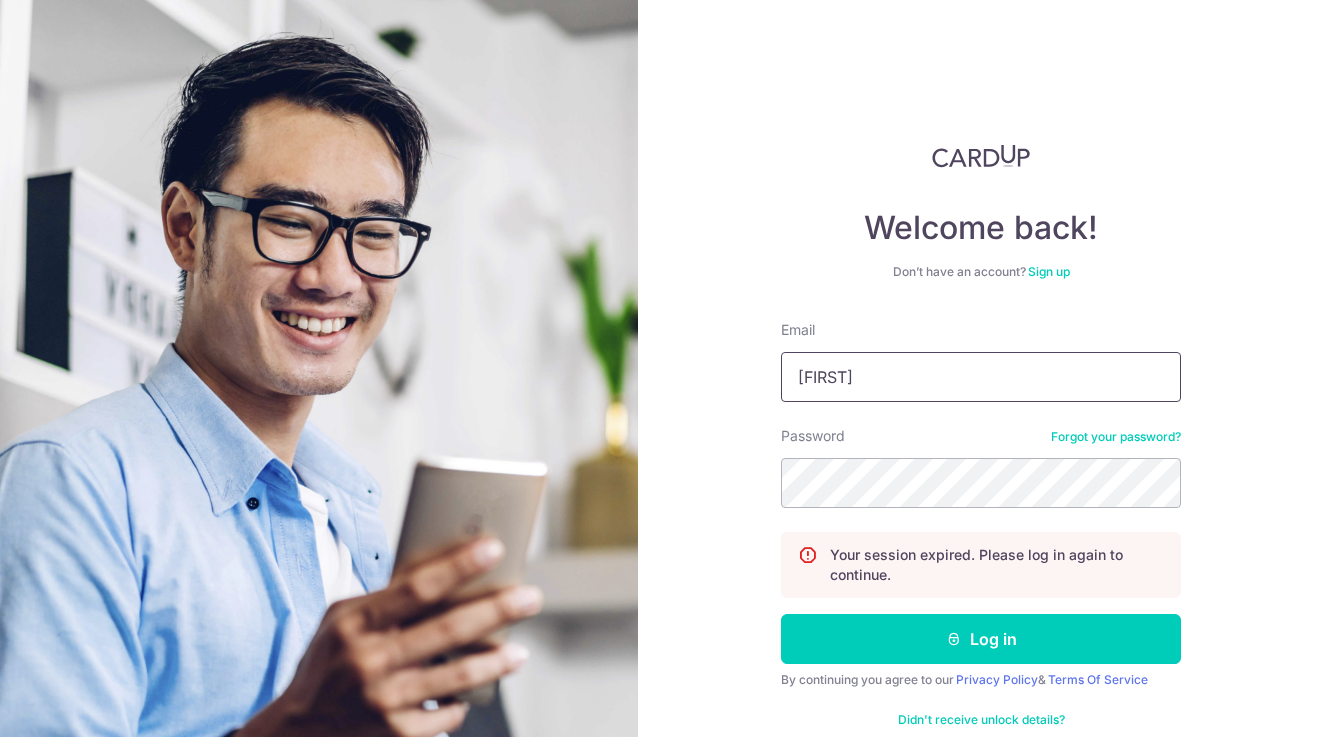scroll, scrollTop: 0, scrollLeft: 0, axis: both 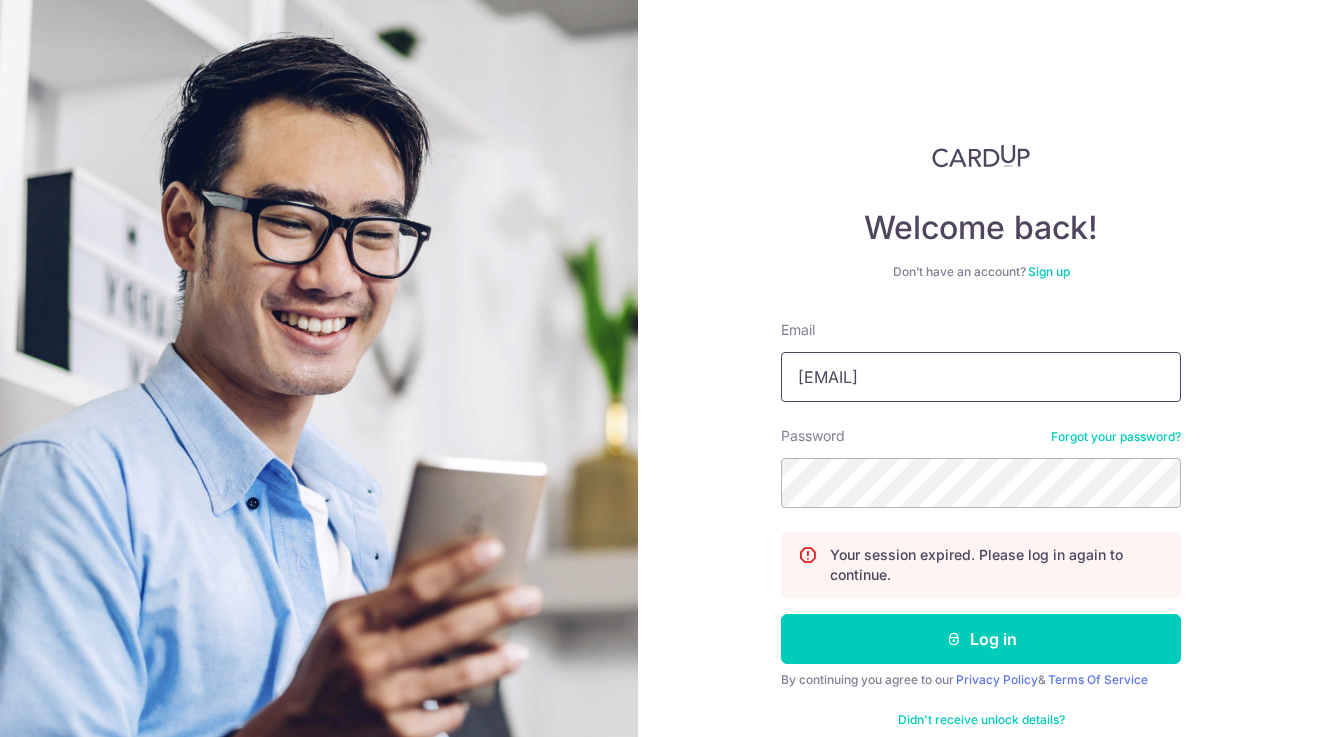type on "yonghao.ng.1997@gmail.com" 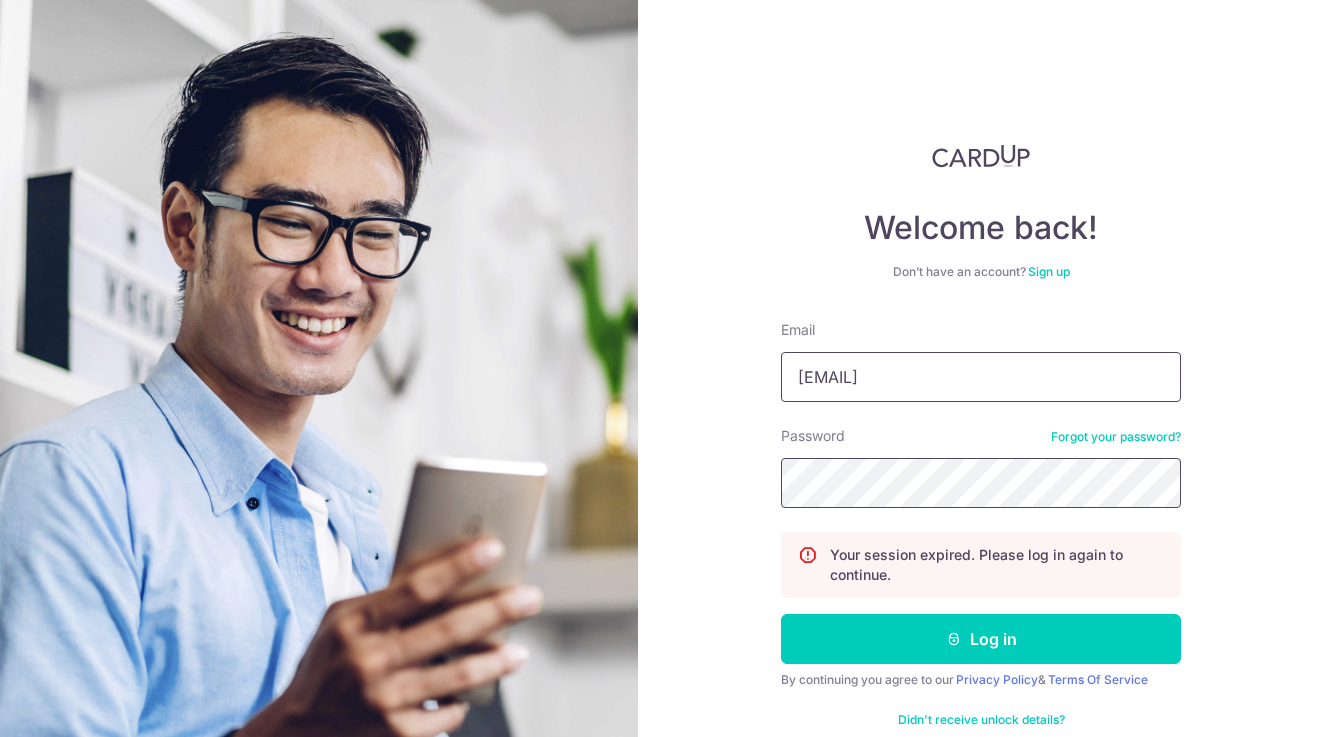 click on "Log in" at bounding box center [981, 639] 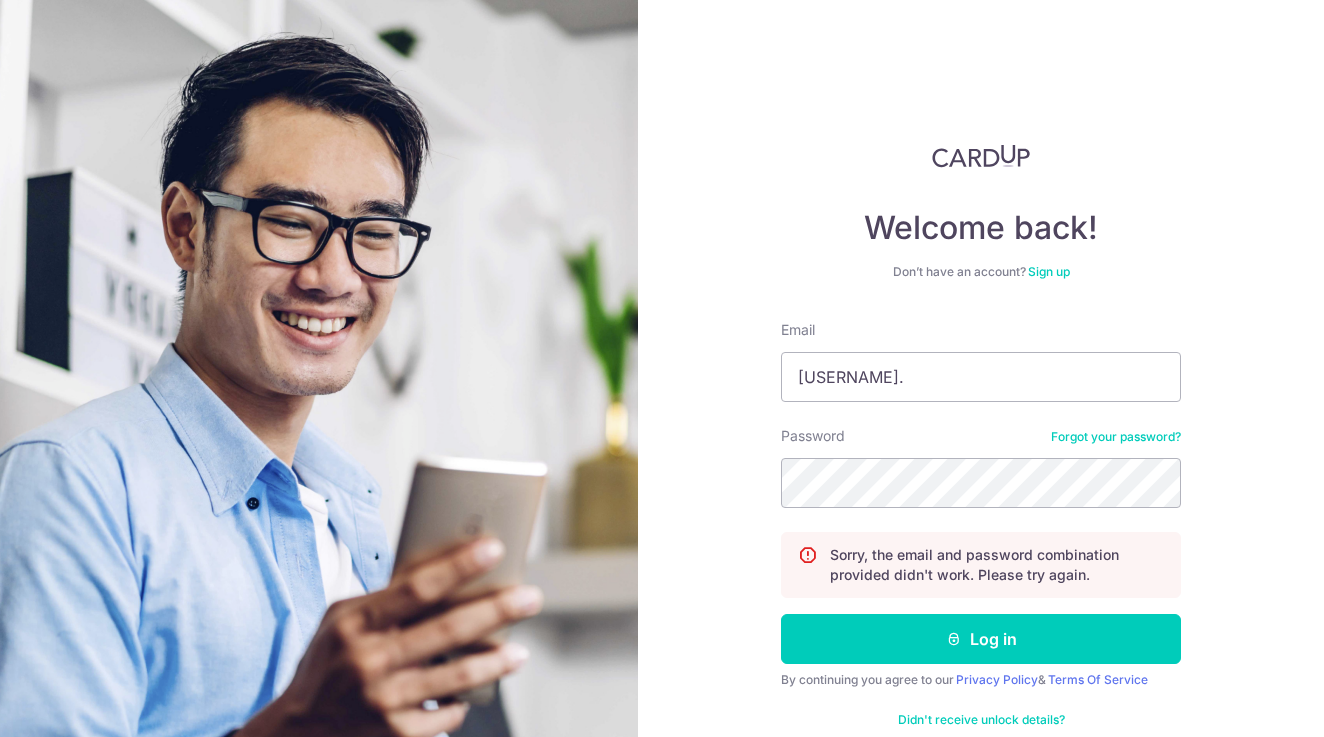 scroll, scrollTop: 0, scrollLeft: 0, axis: both 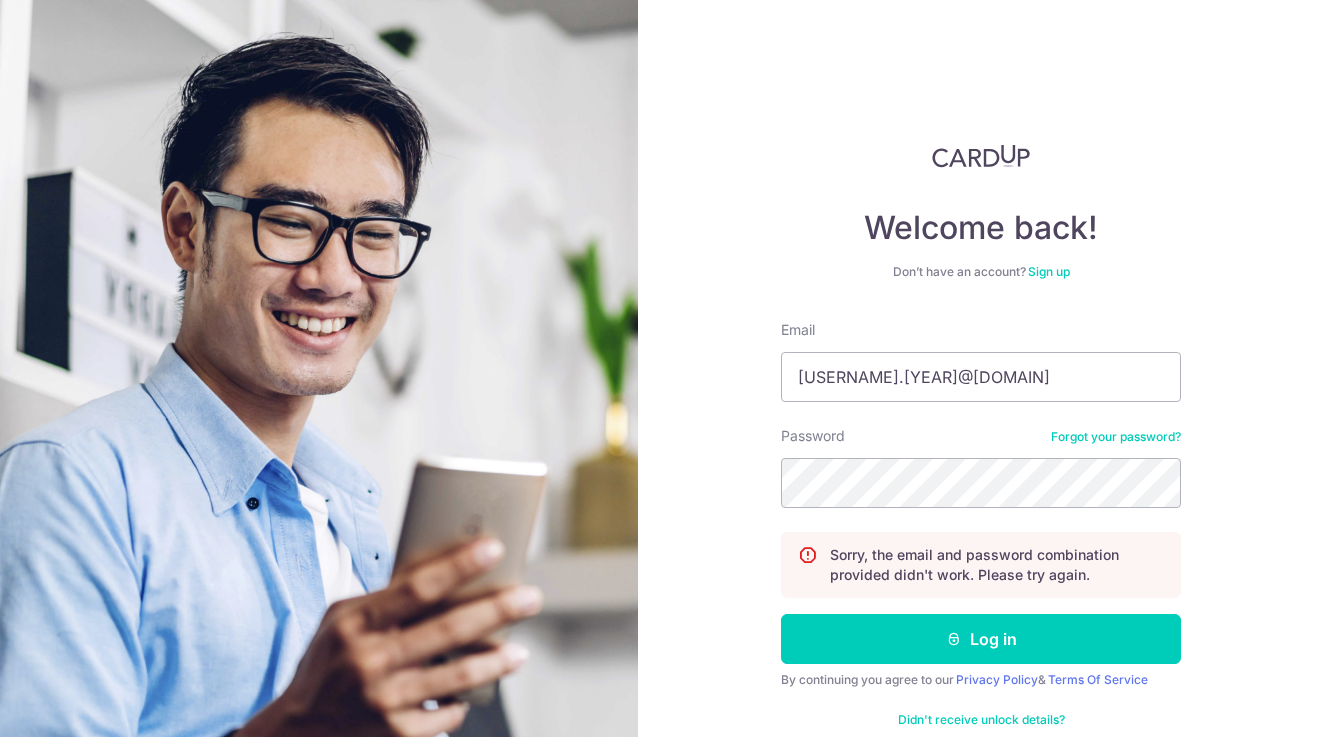 type on "[EMAIL]" 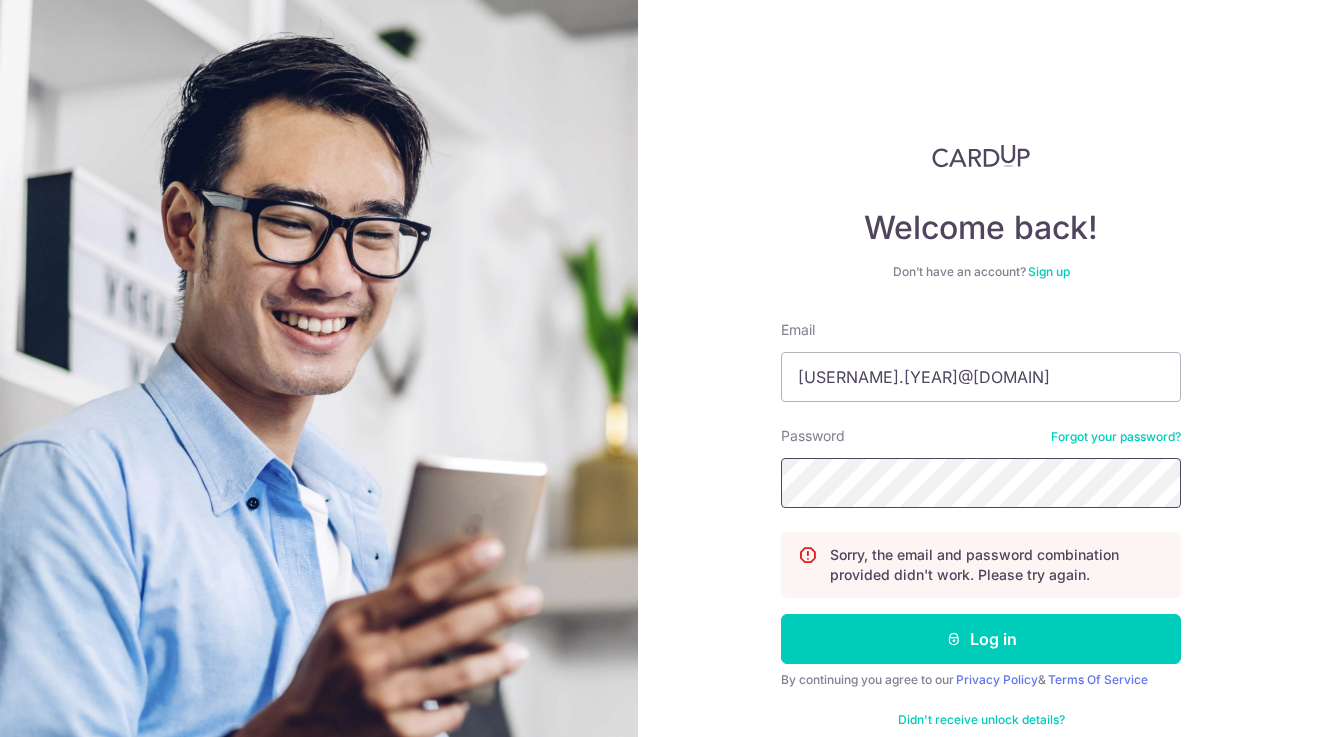 click on "Log in" at bounding box center [981, 639] 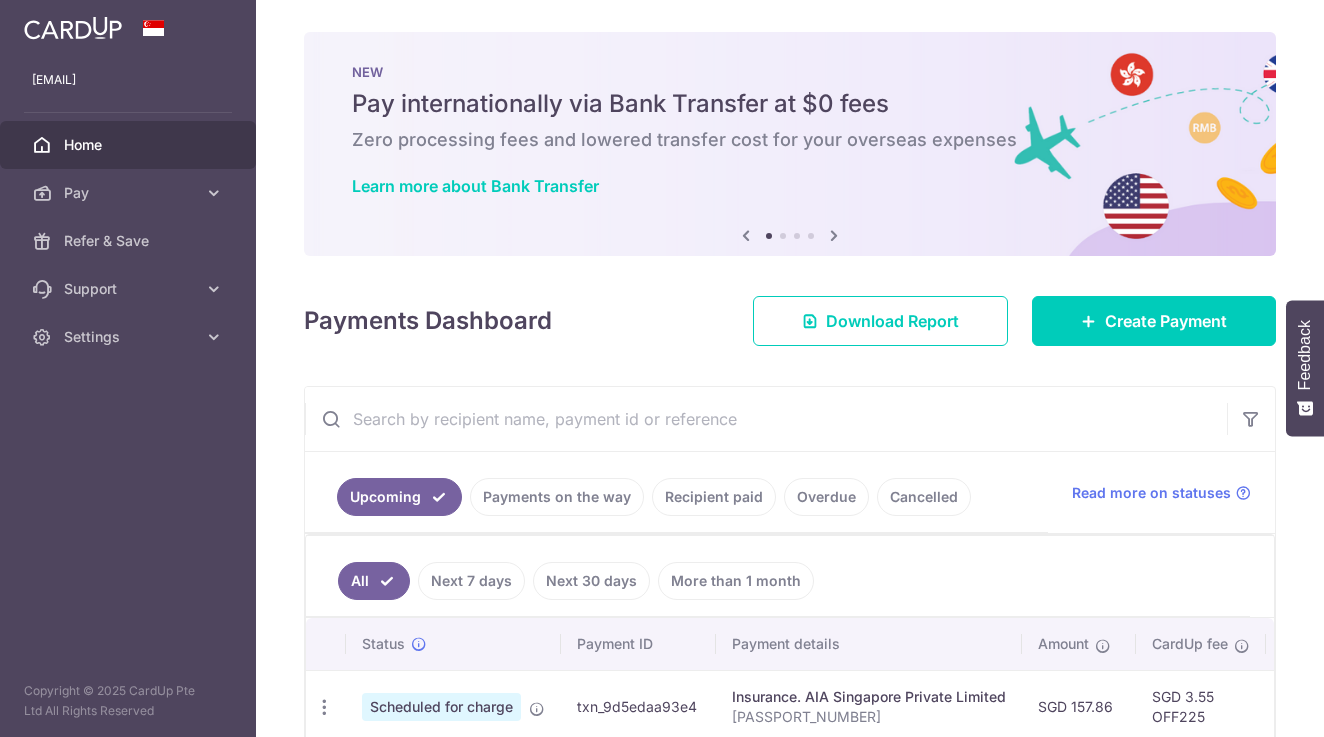 scroll, scrollTop: 0, scrollLeft: 0, axis: both 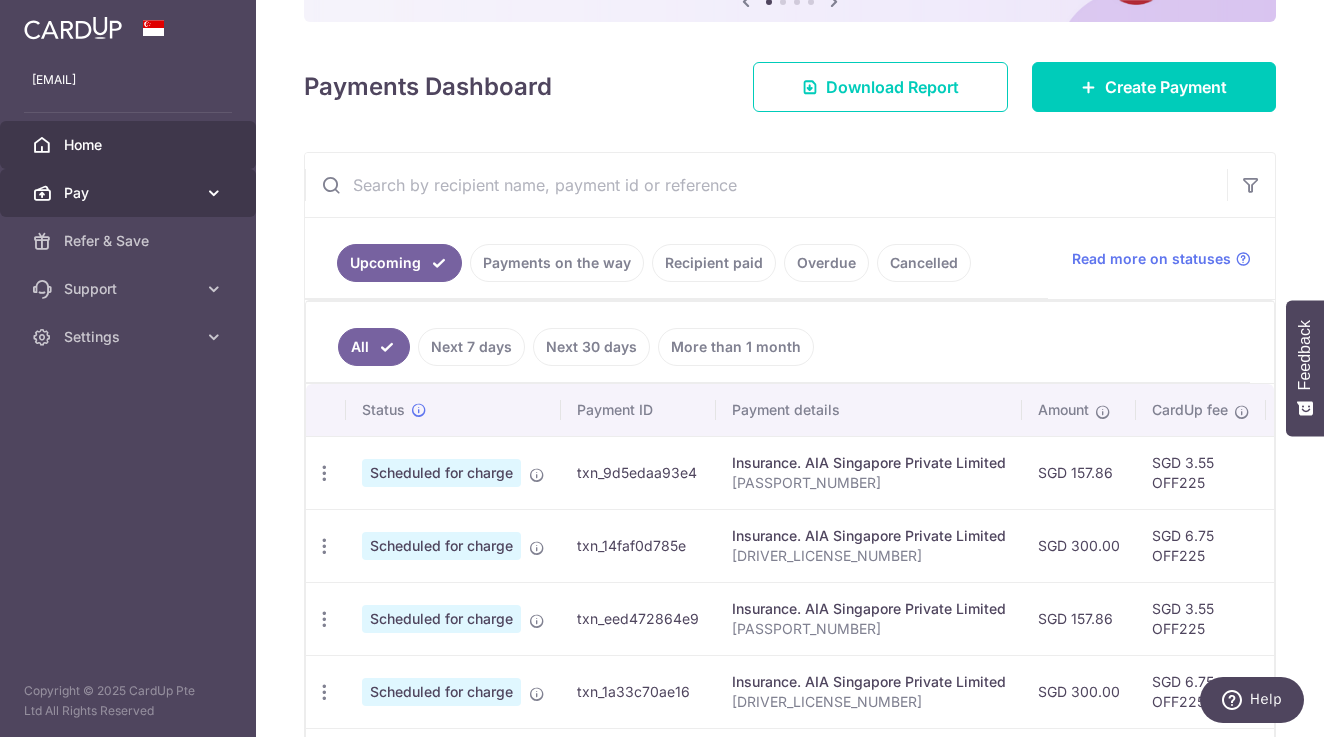 click on "Pay" at bounding box center [130, 193] 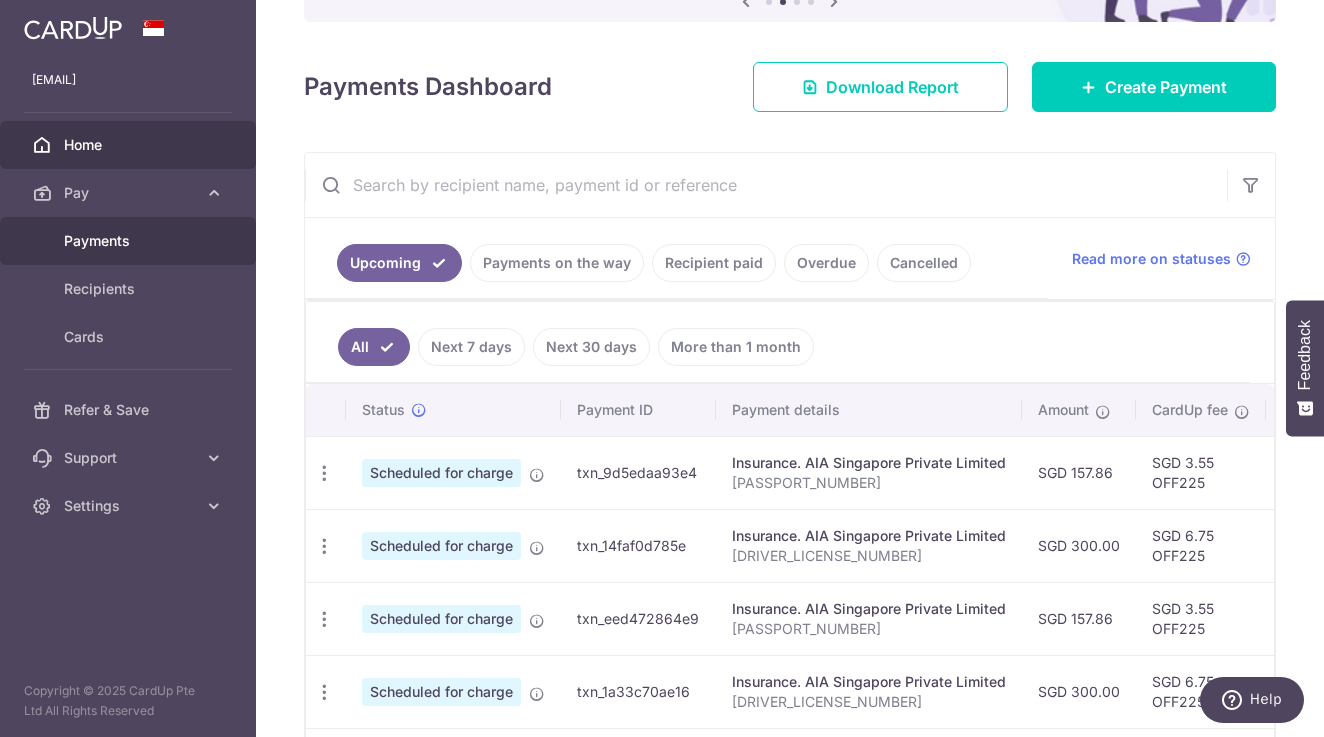 click on "Payments" at bounding box center (130, 241) 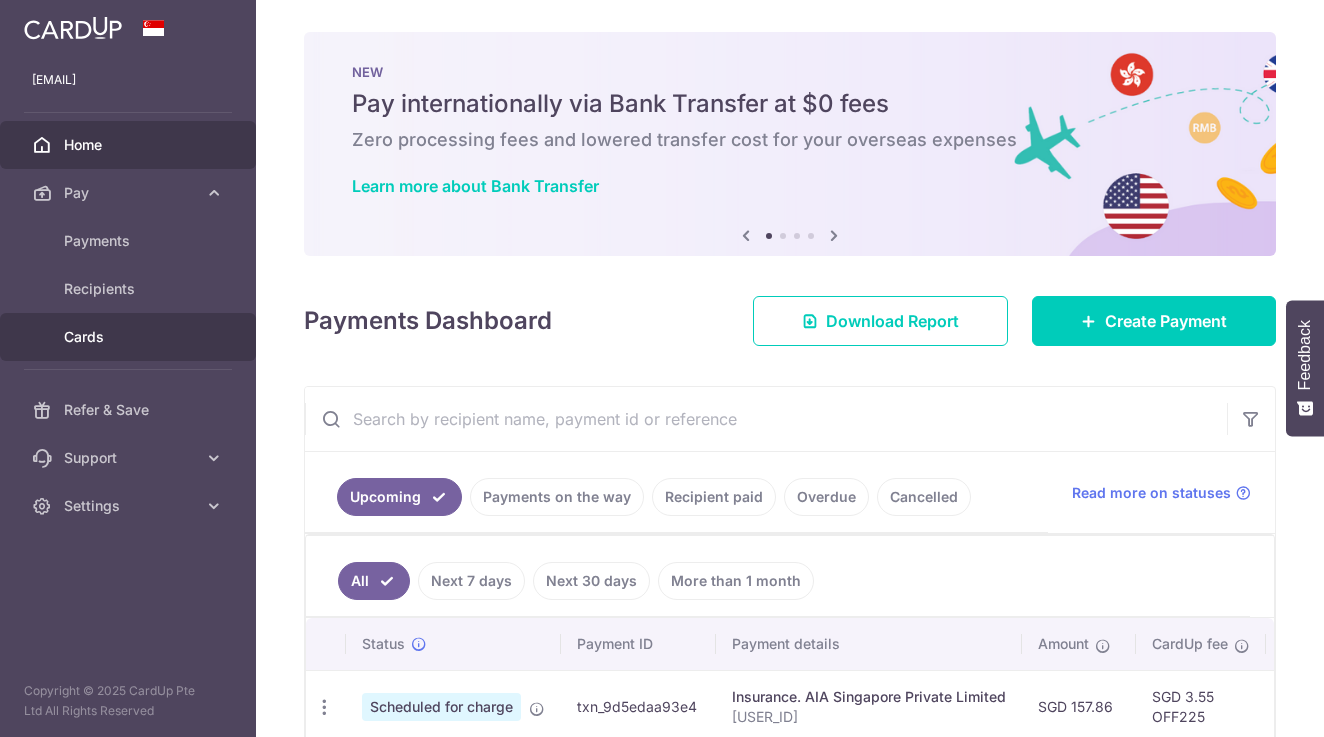 scroll, scrollTop: 0, scrollLeft: 0, axis: both 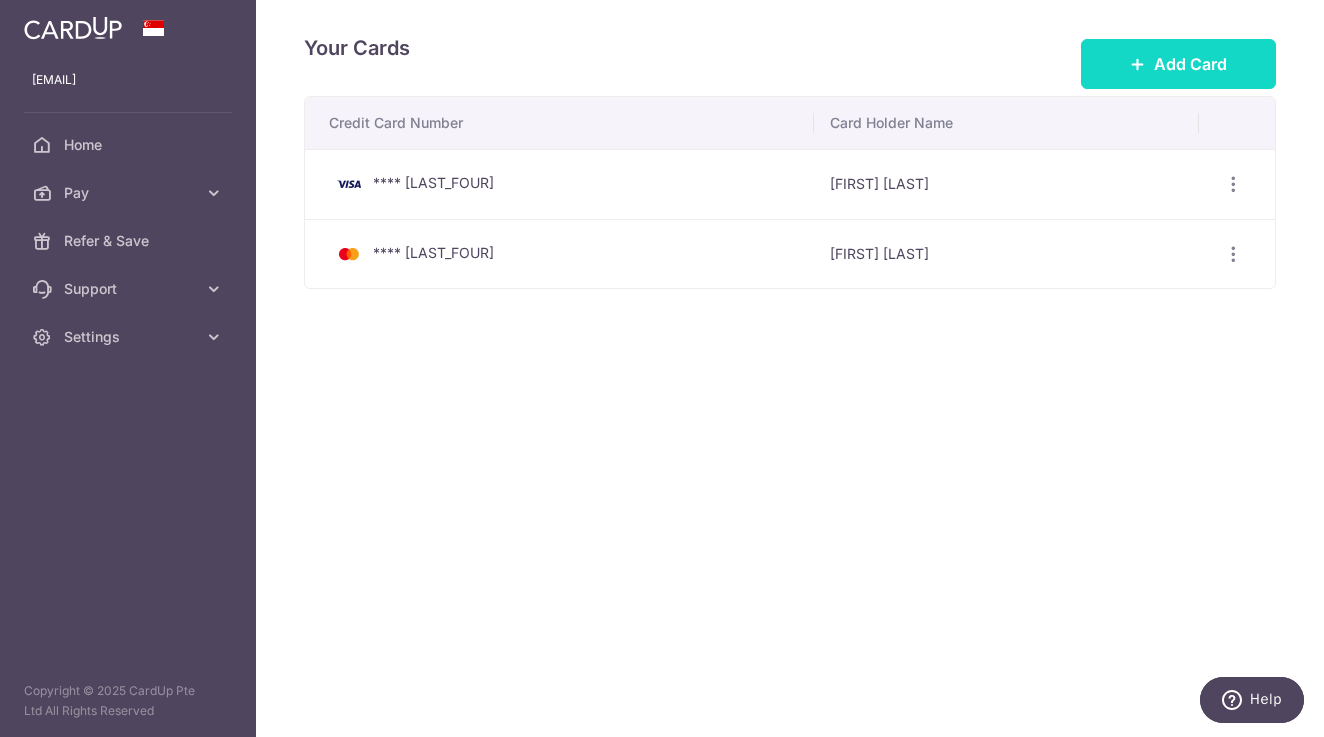 click on "Add Card" at bounding box center [1190, 64] 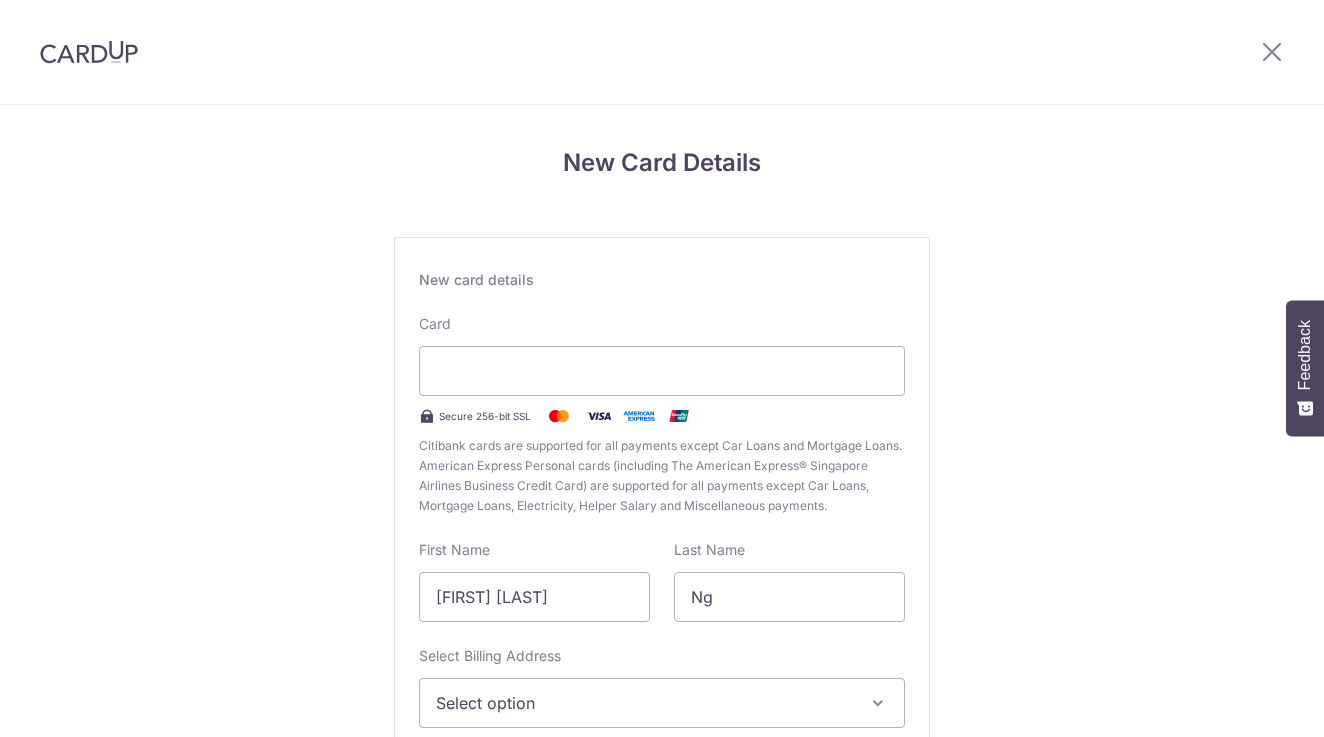 scroll, scrollTop: 0, scrollLeft: 0, axis: both 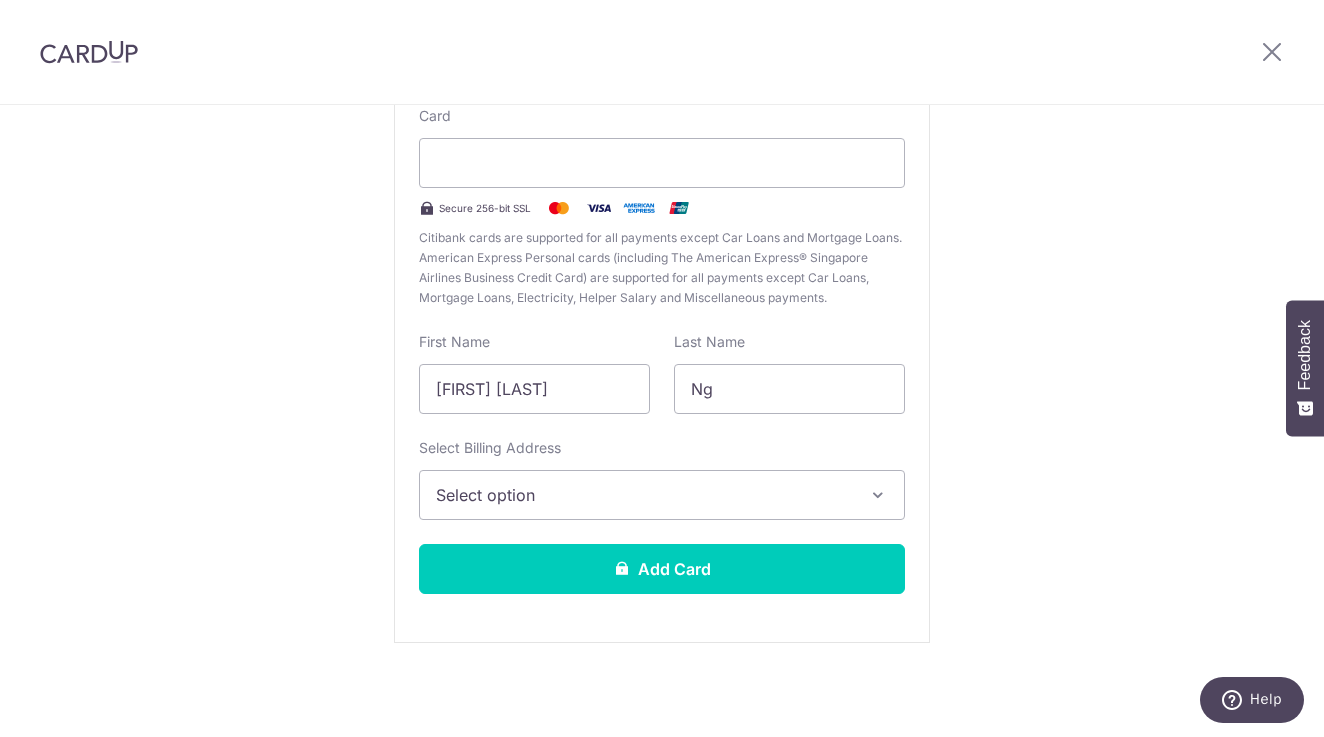 click on "Select option" at bounding box center (662, 495) 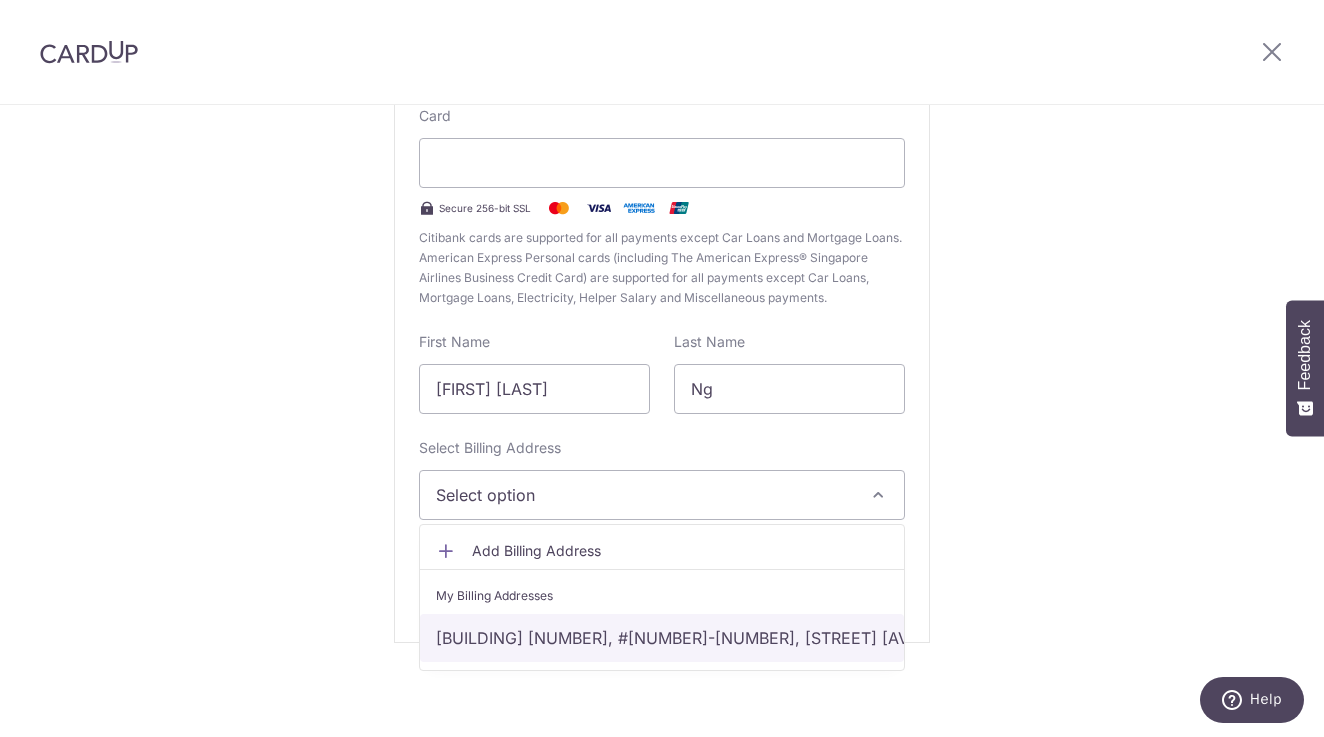 click on "[BUILDING] [NUMBER], #[NUMBER]-[NUMBER], [STREET] [AVE] [NUMBER] , [CITY], [CITY], [CITY]-[POSTAL]" at bounding box center (662, 638) 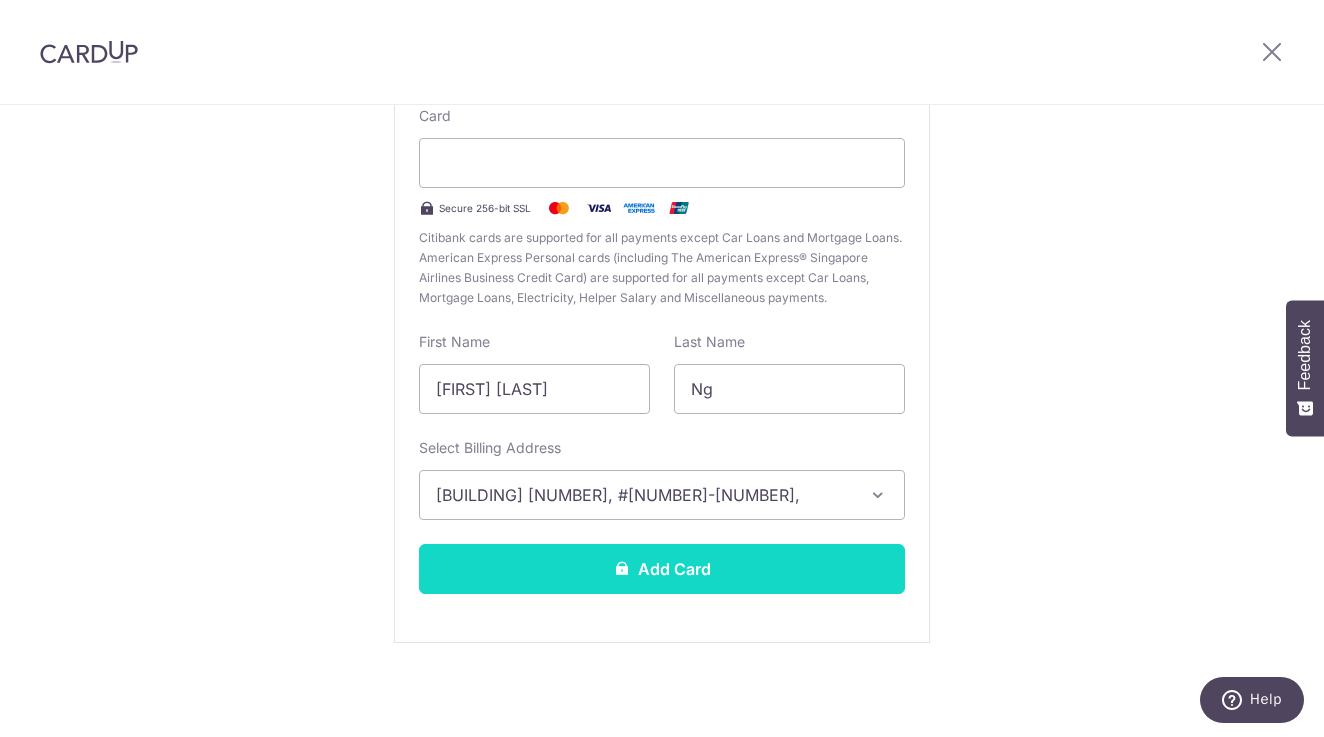 click on "Add Card" at bounding box center [662, 569] 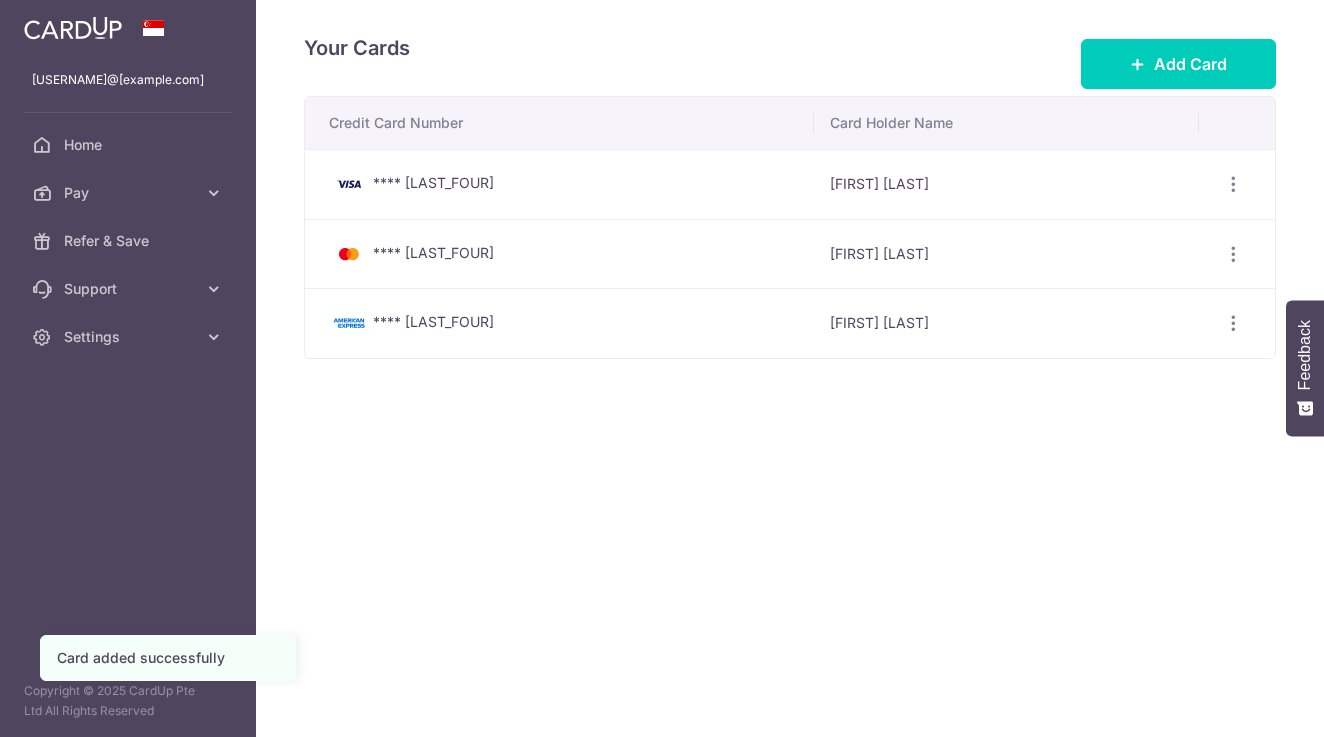 scroll, scrollTop: 0, scrollLeft: 0, axis: both 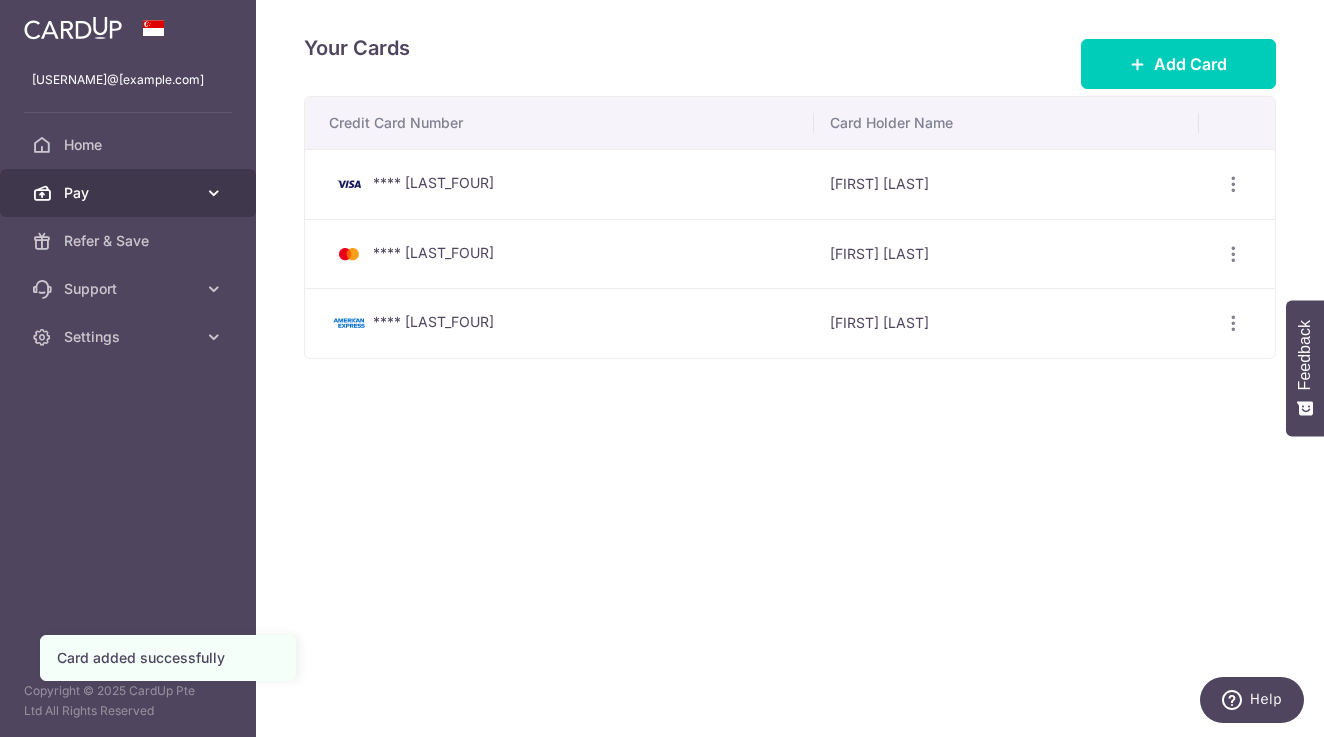 click on "Pay" at bounding box center (130, 193) 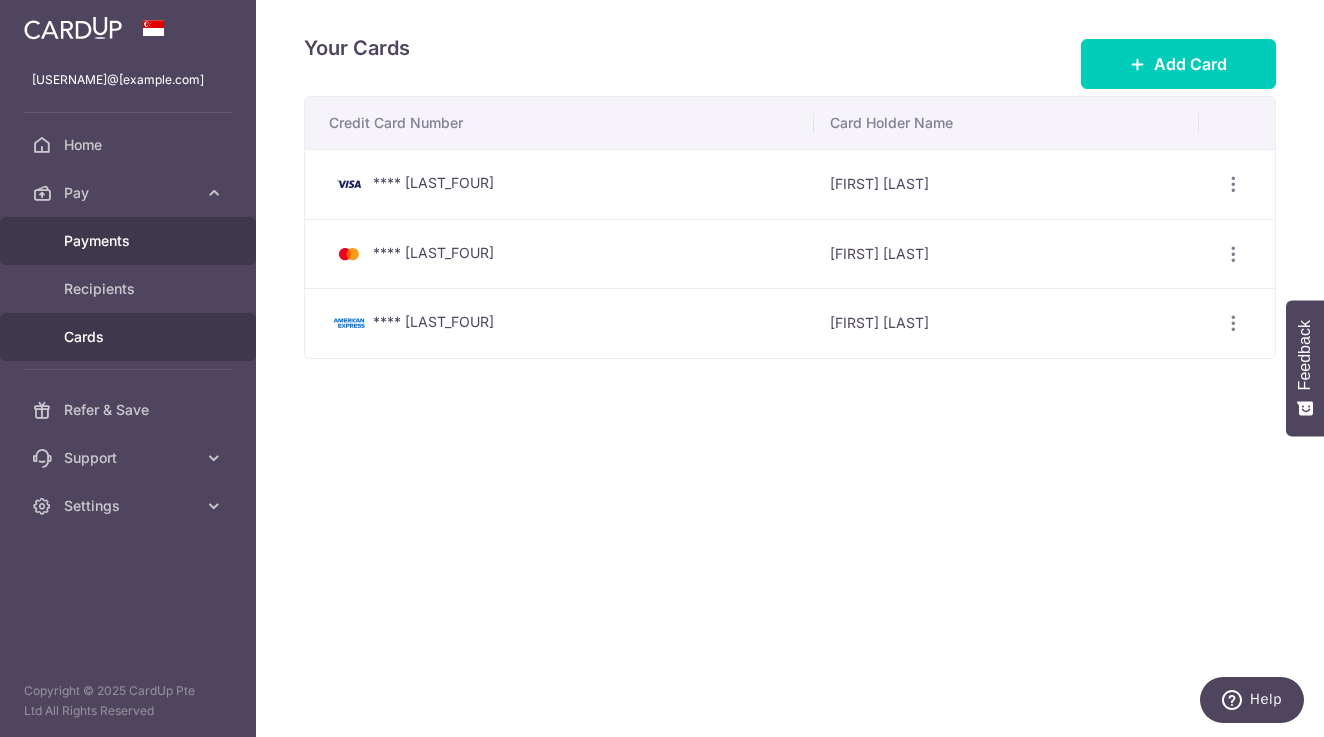 click on "Payments" at bounding box center (130, 241) 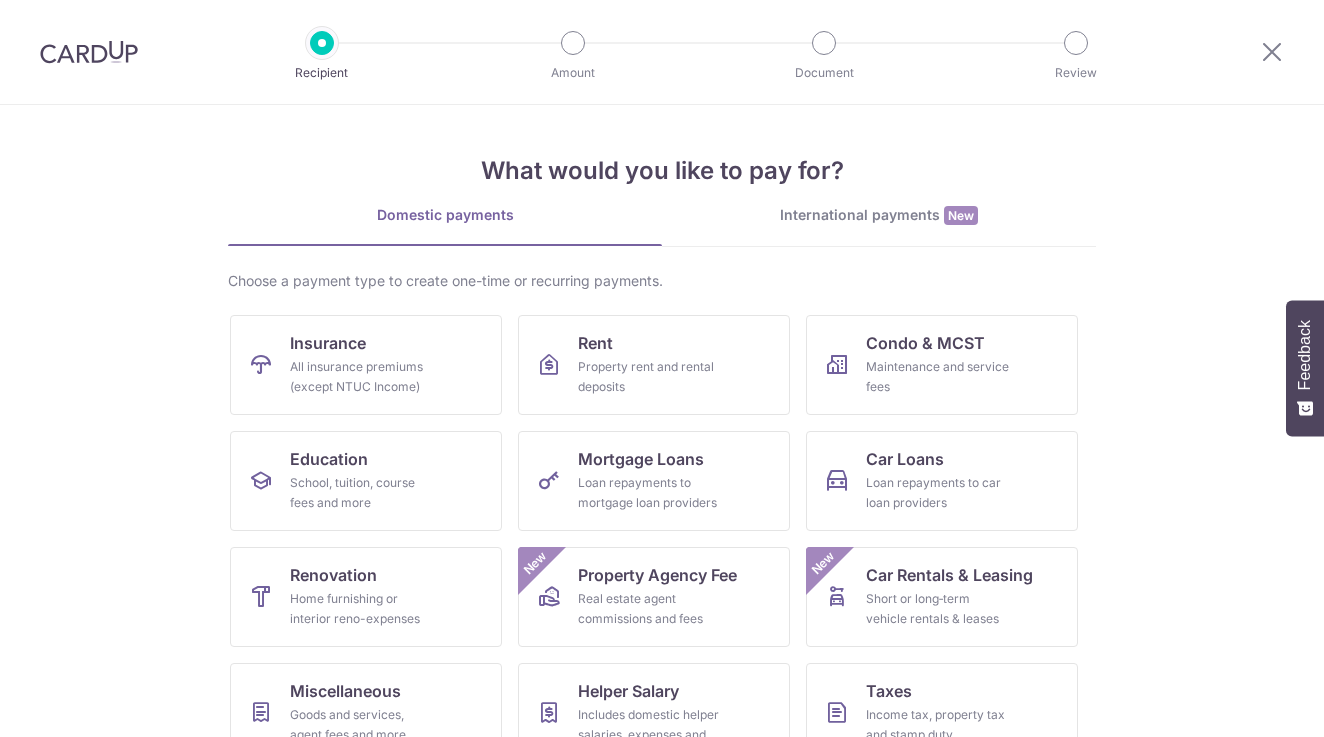 scroll, scrollTop: 0, scrollLeft: 0, axis: both 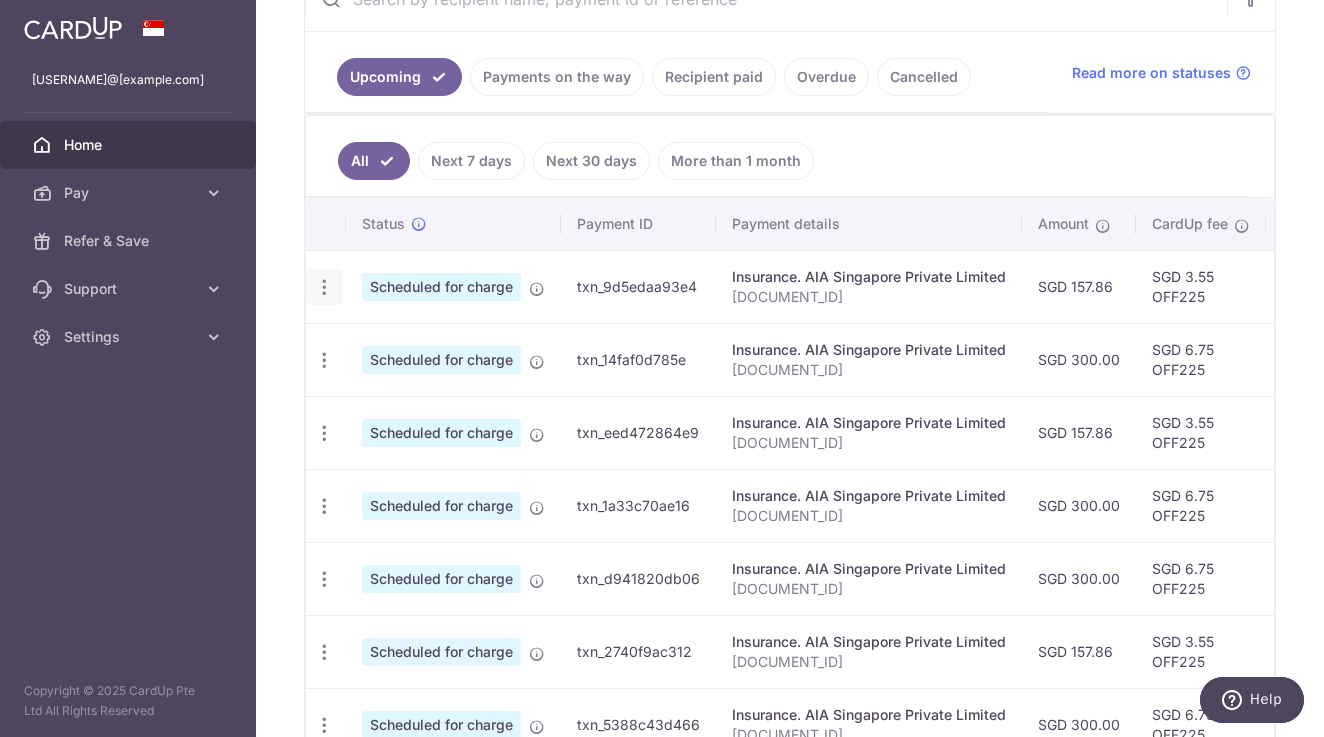 click at bounding box center [324, 287] 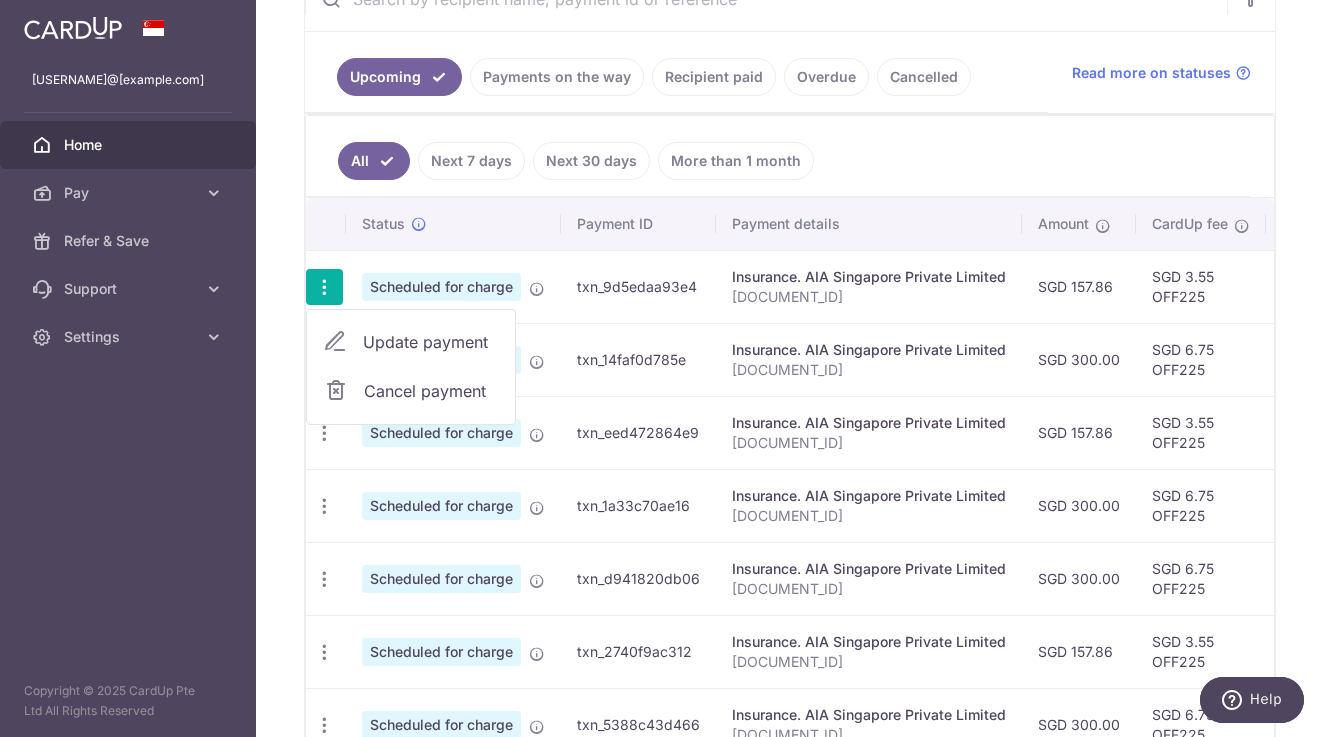 click on "Update payment" at bounding box center (431, 342) 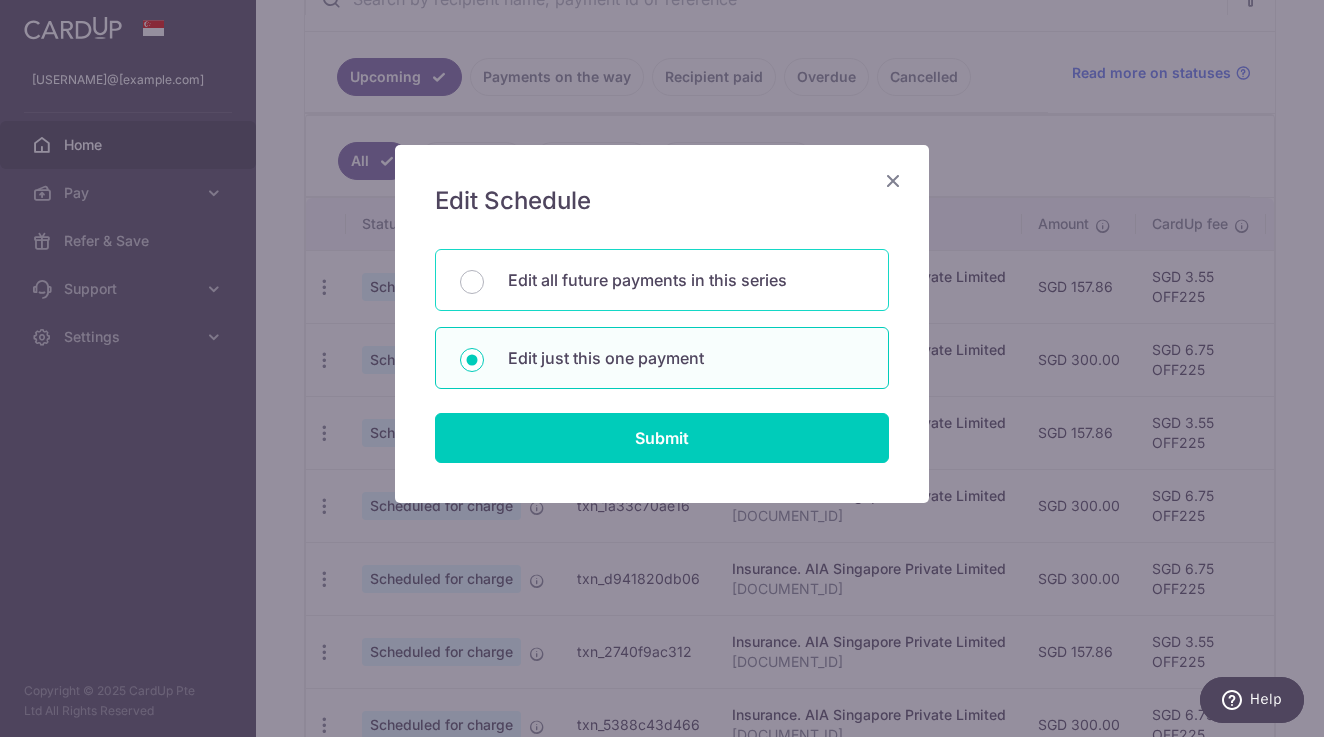 click on "Edit all future payments in this series" at bounding box center (662, 280) 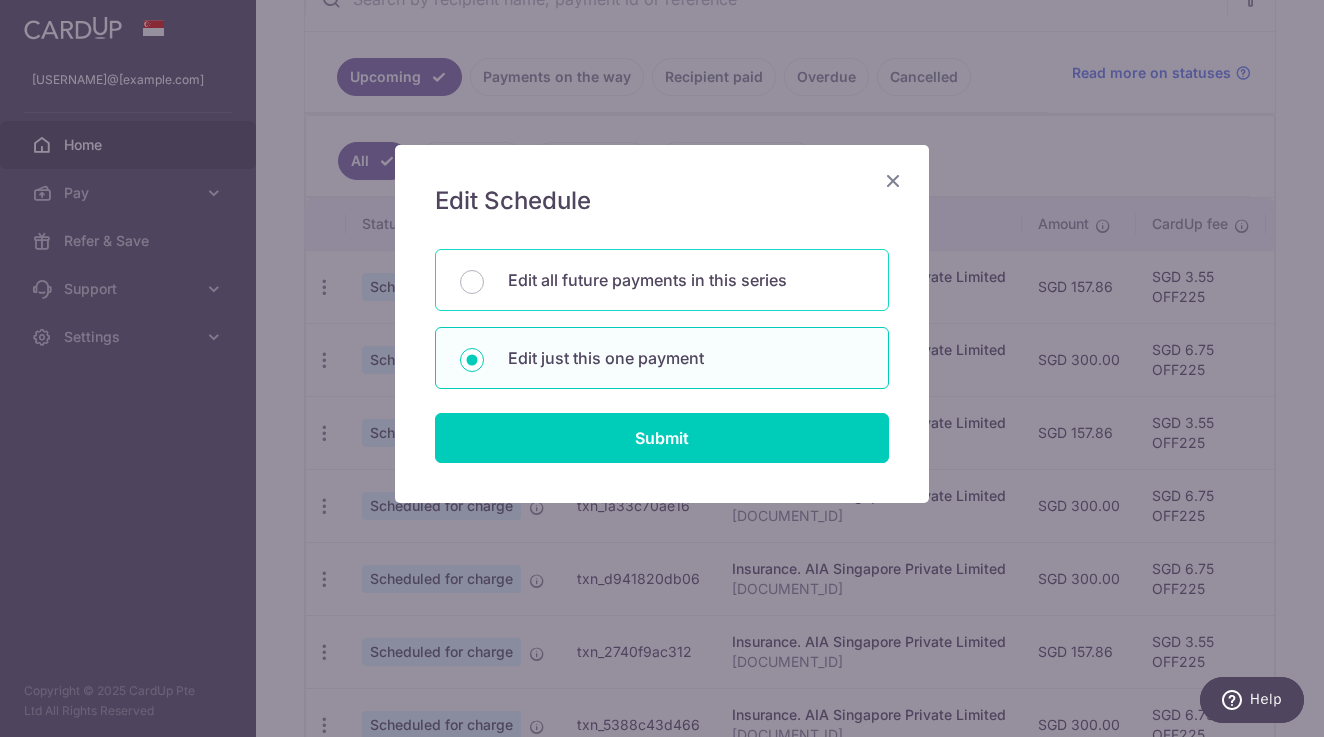 radio on "true" 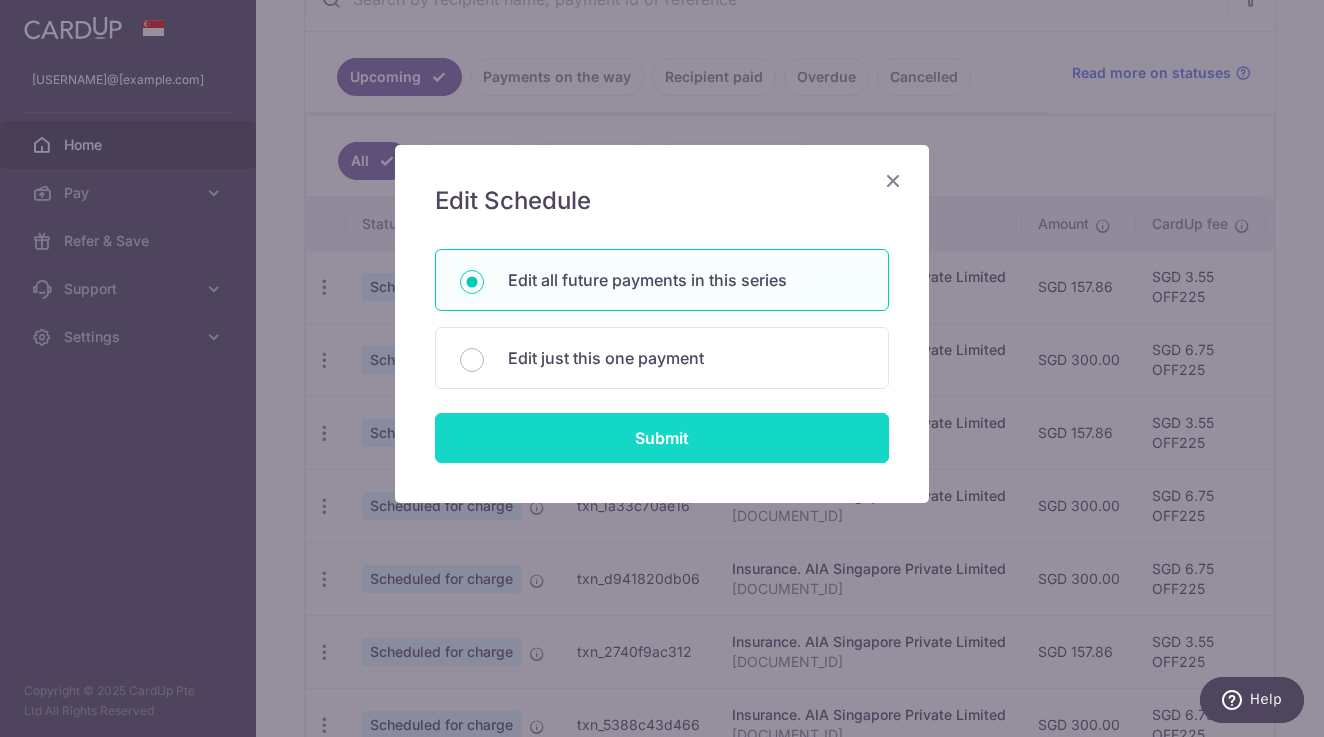 click on "Submit" at bounding box center [662, 438] 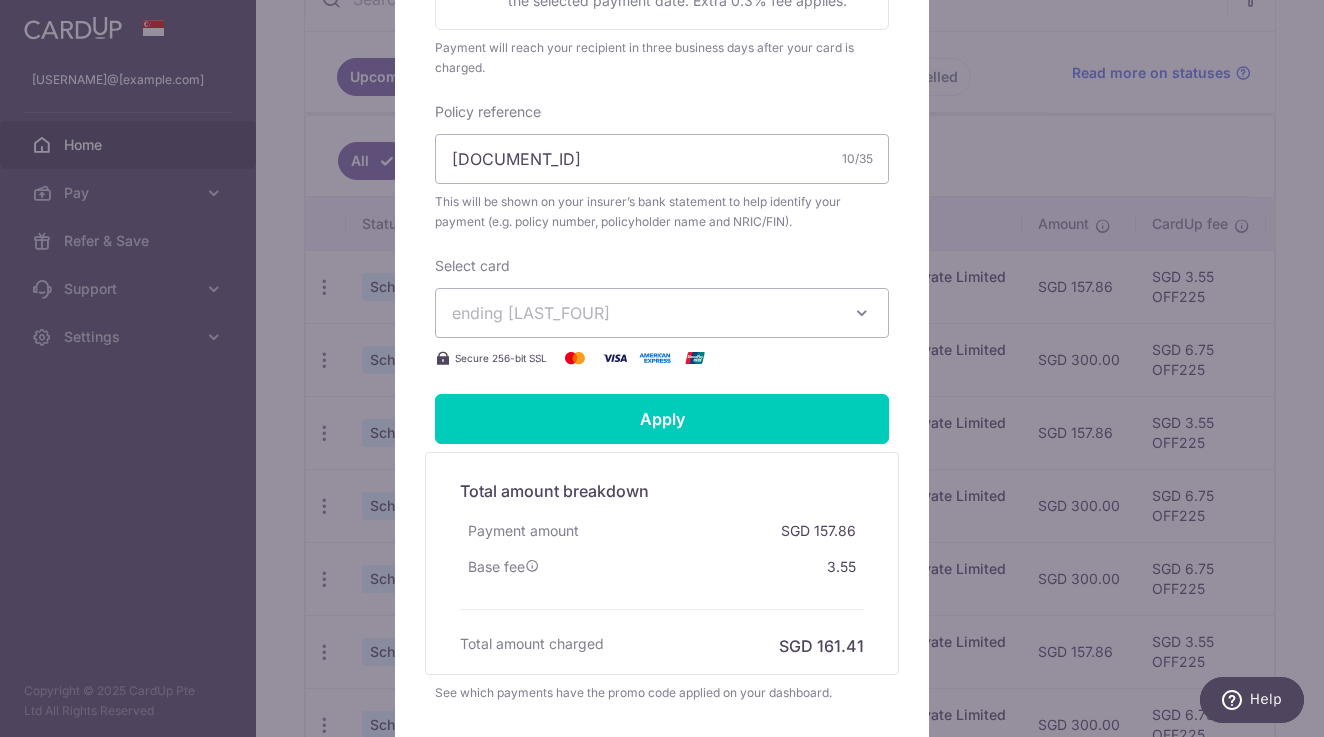 scroll, scrollTop: 626, scrollLeft: 0, axis: vertical 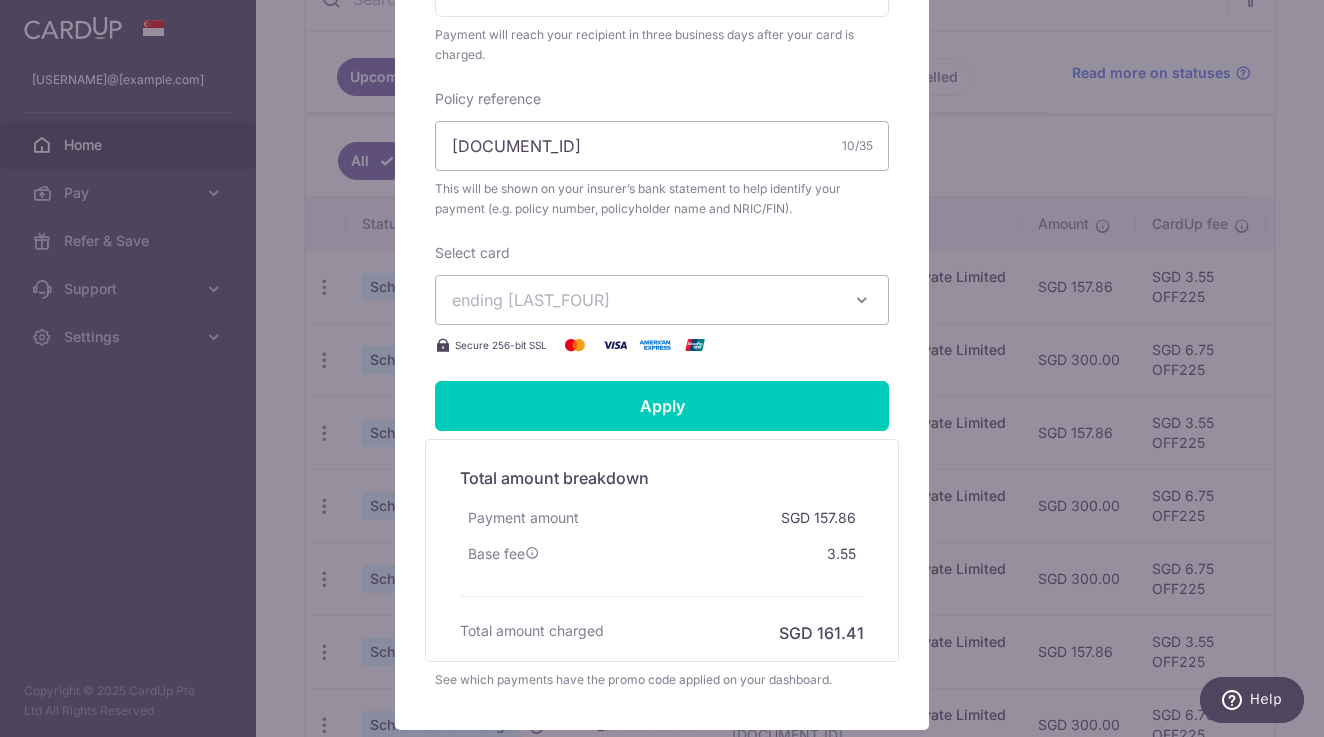 click at bounding box center (862, 300) 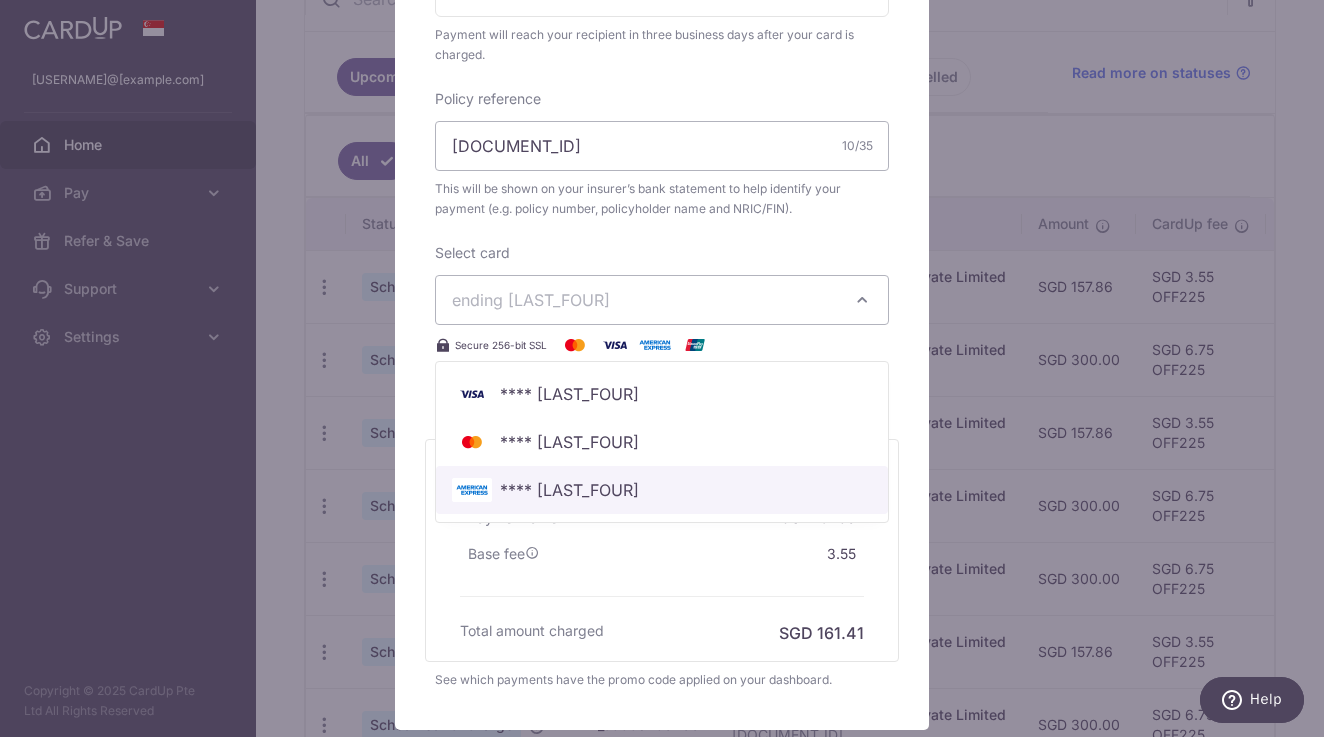 click on "**** [LAST_FOUR]" at bounding box center (662, 490) 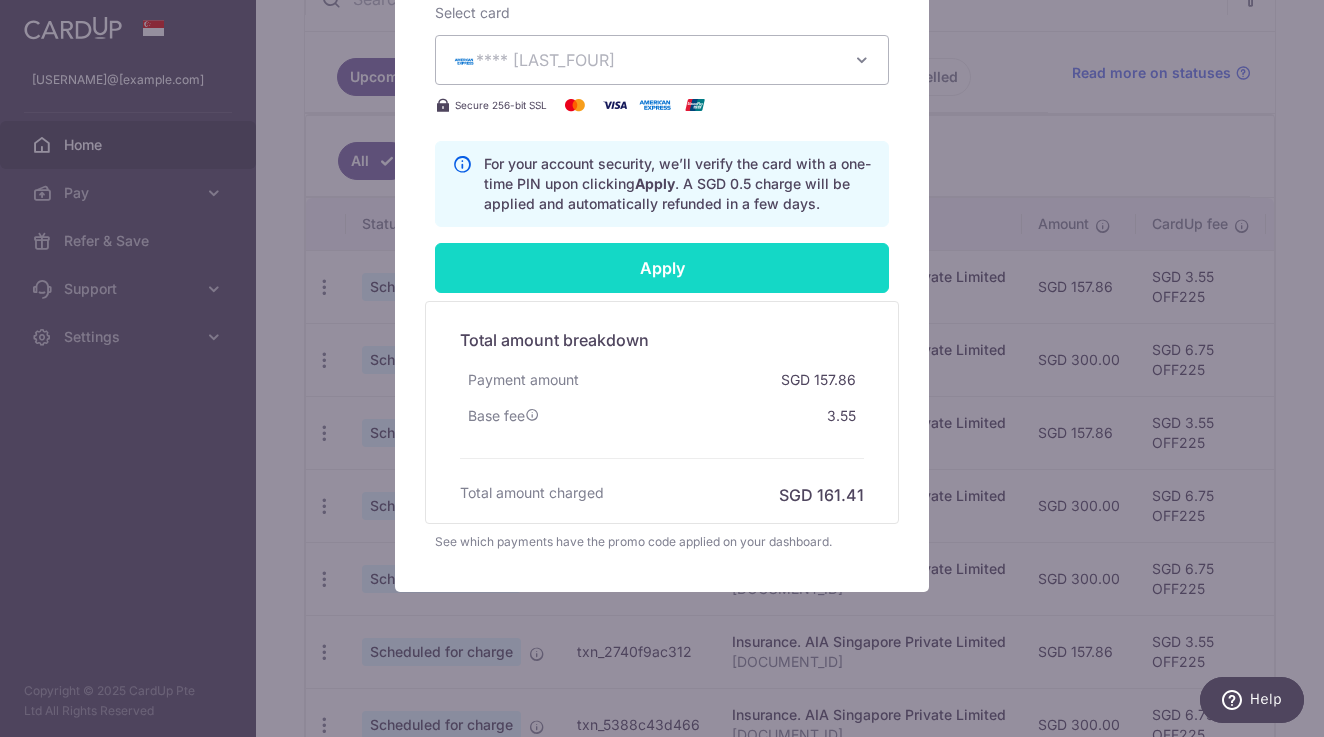 scroll, scrollTop: 886, scrollLeft: 0, axis: vertical 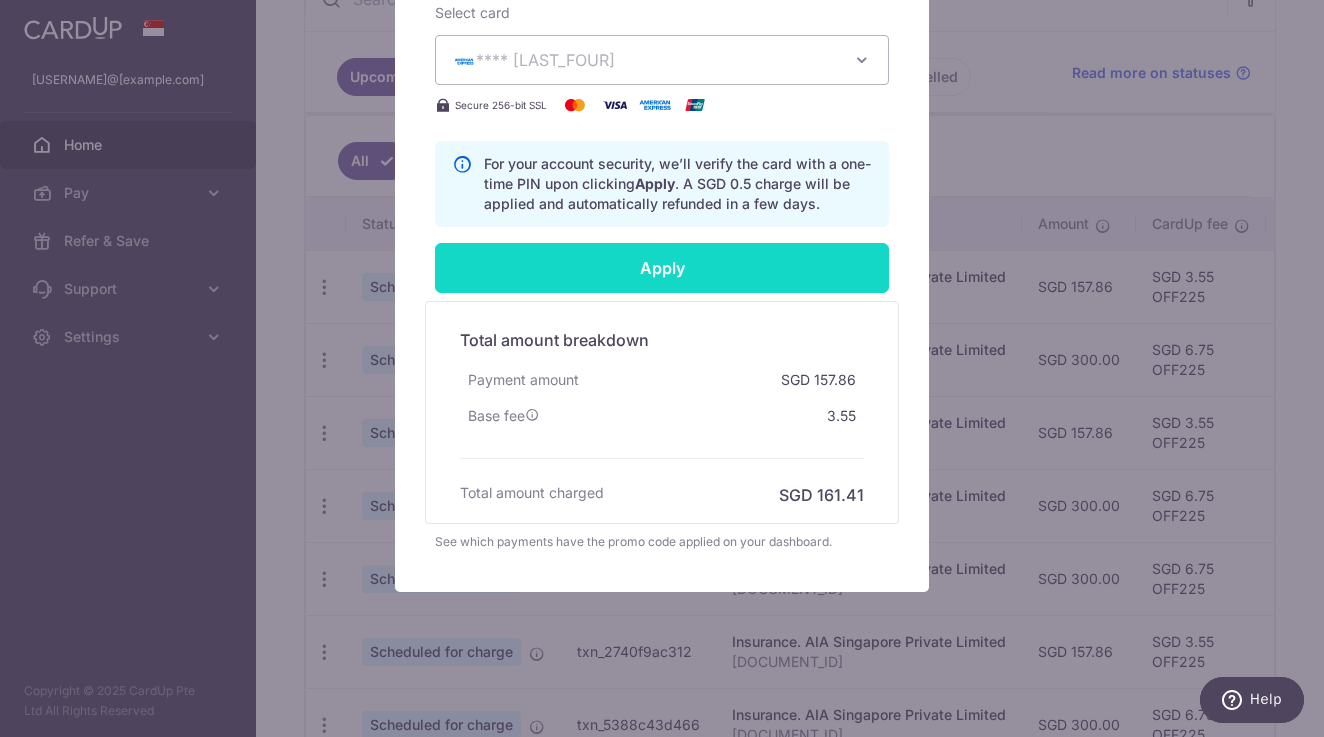 click on "Apply" at bounding box center (662, 268) 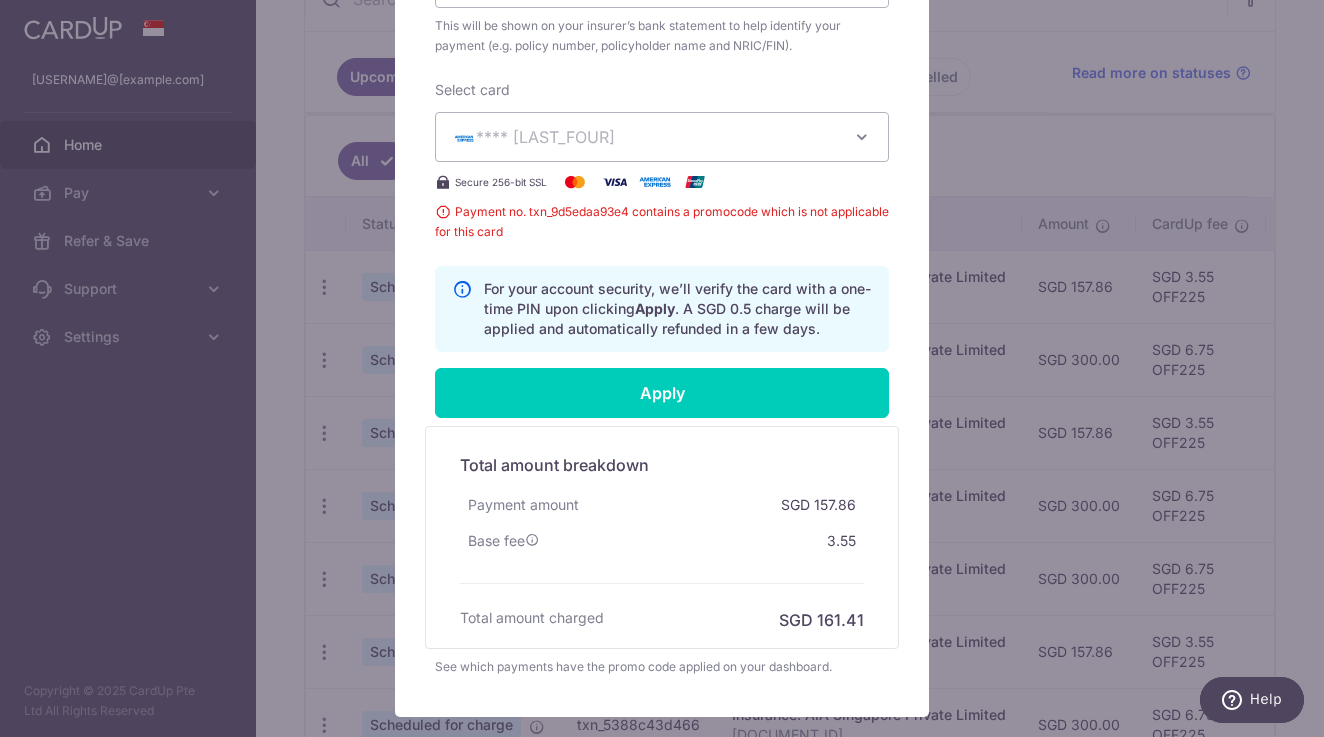 scroll, scrollTop: 832, scrollLeft: 0, axis: vertical 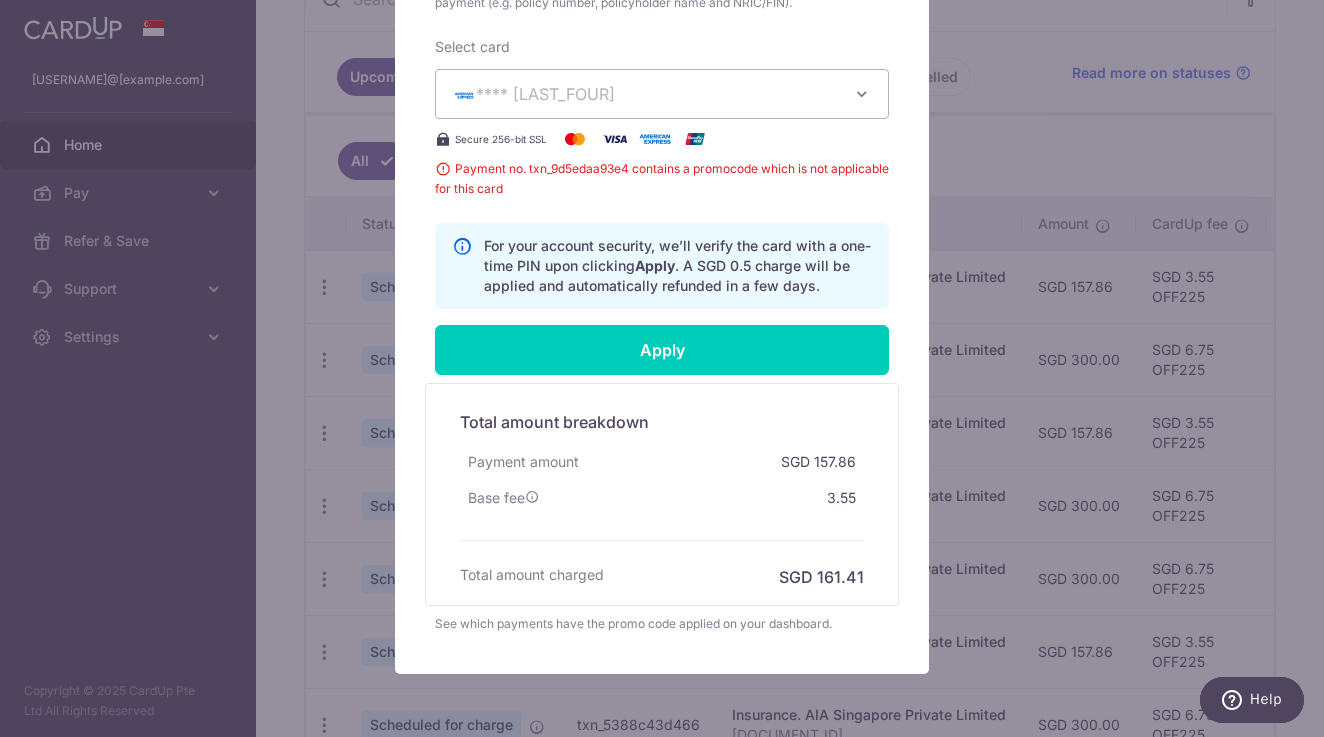 click on "See which payments have the promo code applied on your dashboard." at bounding box center (662, 624) 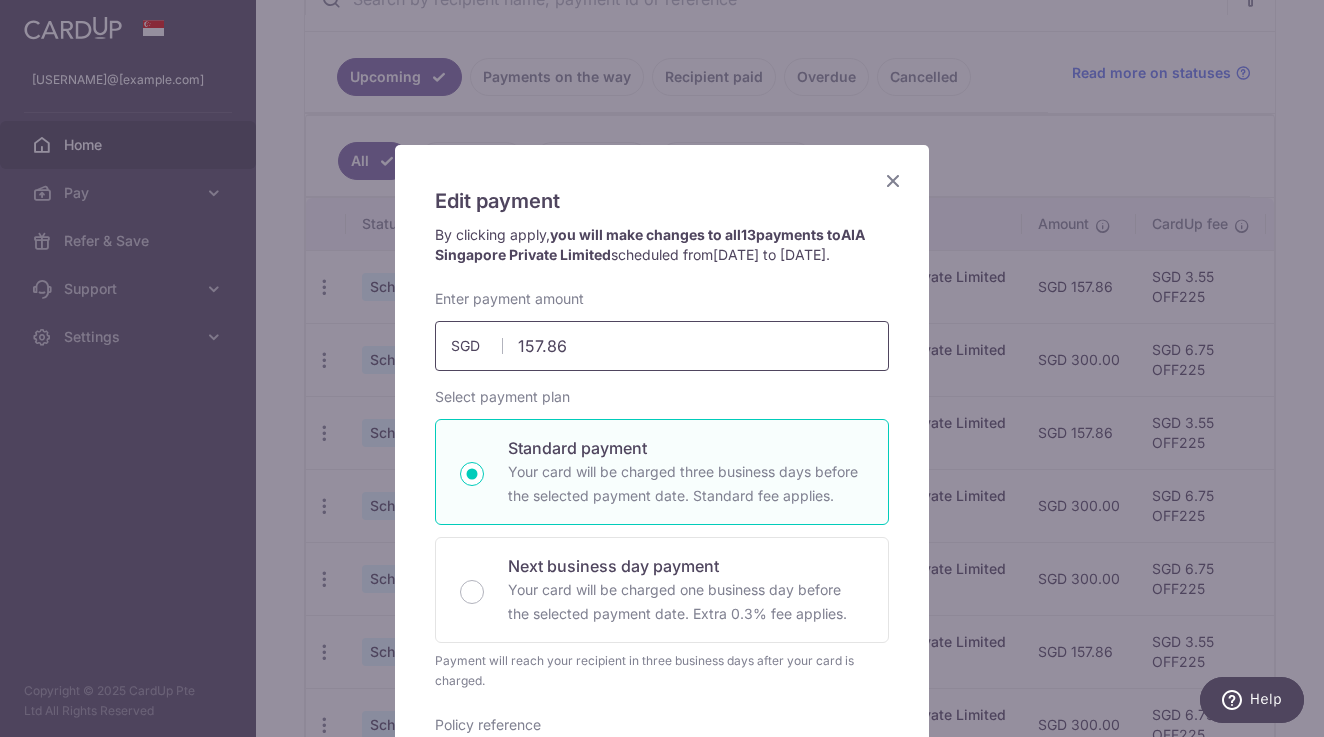 scroll, scrollTop: 36, scrollLeft: 0, axis: vertical 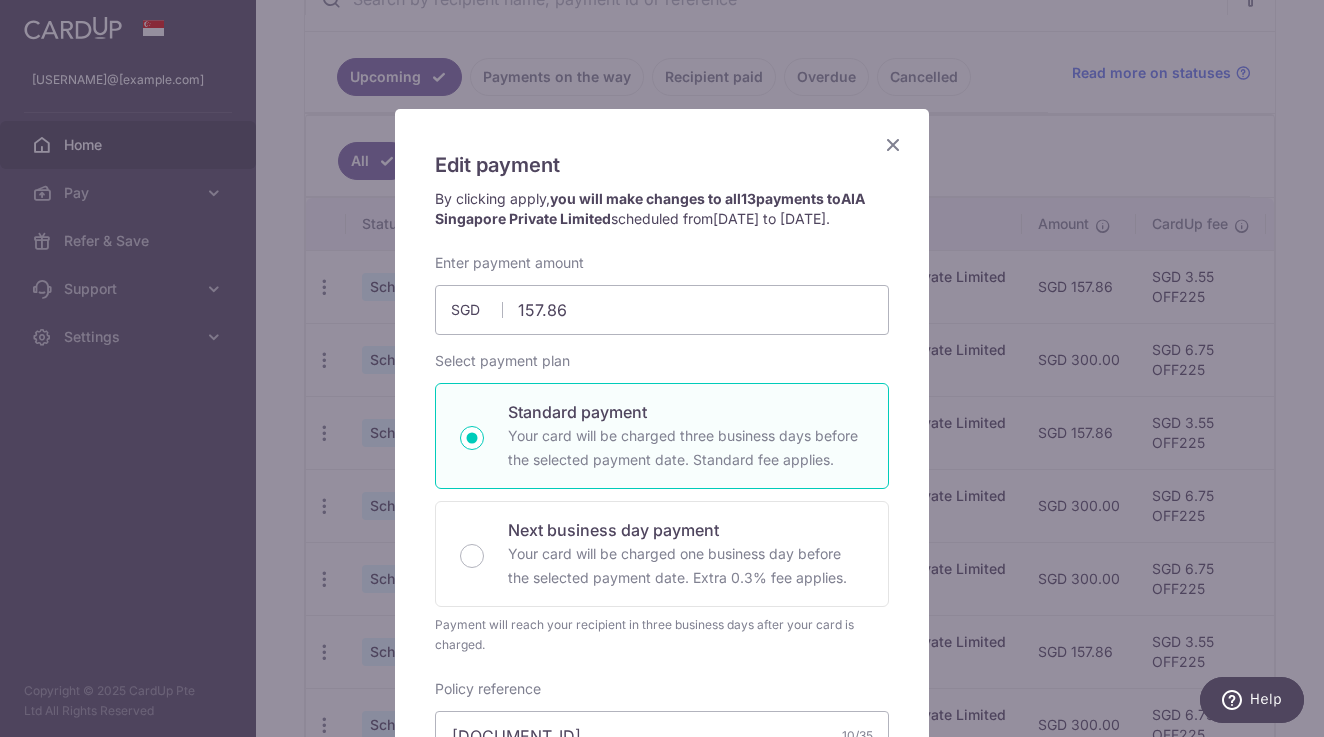 click at bounding box center (893, 144) 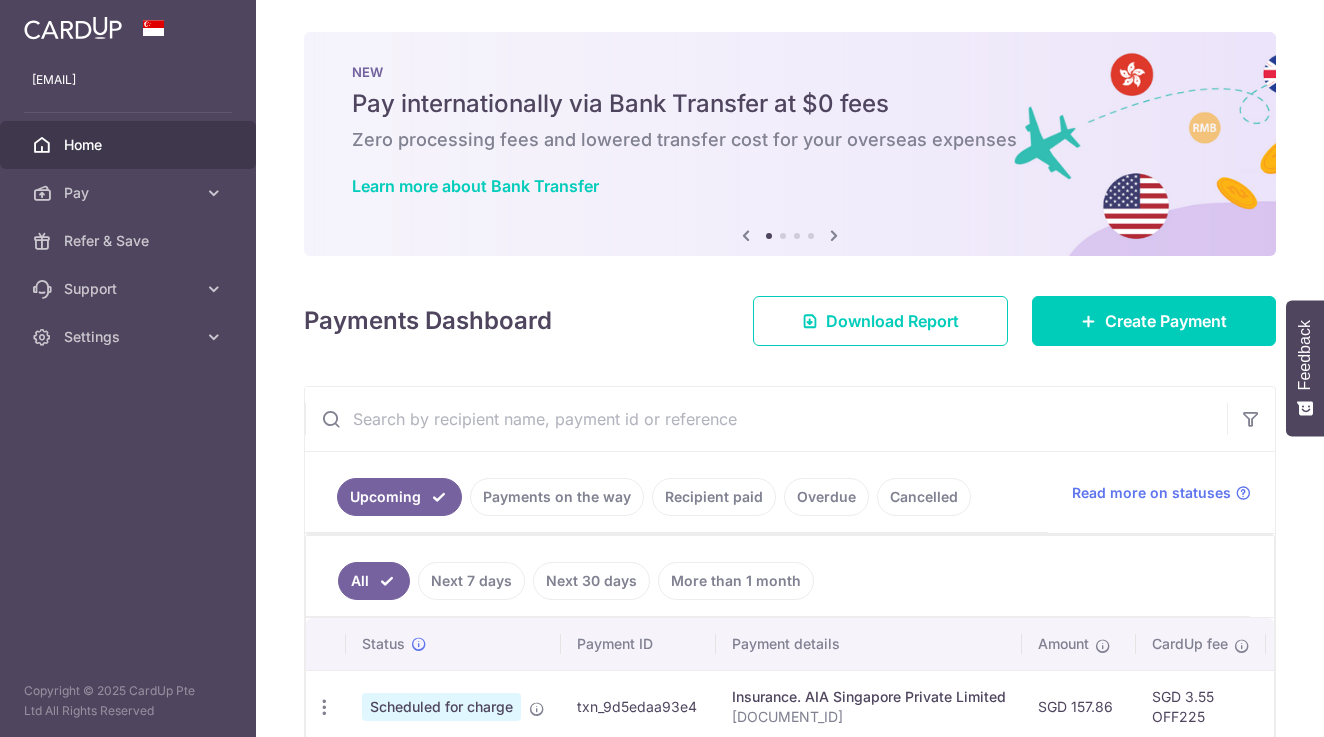 scroll, scrollTop: 0, scrollLeft: 0, axis: both 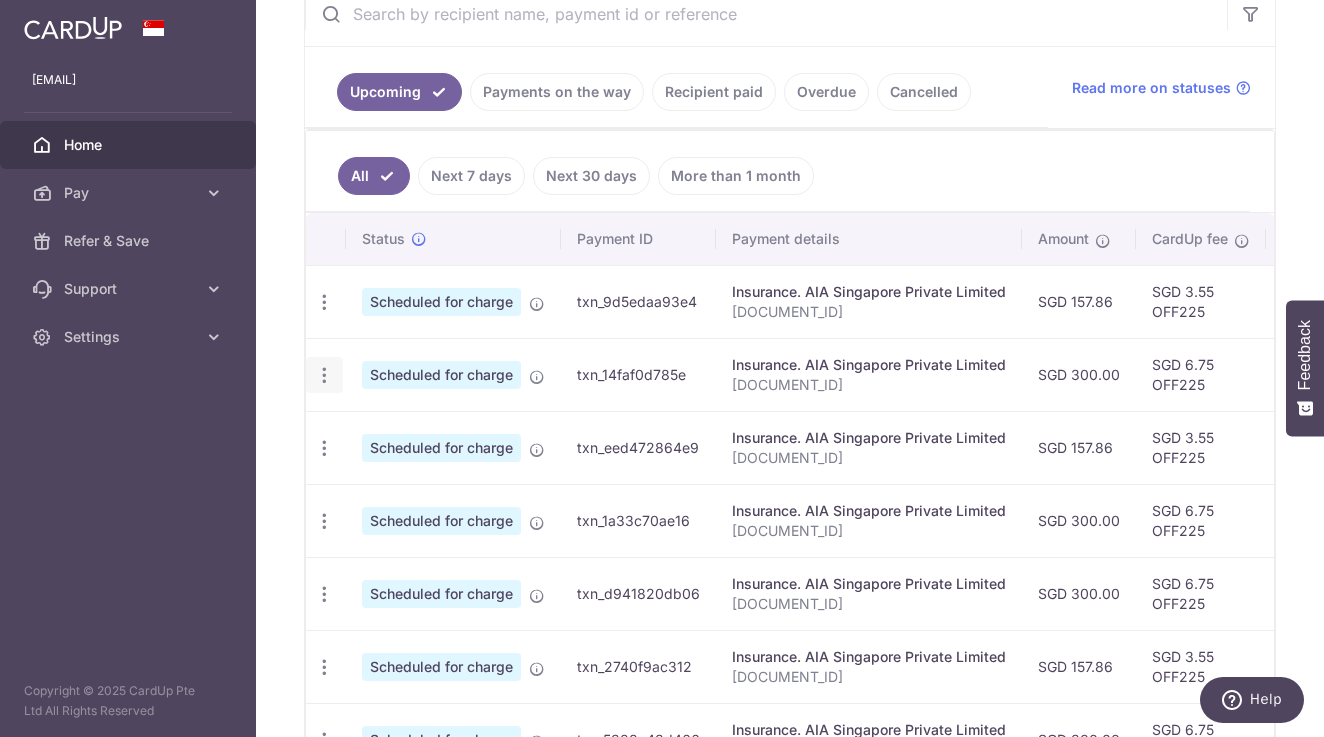 click at bounding box center [324, 302] 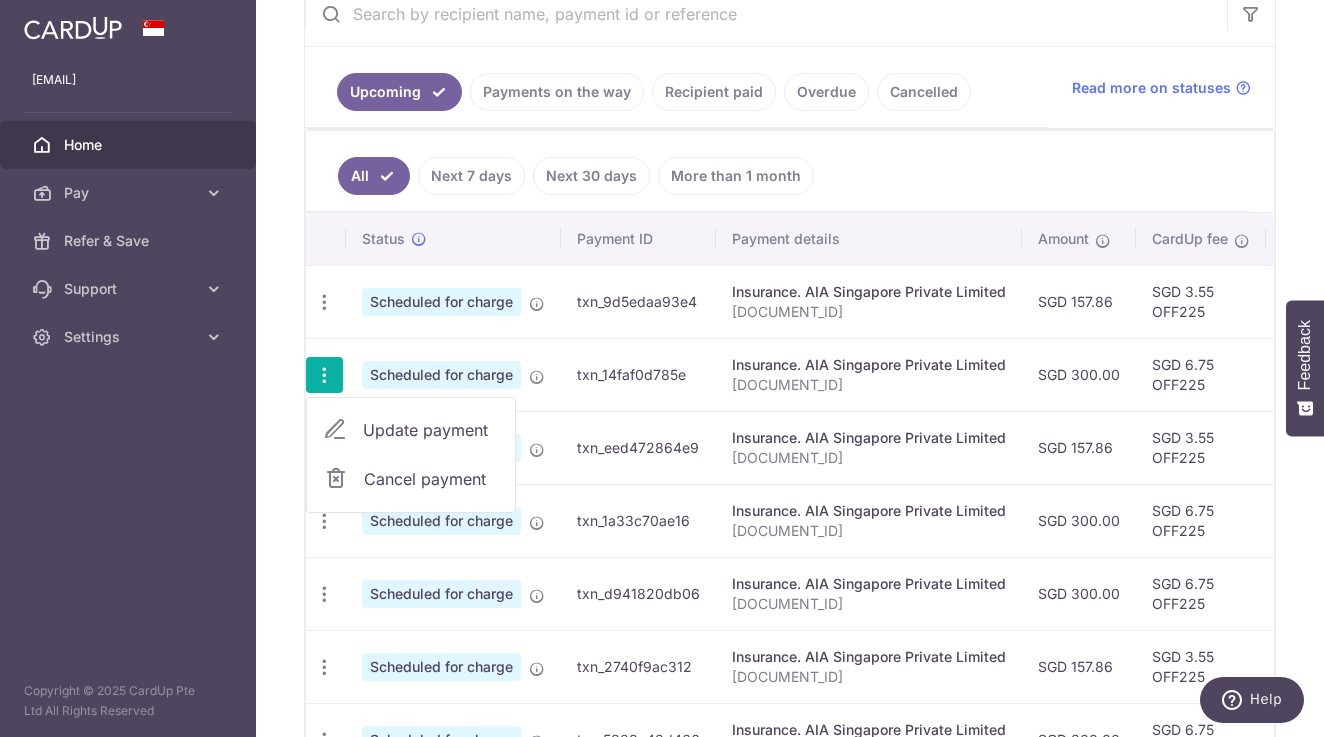 click on "Update payment" at bounding box center [431, 430] 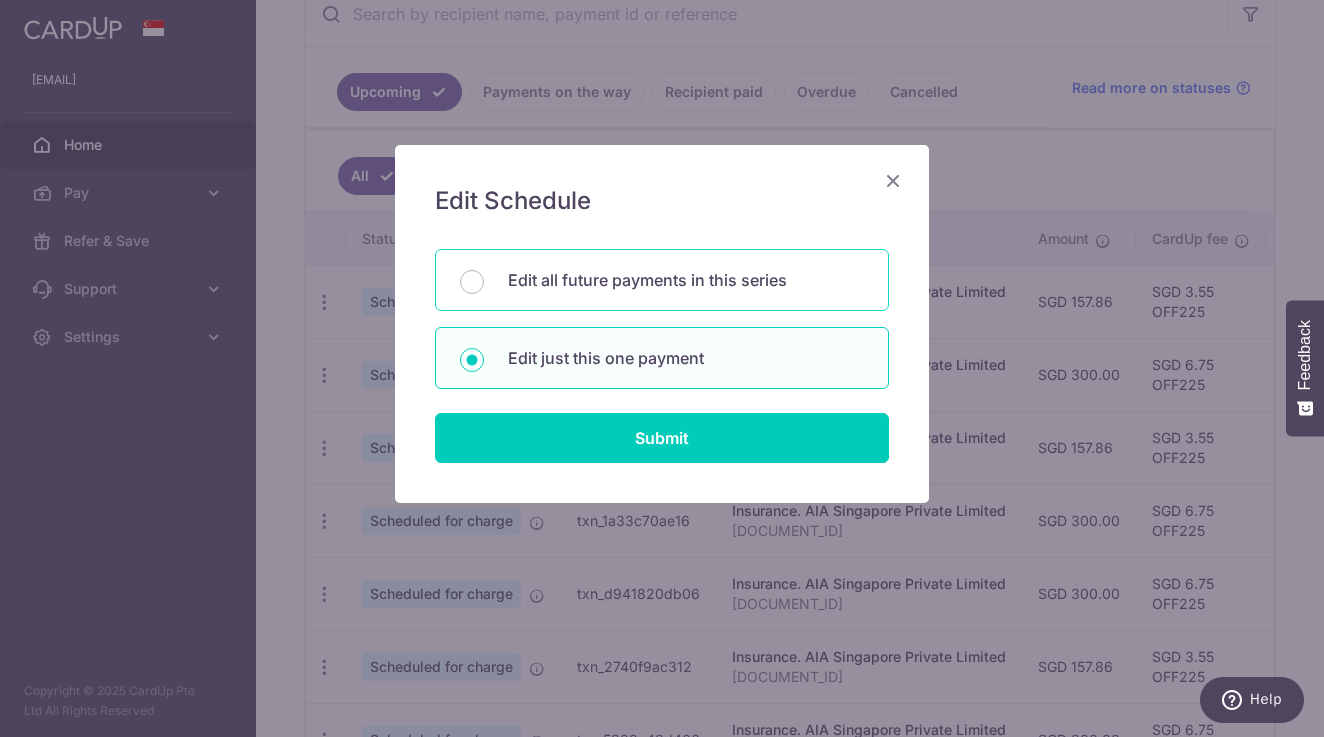 click on "Edit all future payments in this series" at bounding box center [662, 280] 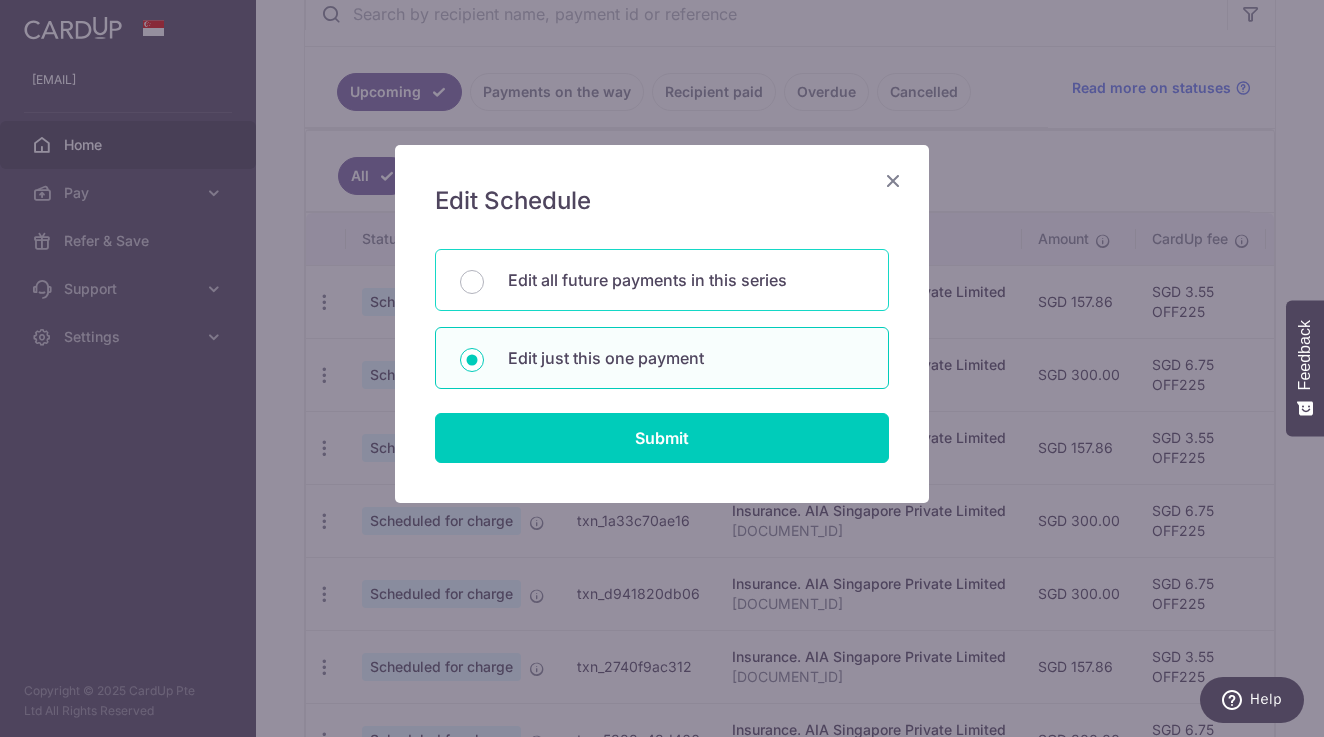 radio on "true" 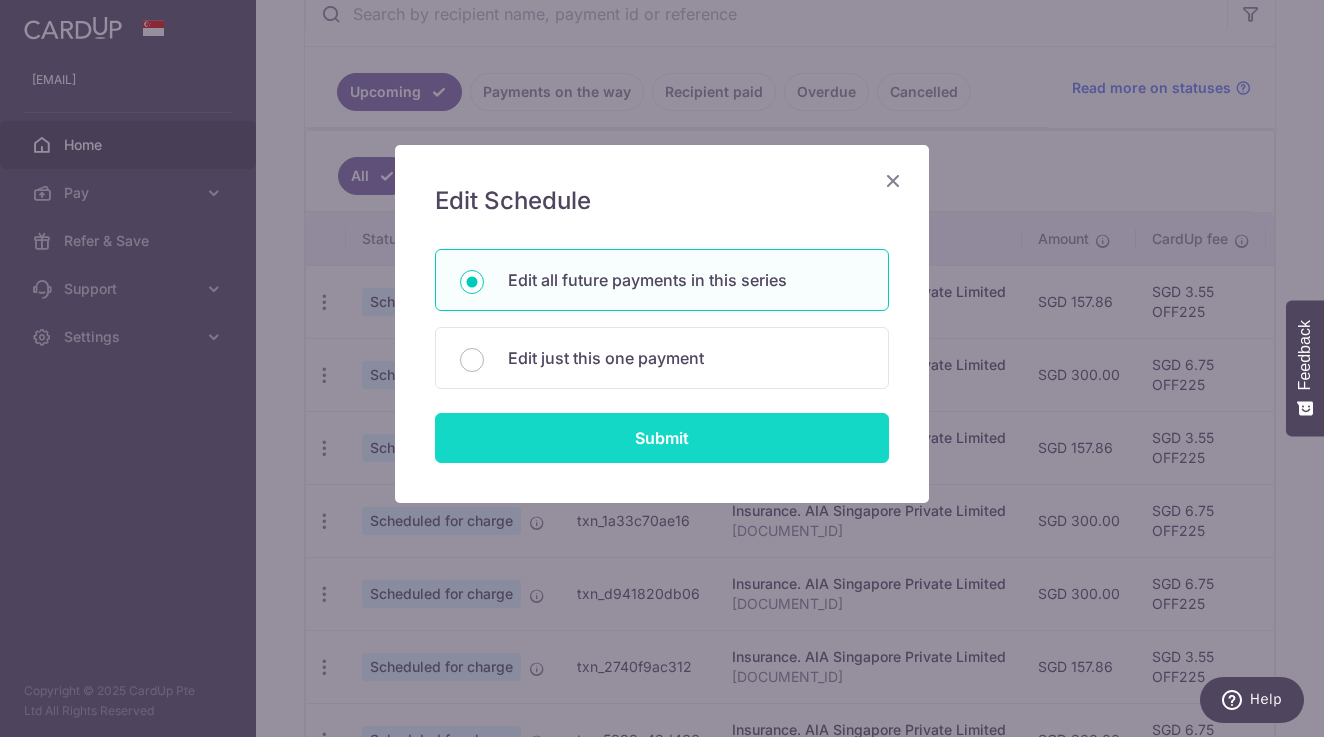 click on "Submit" at bounding box center (662, 438) 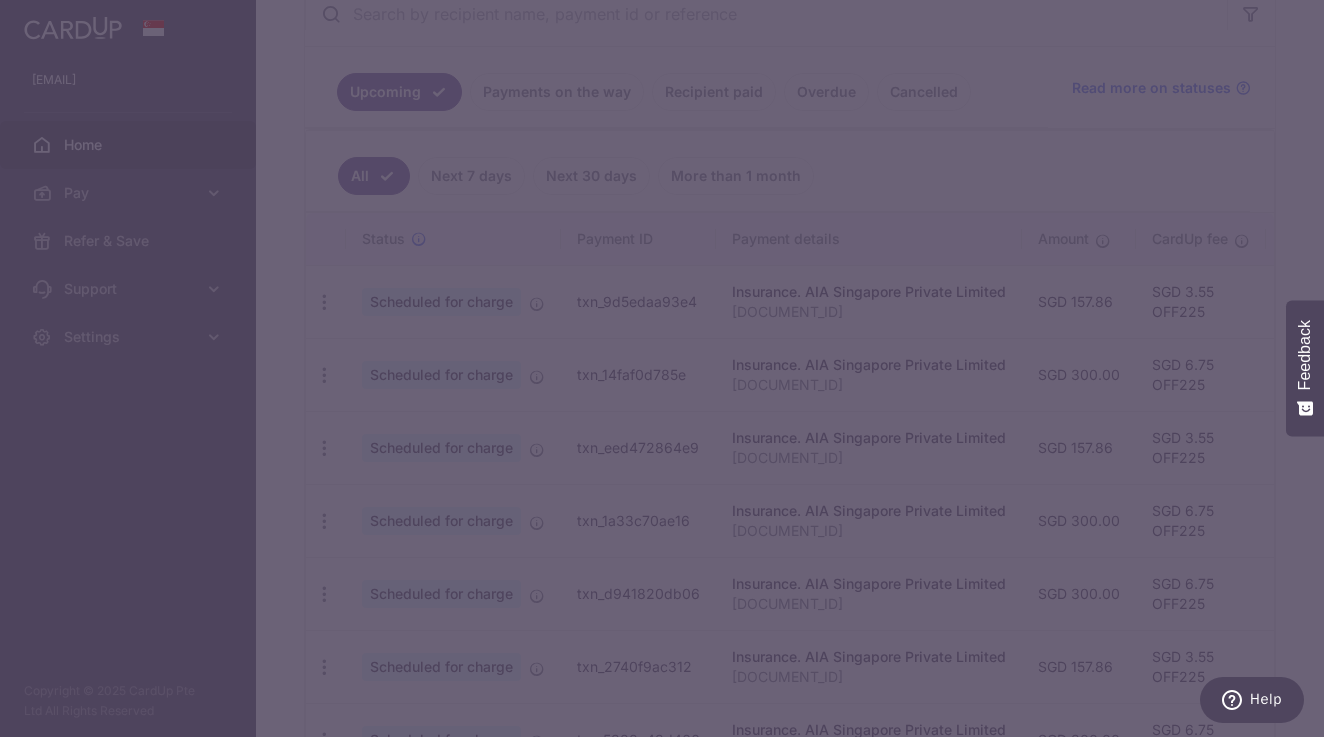 type on "300.00" 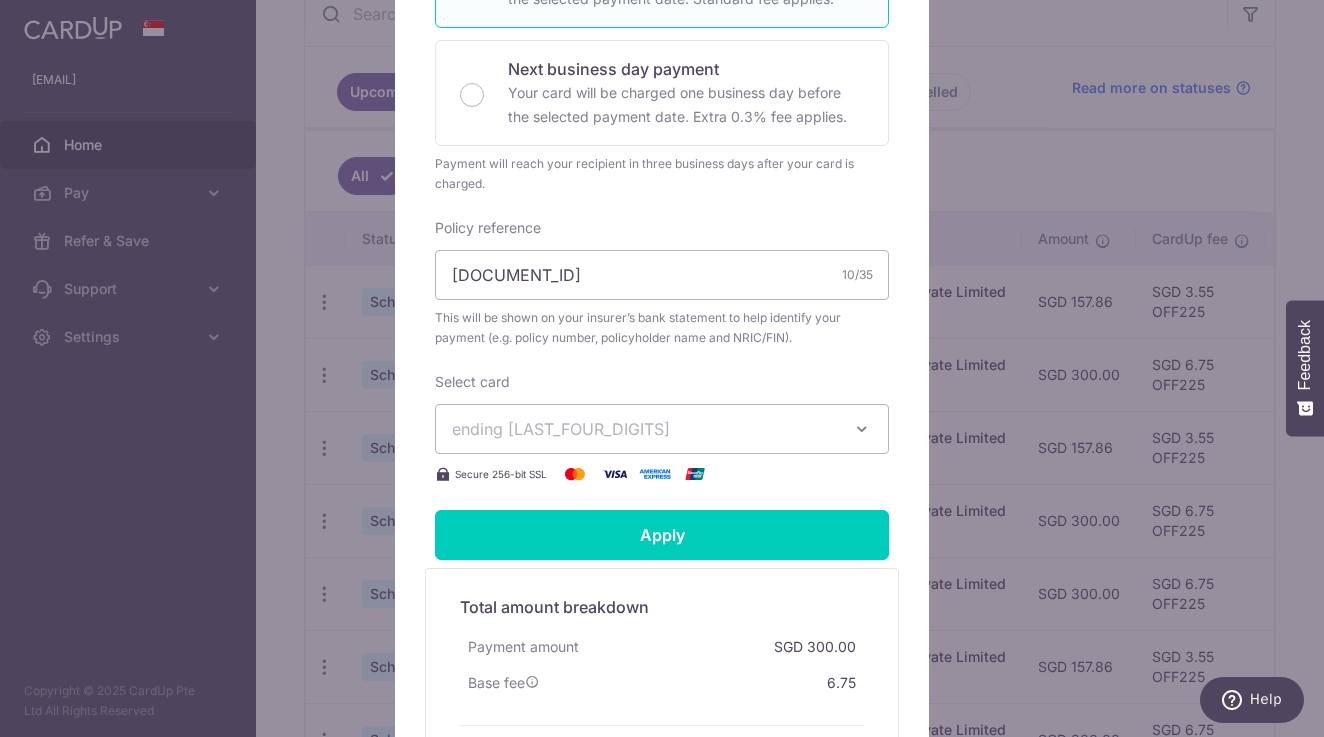scroll, scrollTop: 501, scrollLeft: 0, axis: vertical 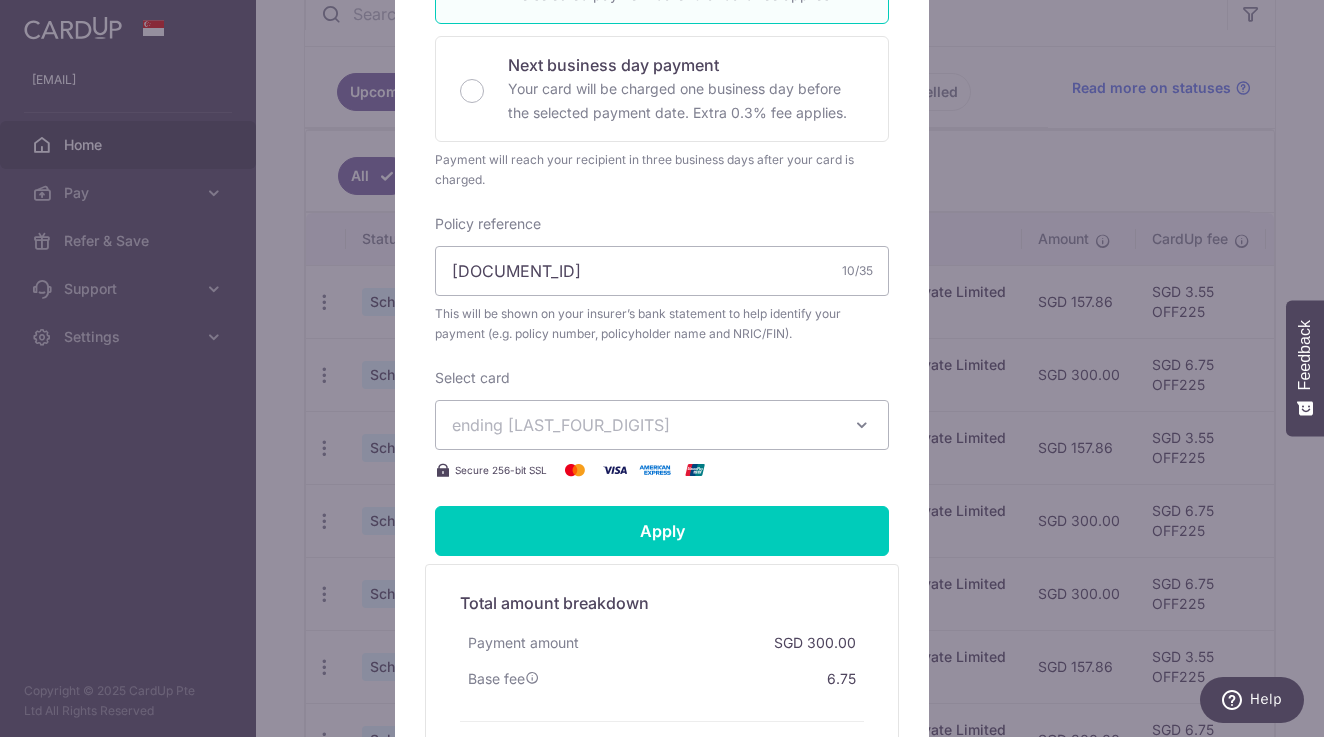 click on "ending 9357" at bounding box center [644, 425] 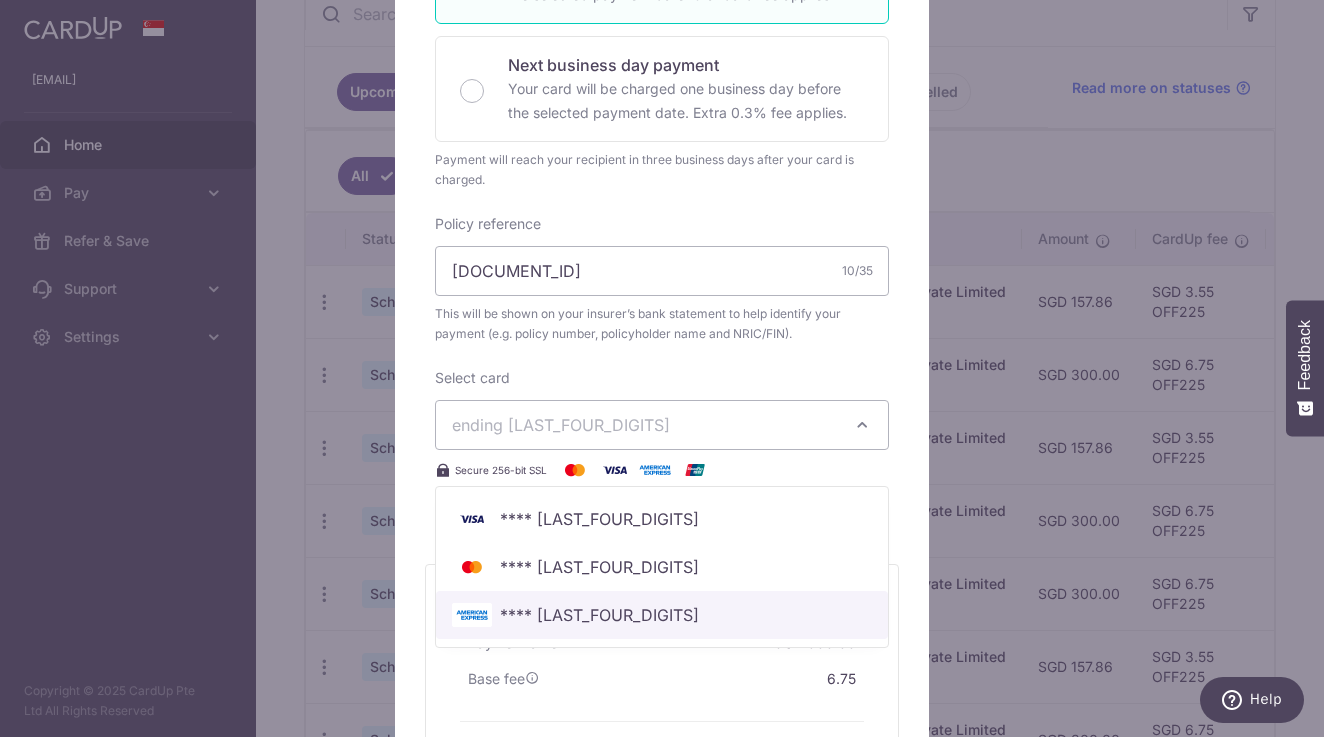 click on "**** [LAST_FOUR_DIGITS]" at bounding box center [662, 615] 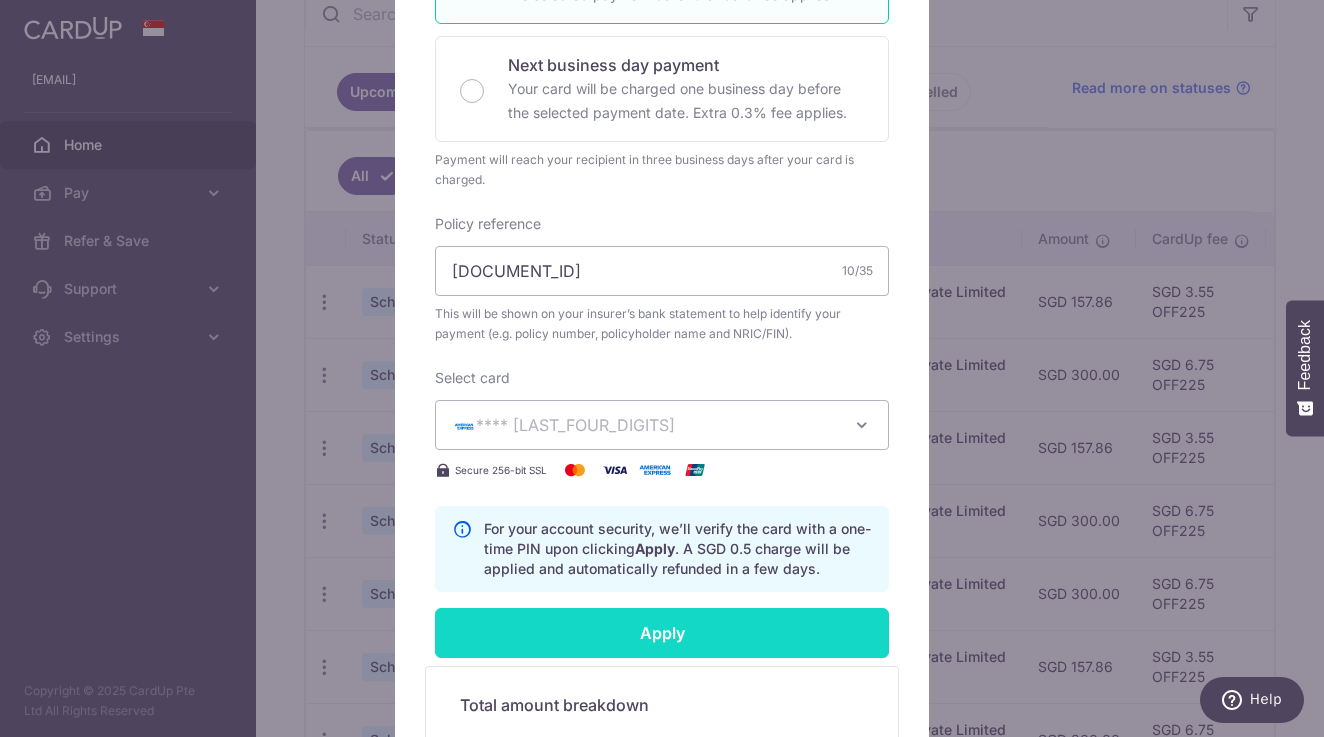 click on "Apply" at bounding box center [662, 633] 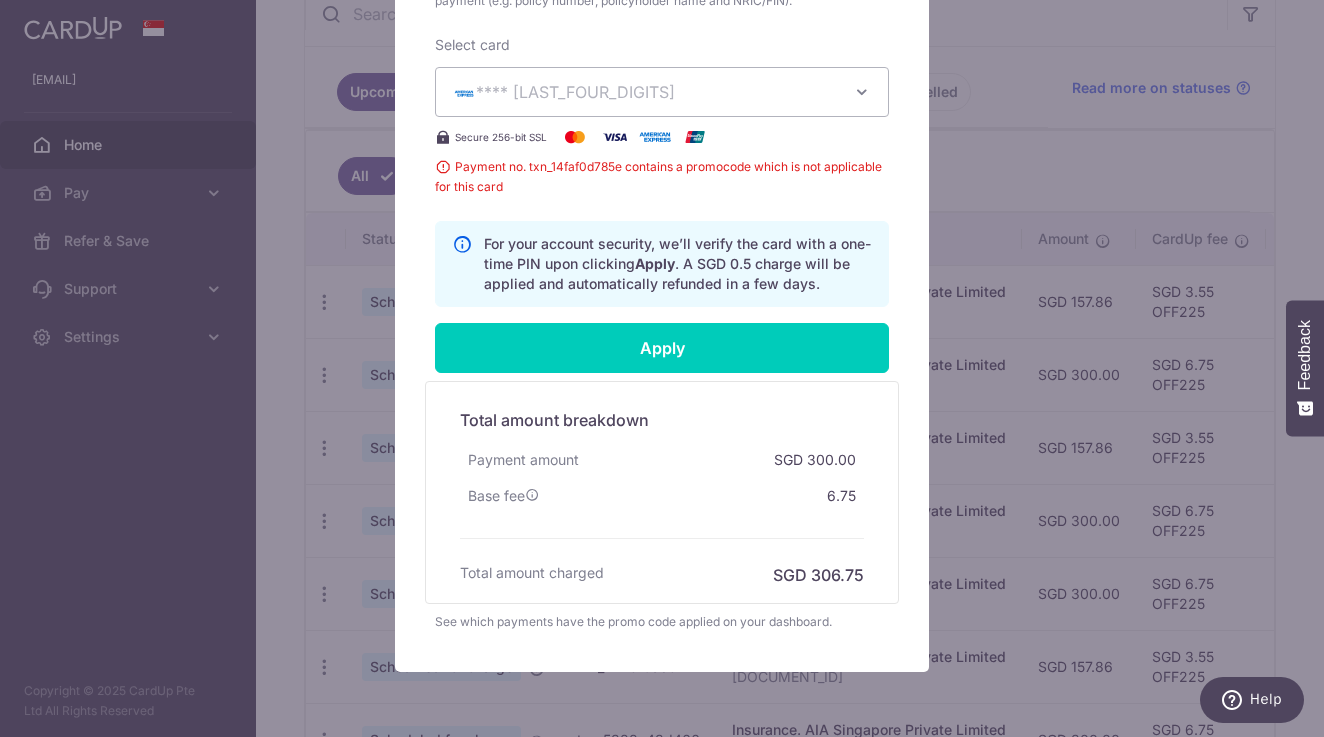 scroll, scrollTop: 832, scrollLeft: 0, axis: vertical 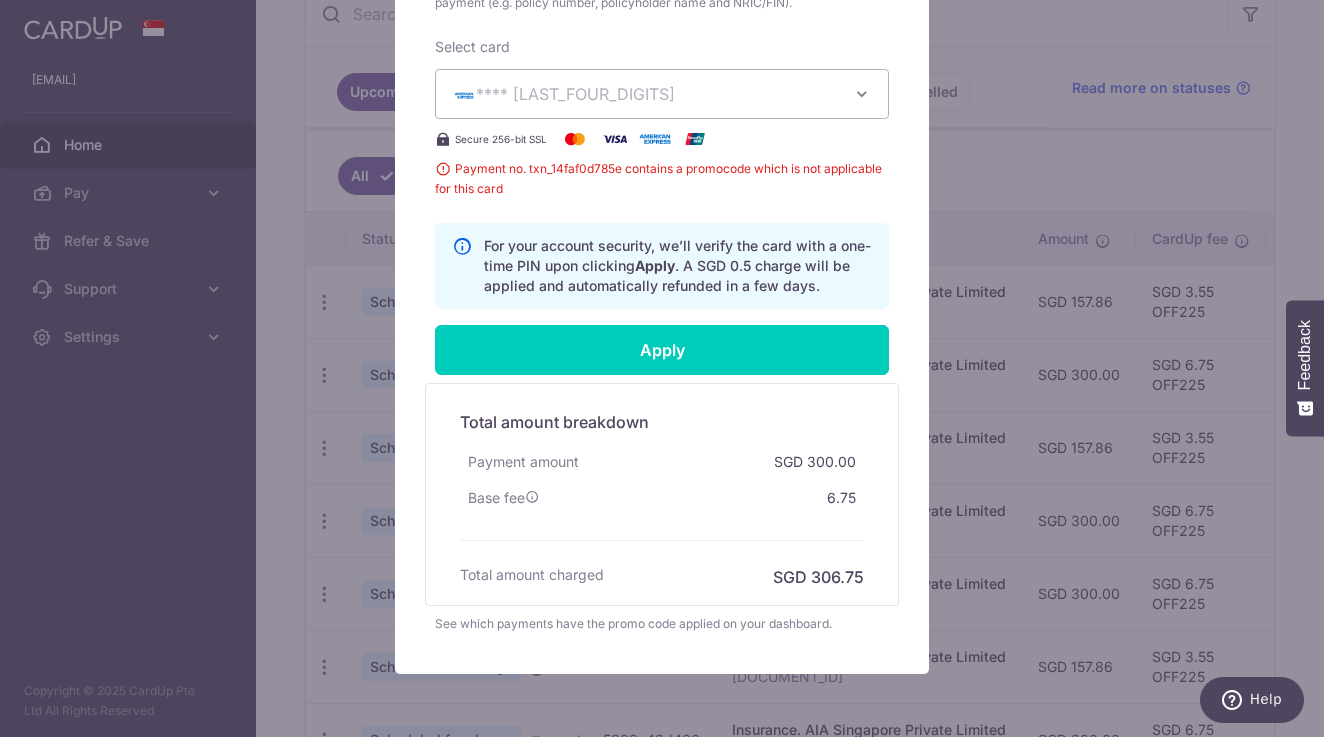 click on "See which payments have the promo code applied on your dashboard." at bounding box center (662, 624) 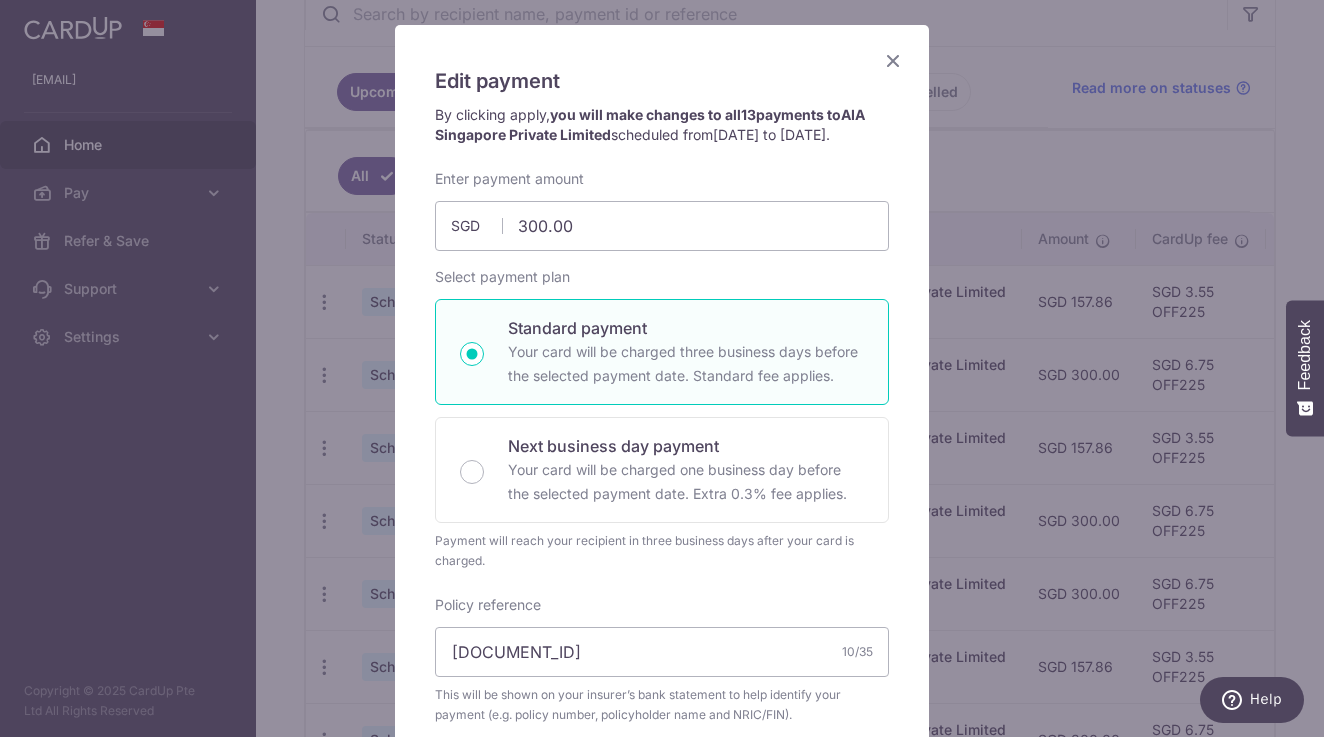 scroll, scrollTop: 114, scrollLeft: 0, axis: vertical 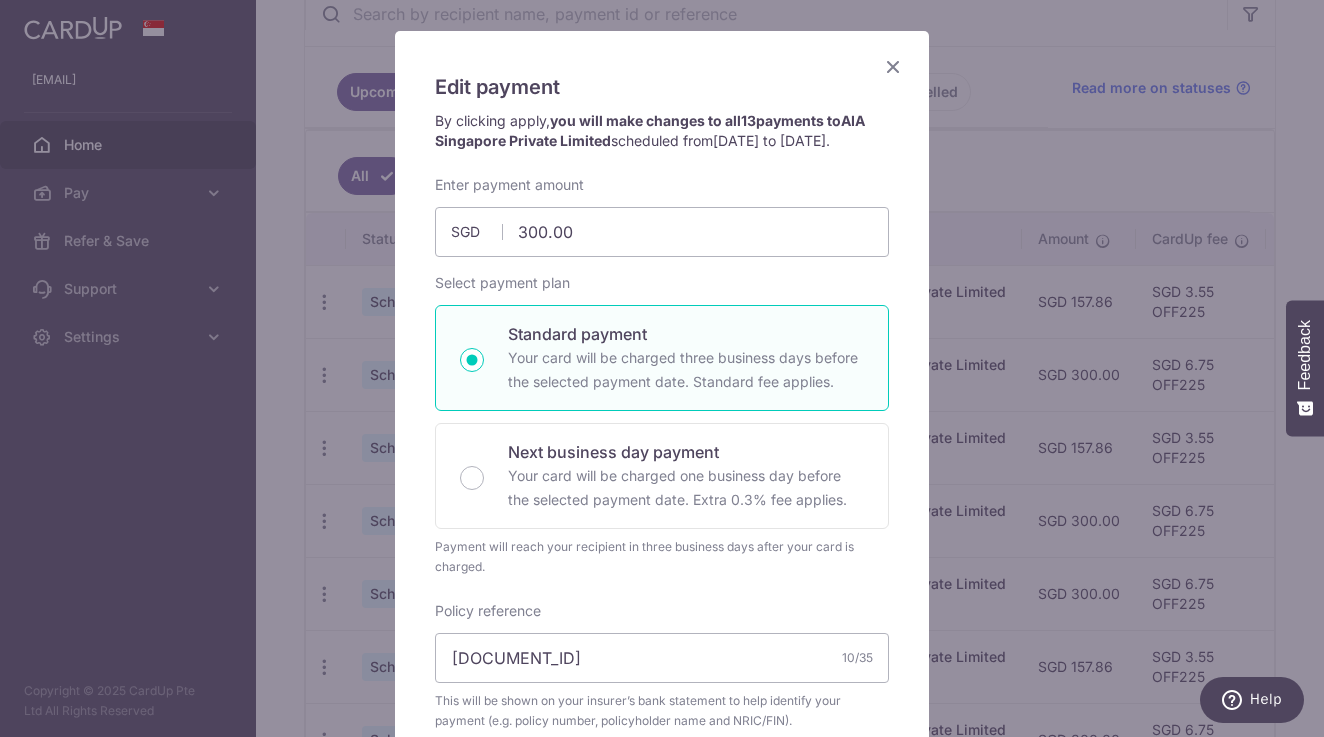 click at bounding box center [893, 66] 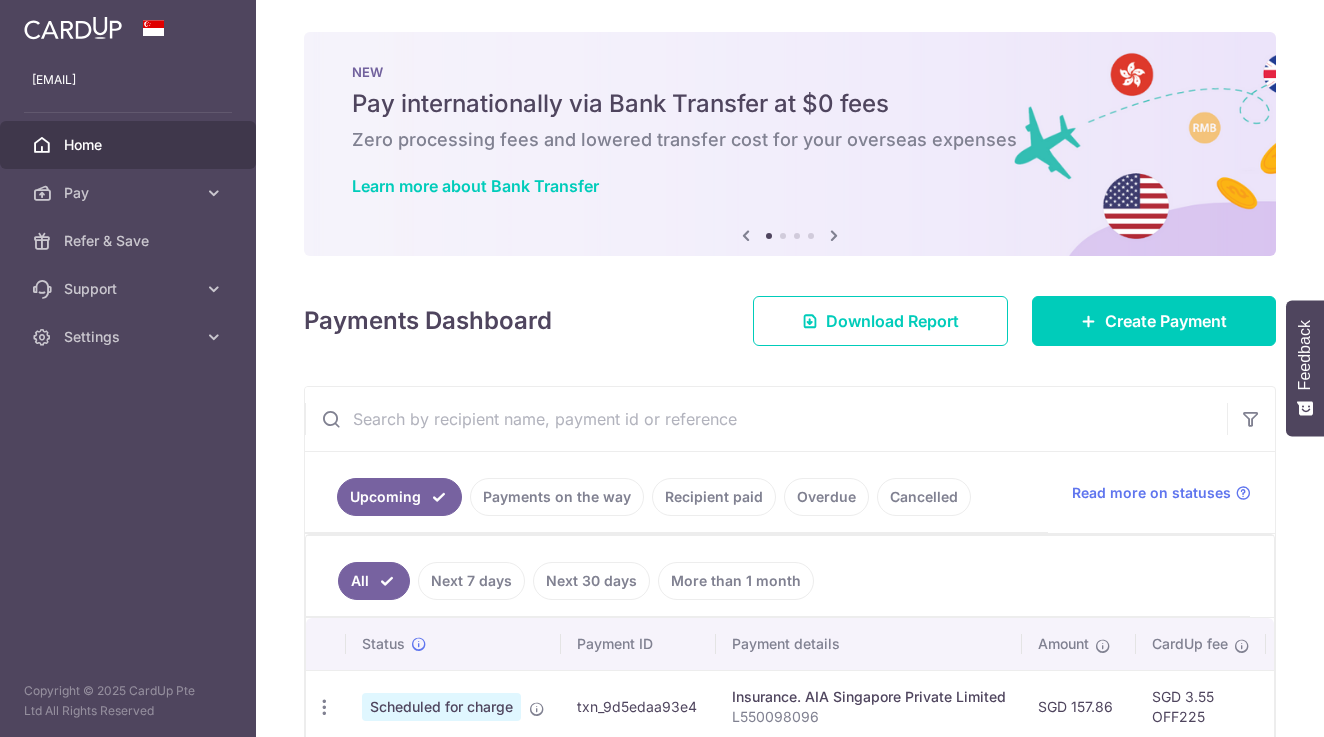 scroll, scrollTop: 0, scrollLeft: 0, axis: both 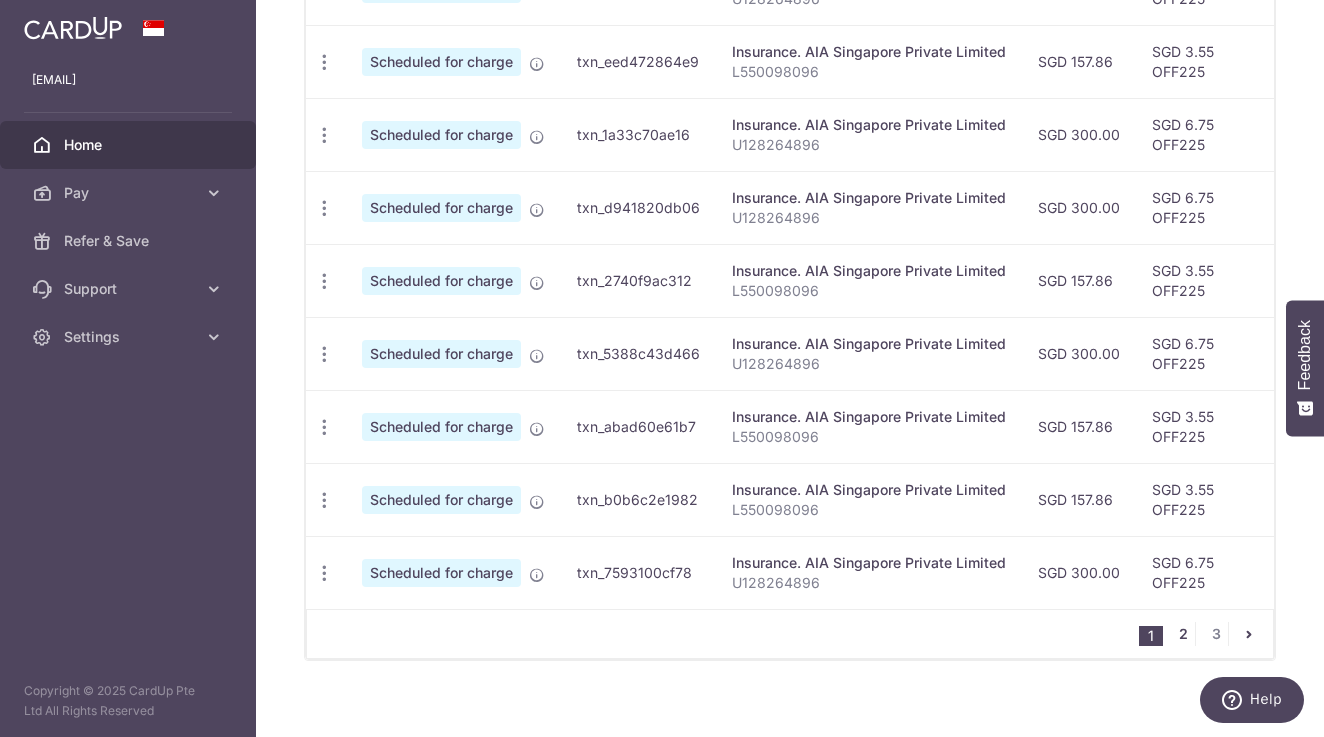 click on "2" at bounding box center [1183, 634] 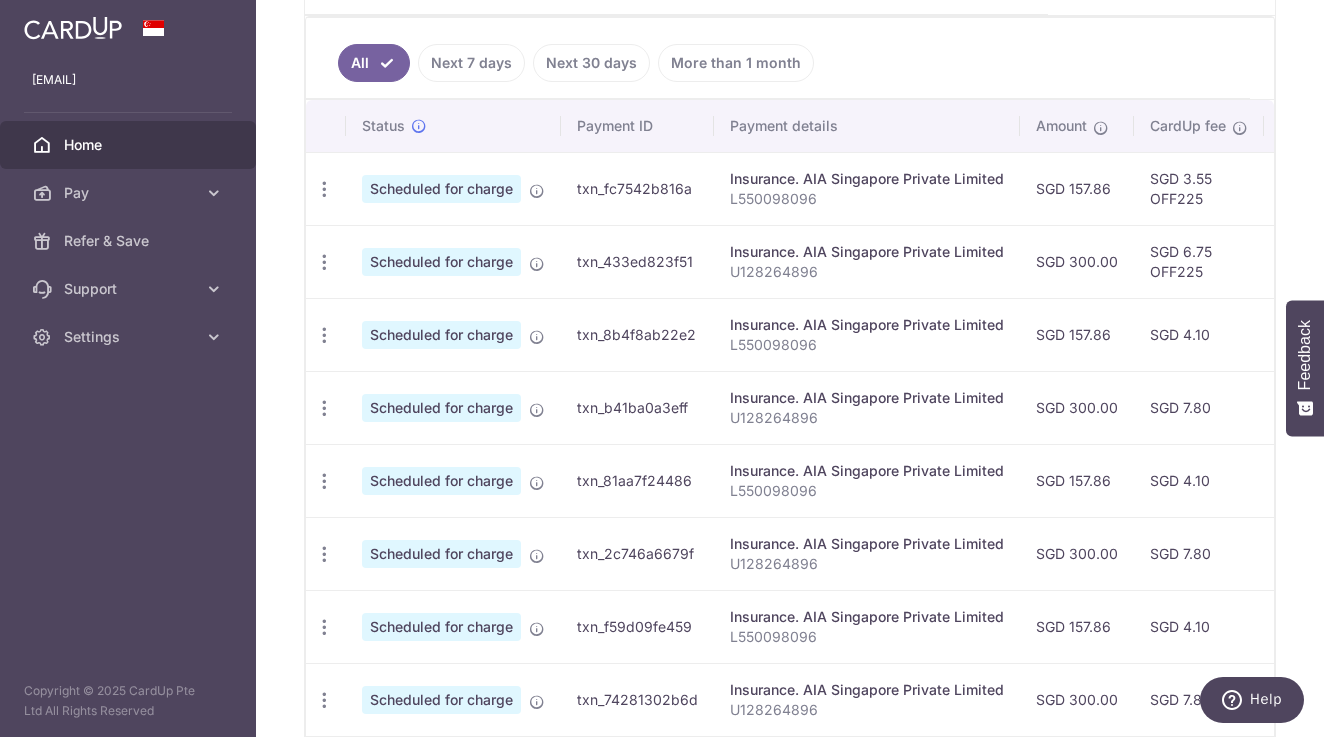 scroll, scrollTop: 519, scrollLeft: 0, axis: vertical 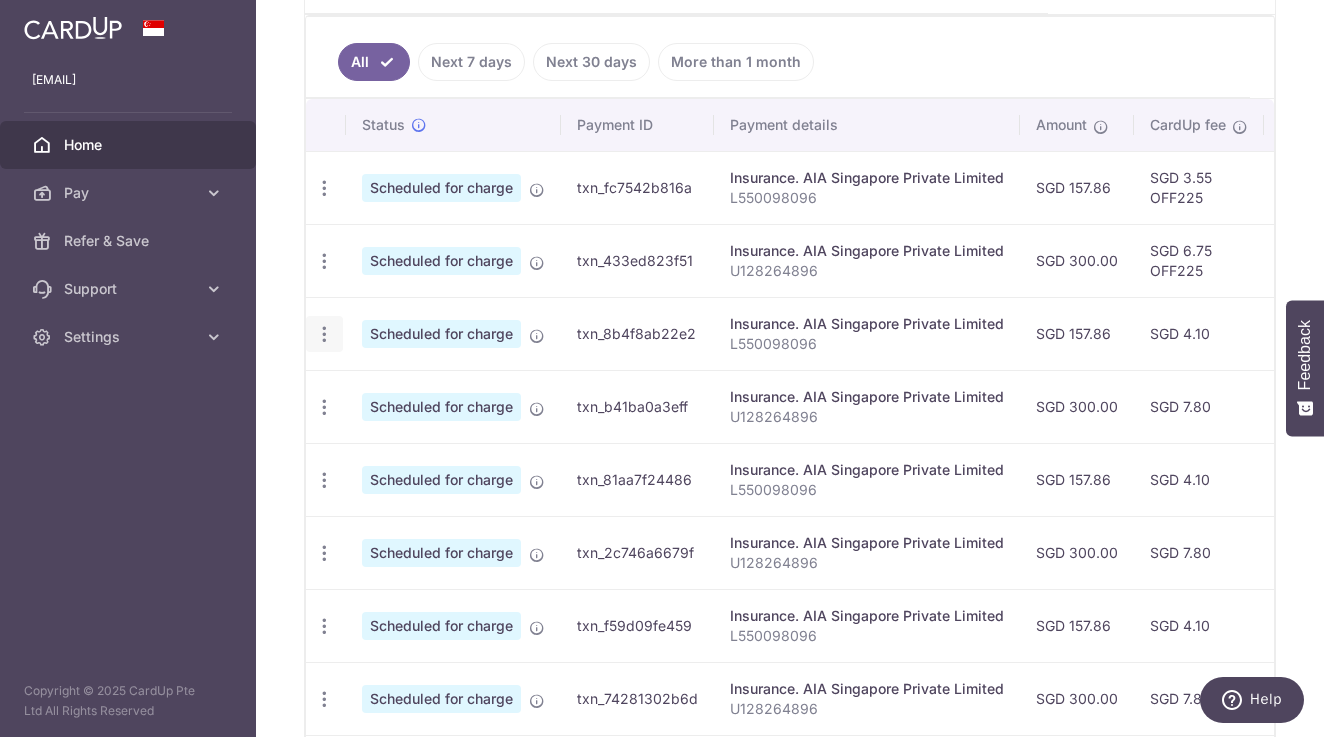 click at bounding box center (324, 188) 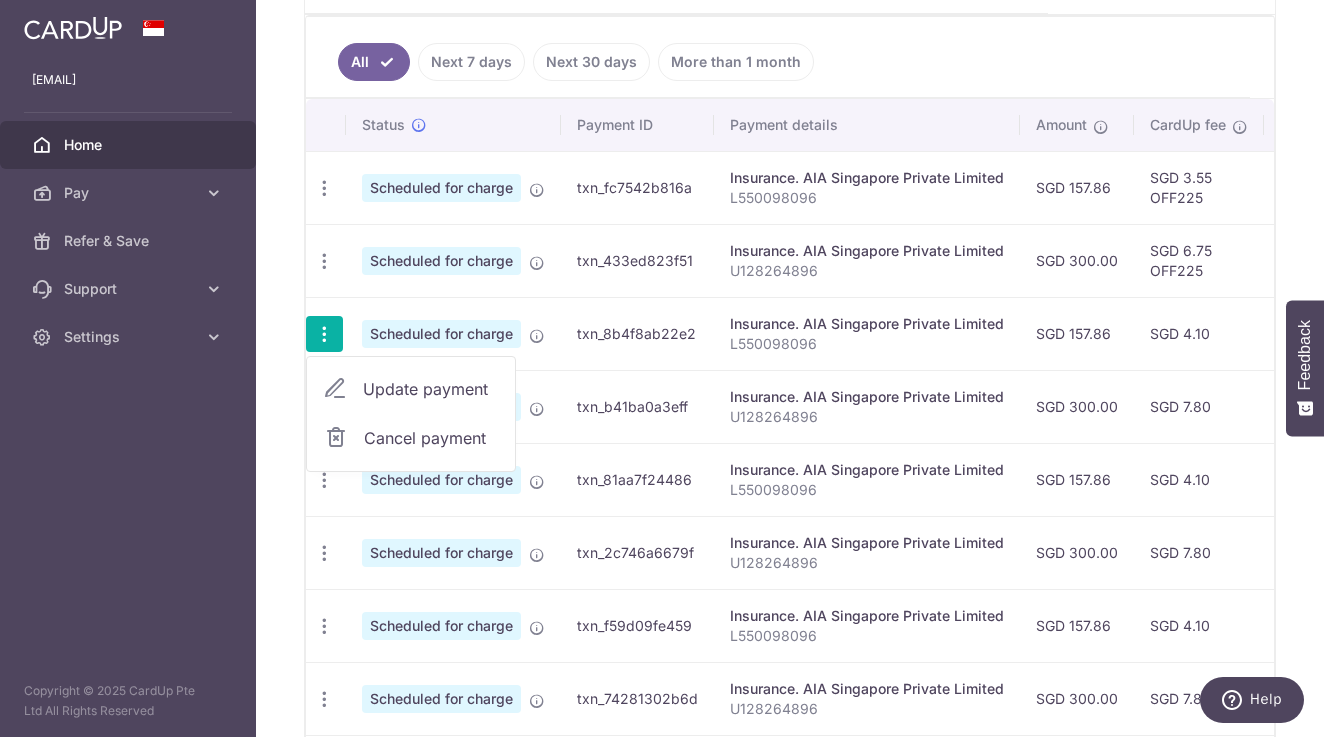 click on "Update payment" at bounding box center [431, 389] 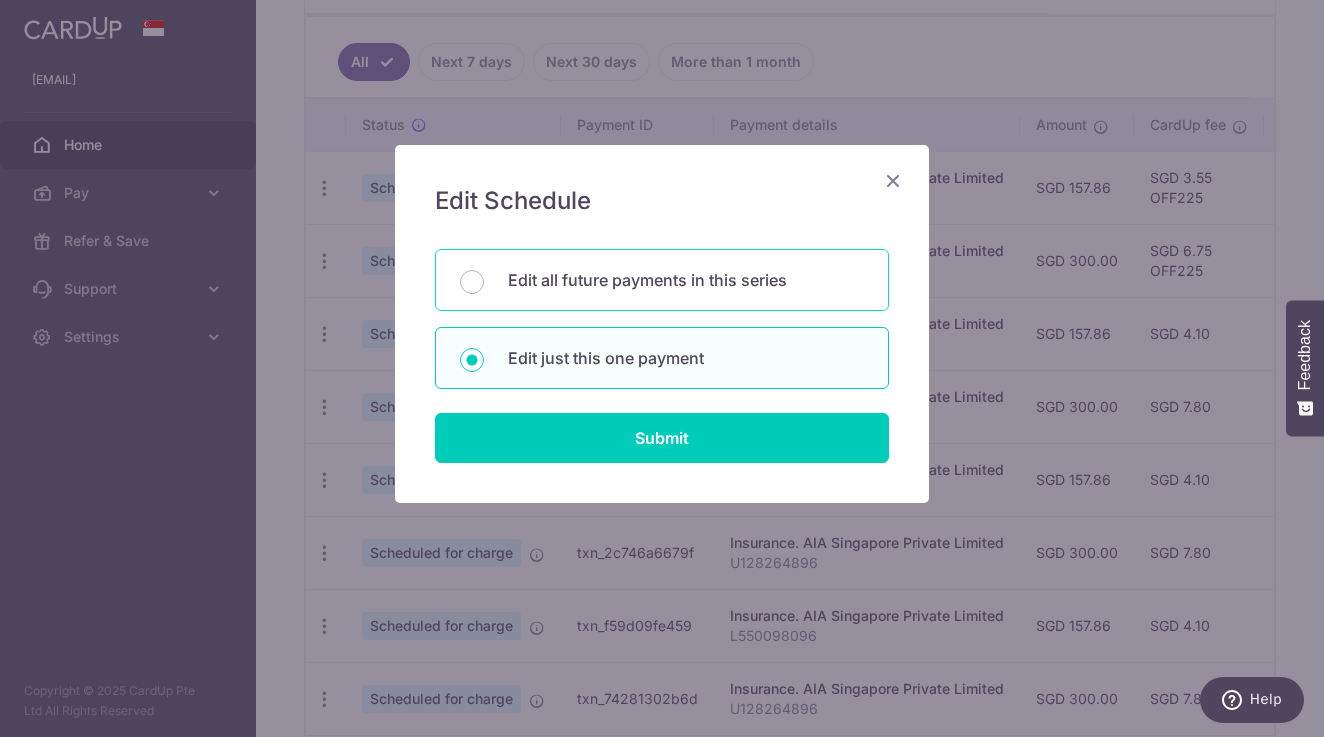 click on "Edit all future payments in this series" at bounding box center [686, 280] 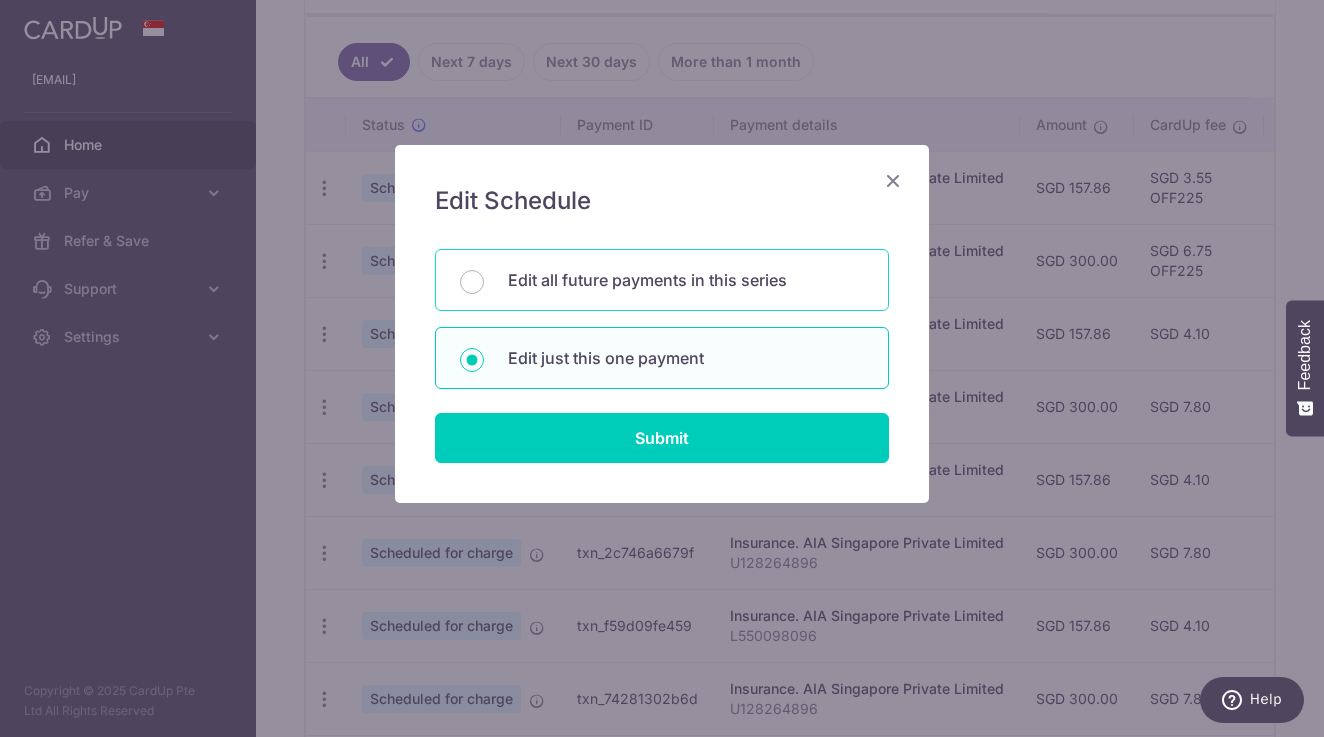 click on "Edit all future payments in this series" at bounding box center (472, 282) 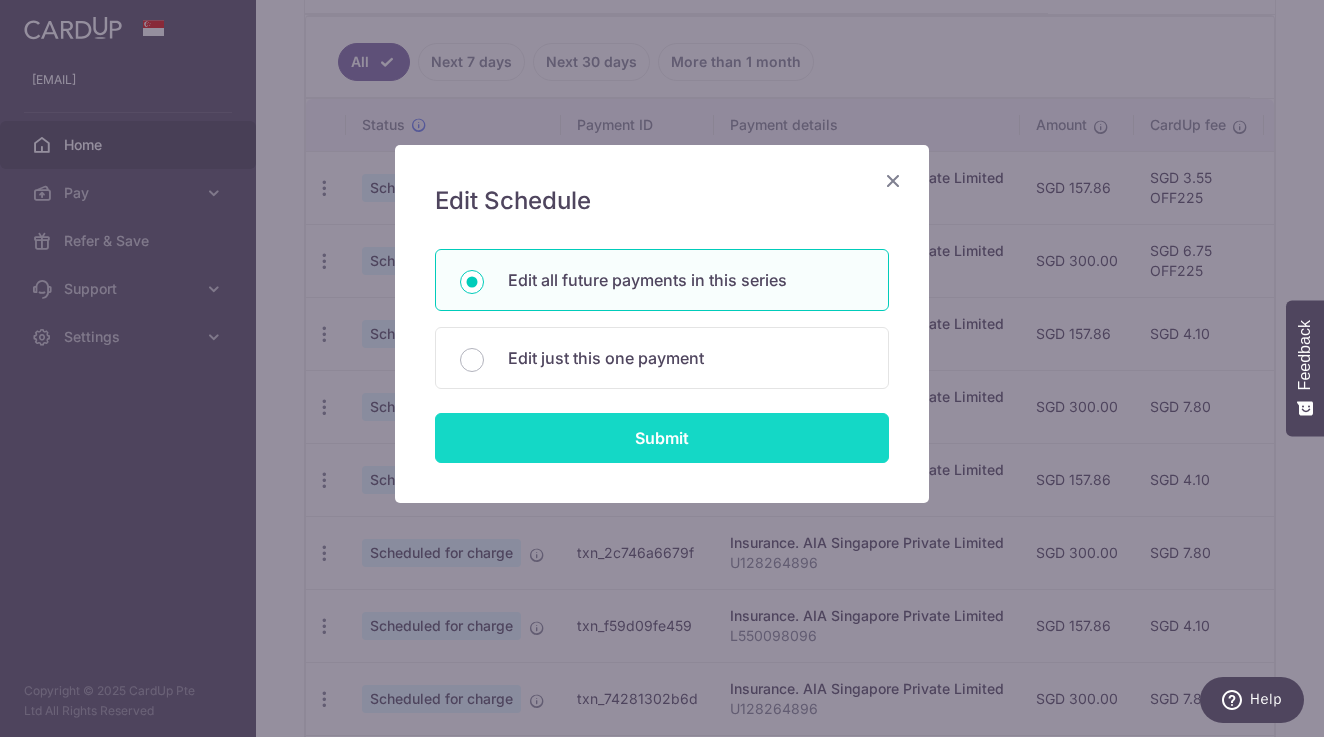 click on "Submit" at bounding box center [662, 438] 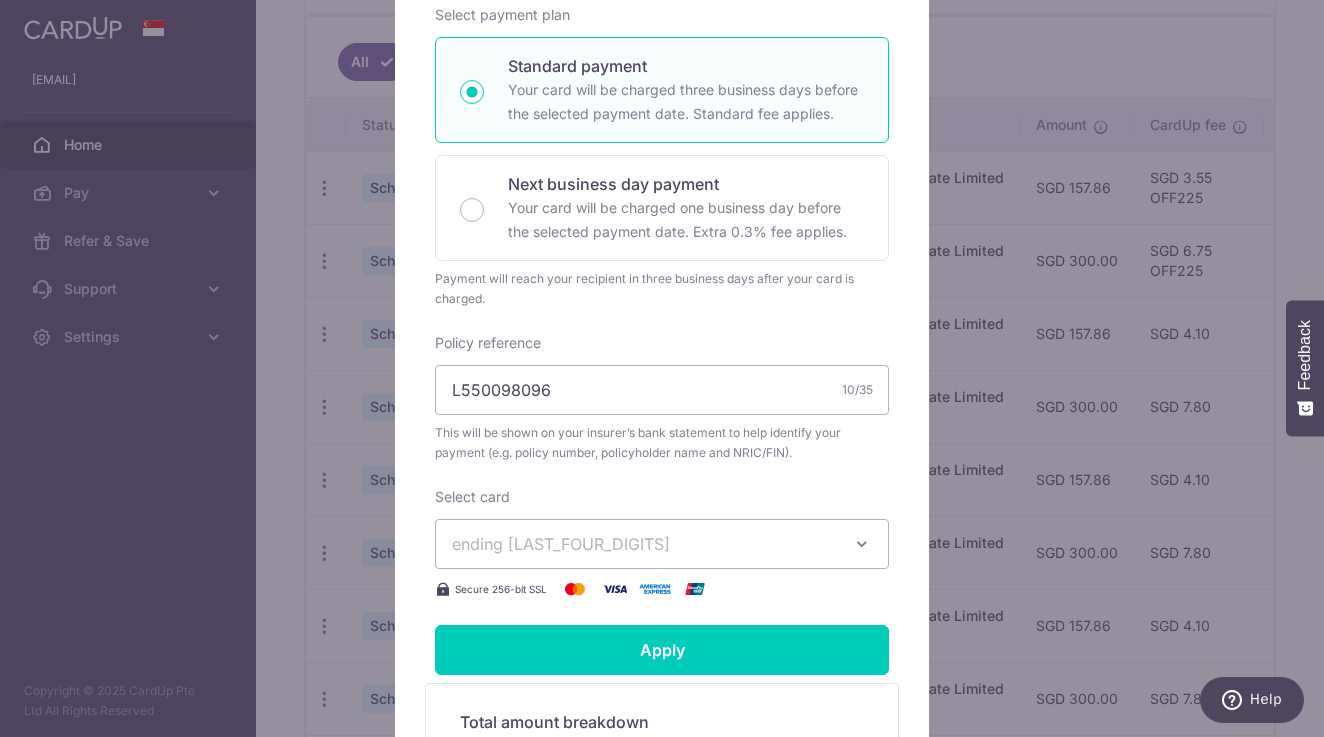 scroll, scrollTop: 483, scrollLeft: 0, axis: vertical 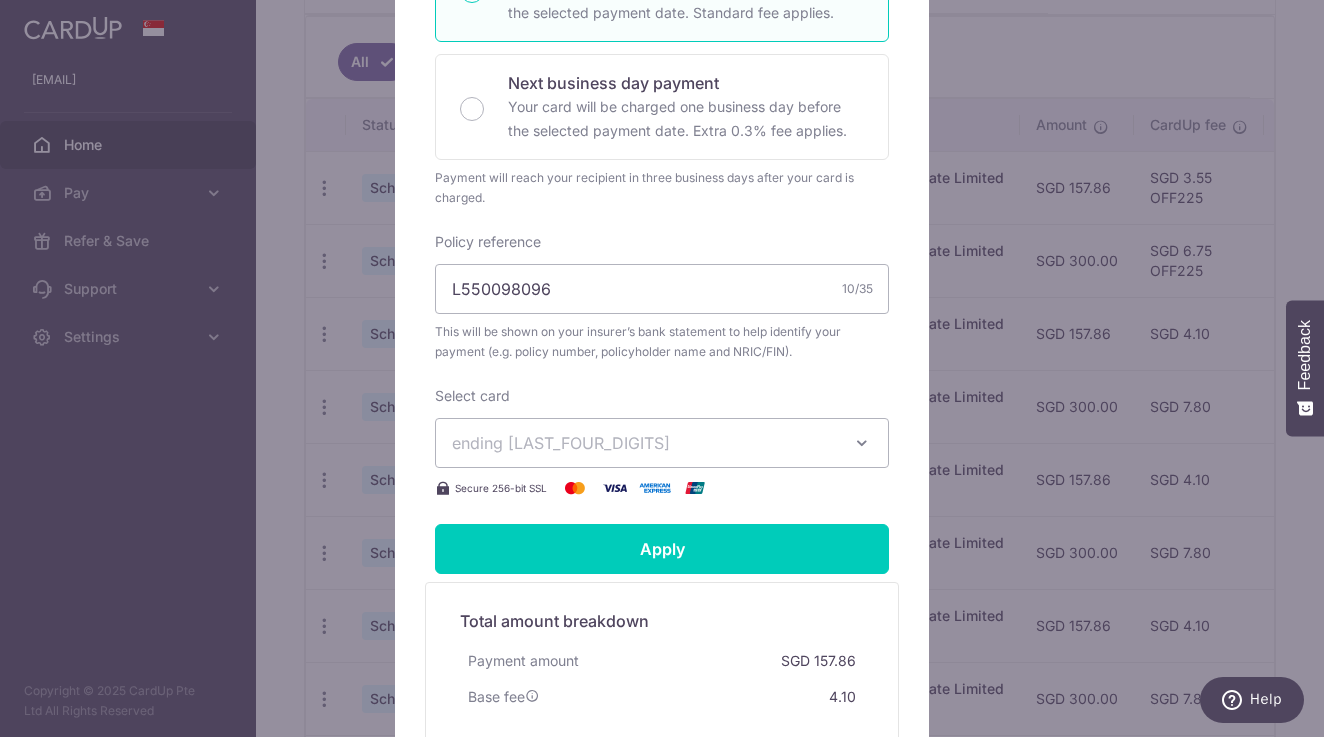 click on "ending 9357" at bounding box center [644, 443] 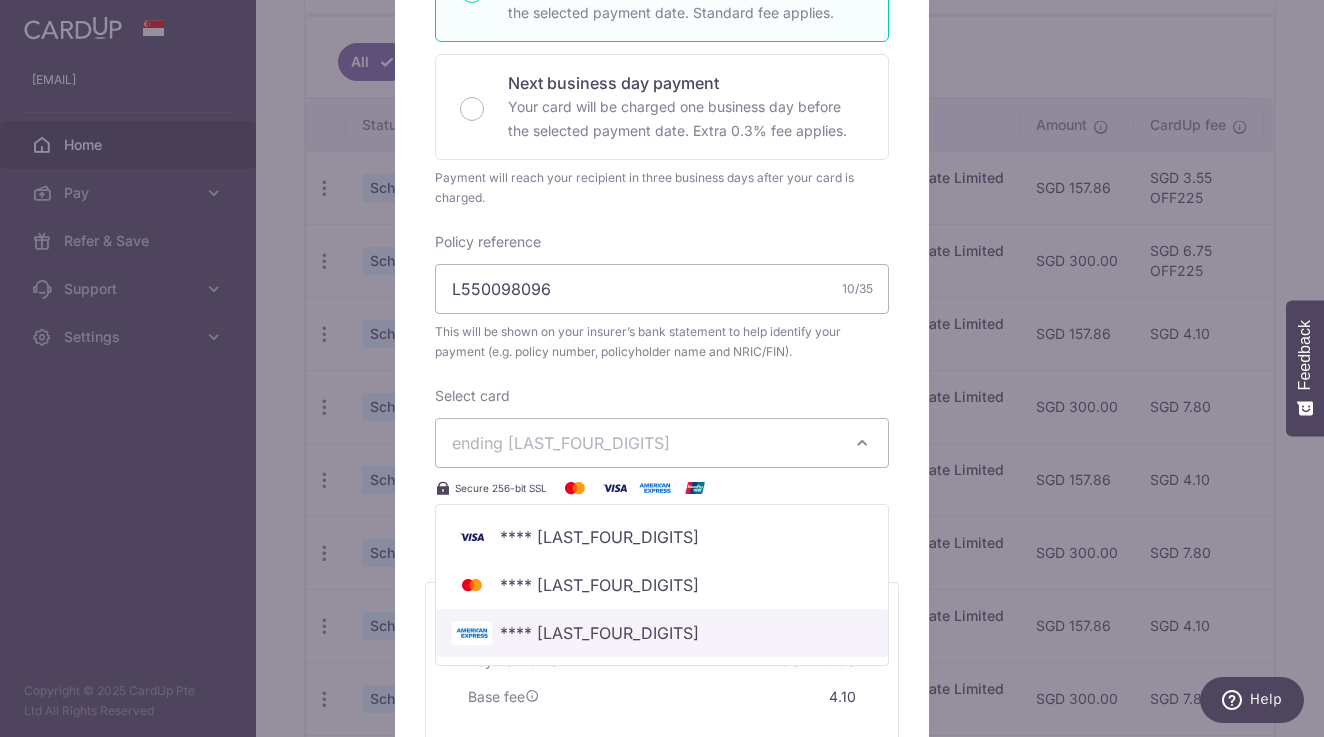 click on "**** [LAST_FOUR]" at bounding box center [662, 633] 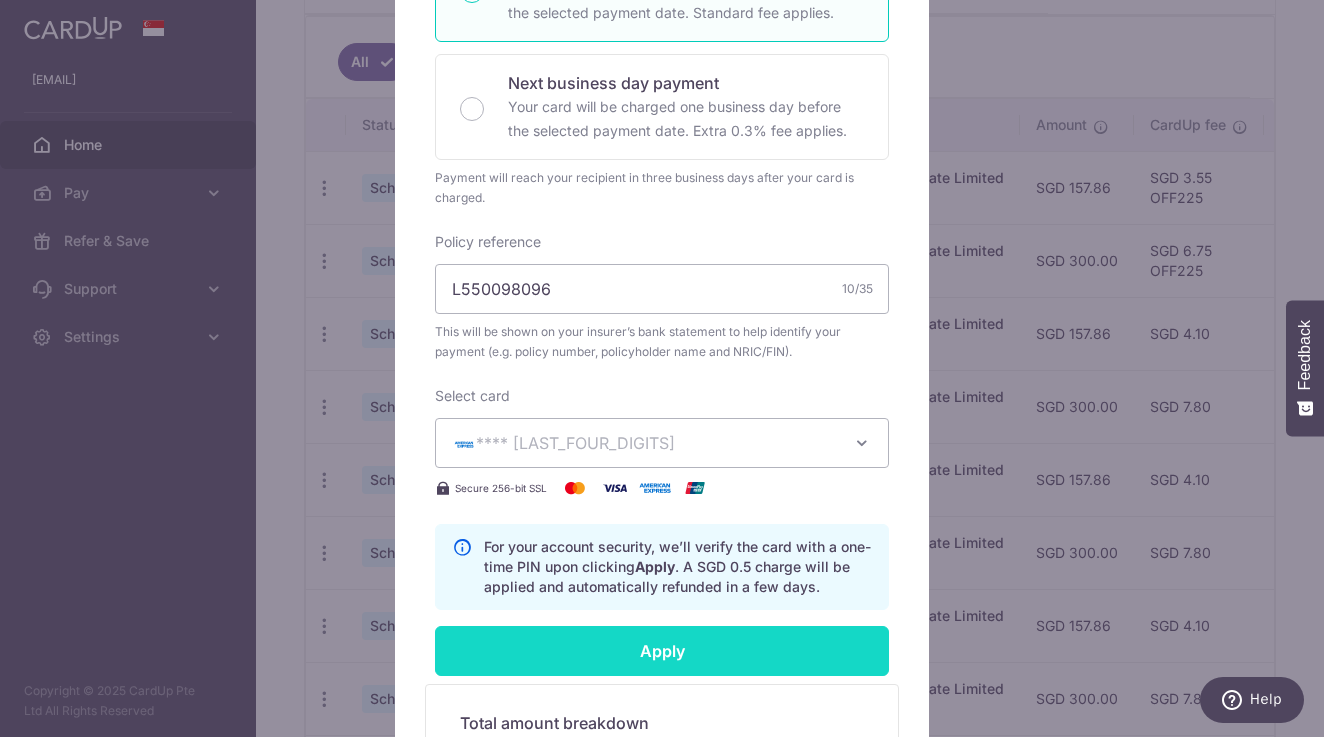 click on "Apply" at bounding box center (662, 651) 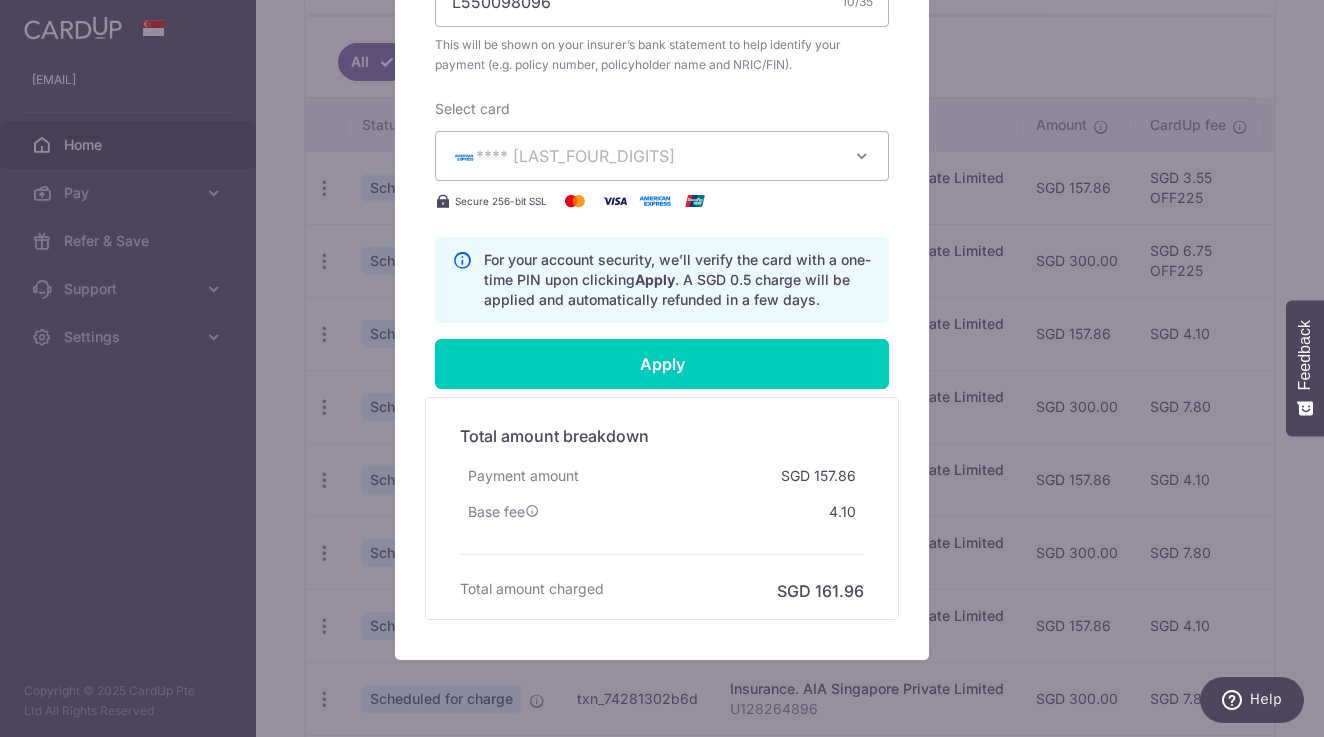 scroll, scrollTop: 803, scrollLeft: 0, axis: vertical 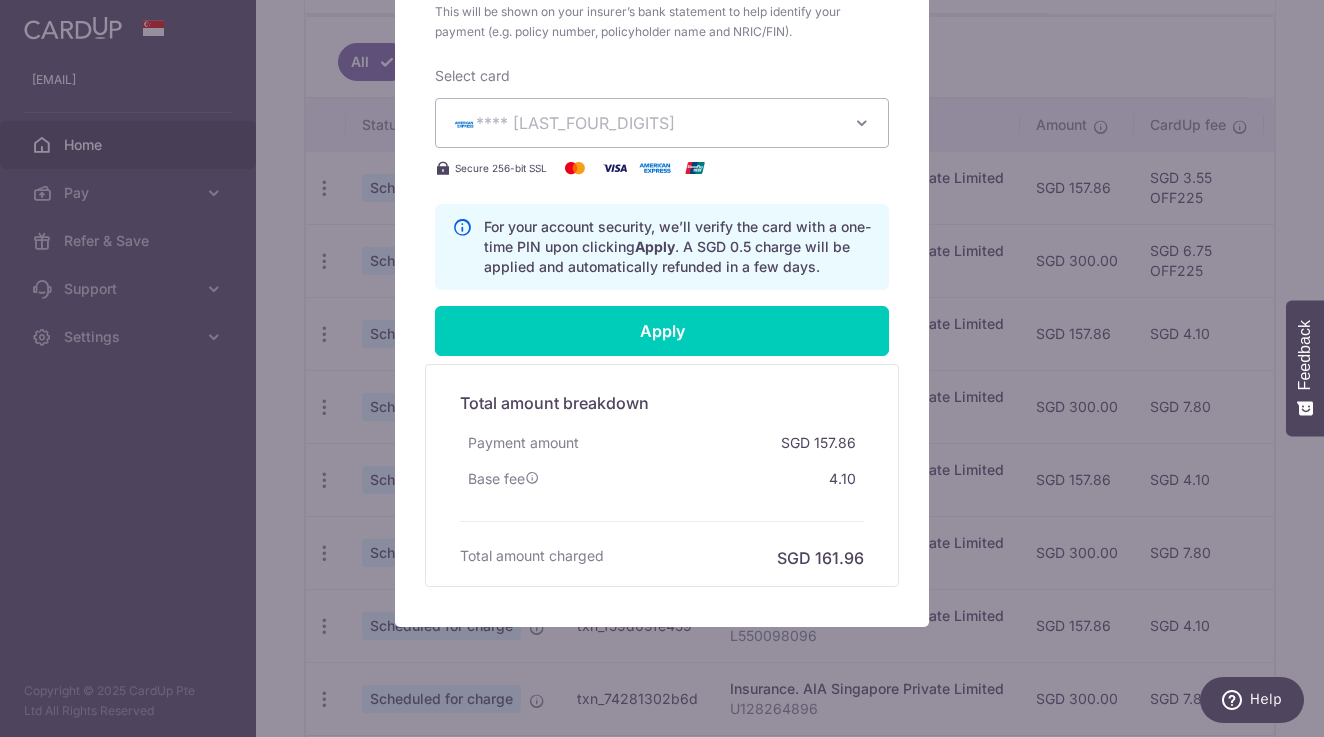 type on "Successfully Applied" 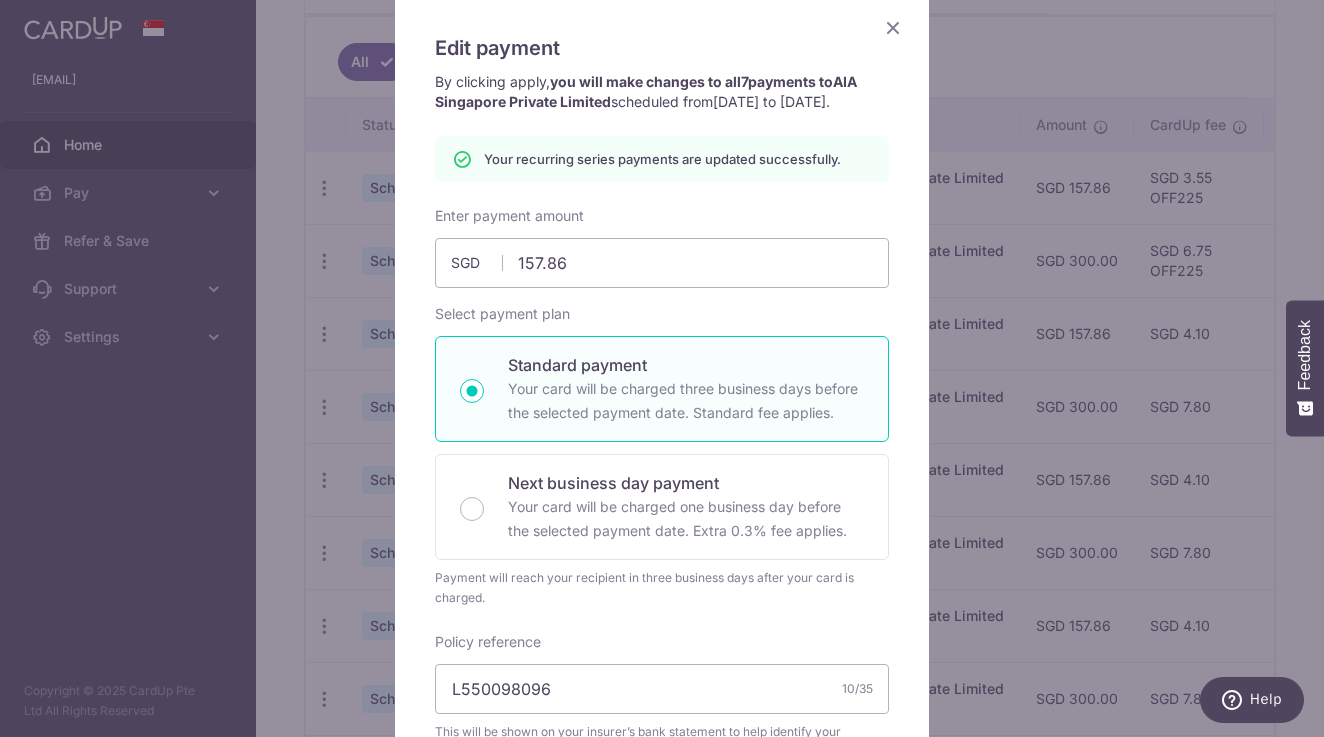 scroll, scrollTop: 142, scrollLeft: 0, axis: vertical 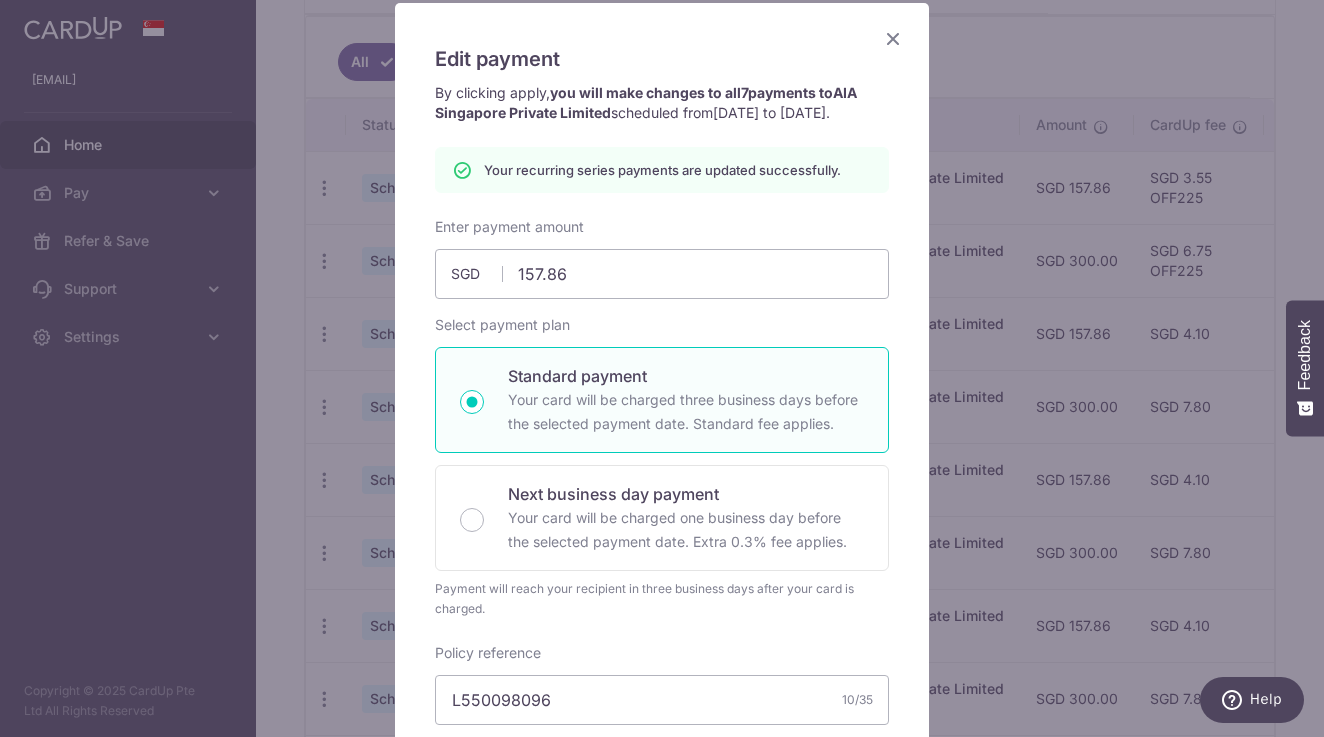 click at bounding box center (893, 38) 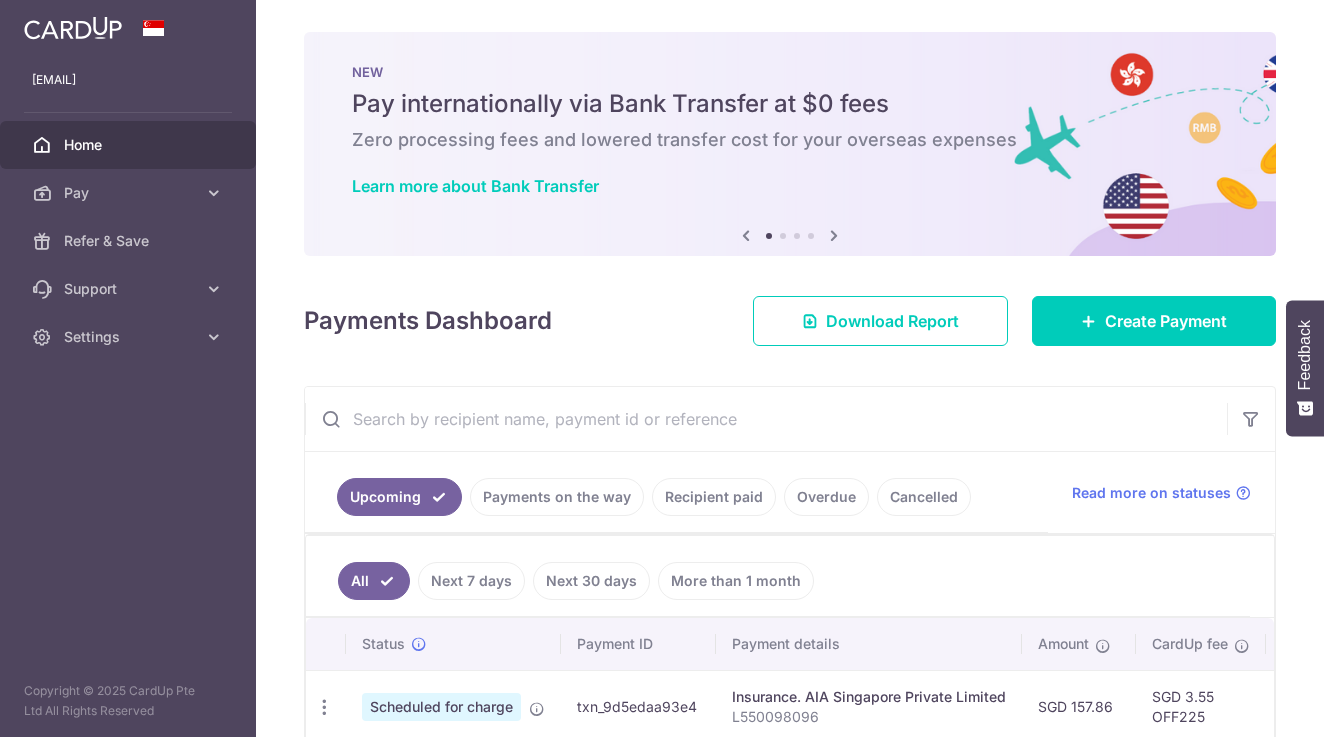 scroll, scrollTop: 0, scrollLeft: 0, axis: both 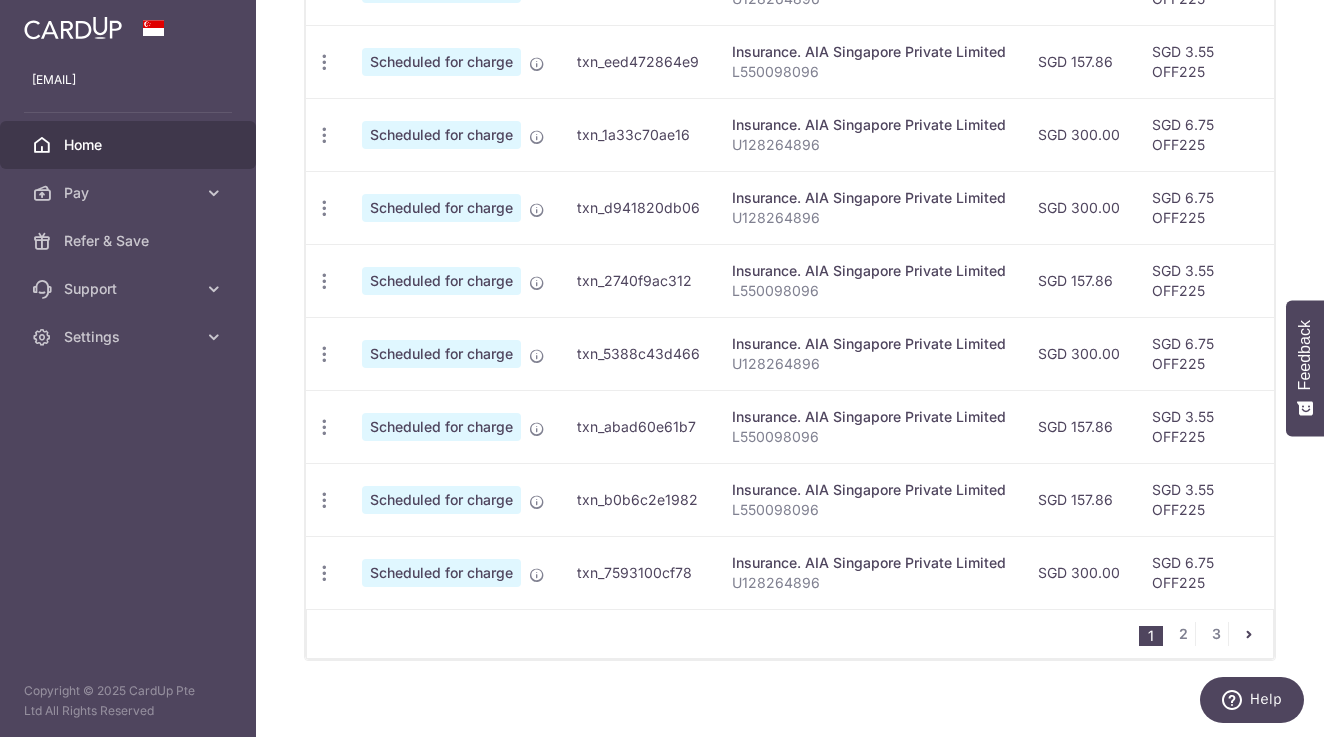 click on "2" at bounding box center [1183, 634] 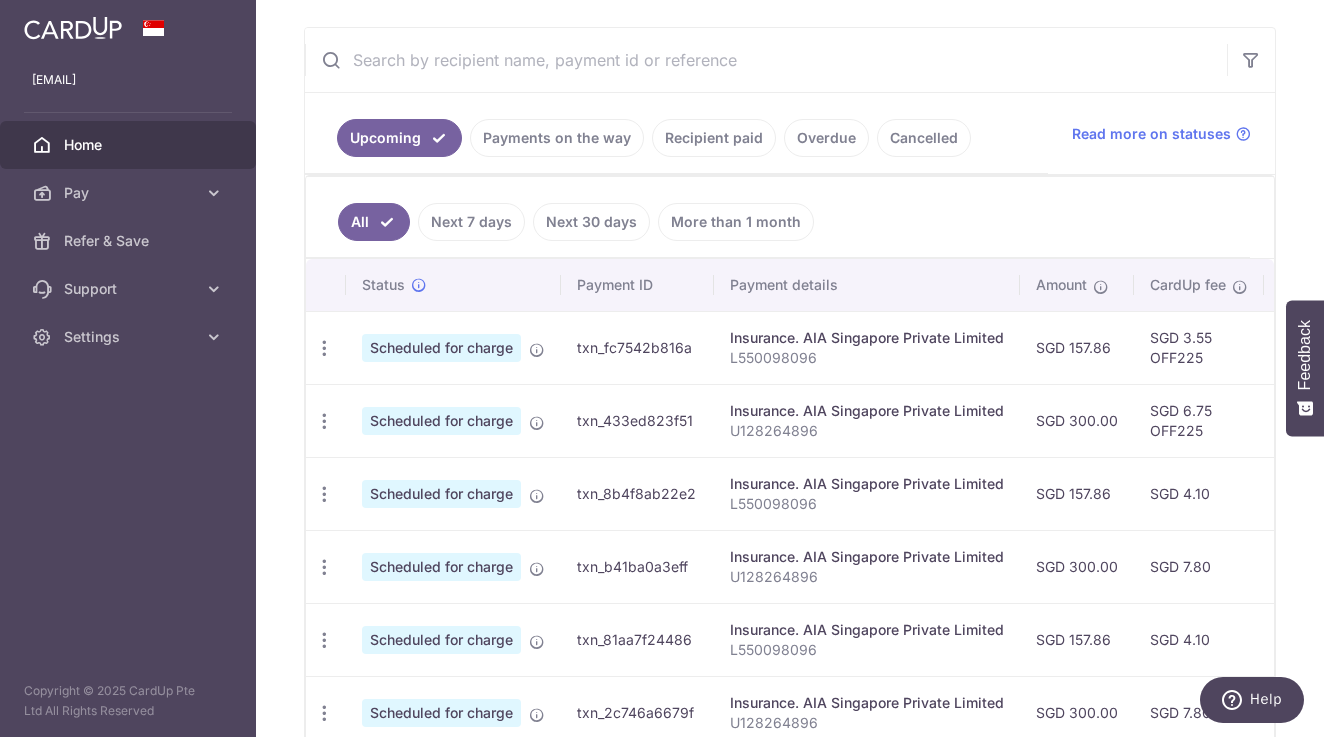 scroll, scrollTop: 357, scrollLeft: 0, axis: vertical 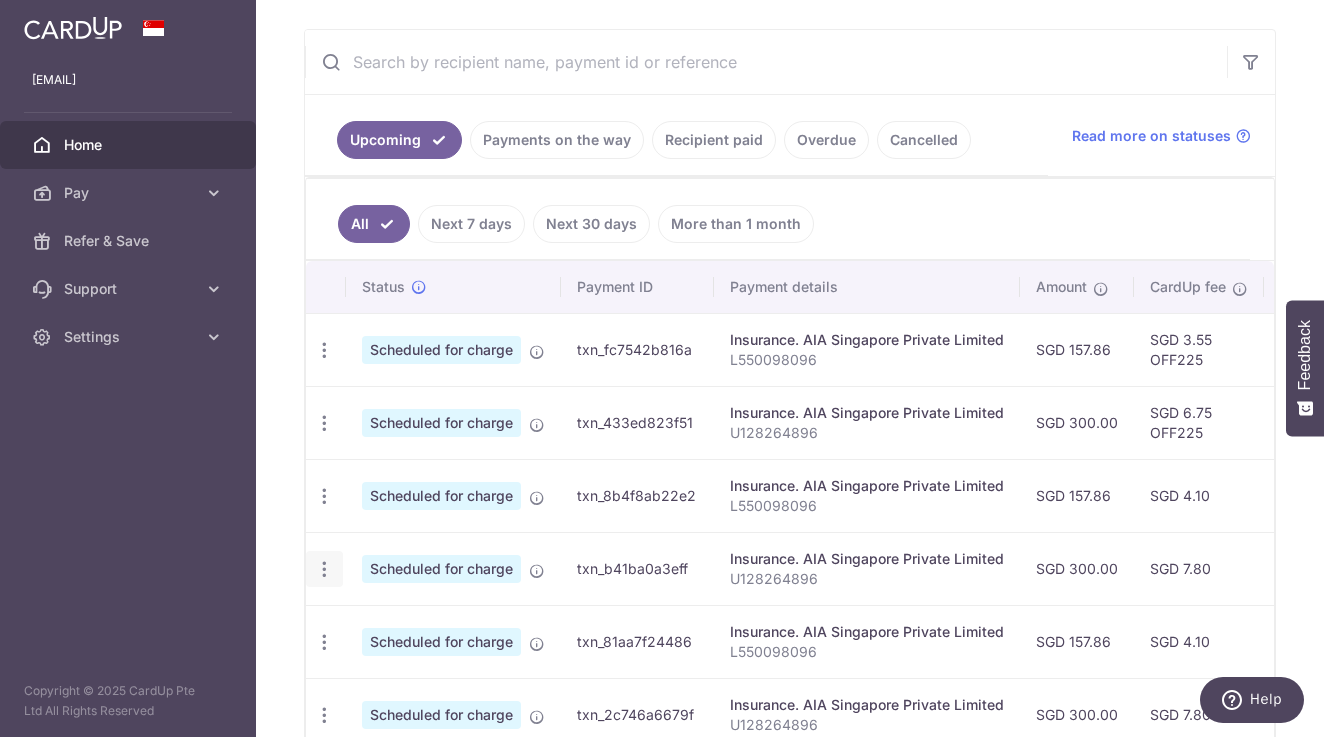 click at bounding box center [324, 350] 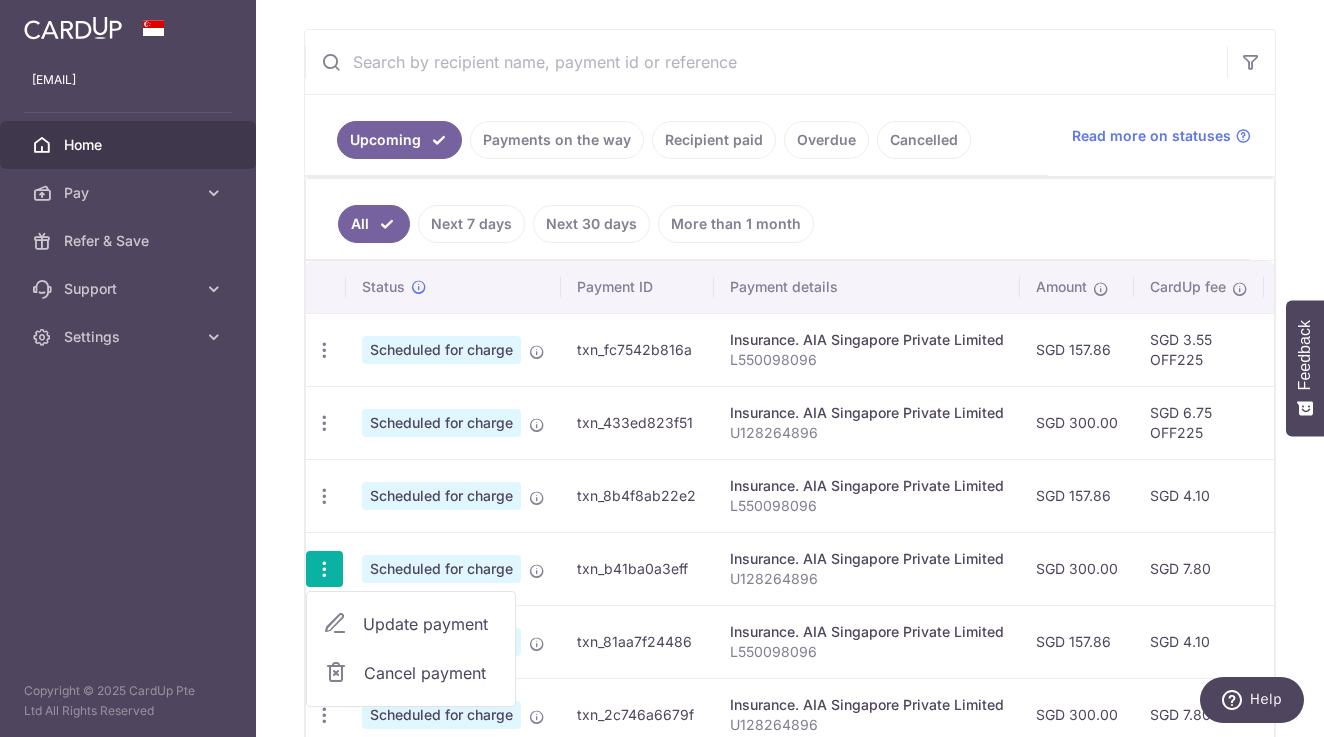 click on "Update payment" at bounding box center [431, 624] 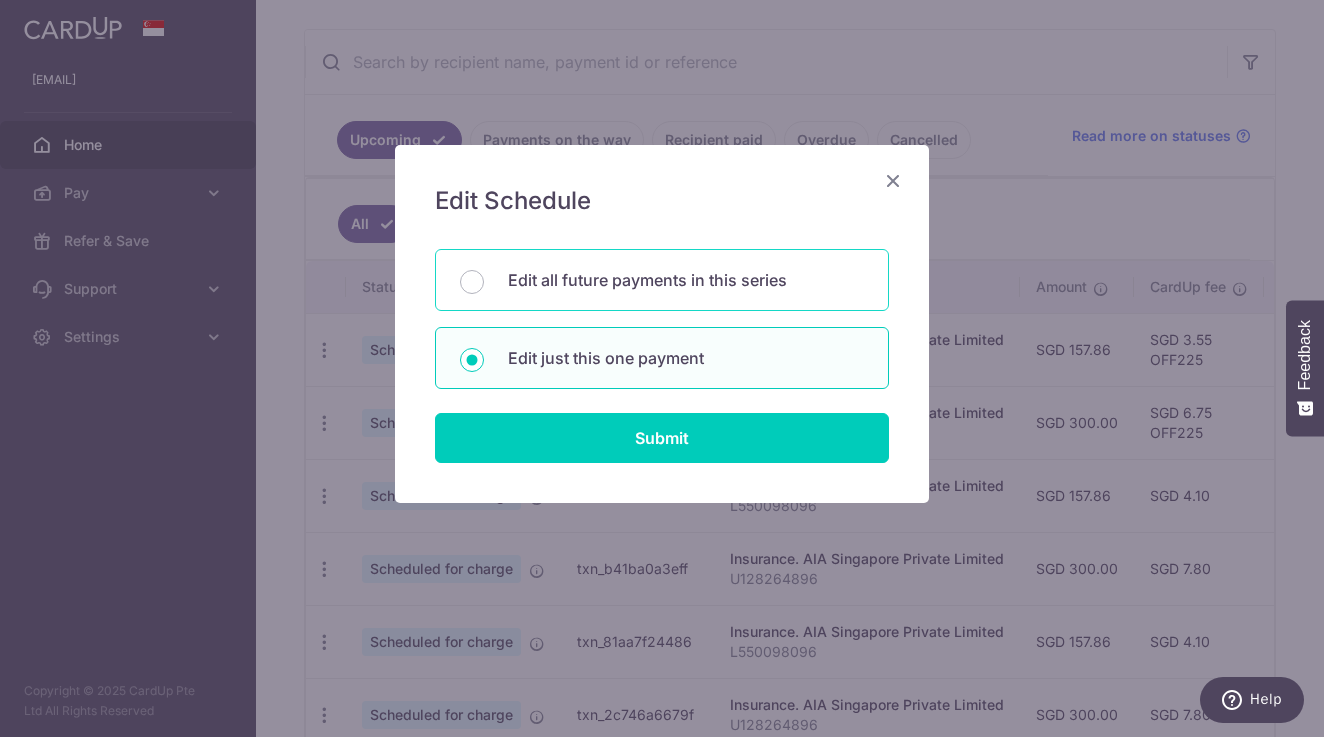 click on "Edit all future payments in this series" at bounding box center [686, 280] 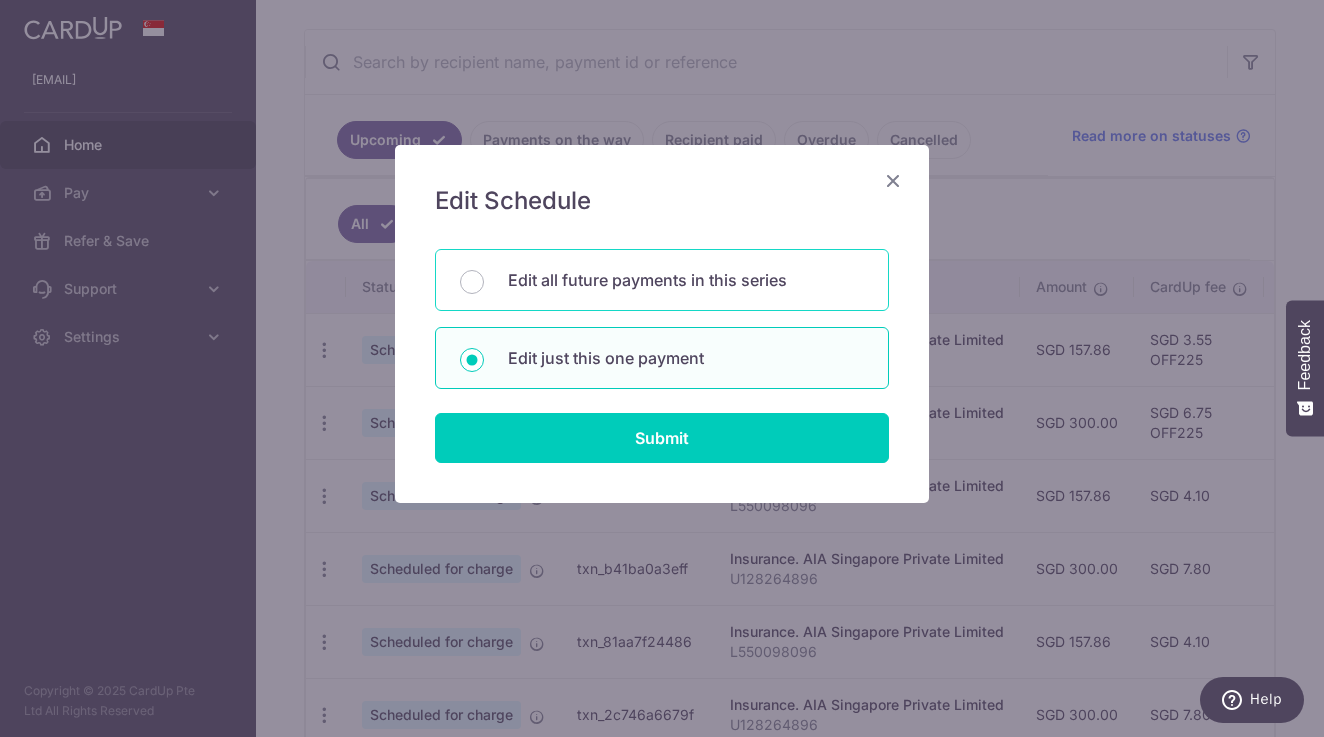 click on "Edit all future payments in this series" at bounding box center [472, 282] 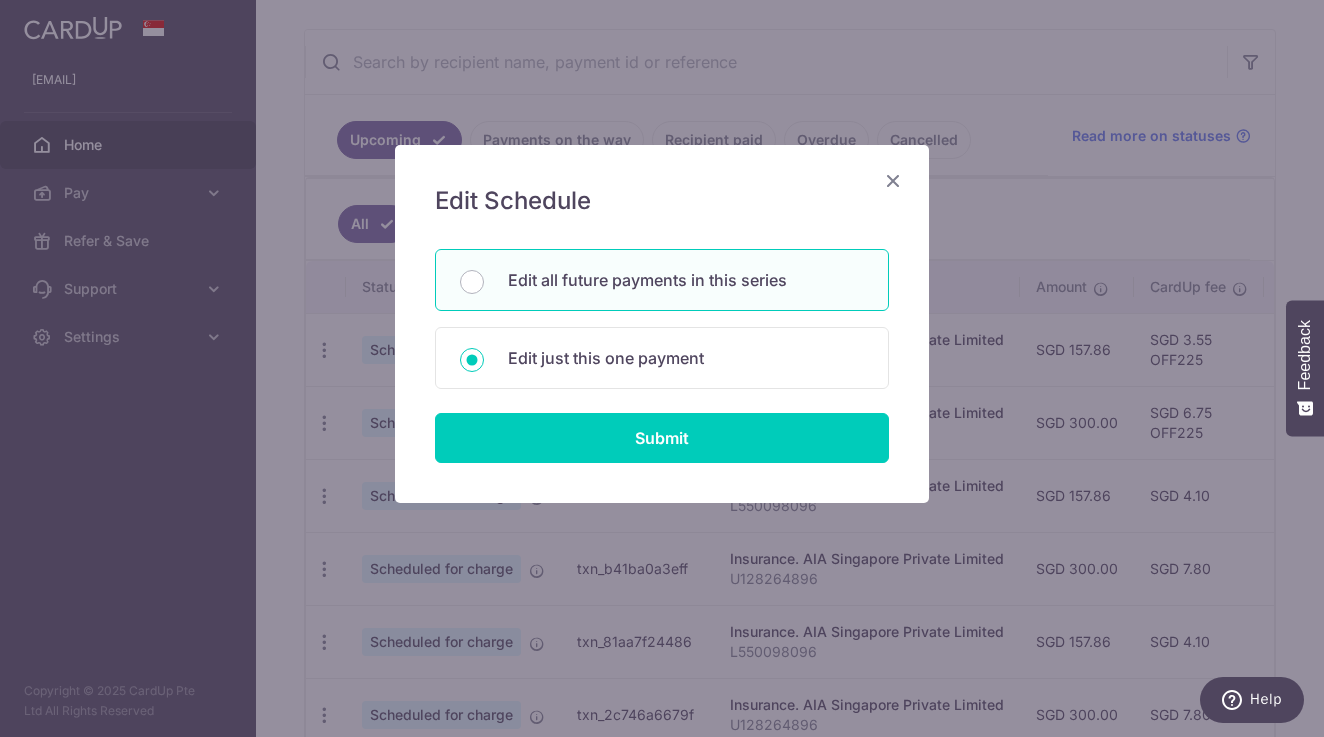 radio on "true" 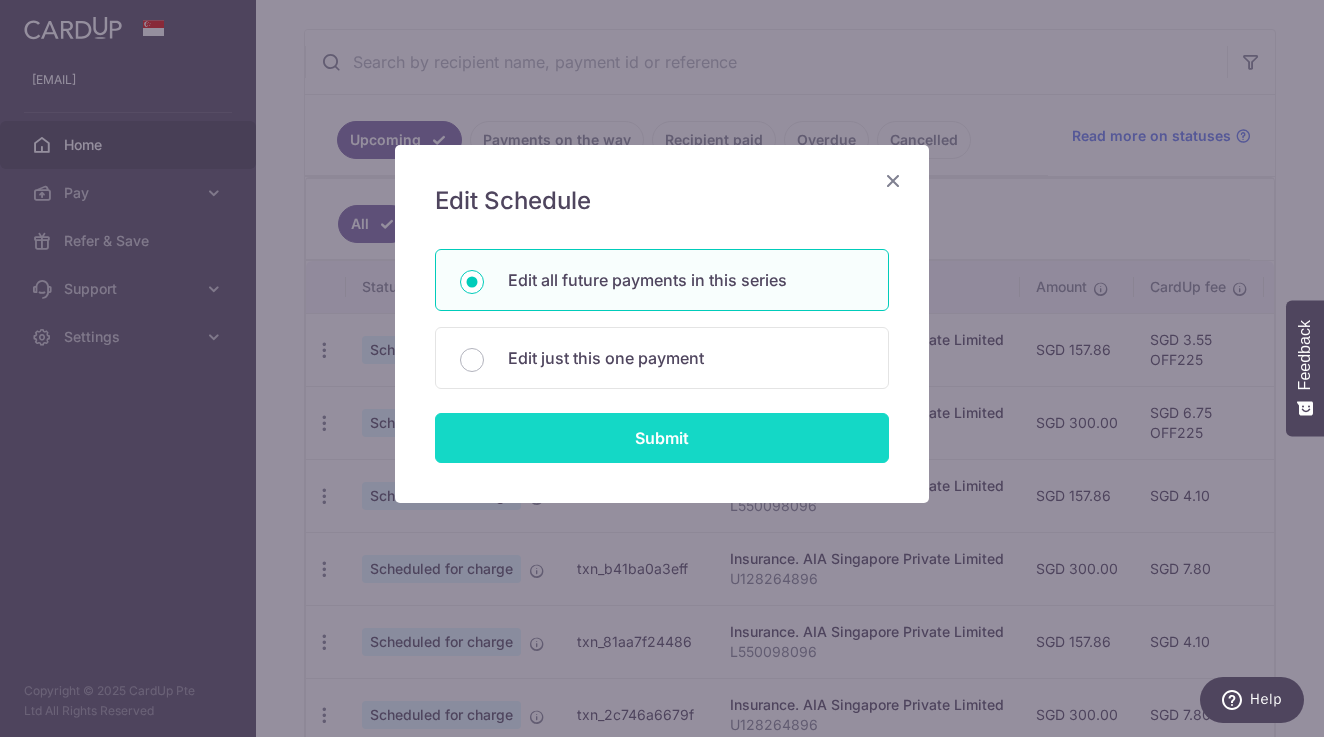 click on "Submit" at bounding box center [662, 438] 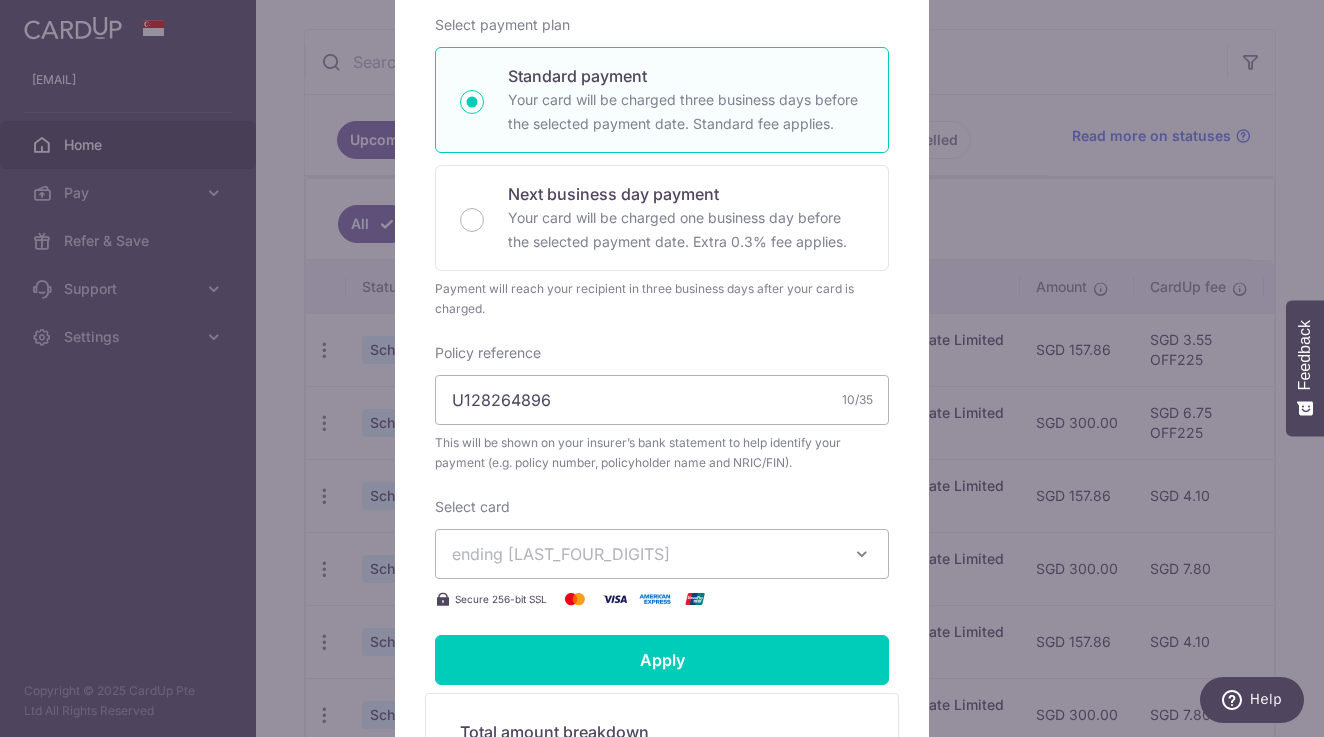 scroll, scrollTop: 413, scrollLeft: 0, axis: vertical 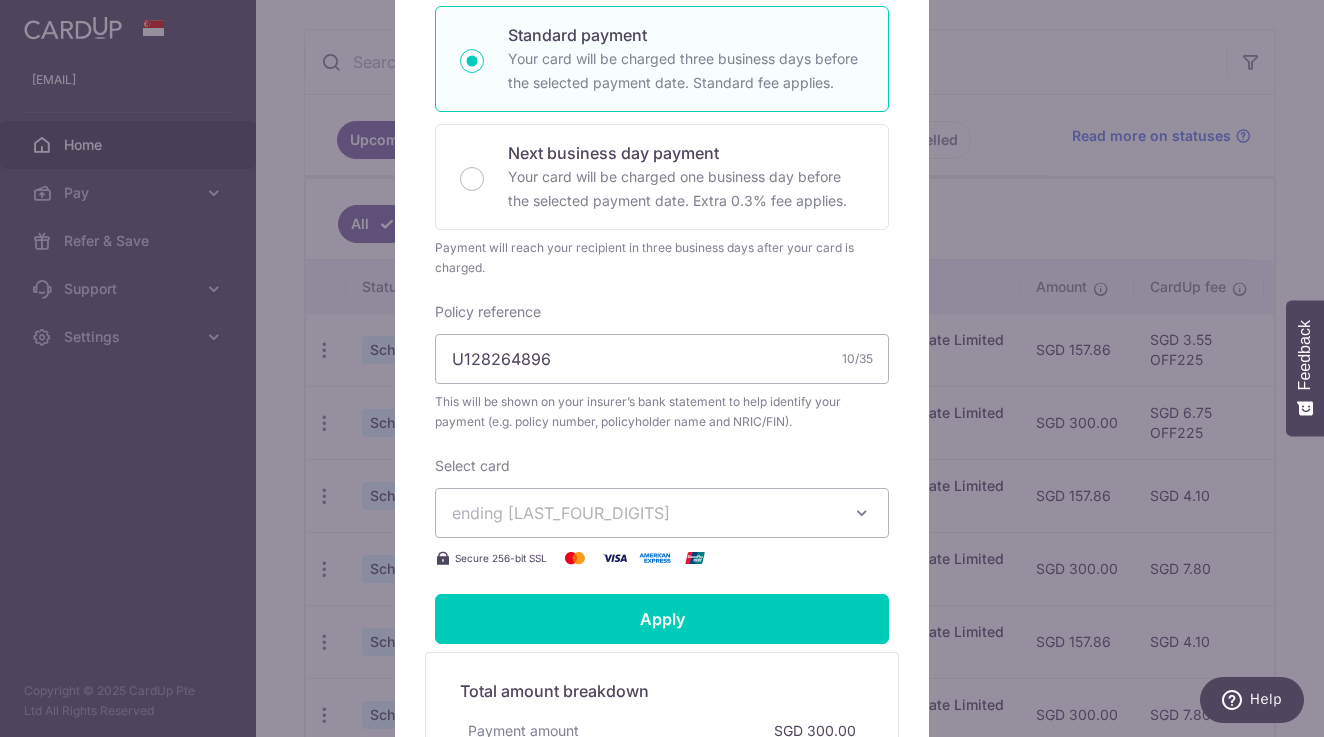 click on "ending [LAST_FOUR_DIGITS]" at bounding box center (662, 513) 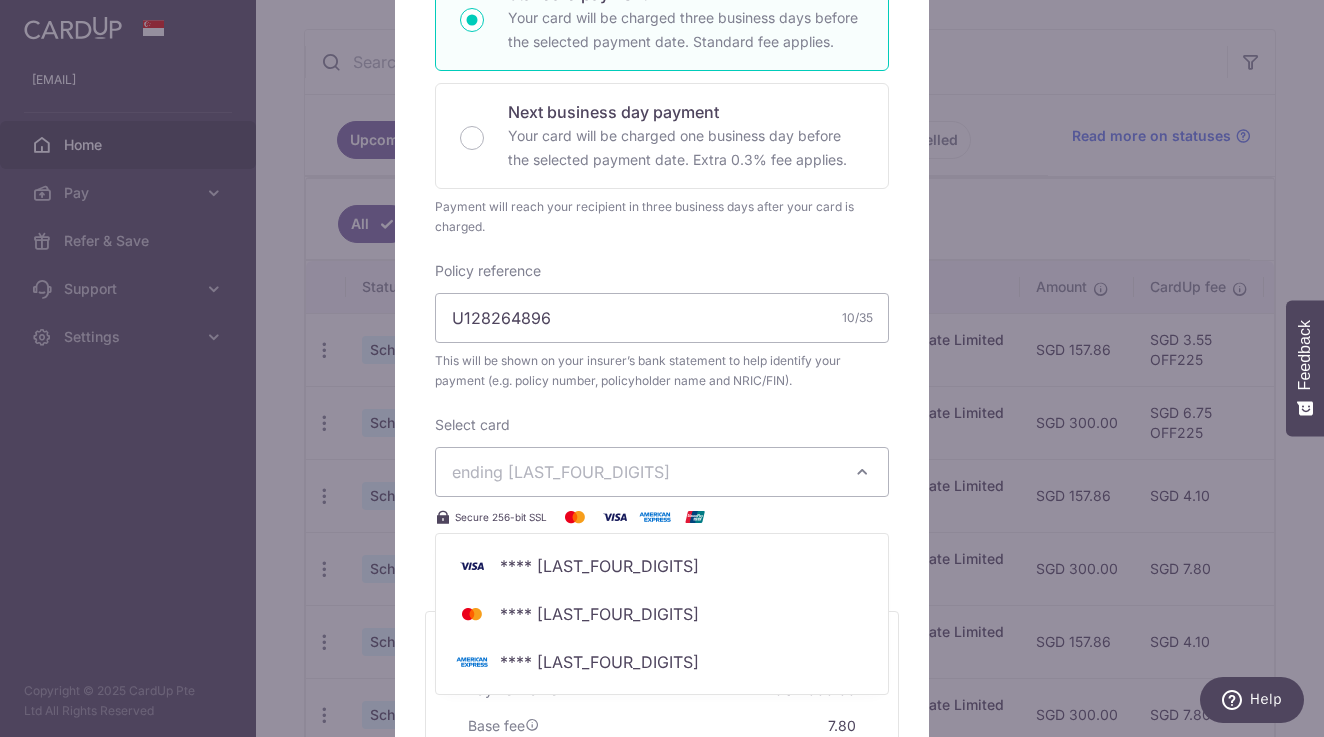 scroll, scrollTop: 498, scrollLeft: 0, axis: vertical 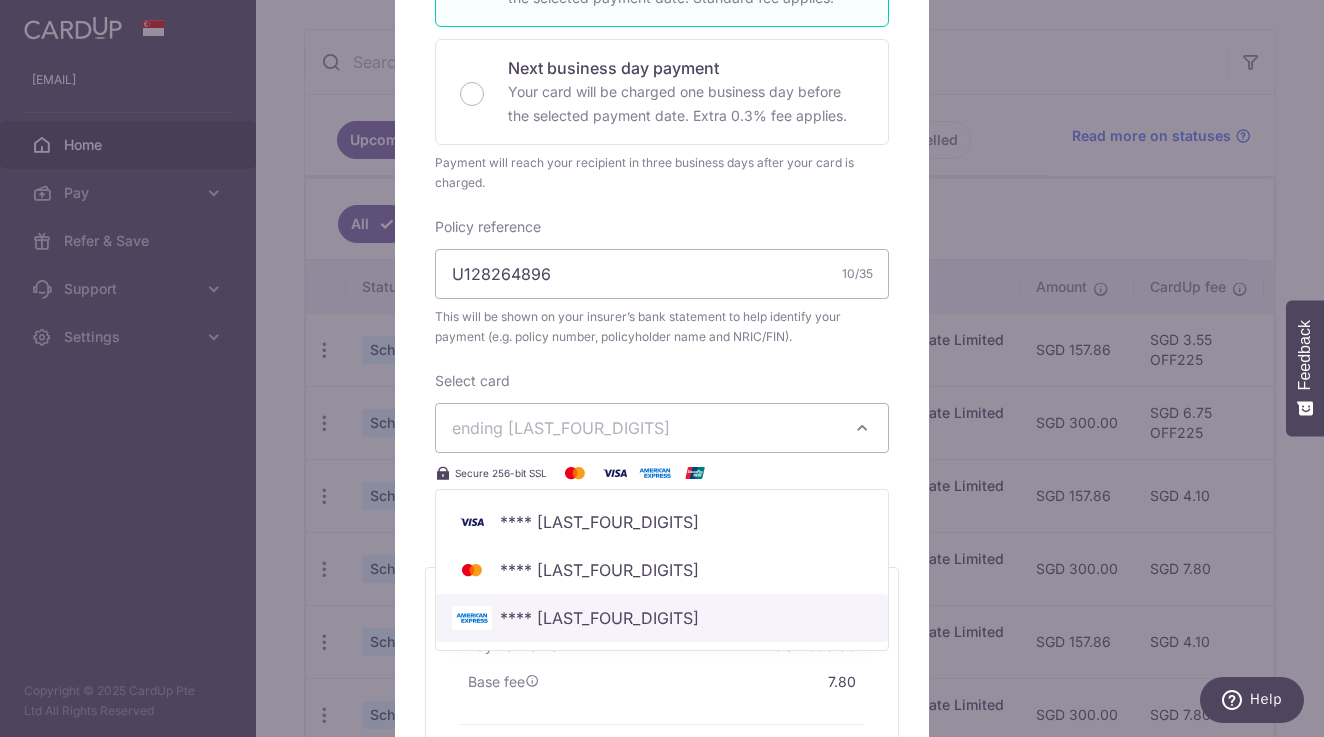 click on "**** [LAST_FOUR_DIGITS]" at bounding box center [662, 618] 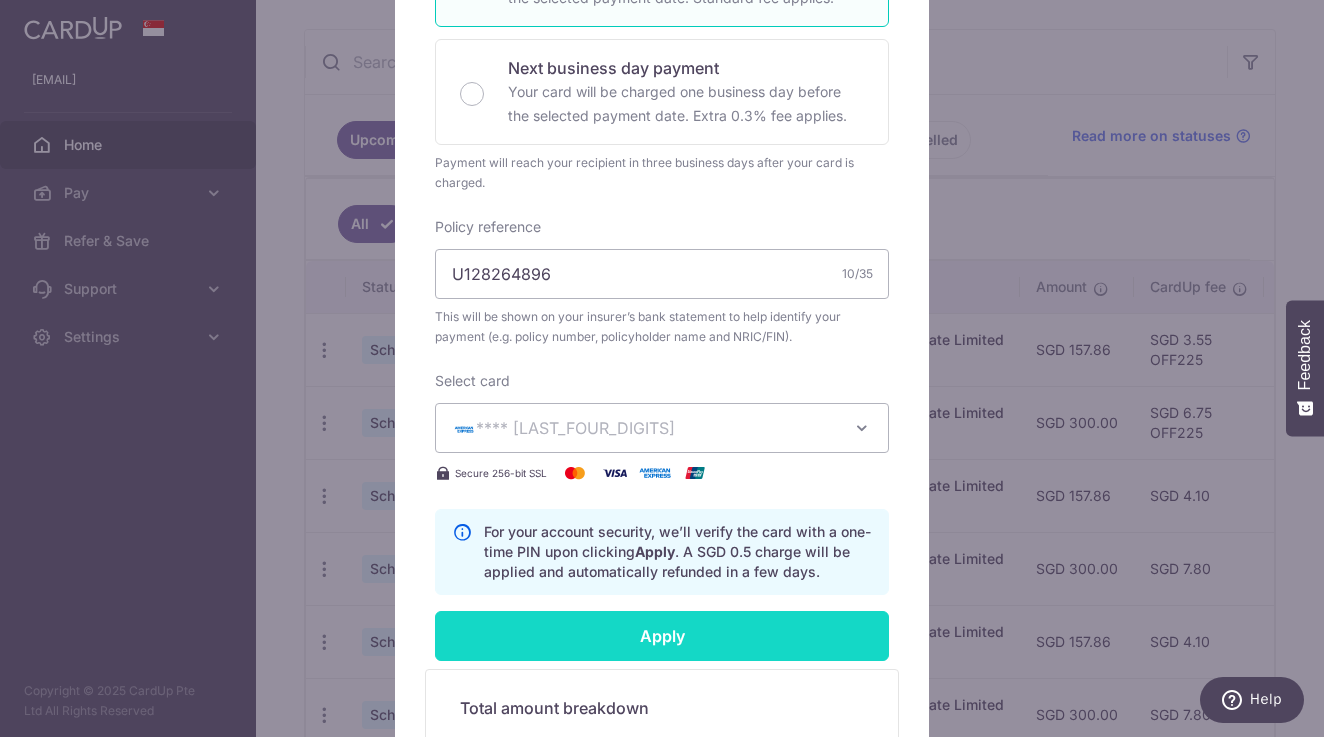 click on "Apply" at bounding box center (662, 636) 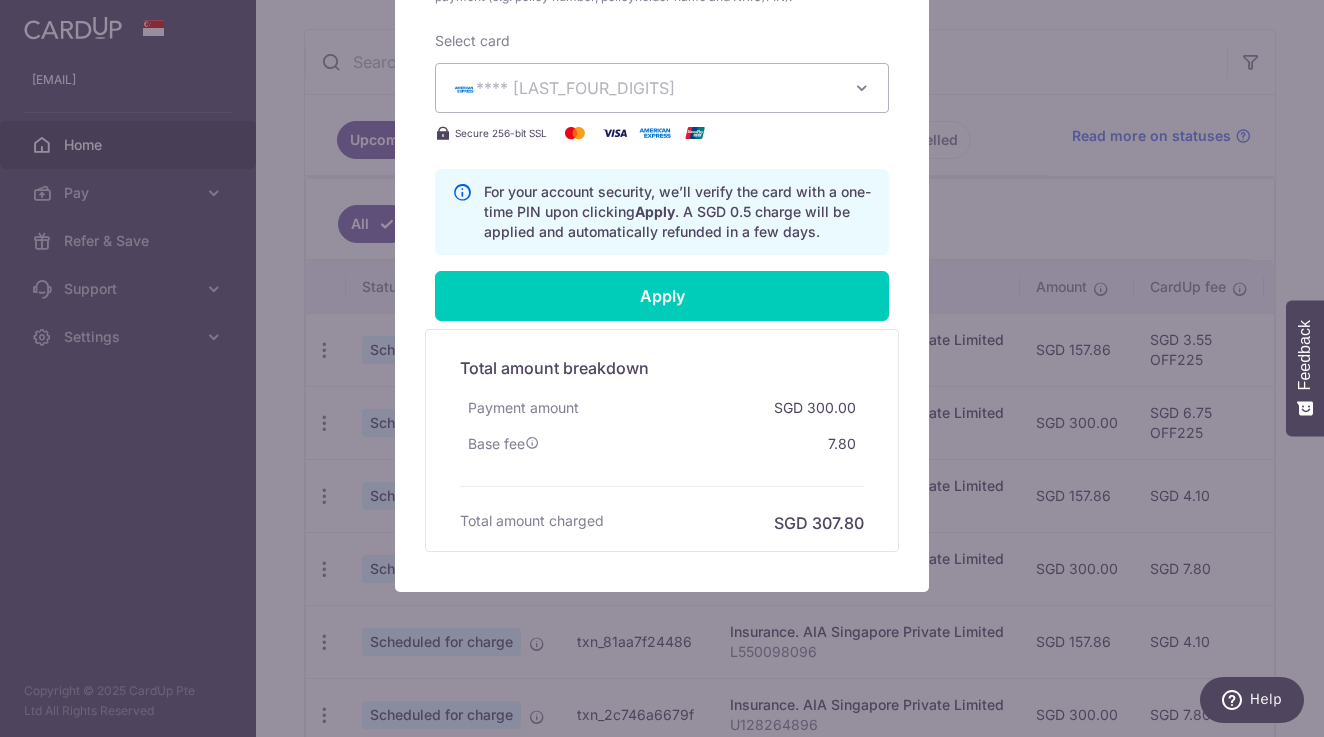 scroll, scrollTop: 858, scrollLeft: 0, axis: vertical 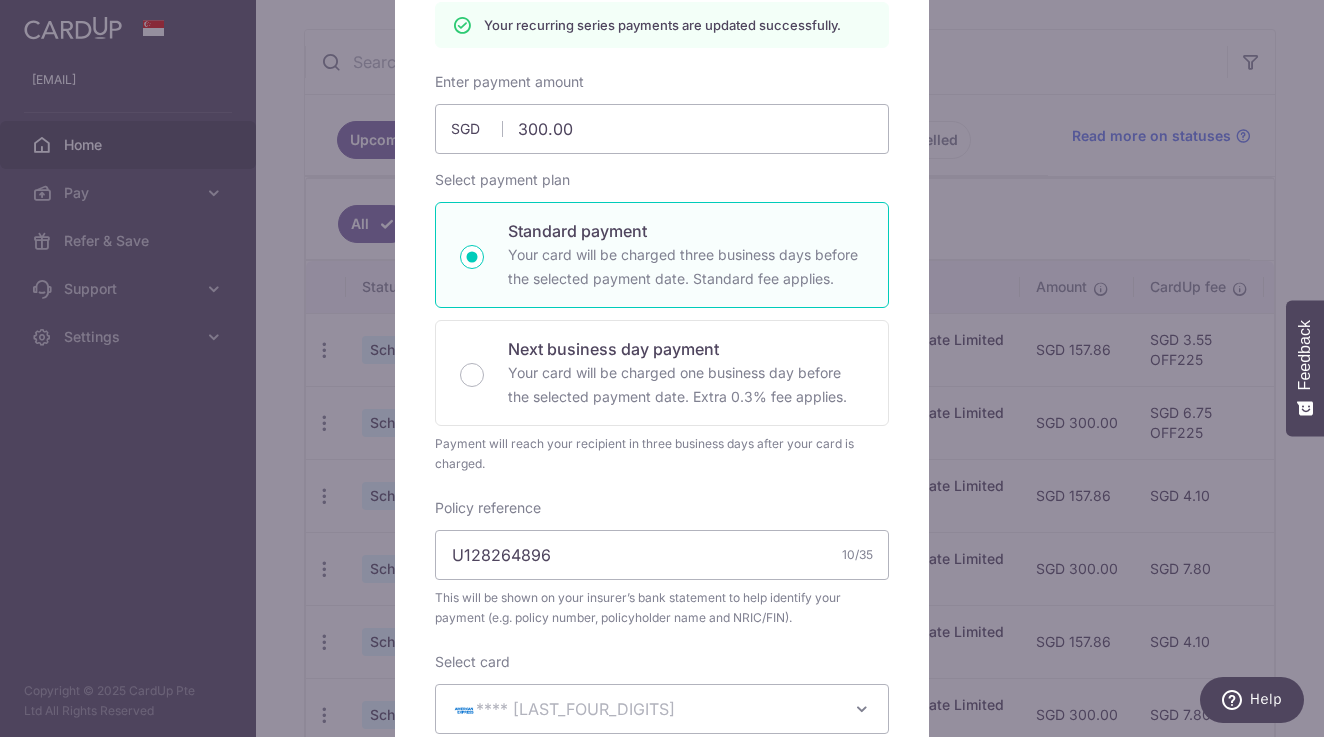 click on "Edit payment
By clicking apply,  you will make changes to all  7  payments to  AIA Singapore Private Limited  scheduled from
01/03/2026 to 01/09/2026 .
By clicking below, you confirm you are editing this payment to  AIA Singapore Private Limited  on
01/03/2026 .
Your recurring series payments are updated successfully.
7" at bounding box center [662, 368] 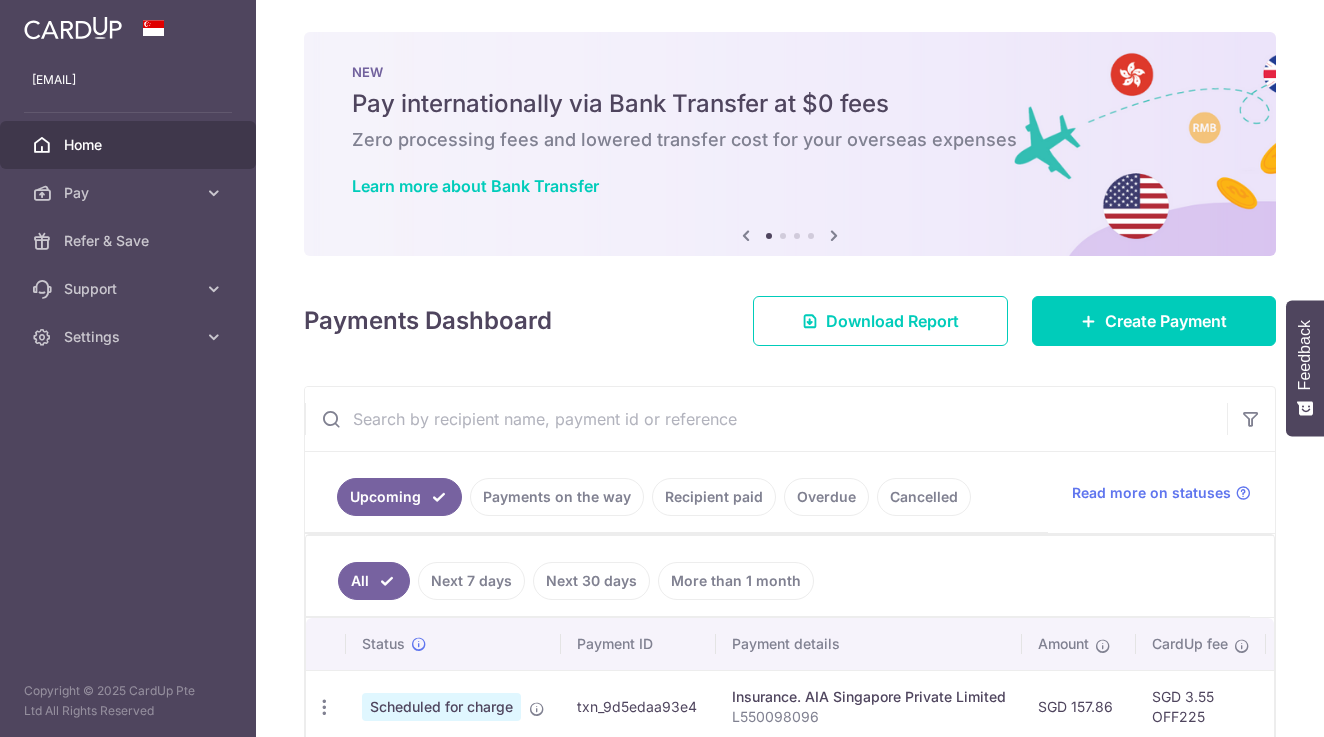 scroll, scrollTop: 0, scrollLeft: 0, axis: both 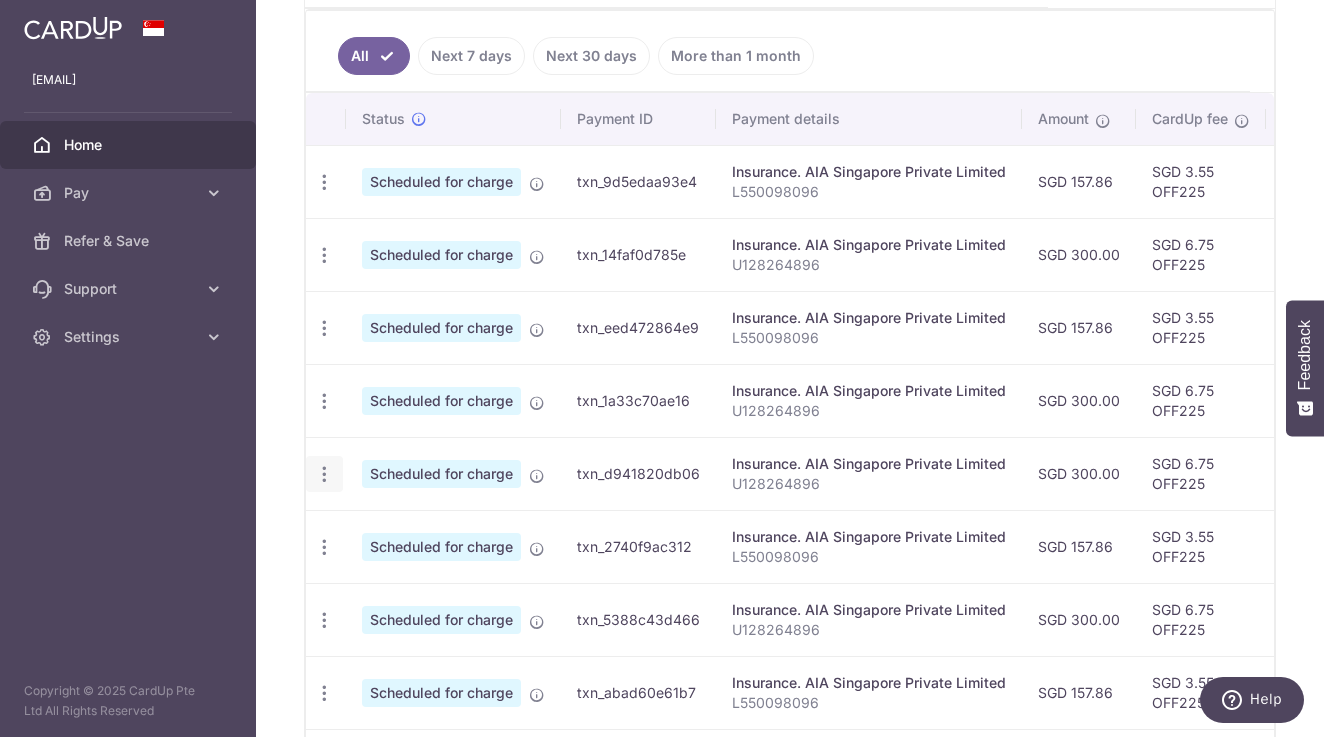 click at bounding box center [324, 182] 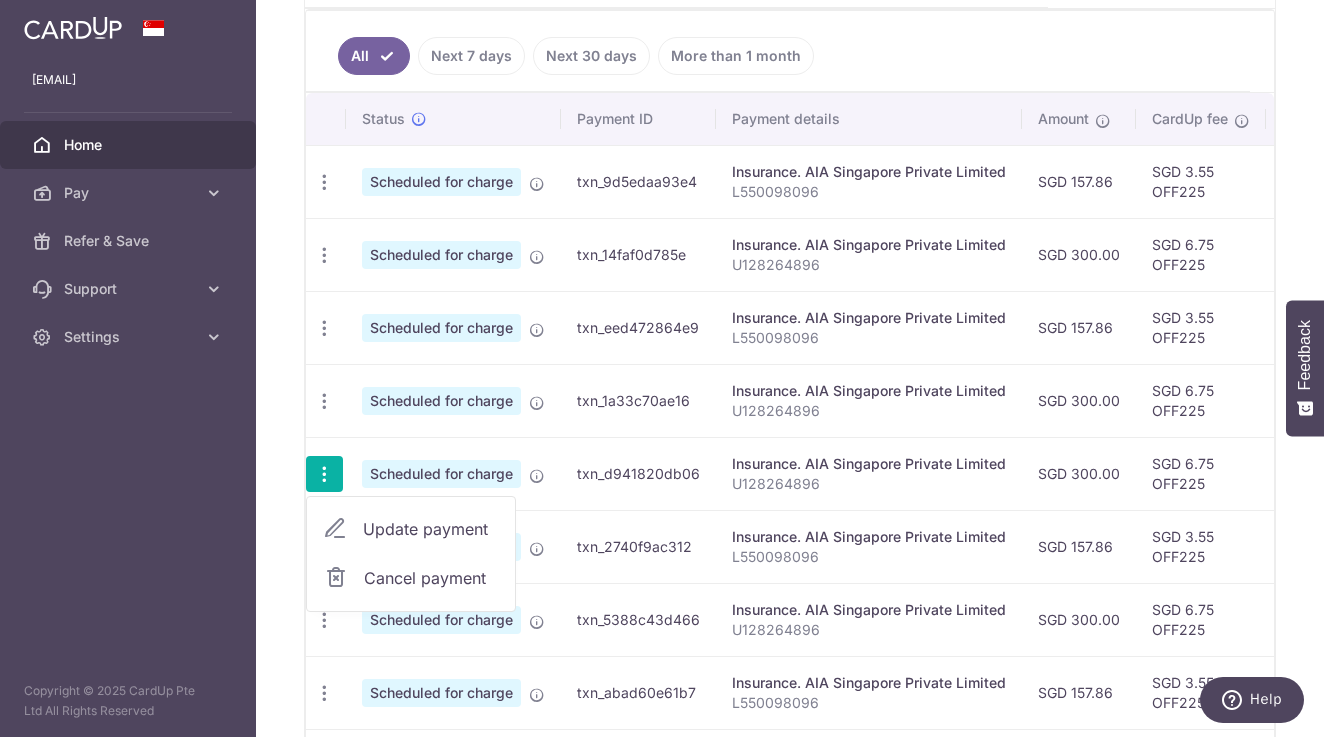 click on "Insurance. AIA Singapore Private Limited" at bounding box center (869, 464) 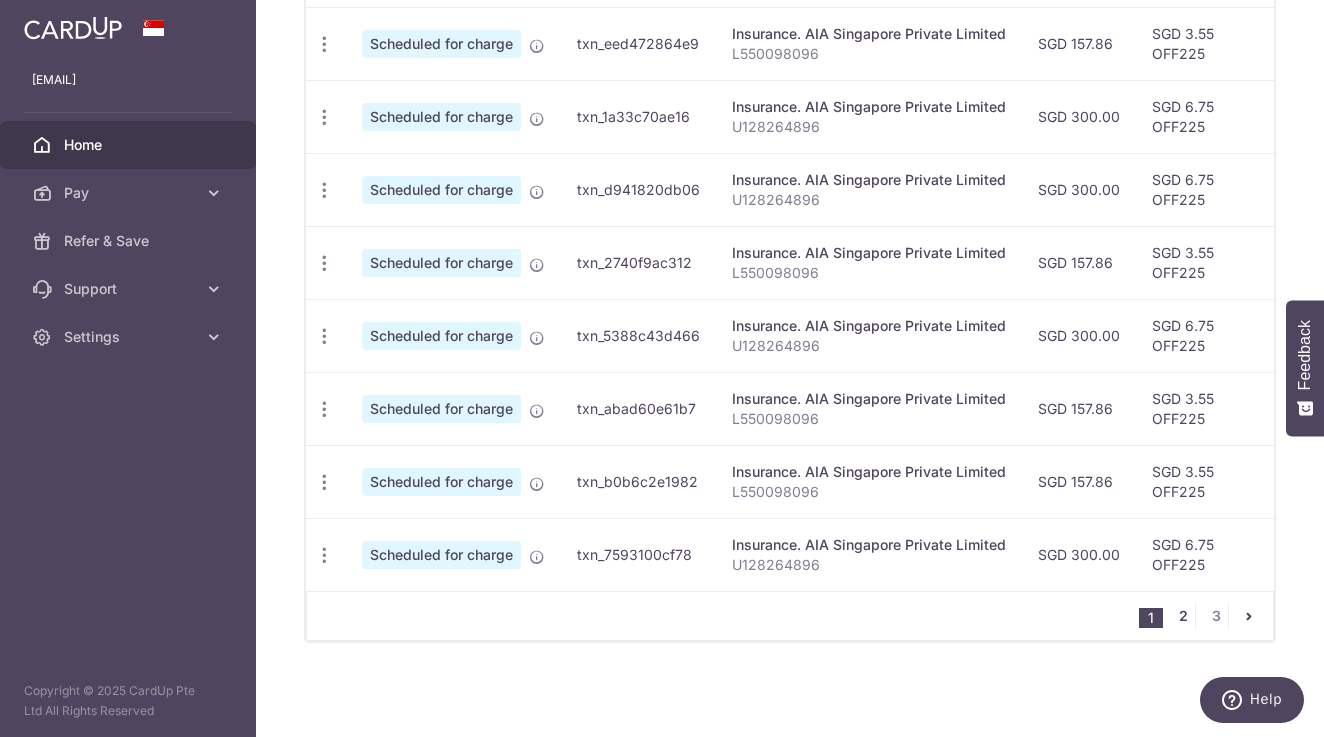 click on "2" at bounding box center (1183, 616) 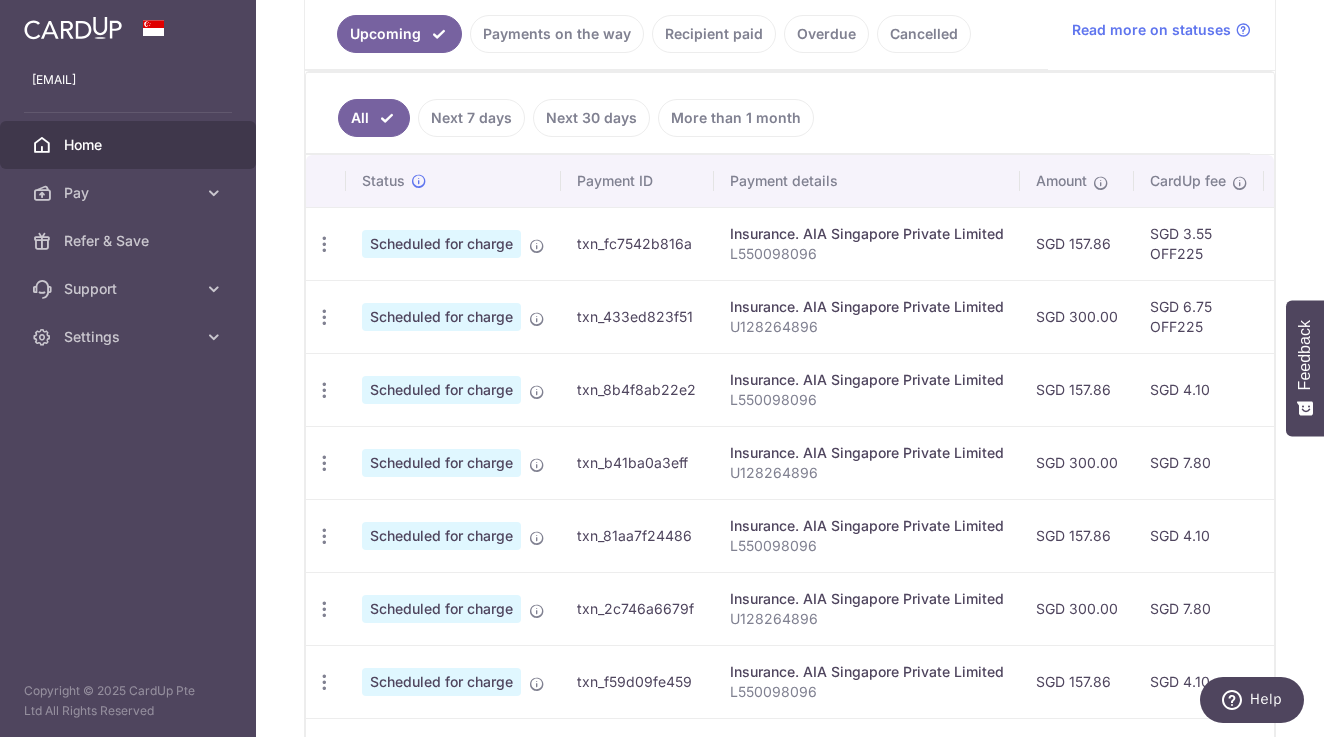 scroll, scrollTop: 465, scrollLeft: 0, axis: vertical 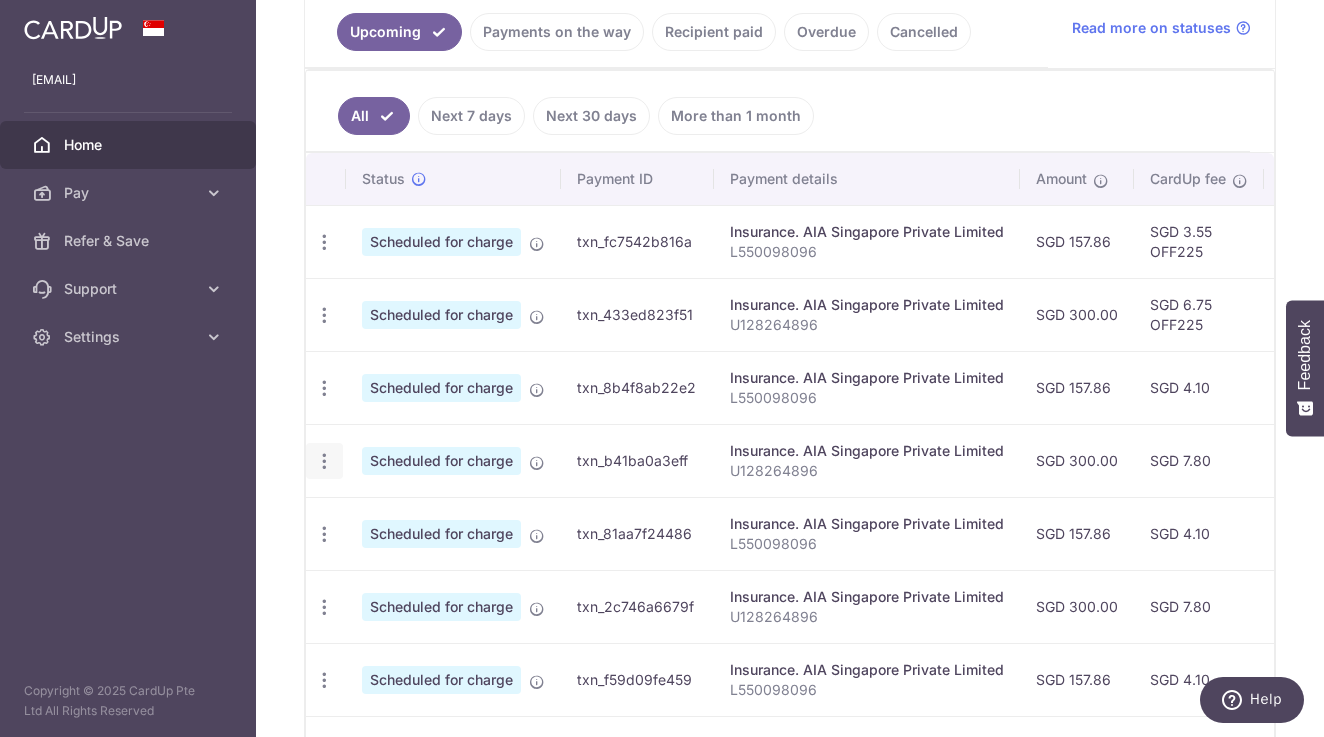 click on "Update payment
Cancel payment" at bounding box center [324, 461] 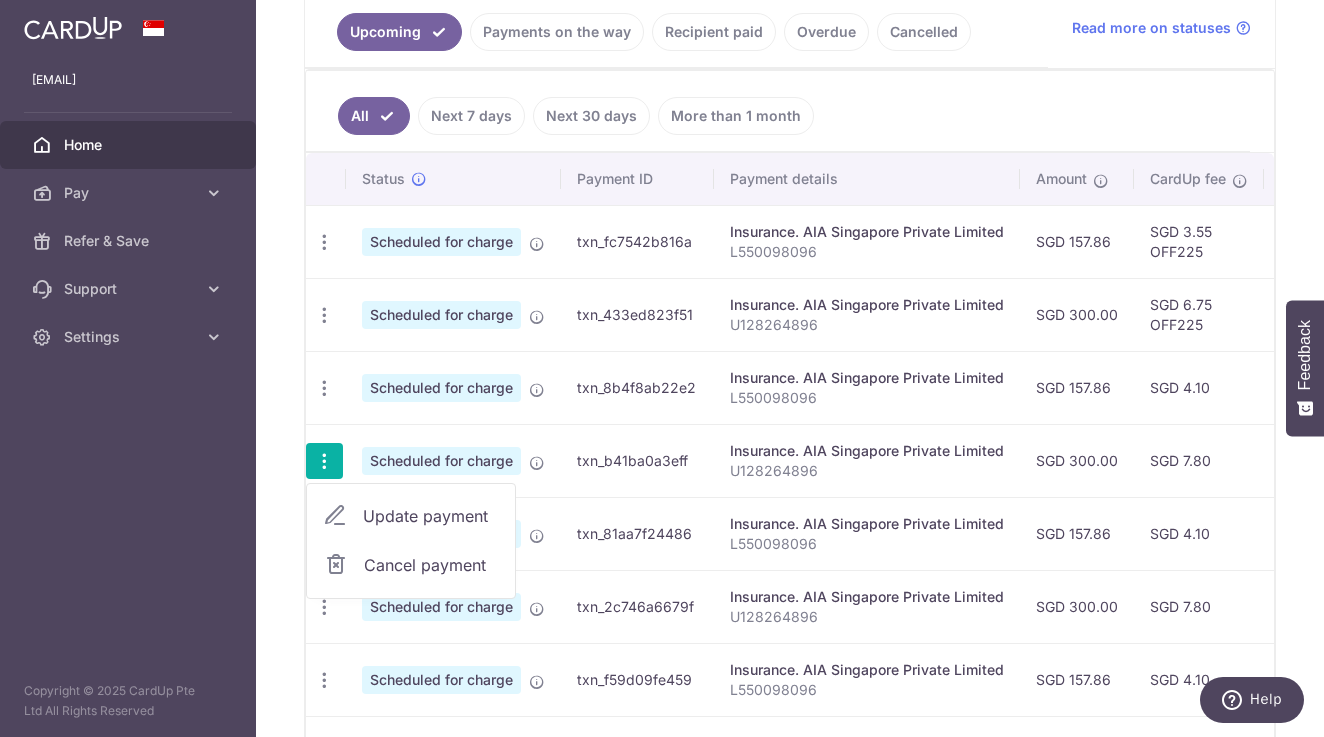 click on "Update payment" at bounding box center (431, 516) 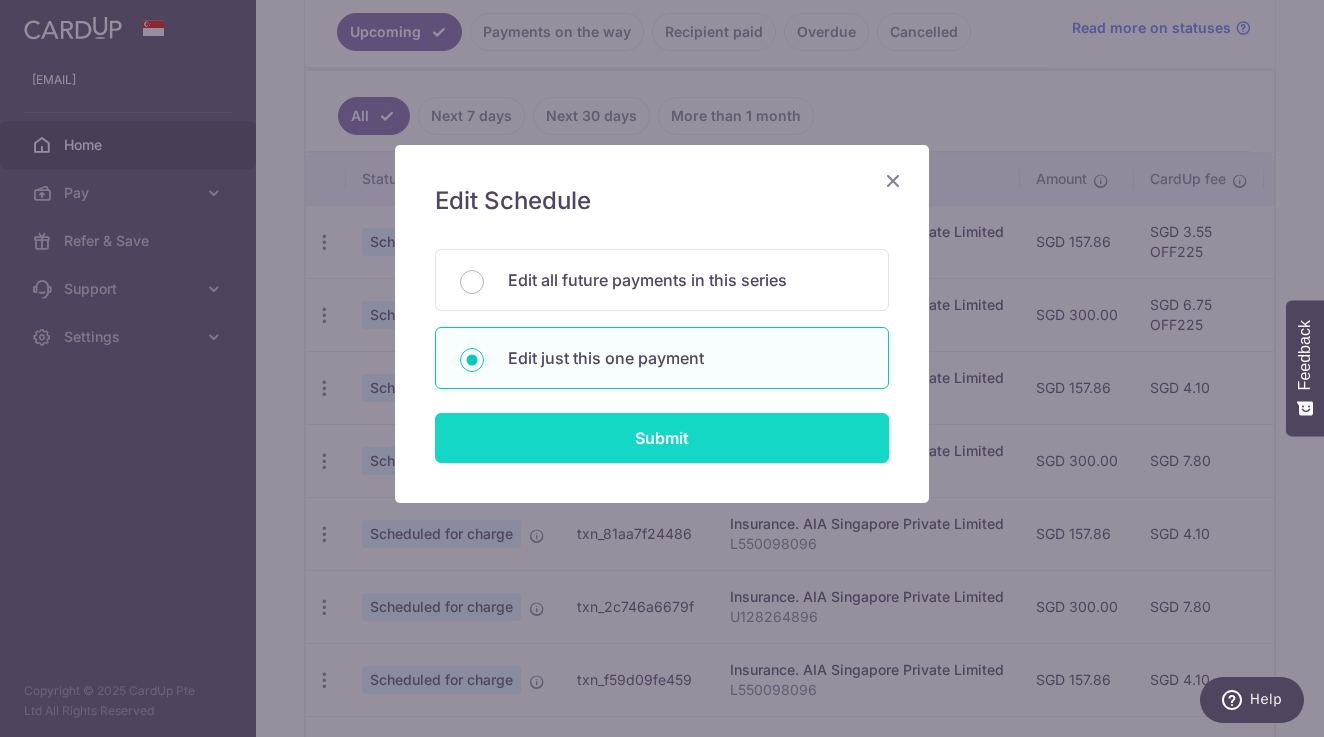 click on "Submit" at bounding box center [662, 438] 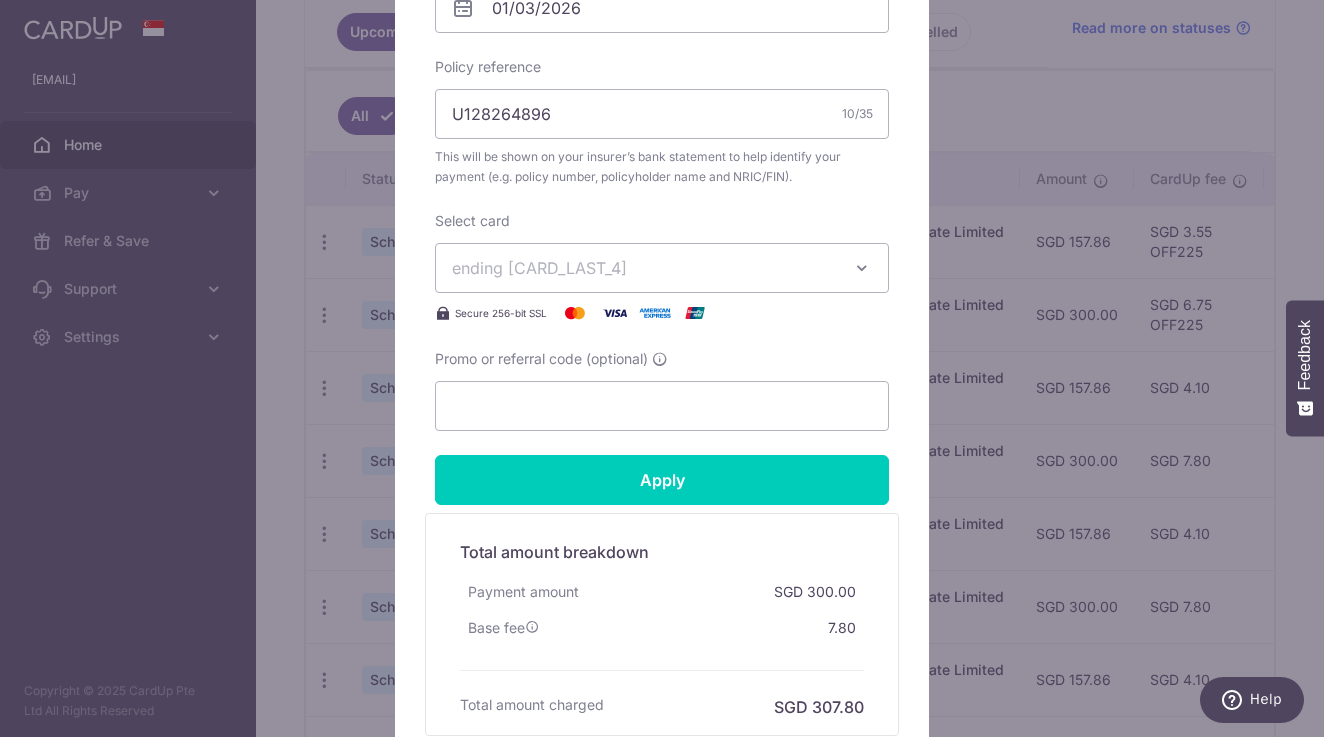 scroll, scrollTop: 701, scrollLeft: 0, axis: vertical 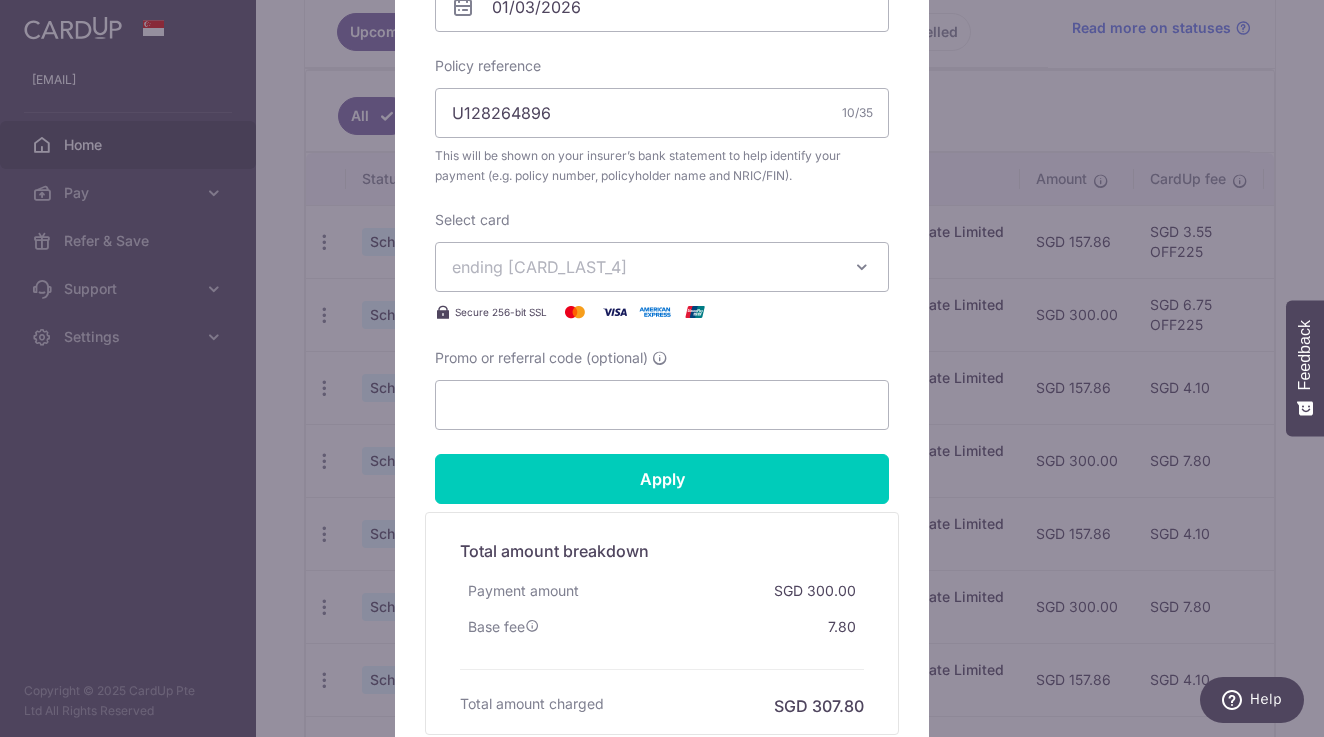 click on "ending 7455" at bounding box center [662, 267] 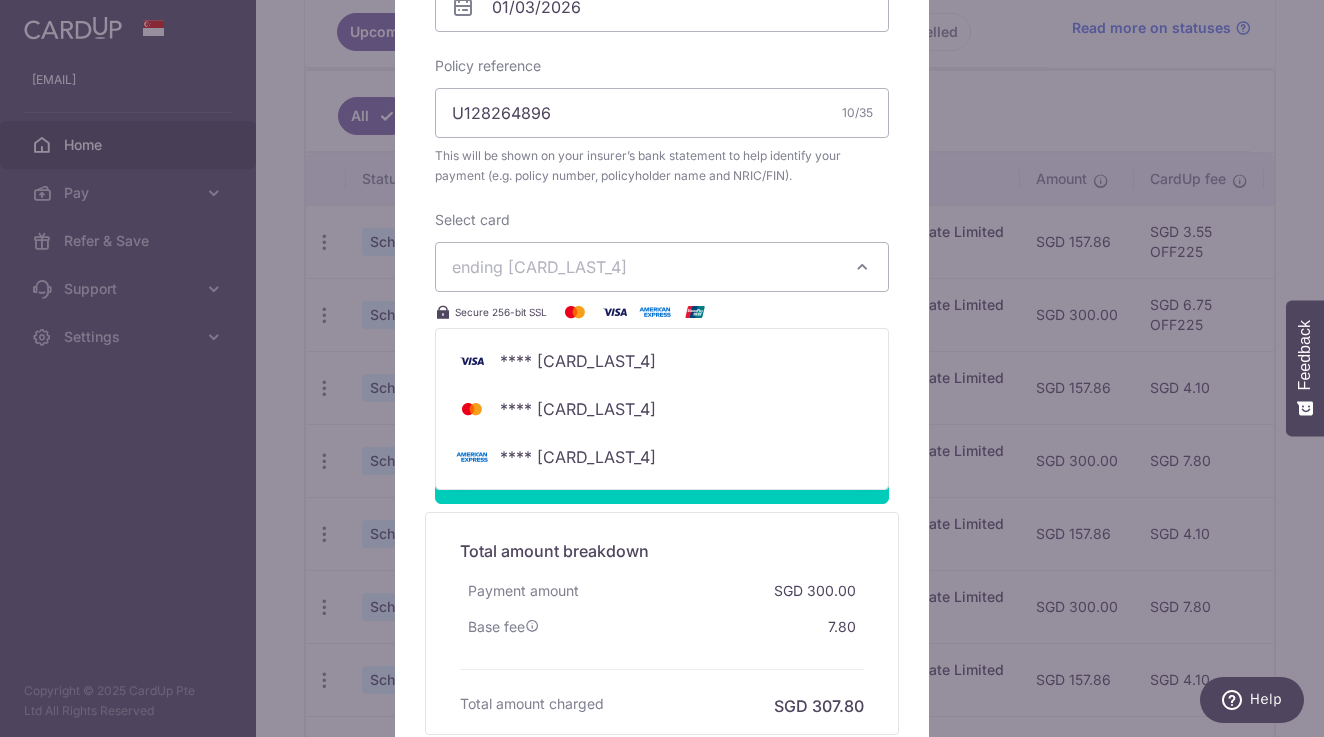 click on "Select card
ending 7455
**** 1903
**** 9357
**** 7455
Secure 256-bit SSL" at bounding box center (662, 267) 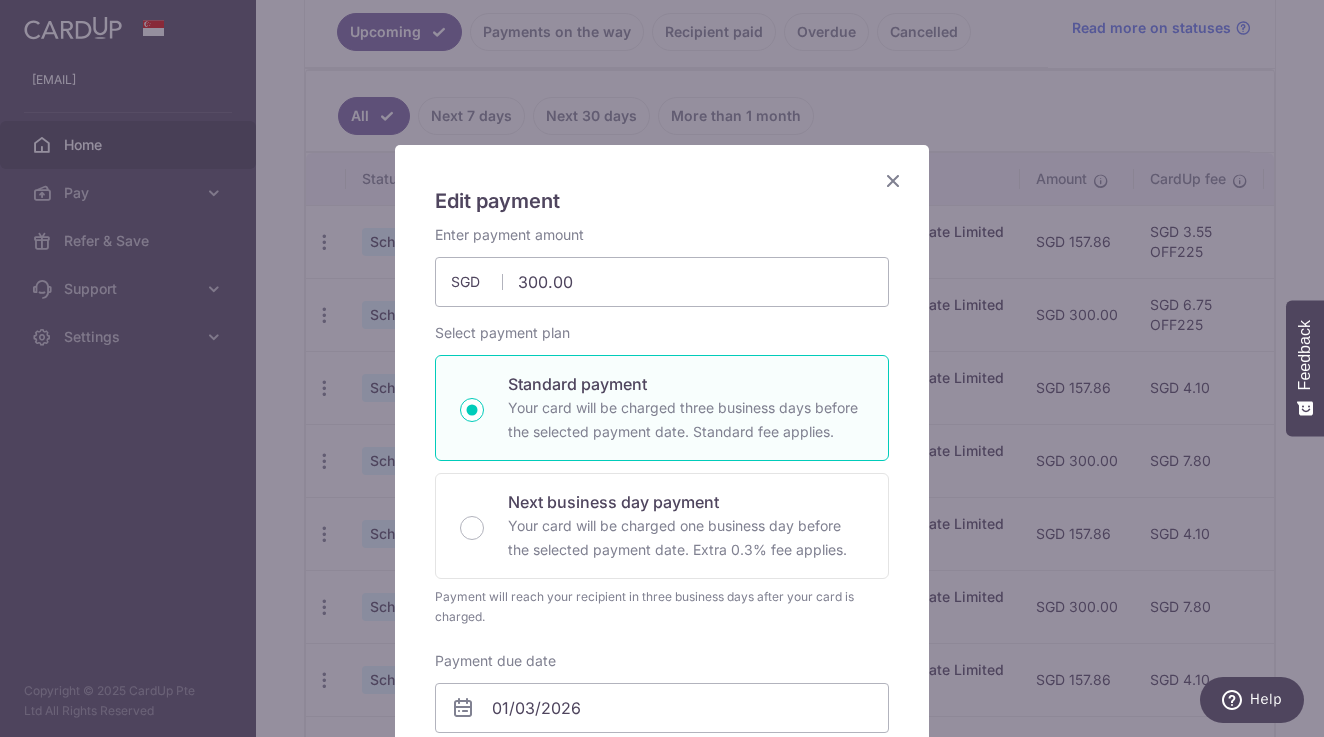 scroll, scrollTop: 0, scrollLeft: 0, axis: both 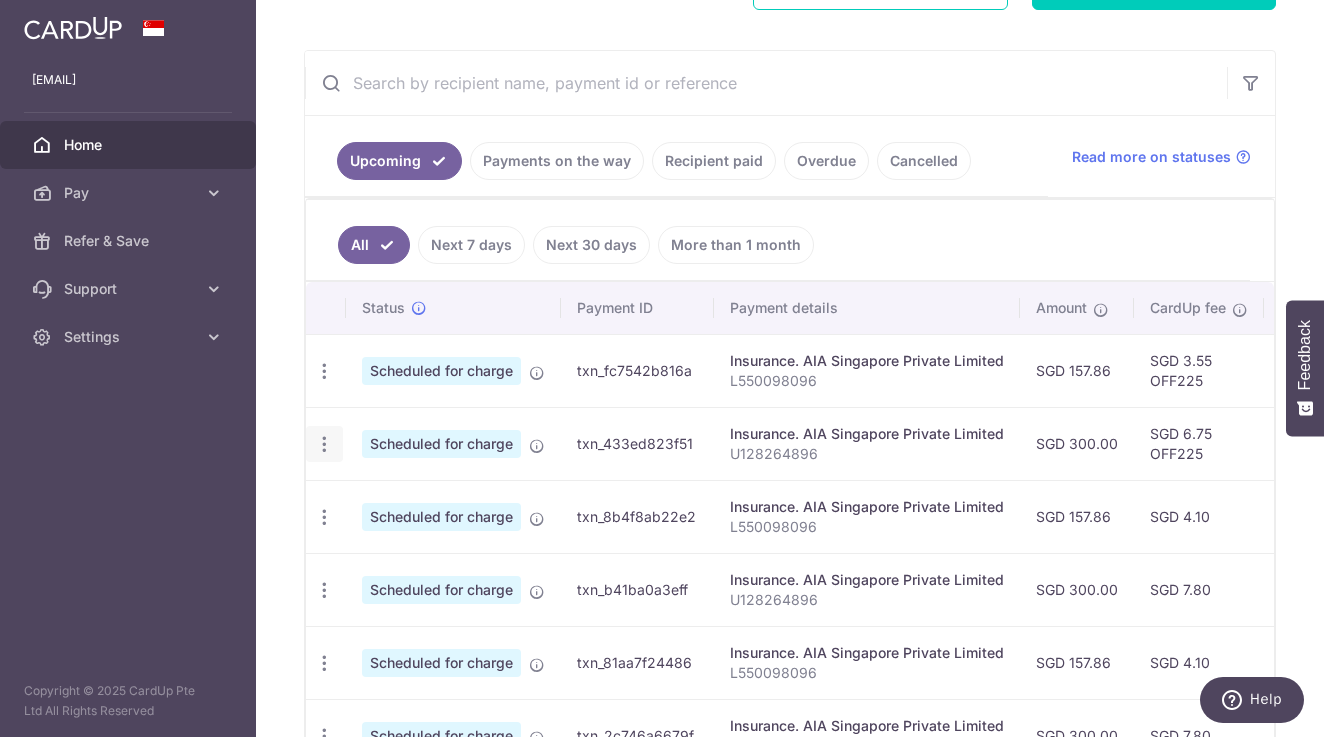click at bounding box center (324, 371) 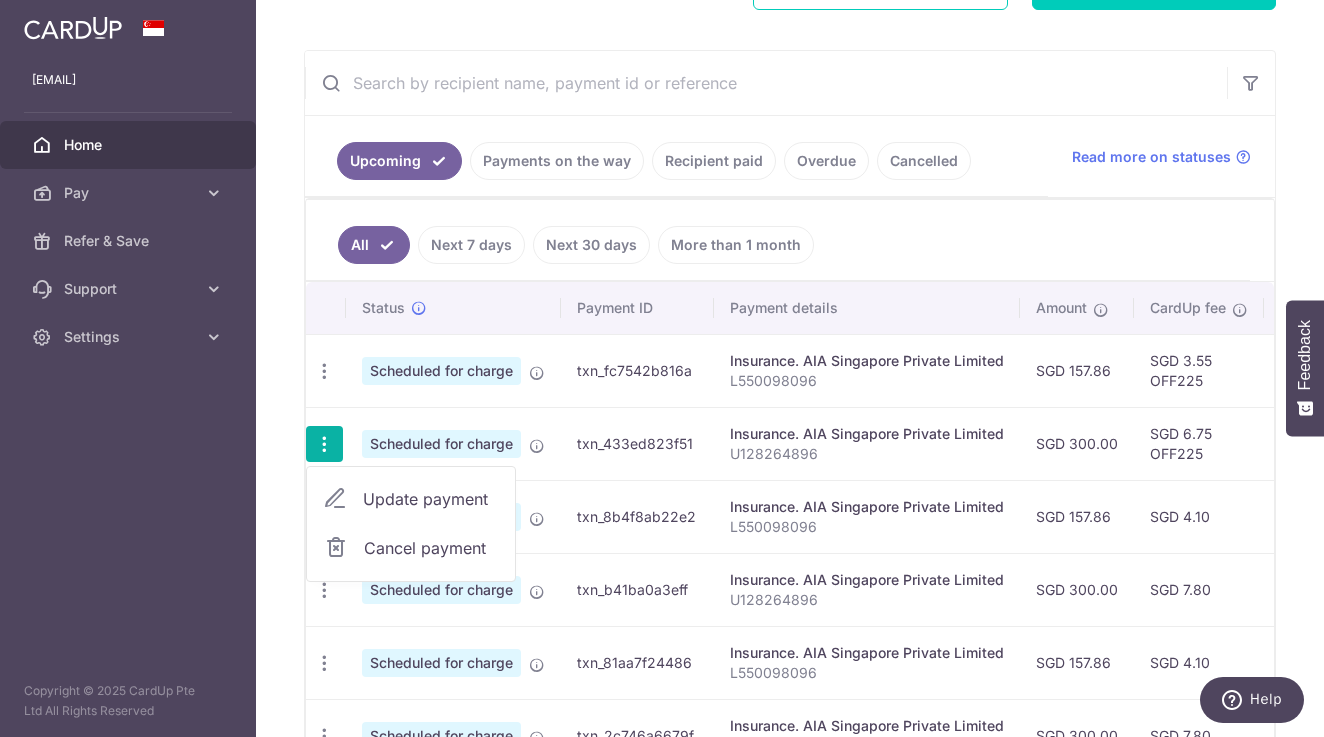 click on "Update payment" at bounding box center [431, 499] 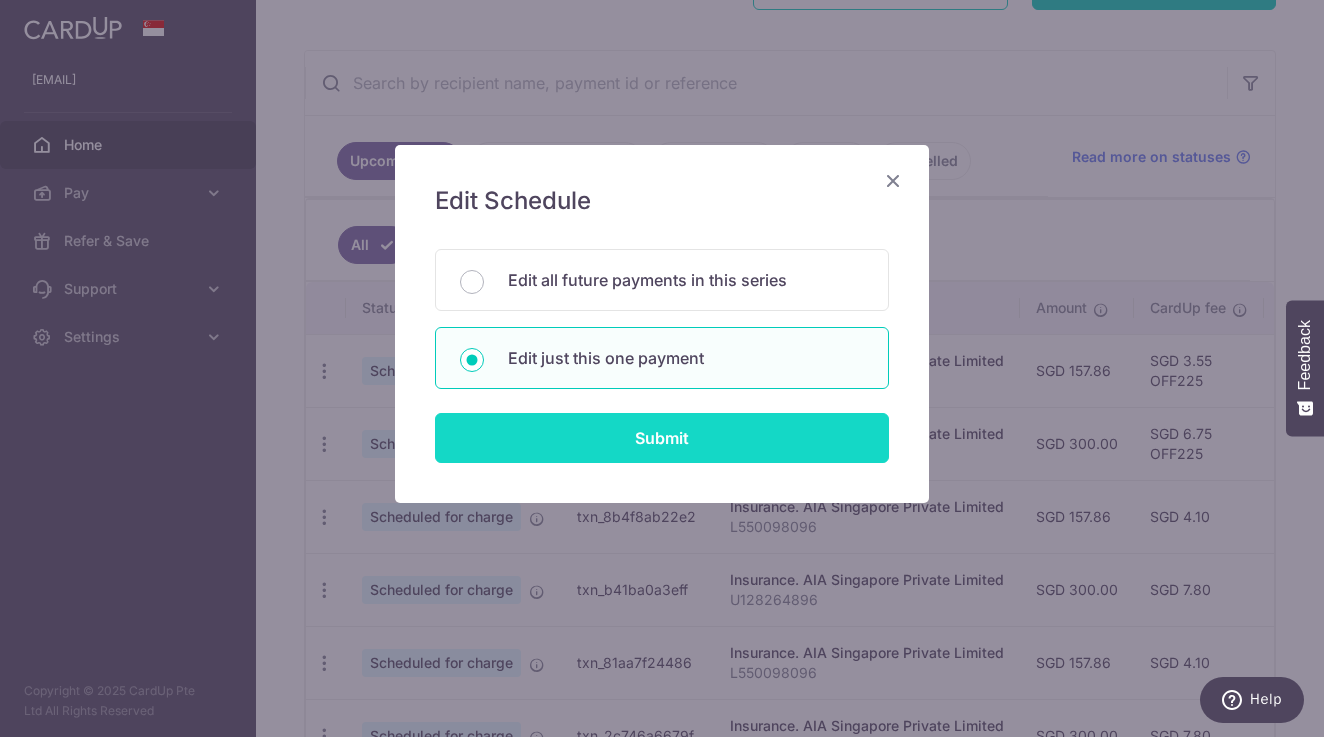 click on "Submit" at bounding box center [662, 438] 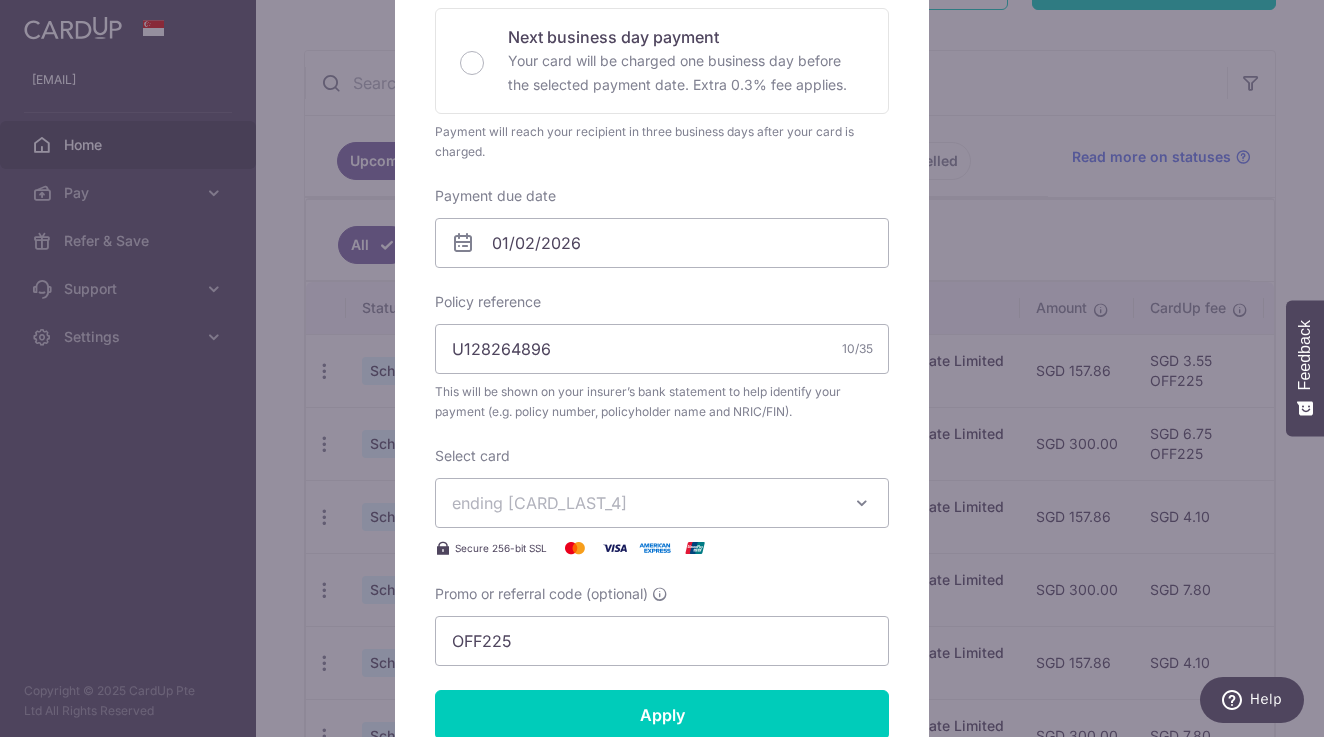 scroll, scrollTop: 500, scrollLeft: 0, axis: vertical 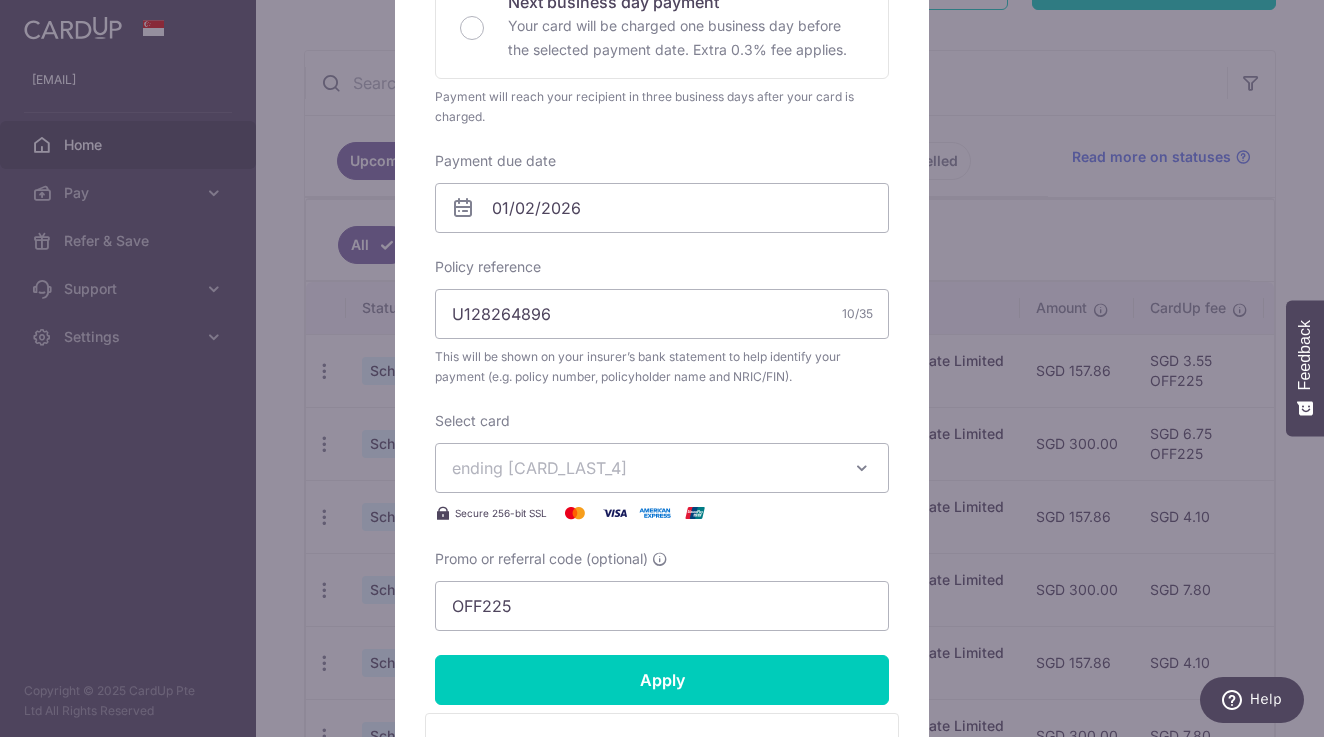 click on "ending [LAST_FOUR_DIGITS]" at bounding box center (644, 468) 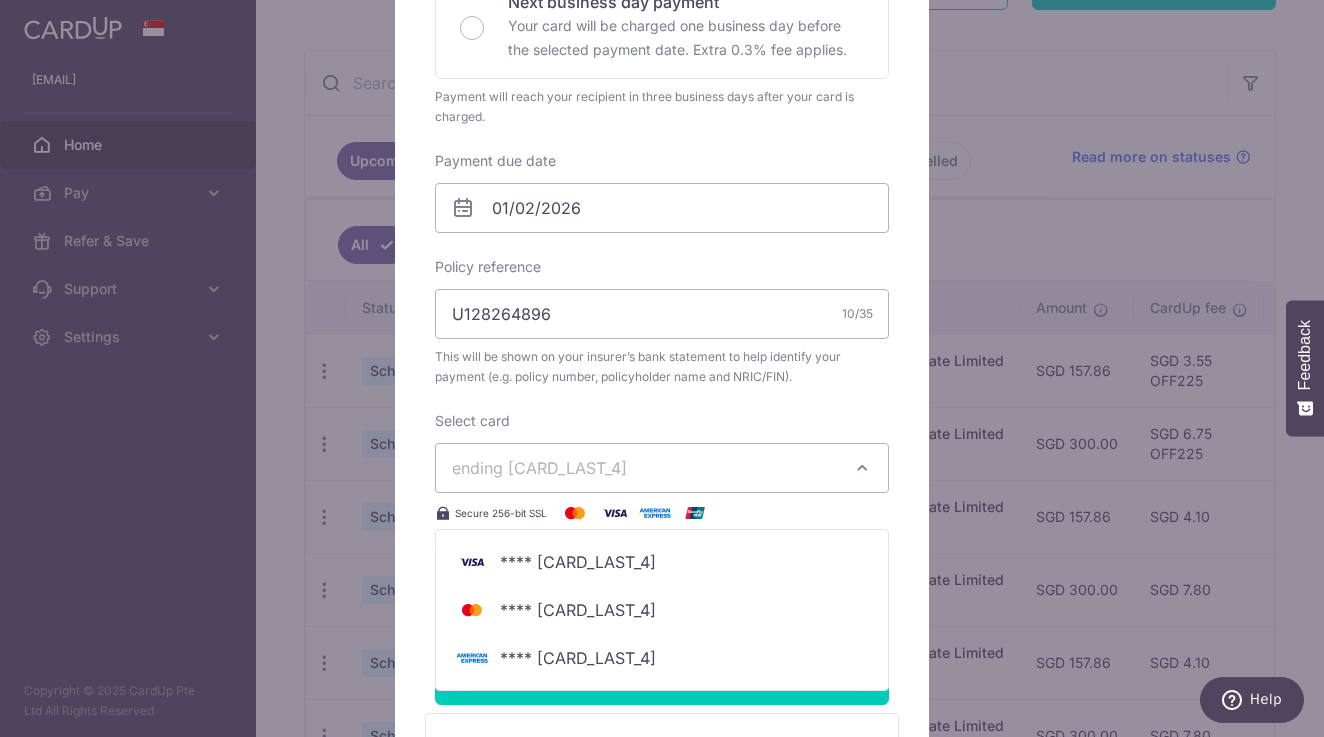 click on "ending [LAST_FOUR_DIGITS]" at bounding box center (644, 468) 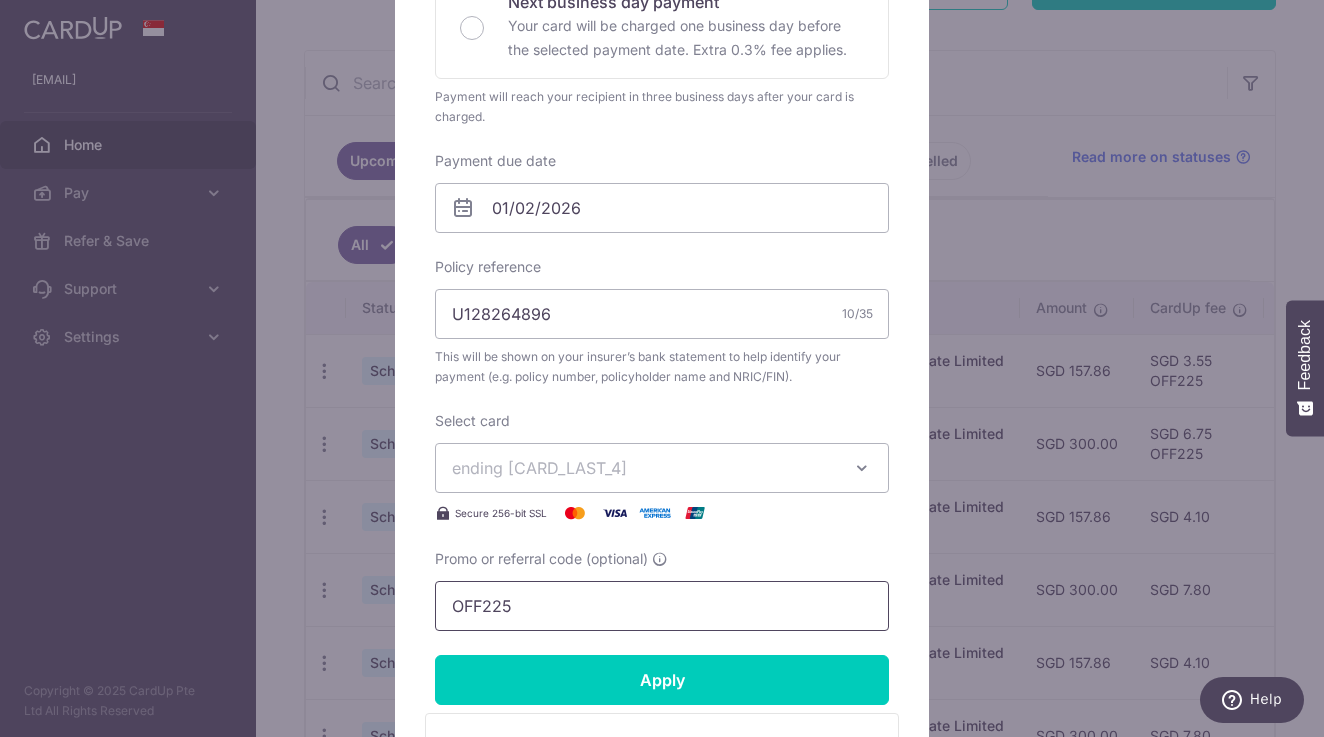 click on "OFF225" at bounding box center [662, 606] 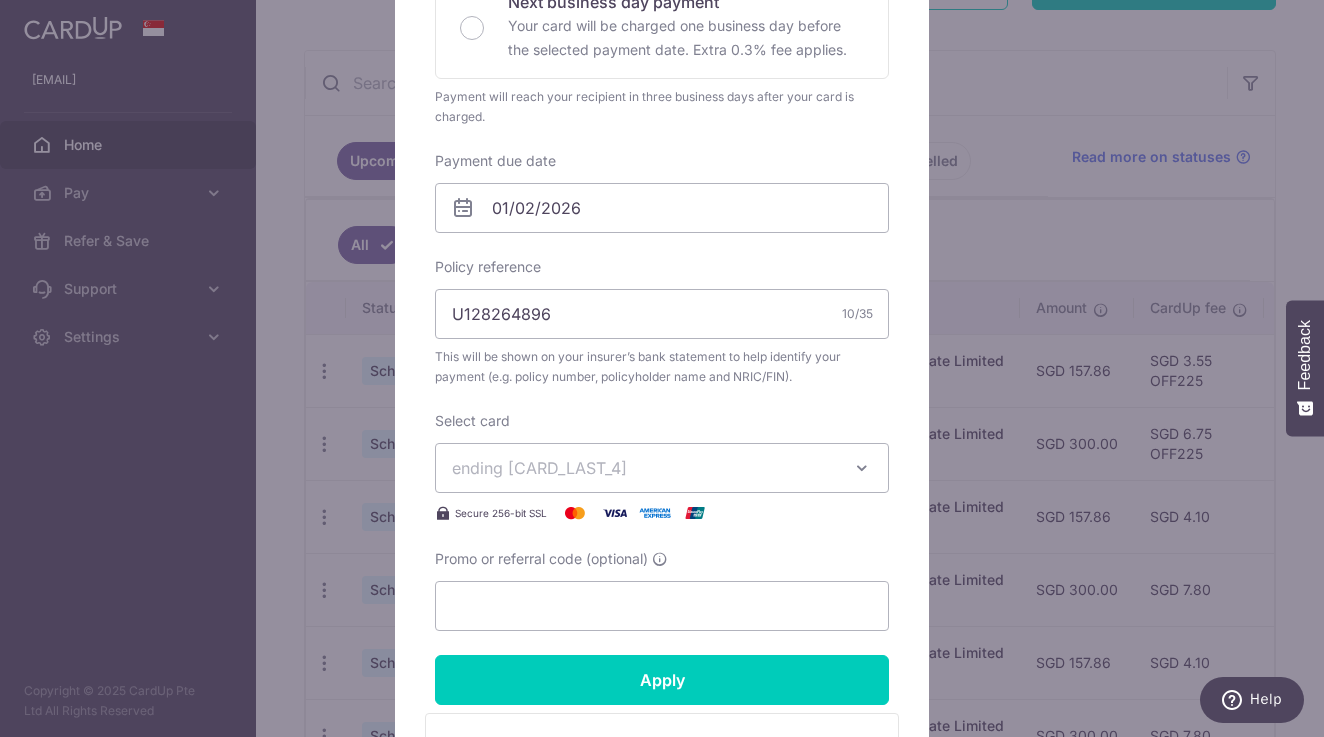 click on "ending [LAST_FOUR_DIGITS]" at bounding box center (644, 468) 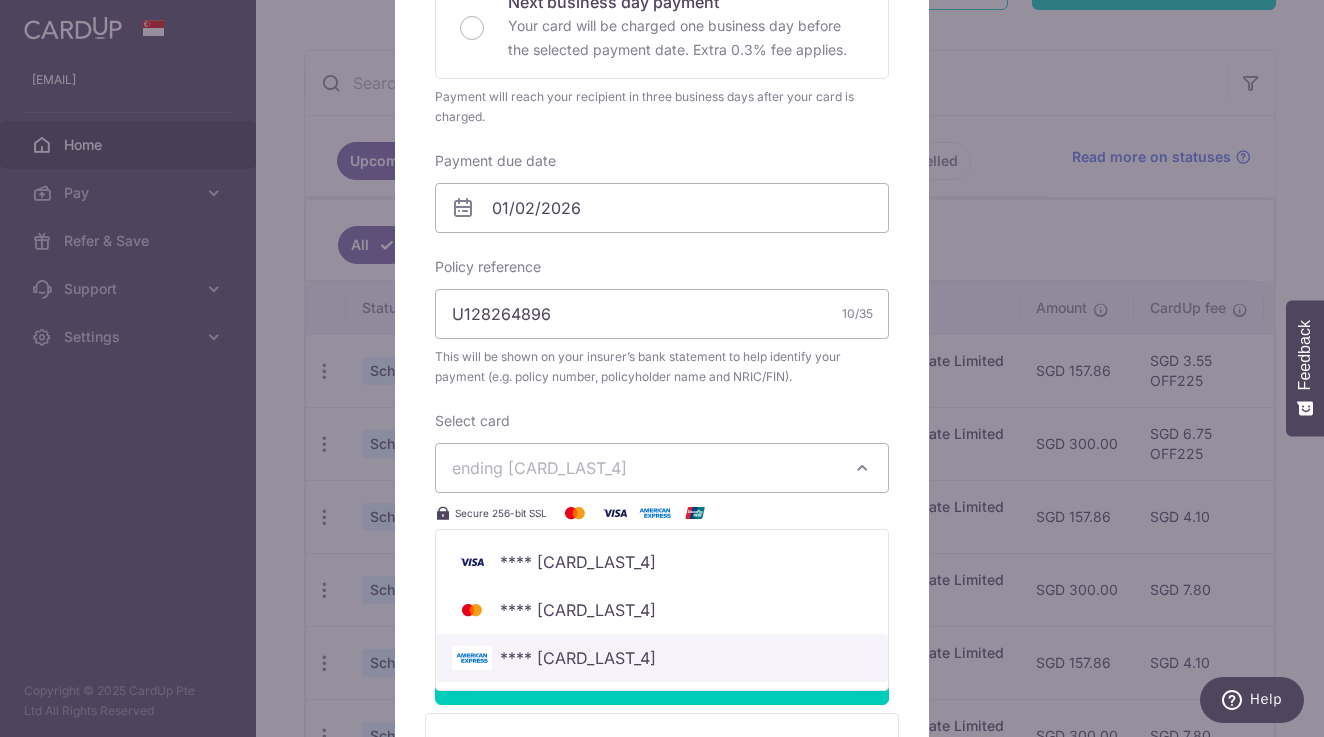 click on "**** [LAST_FOUR_DIGITS]" at bounding box center [662, 658] 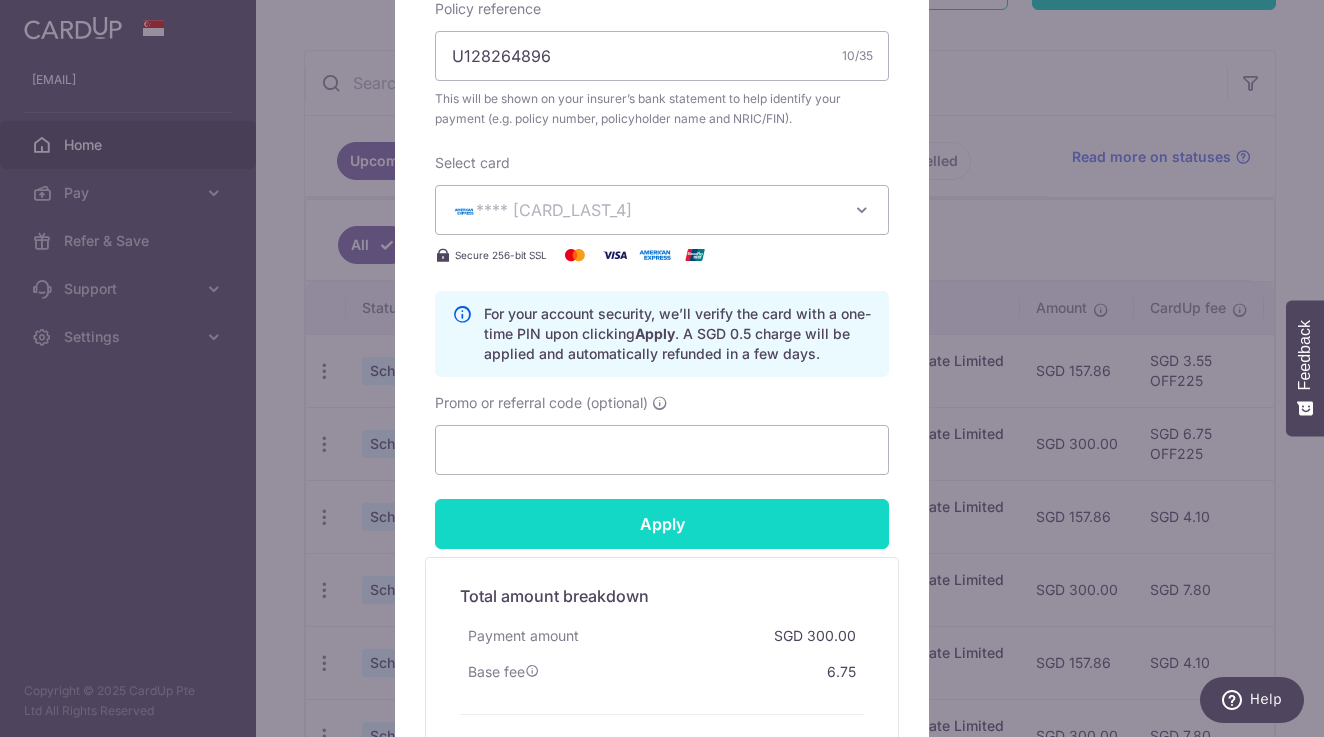 scroll, scrollTop: 765, scrollLeft: 0, axis: vertical 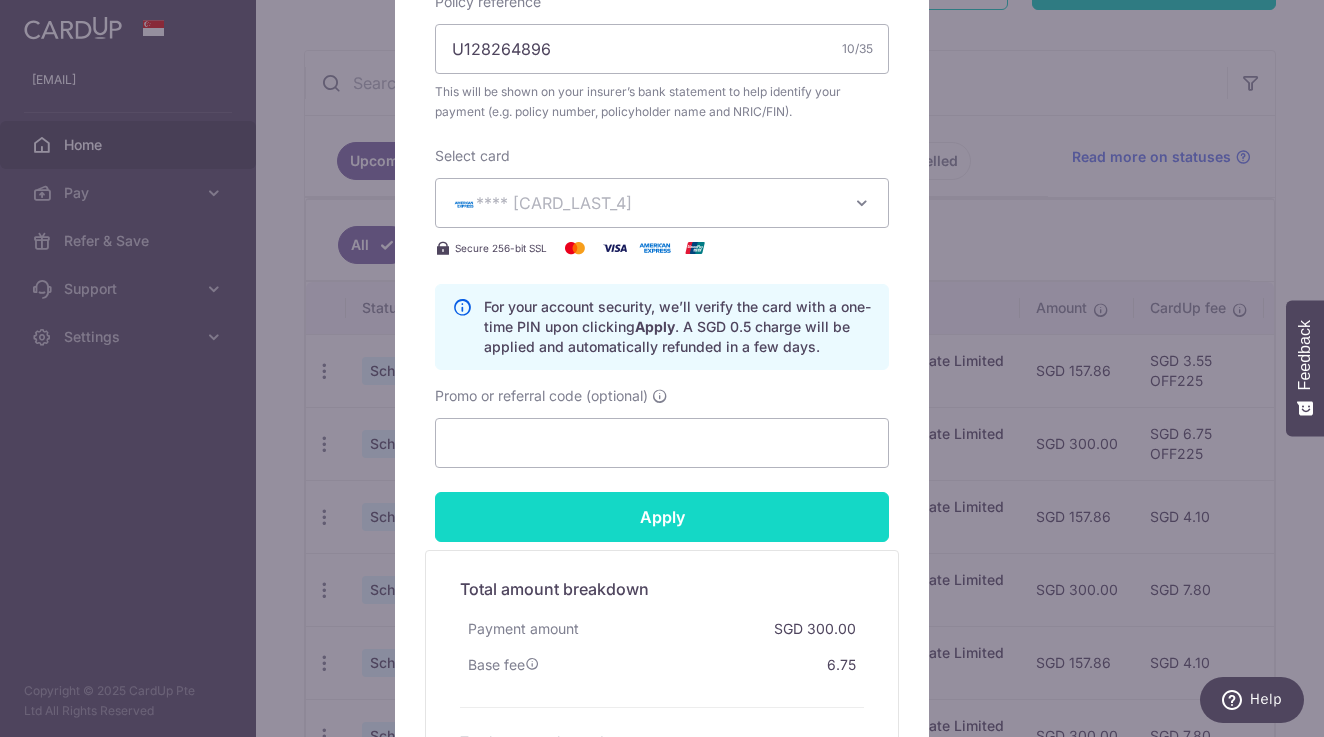 click on "Apply" at bounding box center [662, 517] 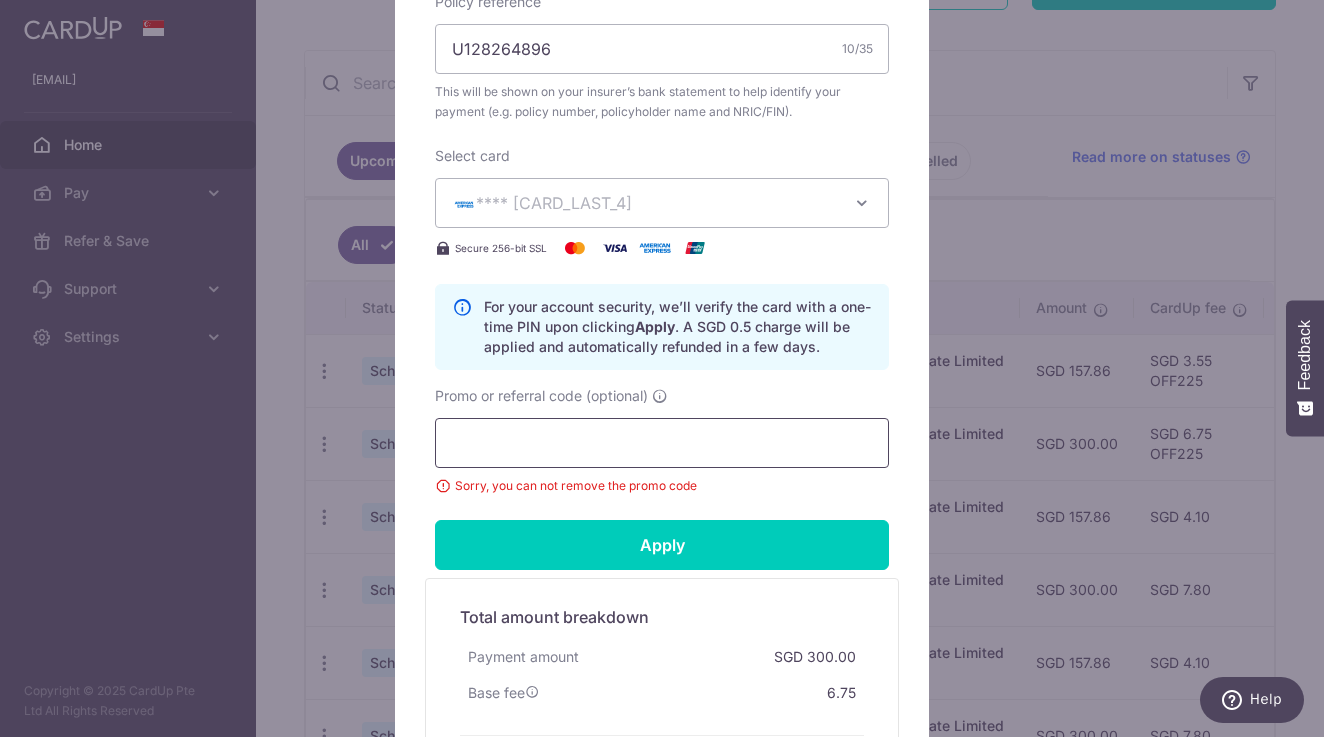 click on "Promo or referral code (optional)" at bounding box center [662, 443] 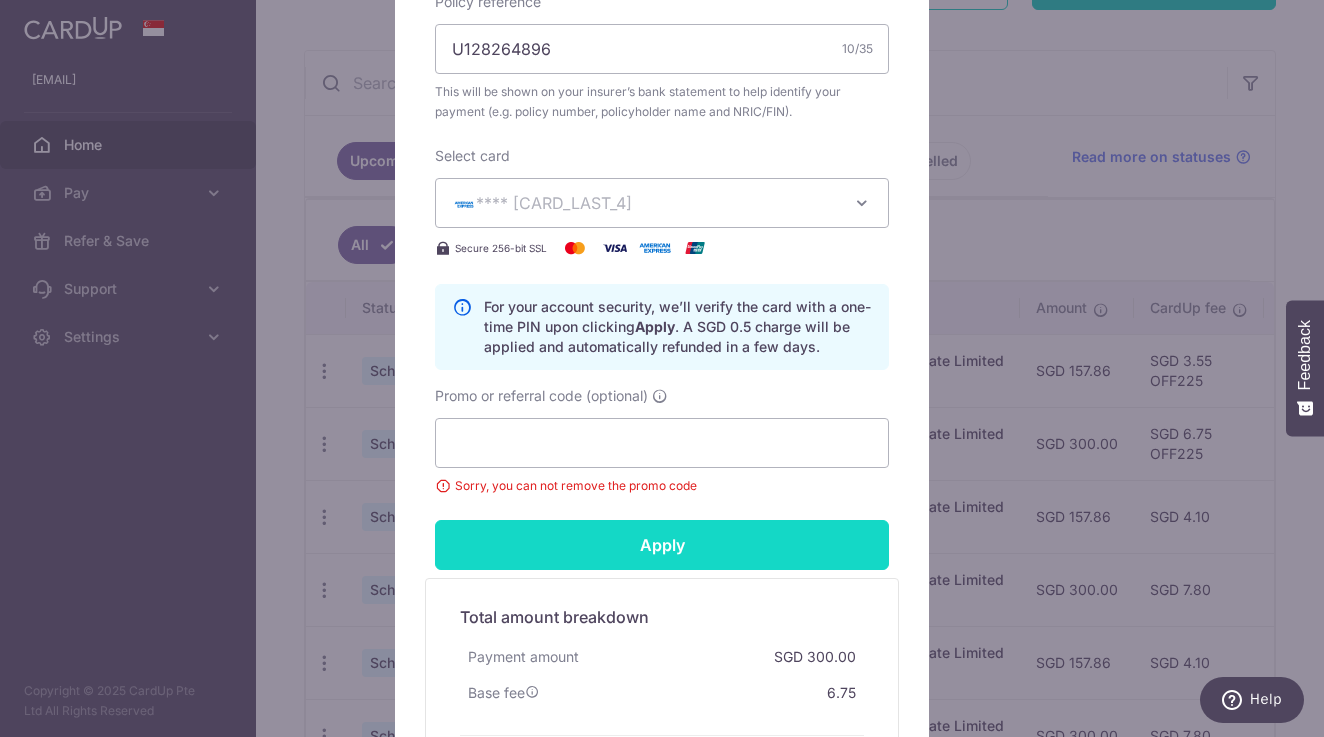 click on "Apply" at bounding box center [662, 545] 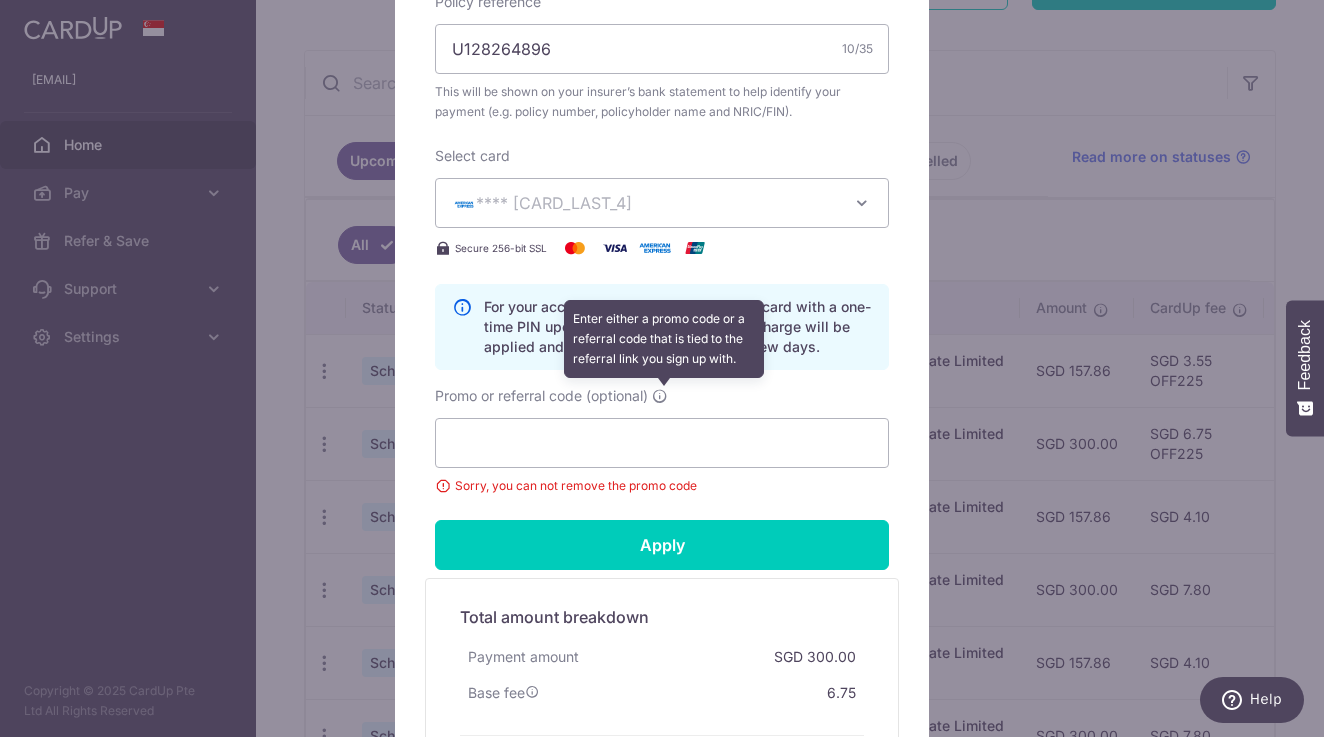 click at bounding box center [660, 396] 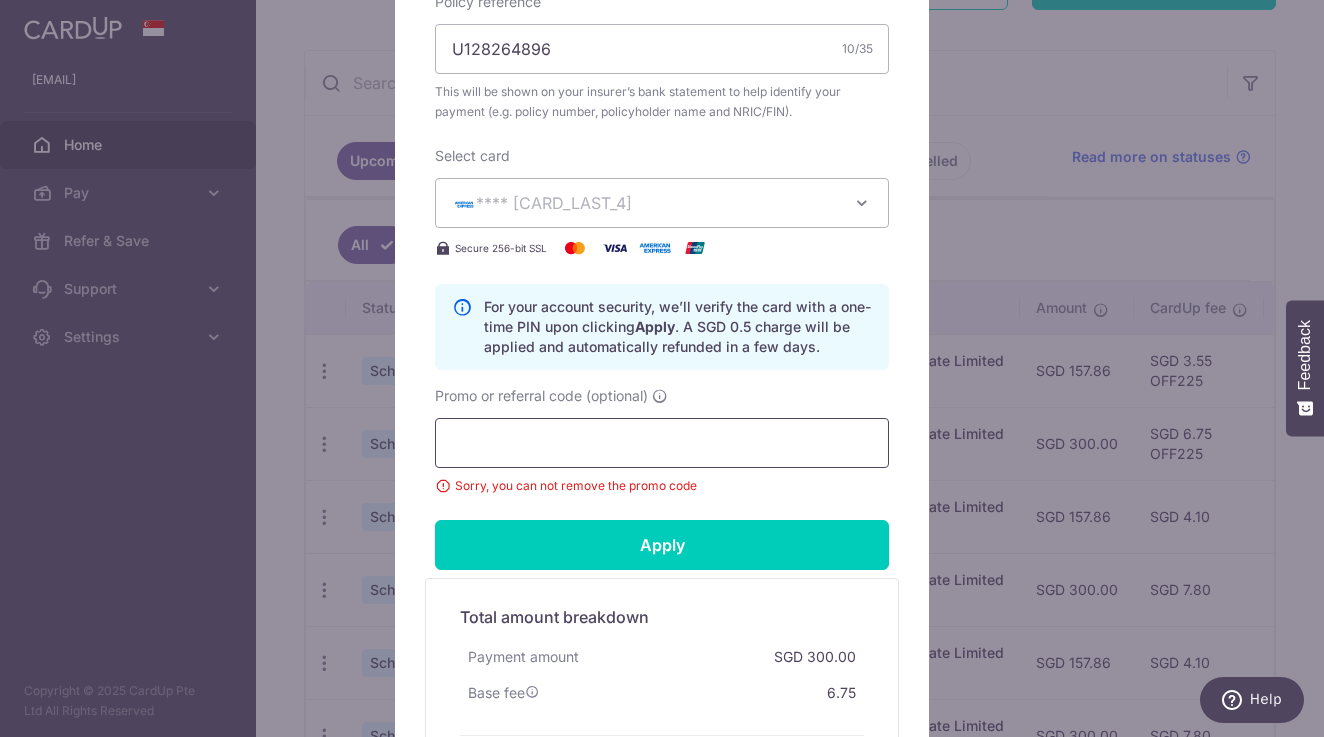 click on "Promo or referral code (optional)" at bounding box center (662, 443) 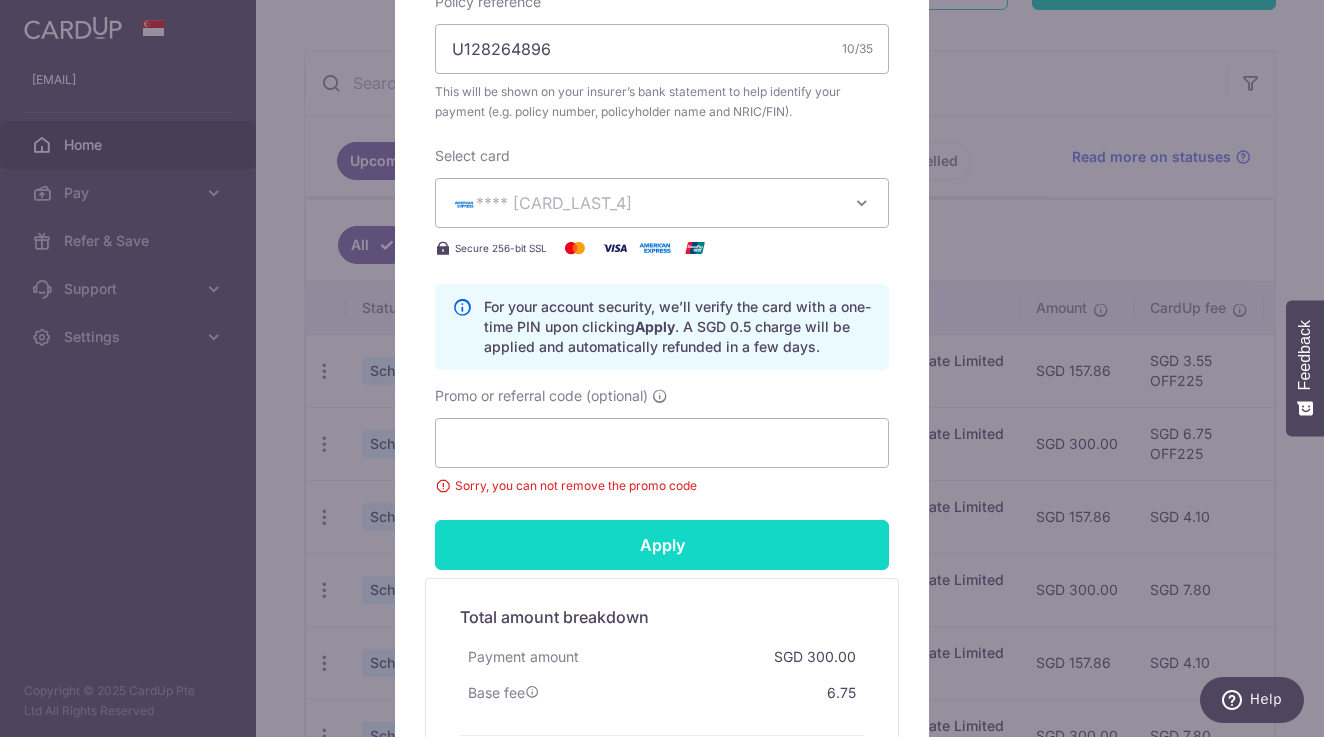 click on "Apply" at bounding box center (662, 545) 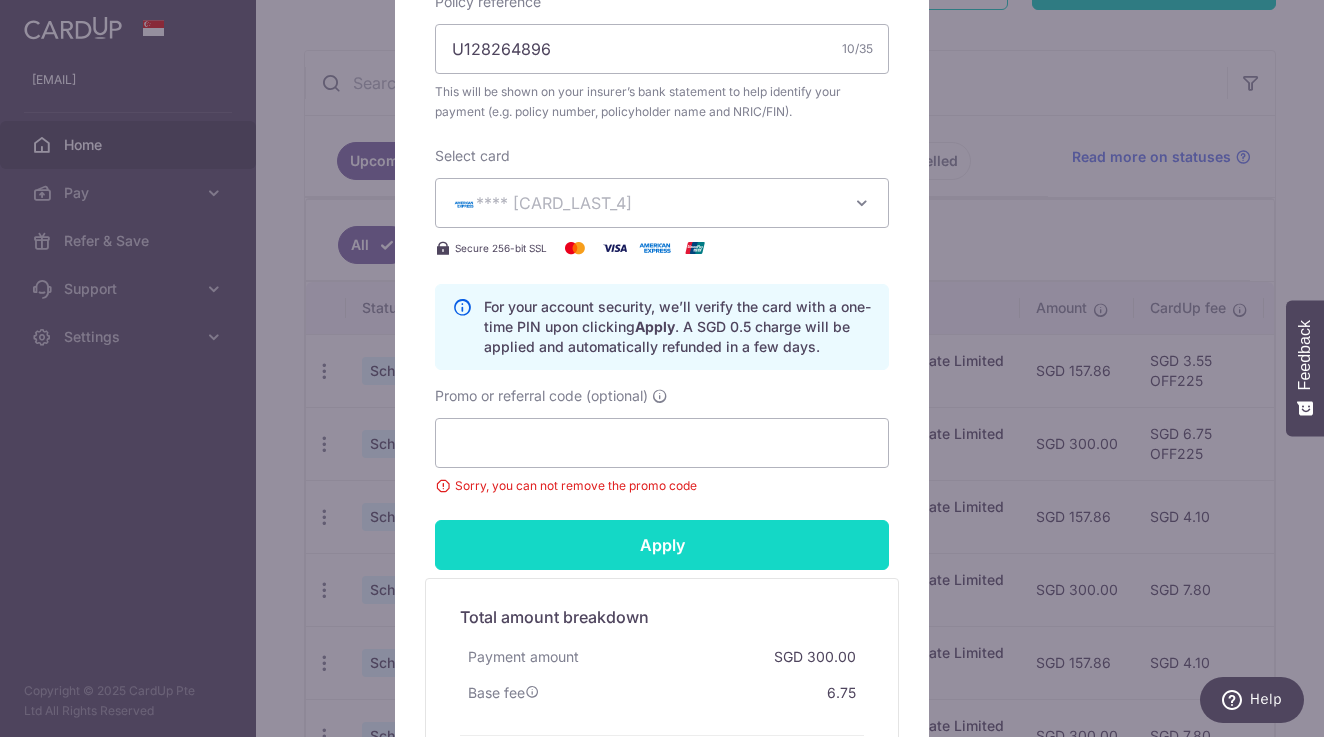 click on "Apply" at bounding box center (662, 545) 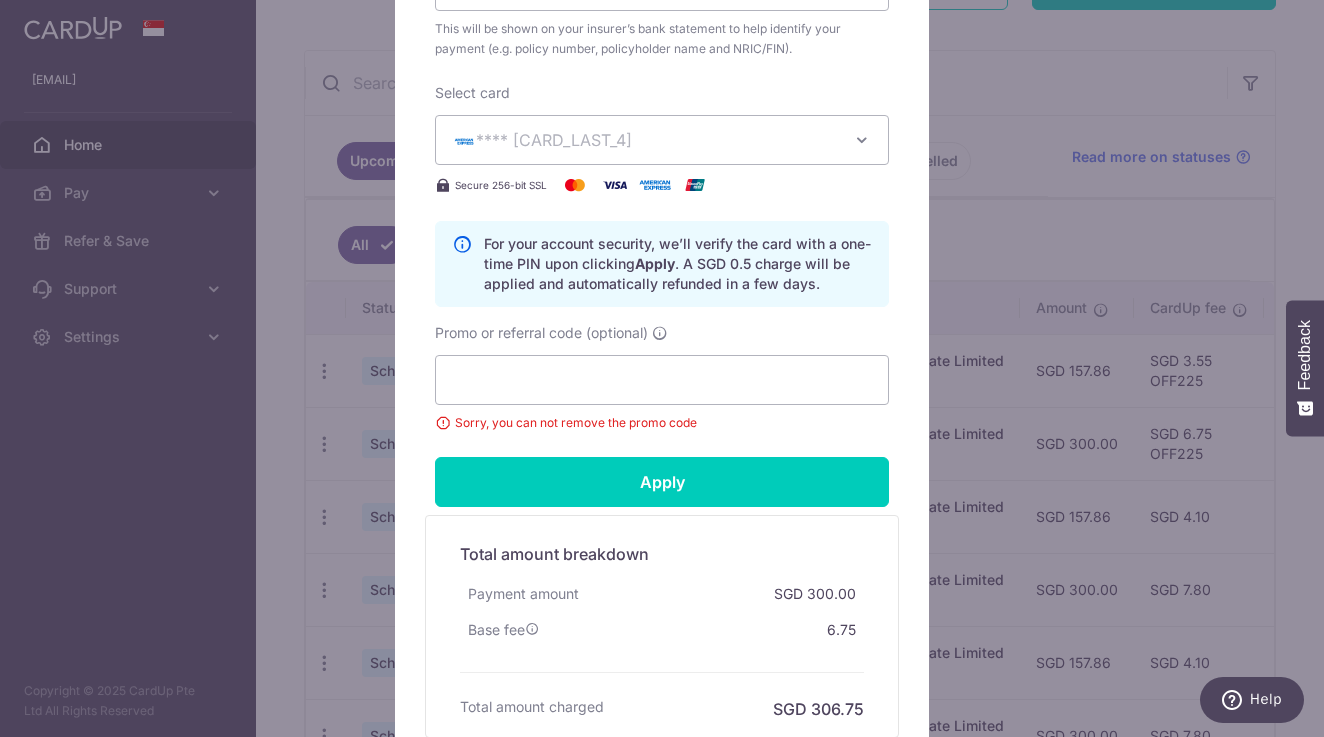 scroll, scrollTop: 785, scrollLeft: 0, axis: vertical 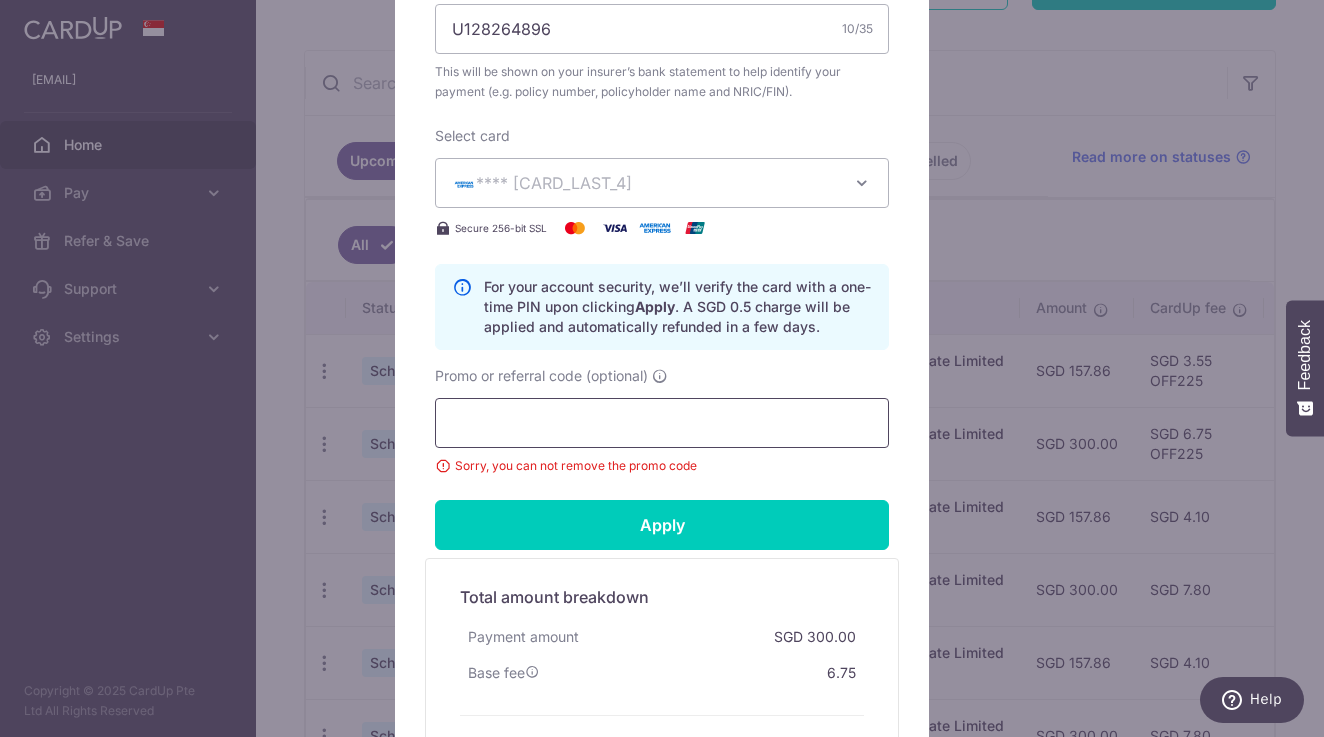 click on "Promo or referral code (optional)" at bounding box center [662, 423] 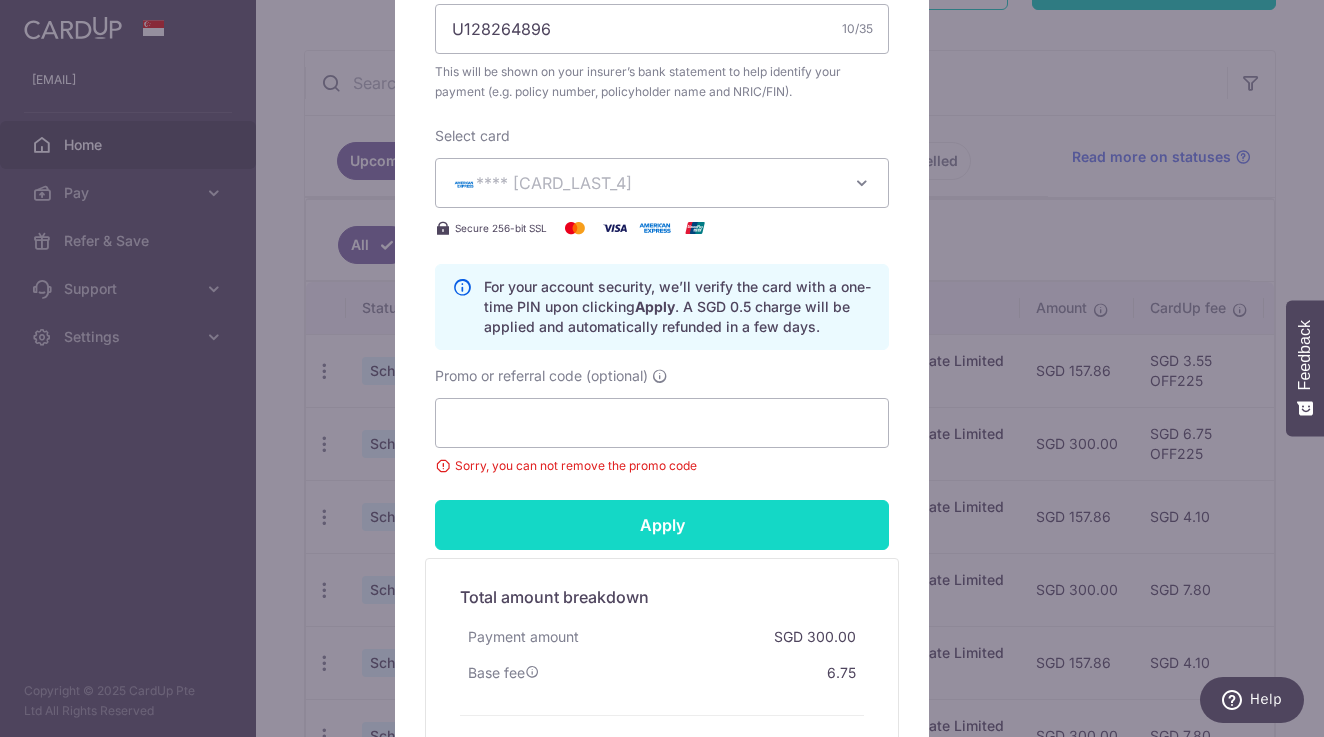 click on "Apply" at bounding box center (662, 525) 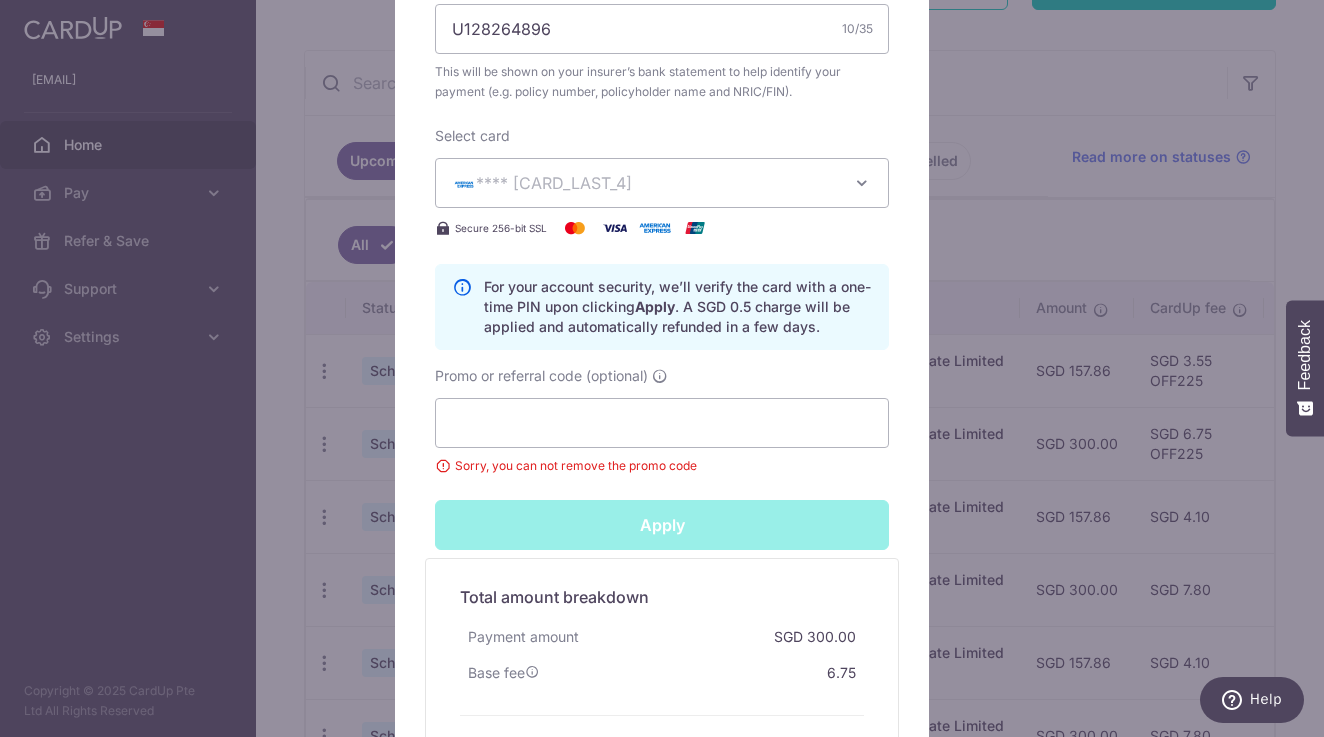 click on "Apply" at bounding box center [662, 525] 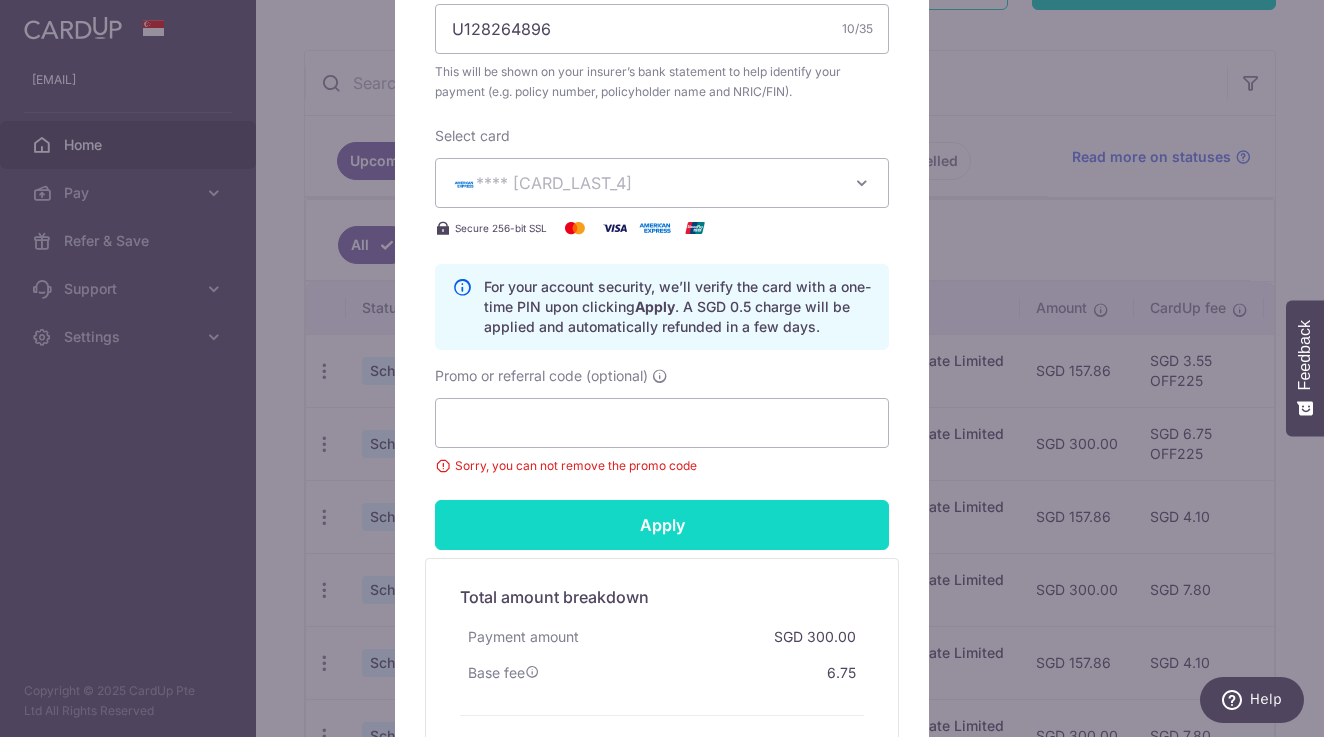 click on "Apply" at bounding box center (662, 525) 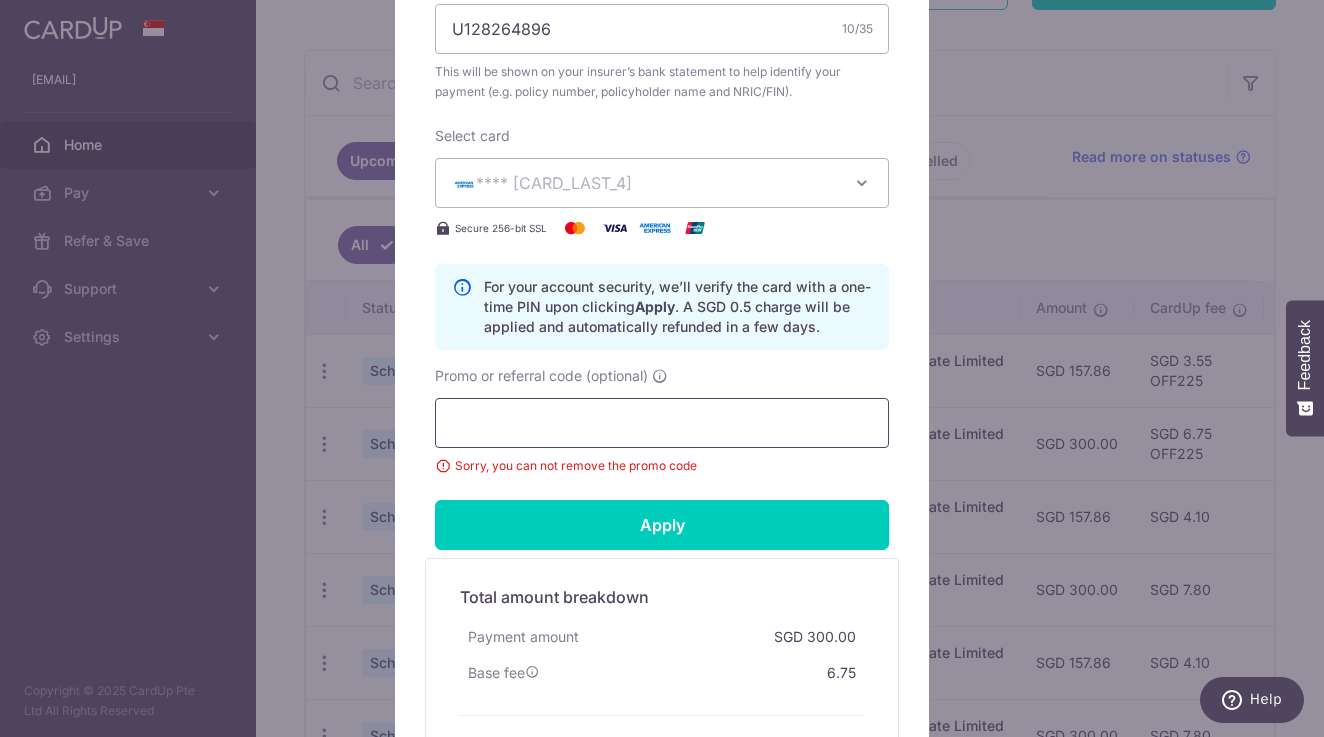 click on "Promo or referral code (optional)" at bounding box center [662, 423] 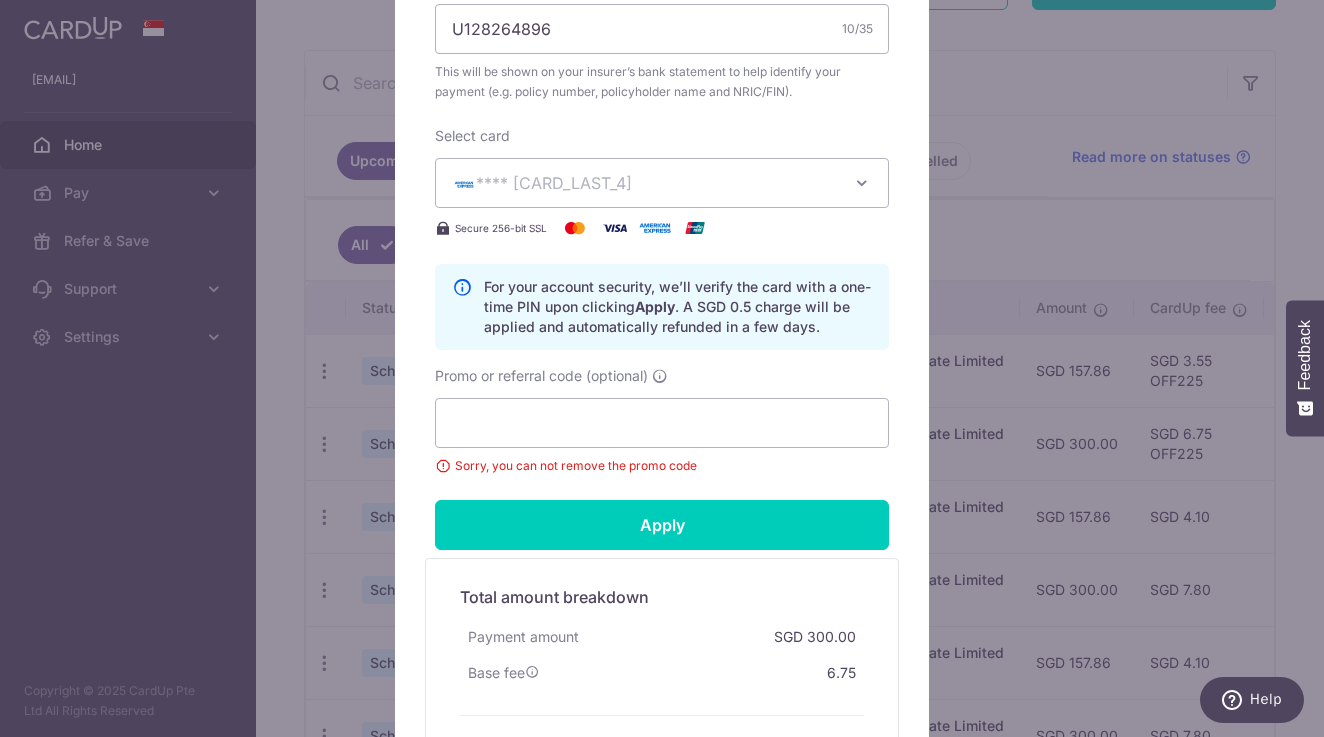 click on "Promo or referral code (optional)
Sorry, you can not remove the promo code" at bounding box center [662, 421] 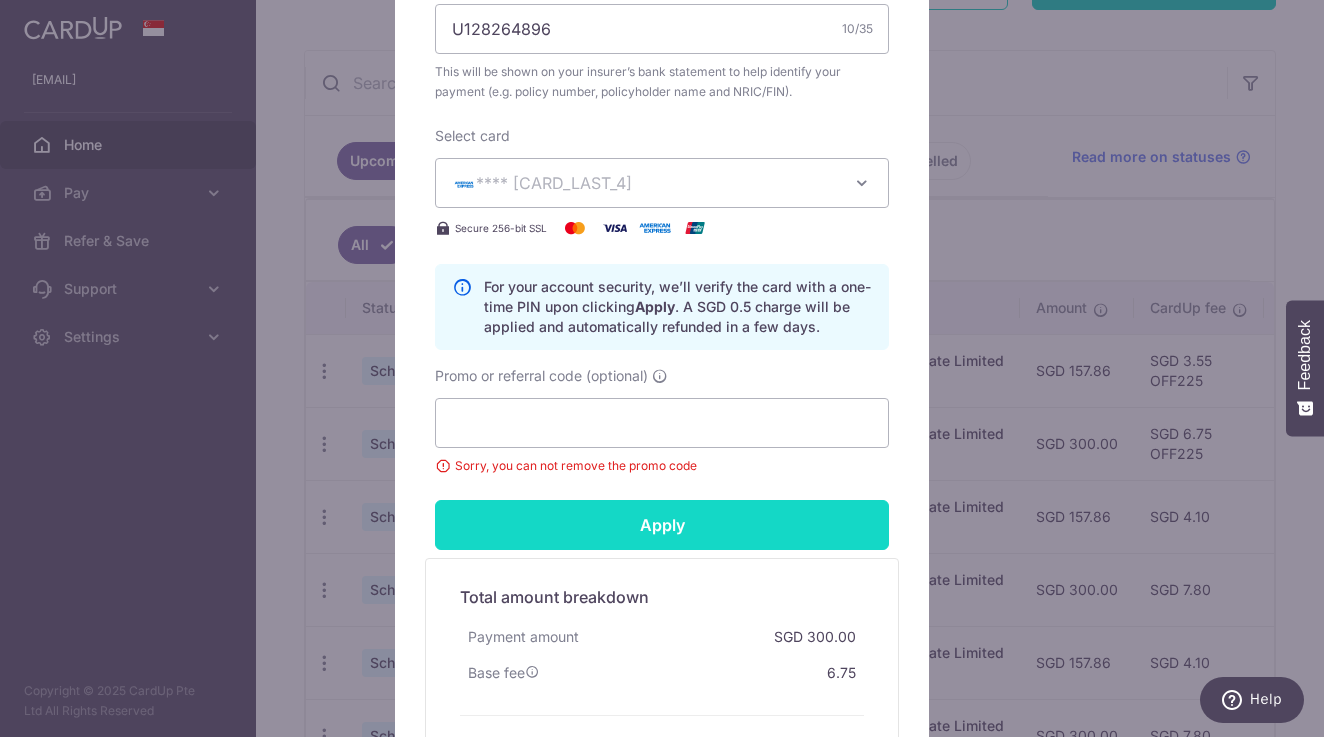 click on "Apply" at bounding box center [662, 525] 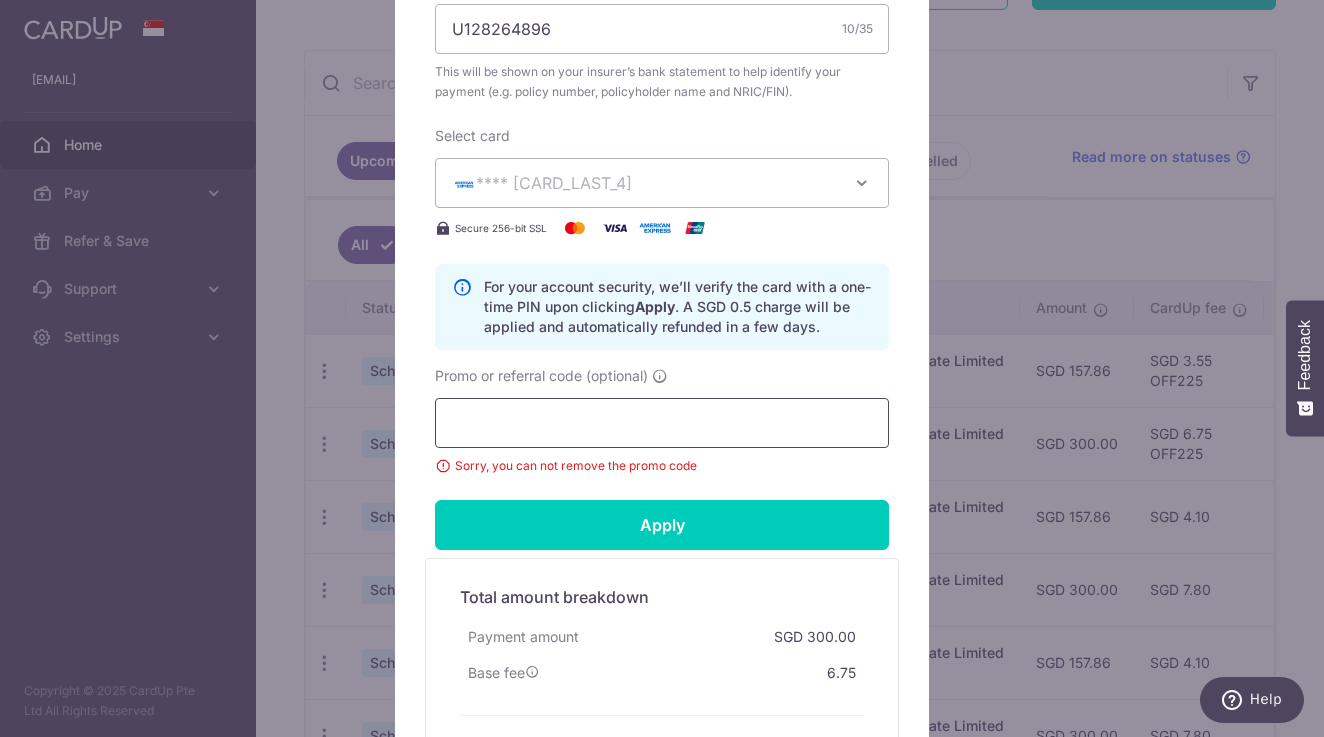 click on "Promo or referral code (optional)" at bounding box center (662, 423) 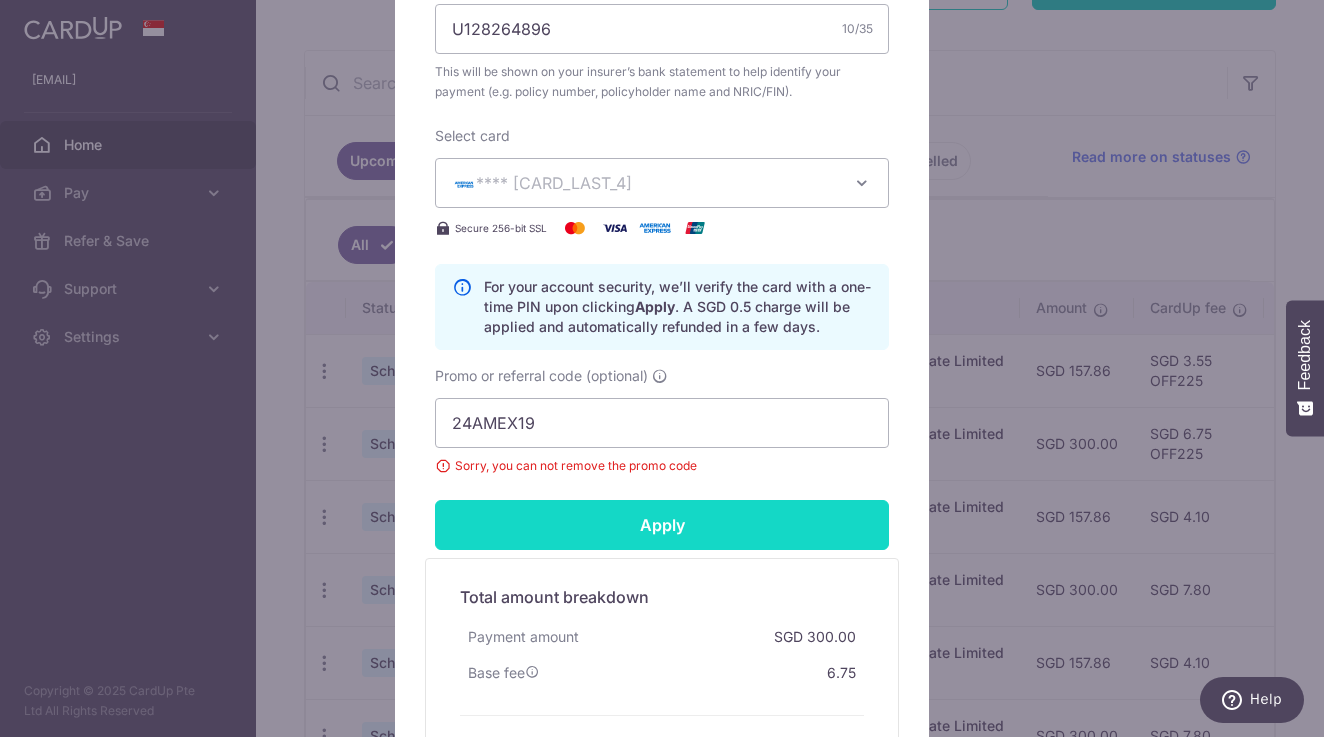 click on "Apply" at bounding box center [662, 525] 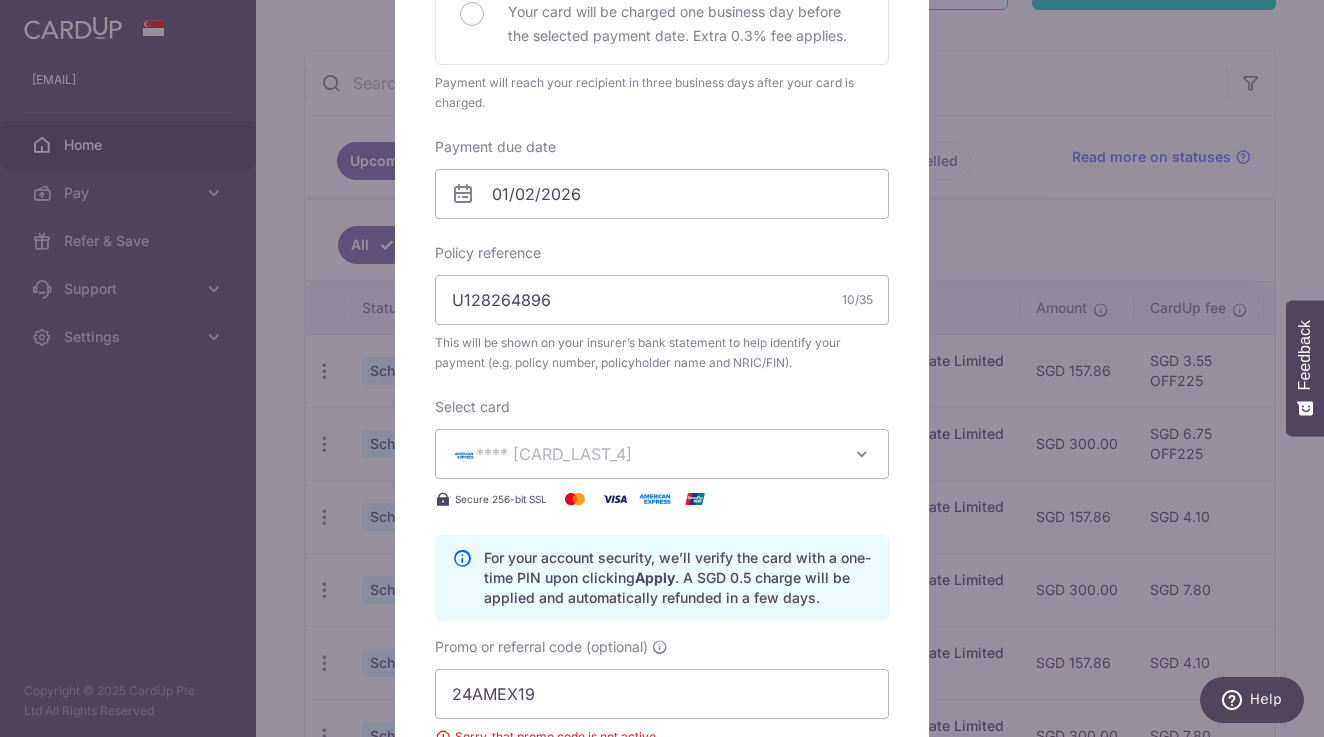 scroll, scrollTop: 613, scrollLeft: 0, axis: vertical 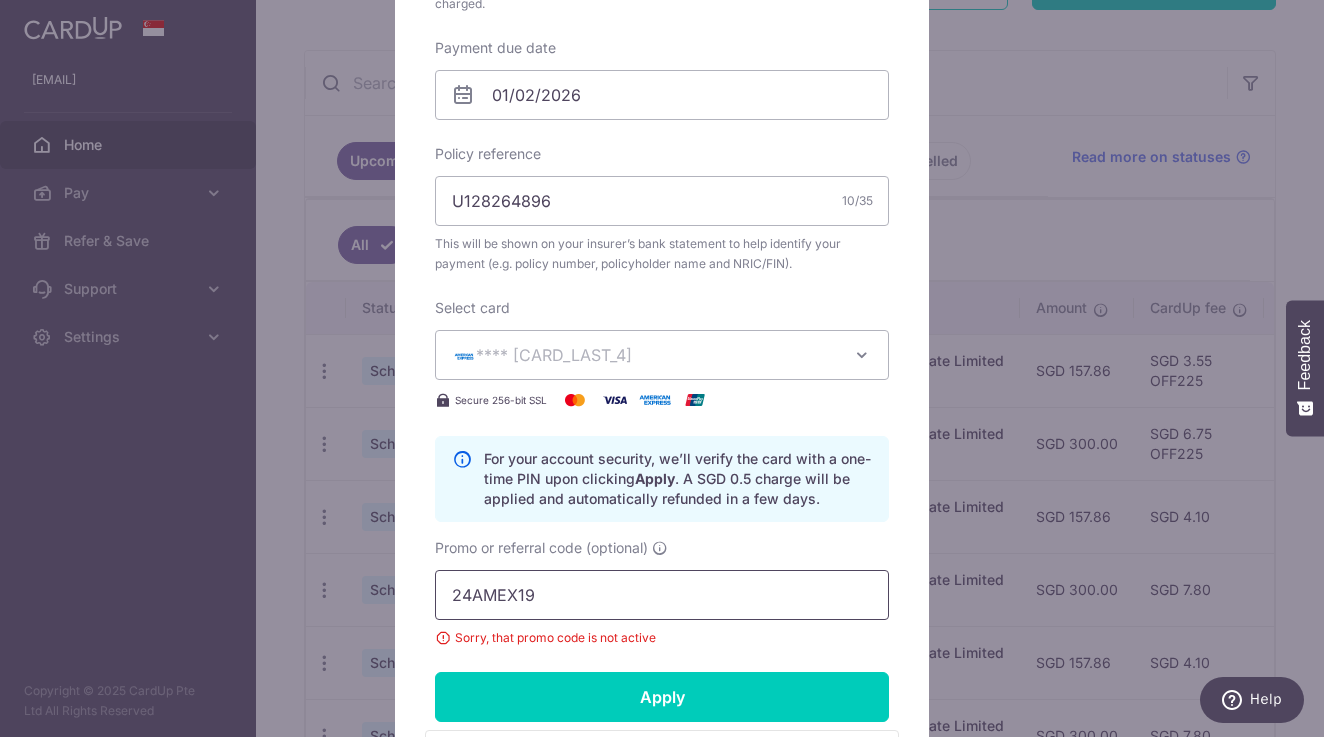 click on "24AMEX19" at bounding box center [662, 595] 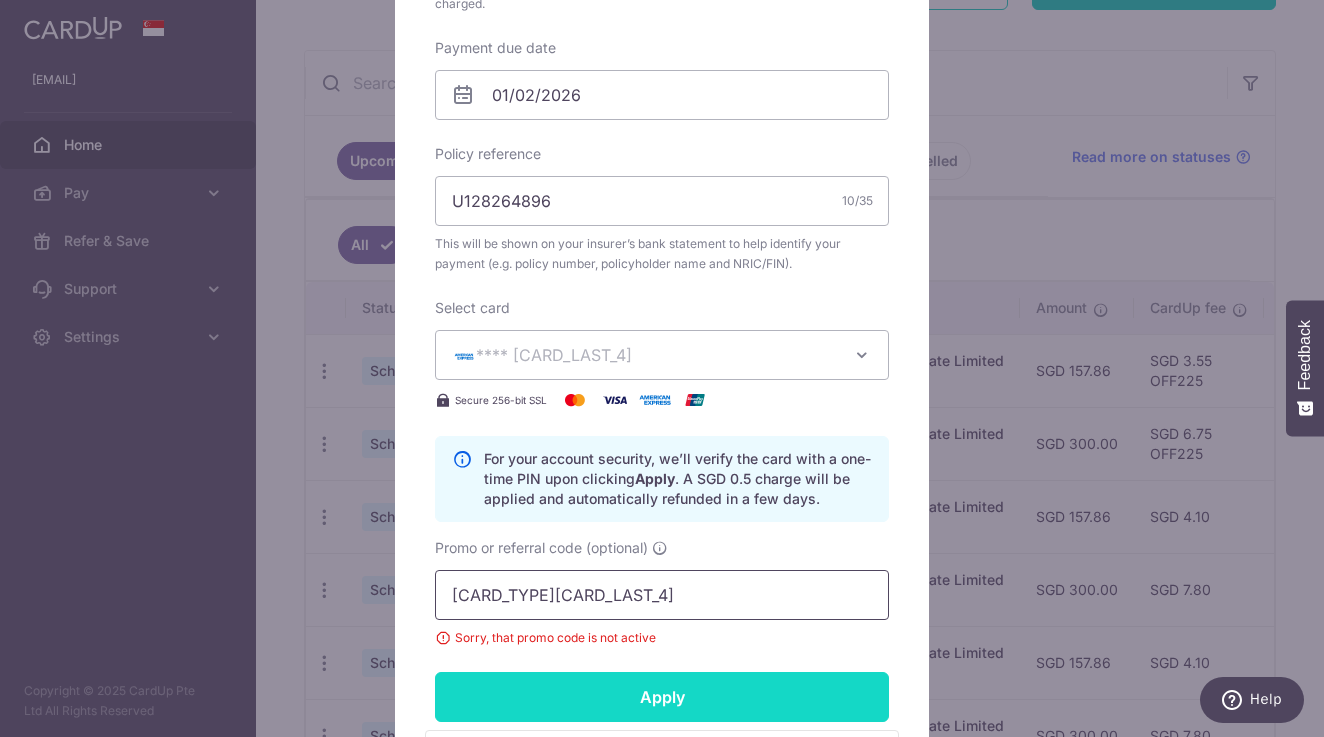 type on "25AMEX19" 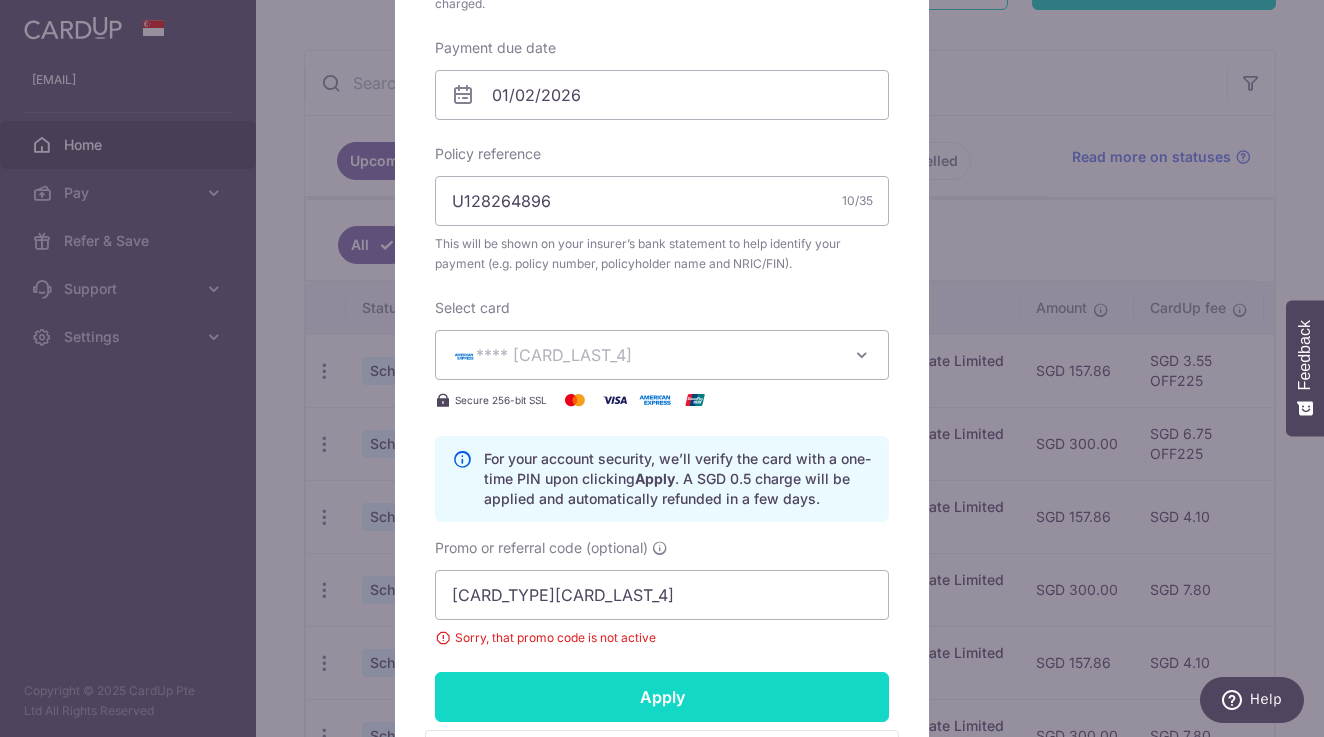 click on "Apply" at bounding box center (662, 697) 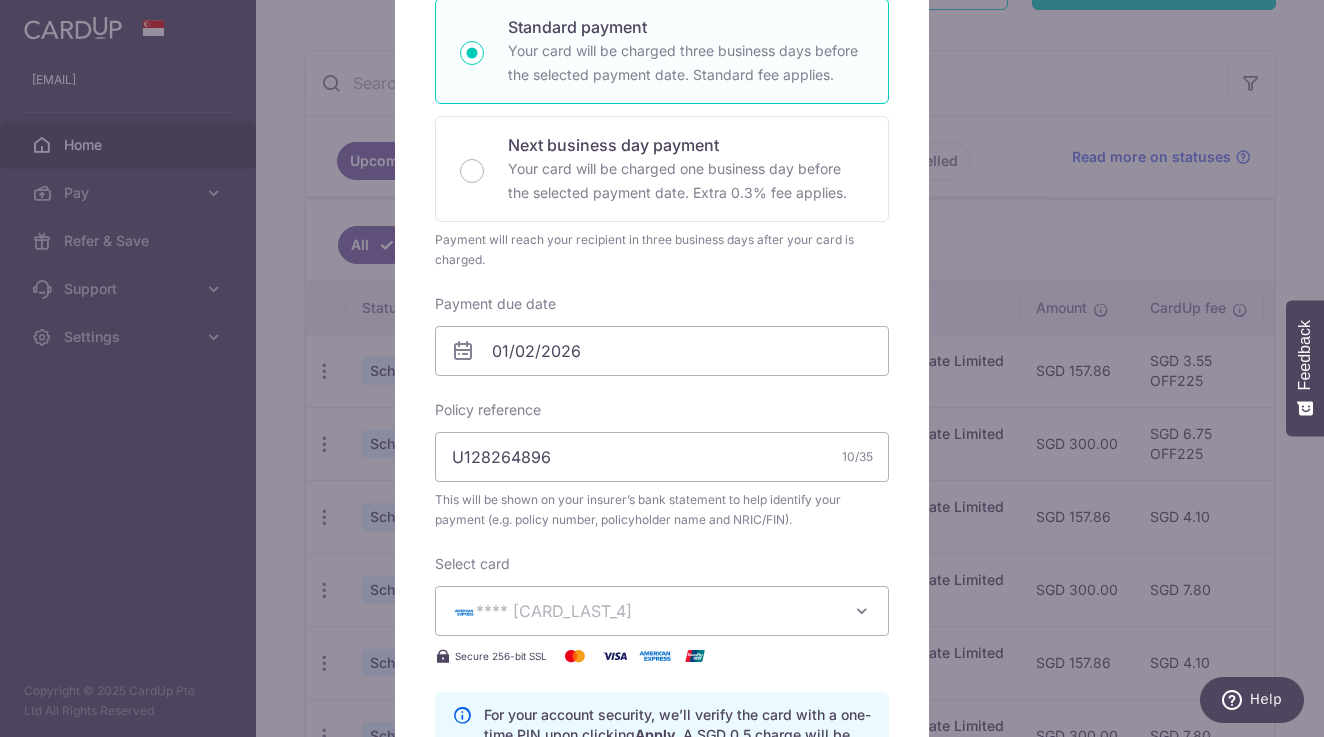 scroll, scrollTop: 33, scrollLeft: 0, axis: vertical 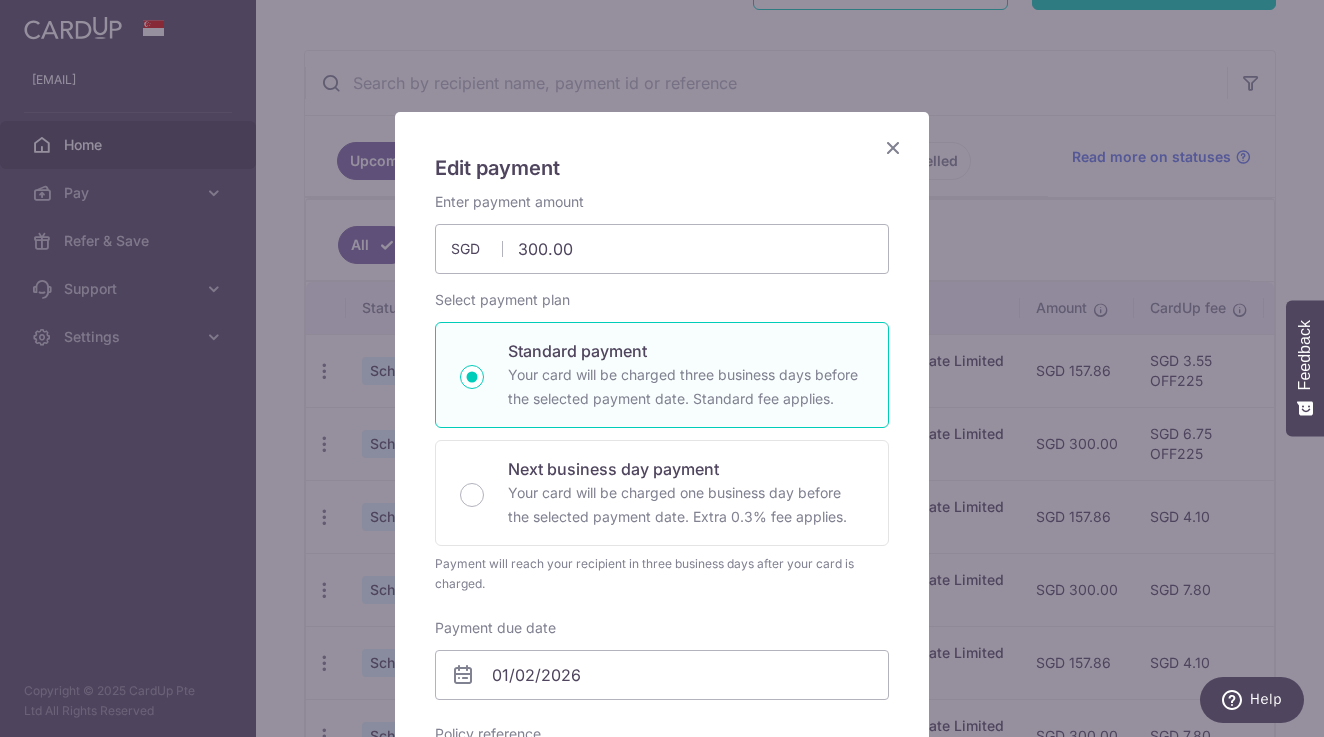 click at bounding box center (893, 147) 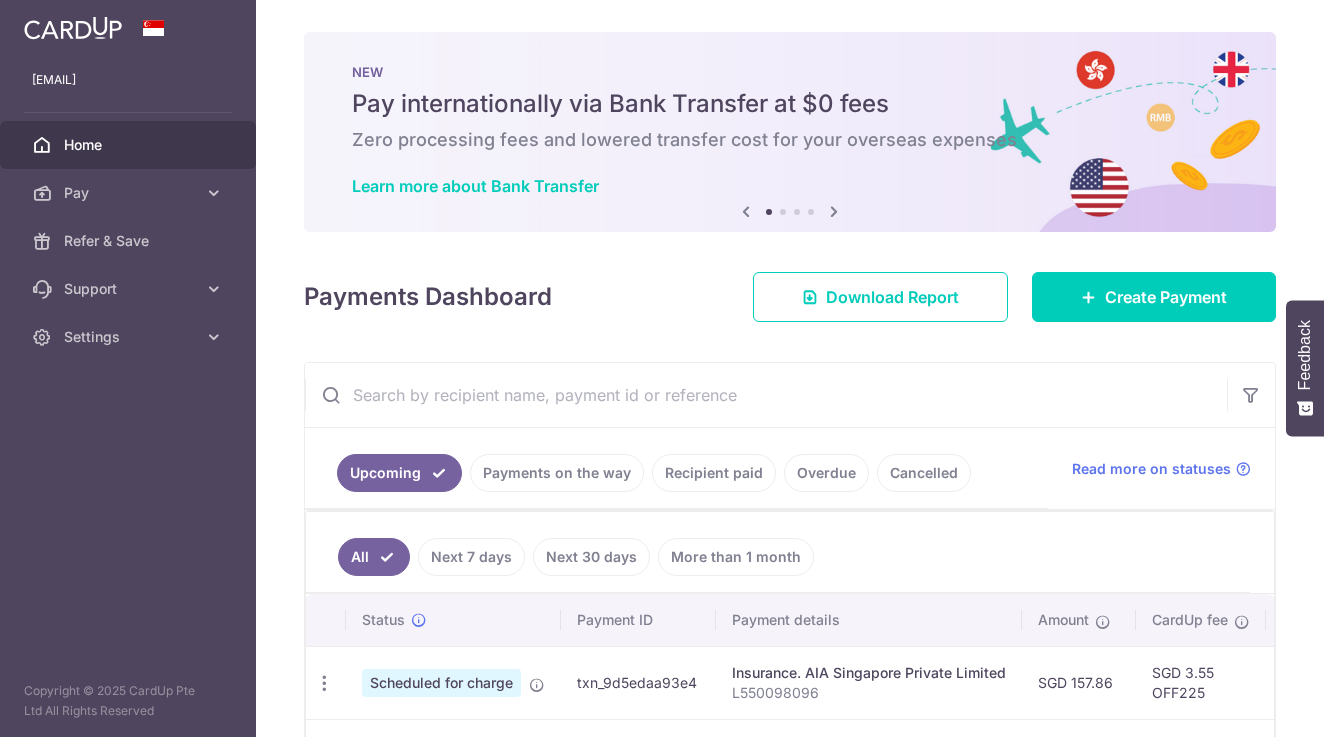 scroll, scrollTop: 0, scrollLeft: 0, axis: both 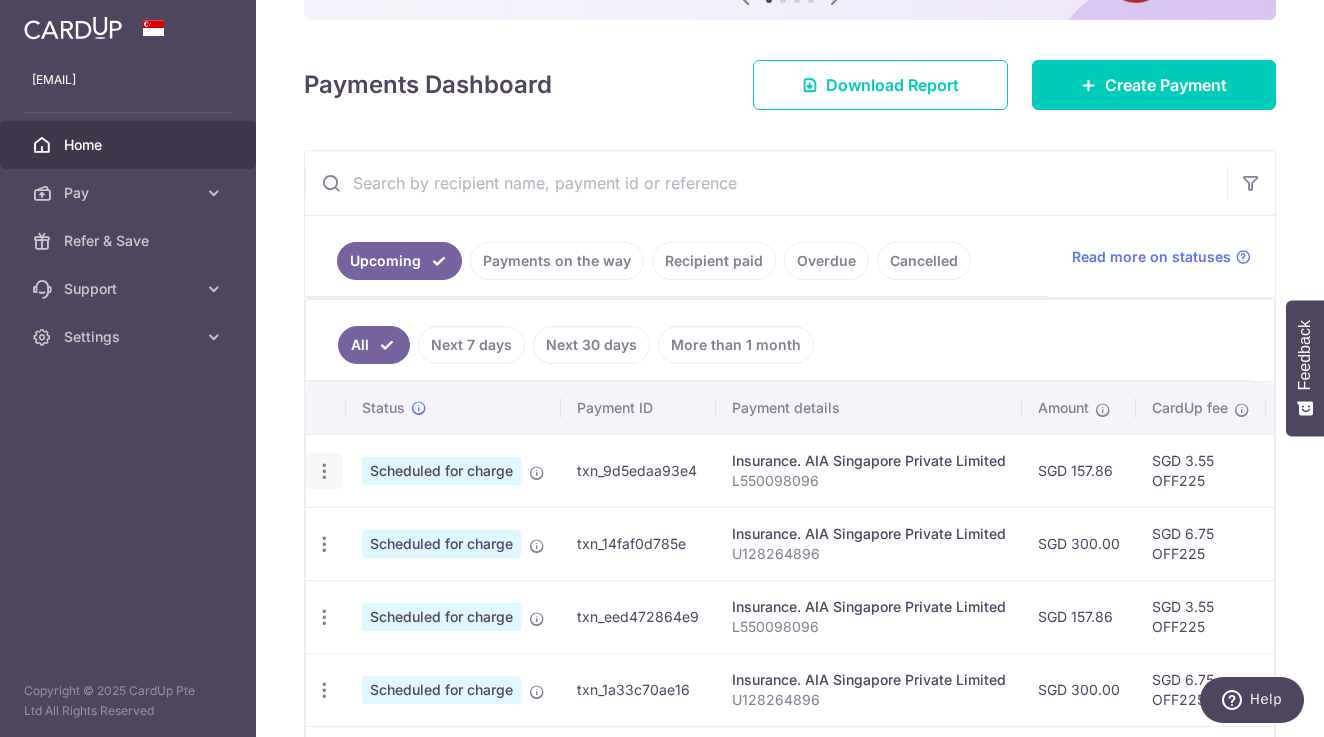 click at bounding box center (324, 471) 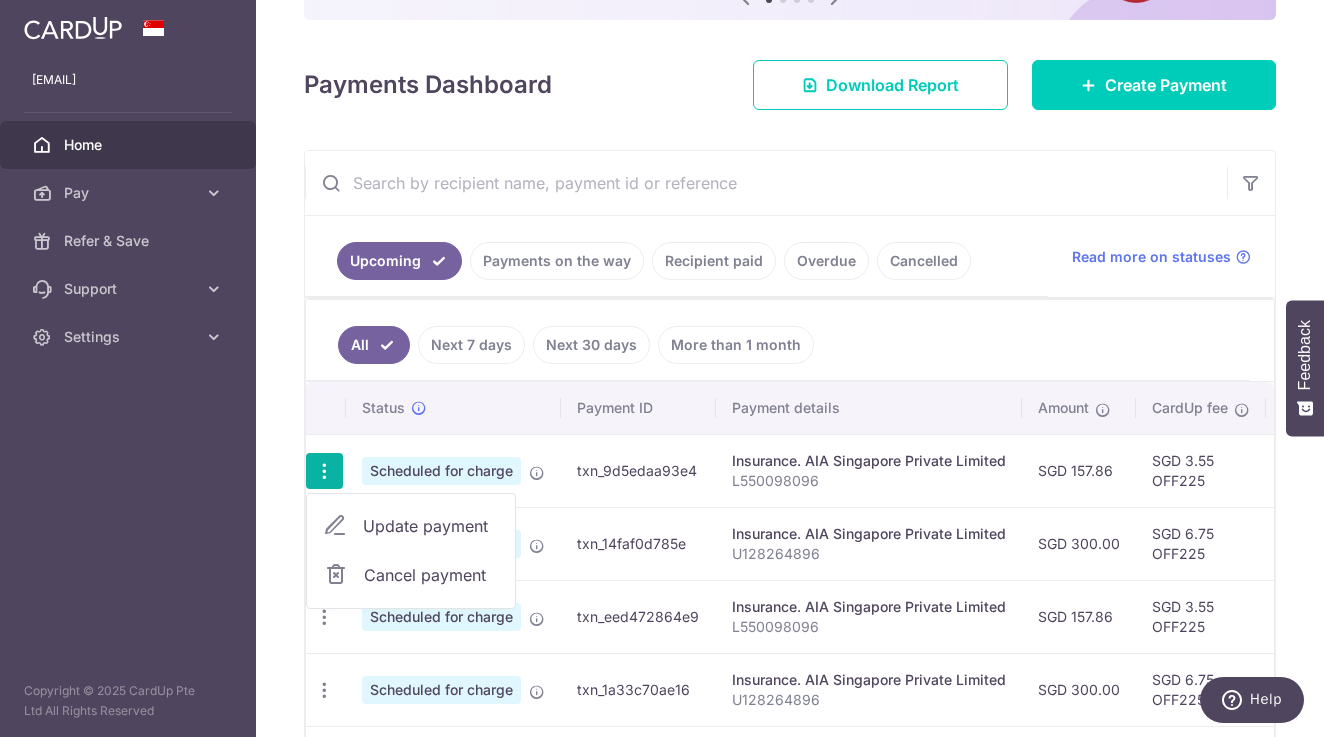 click on "Update payment" at bounding box center (431, 526) 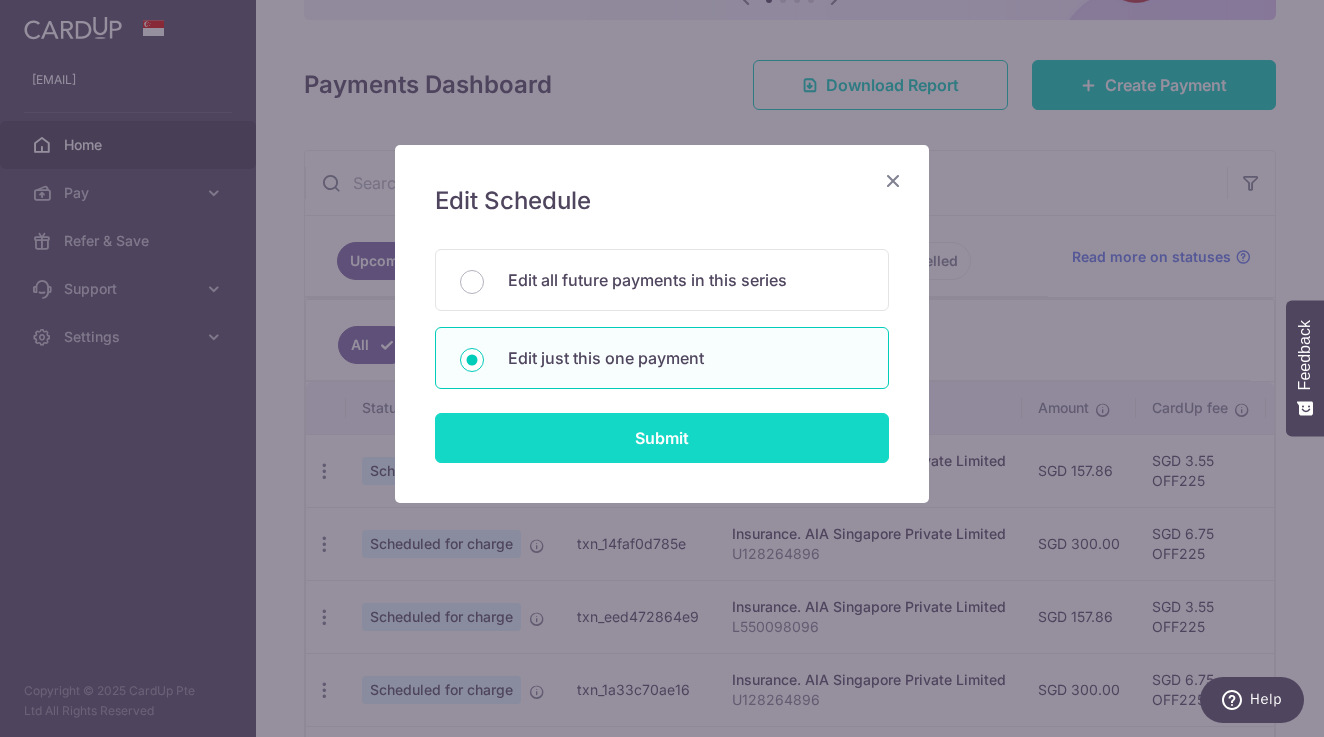 click on "Submit" at bounding box center [662, 438] 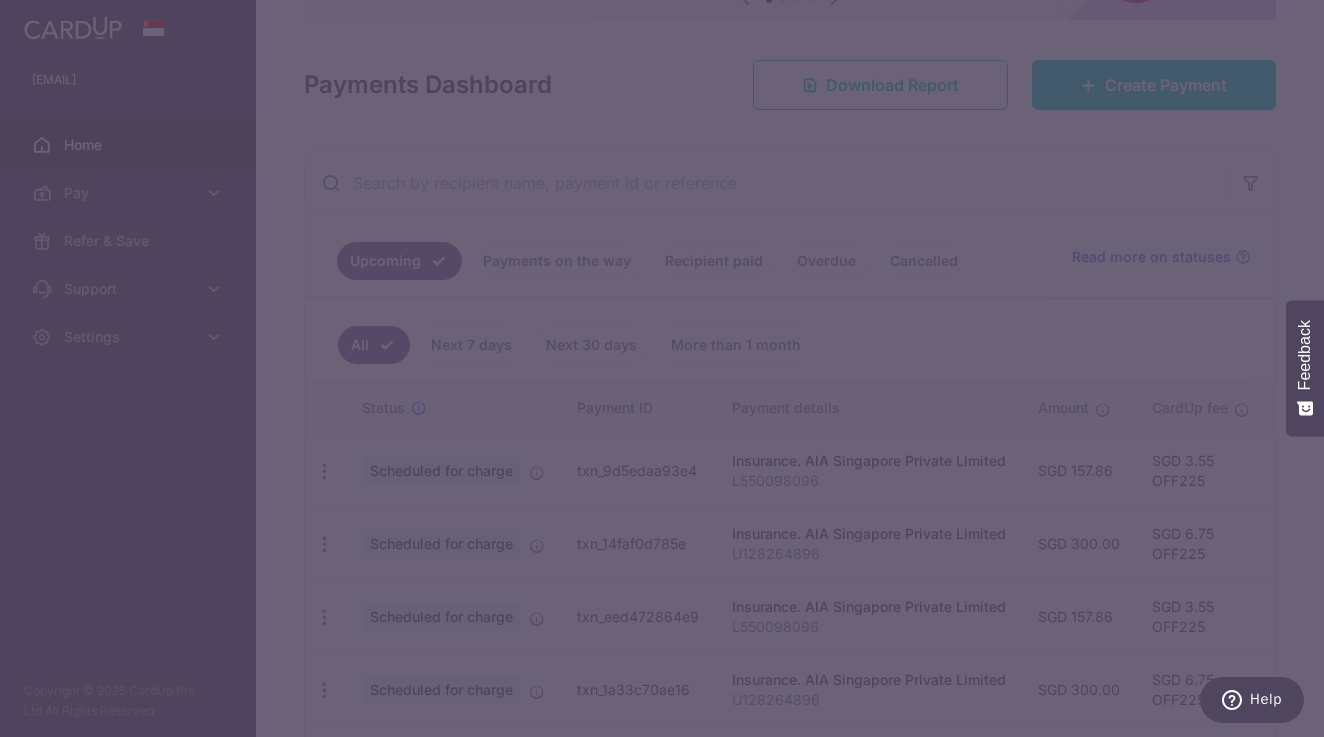type on "157.86" 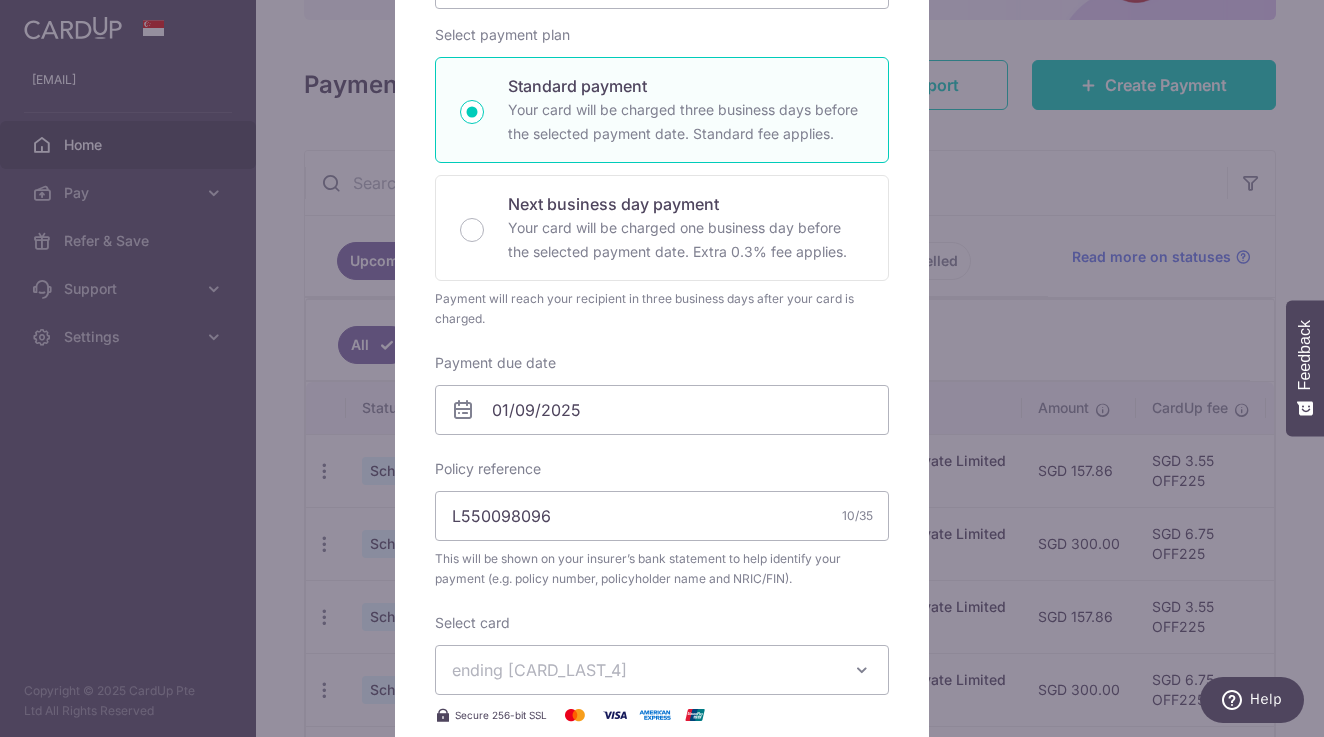 scroll, scrollTop: 301, scrollLeft: 0, axis: vertical 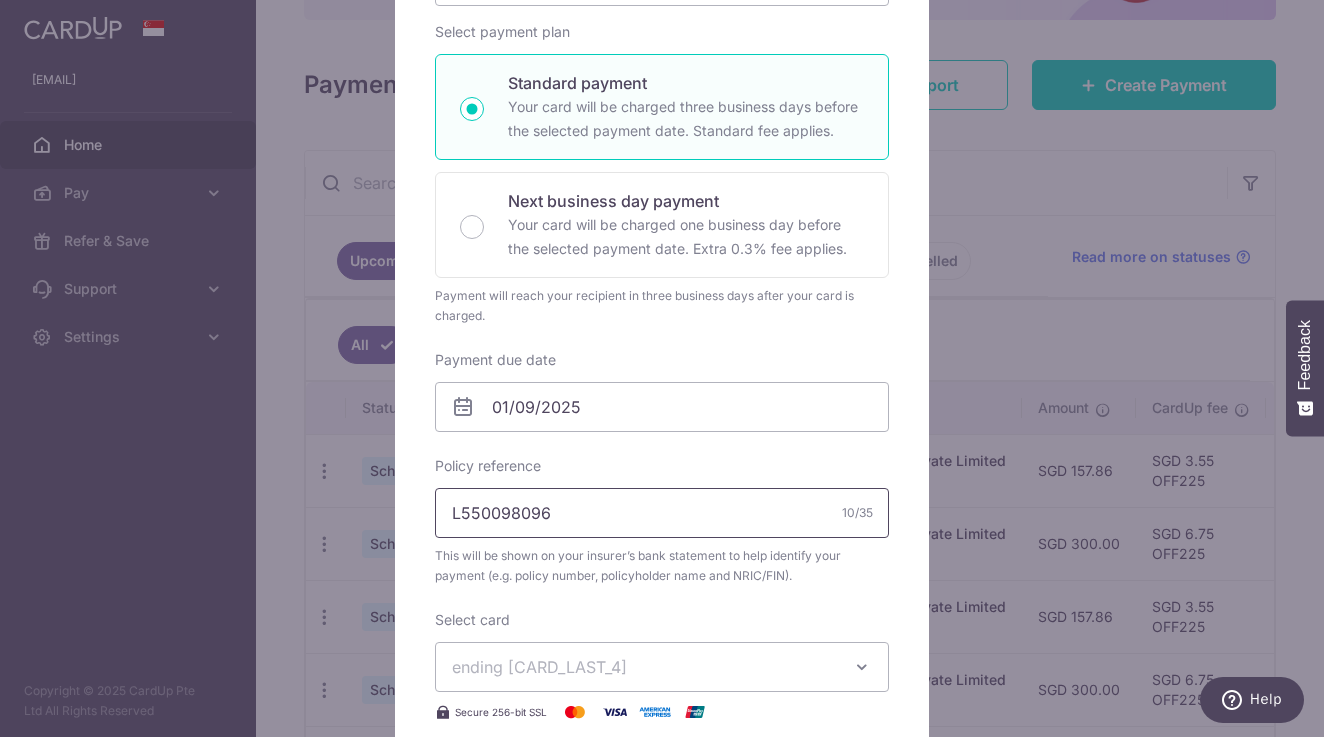 click on "L550098096" at bounding box center [662, 513] 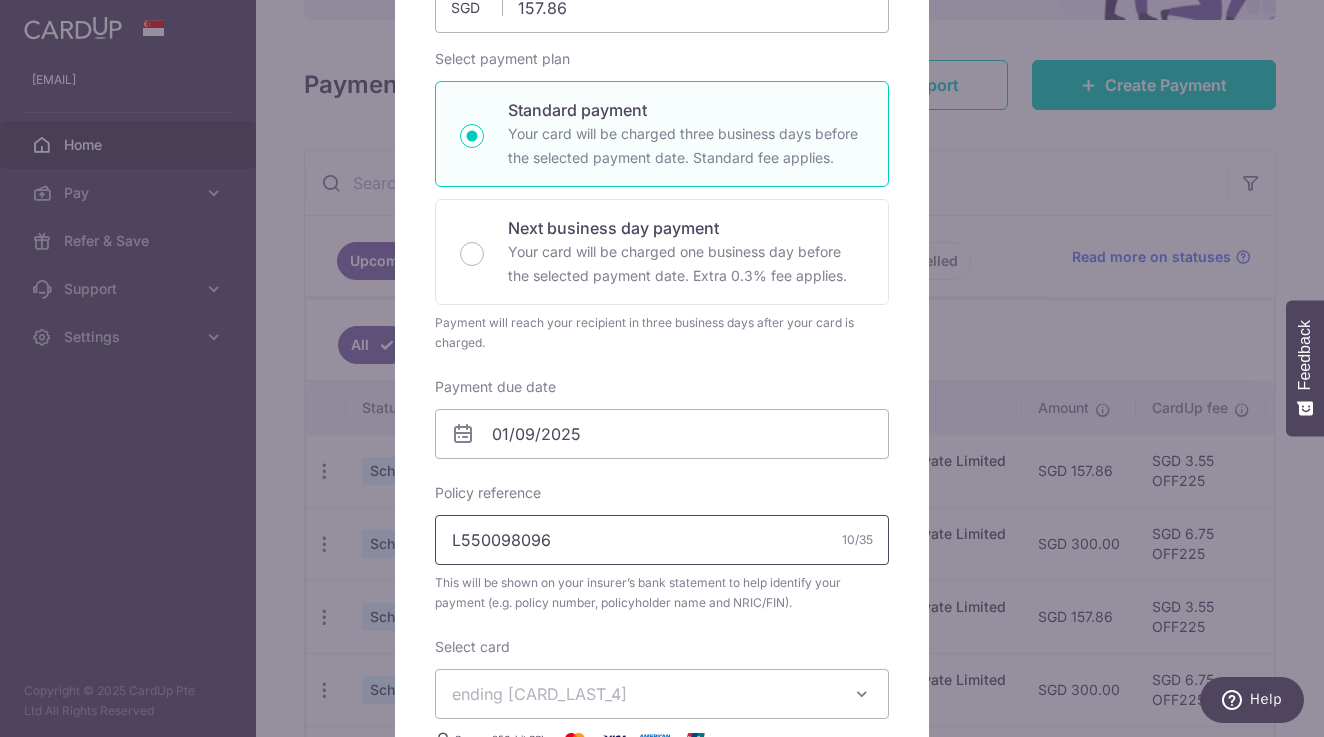 scroll, scrollTop: 15, scrollLeft: 0, axis: vertical 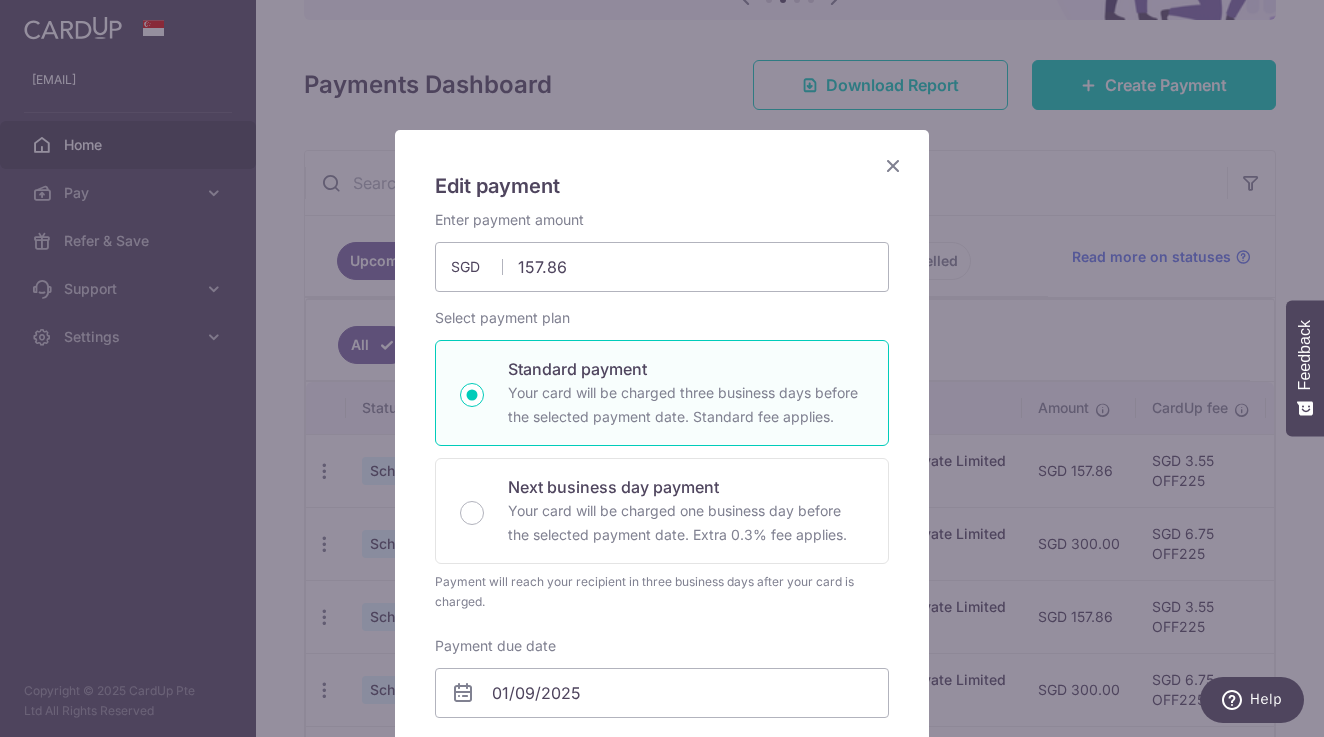 click at bounding box center (893, 165) 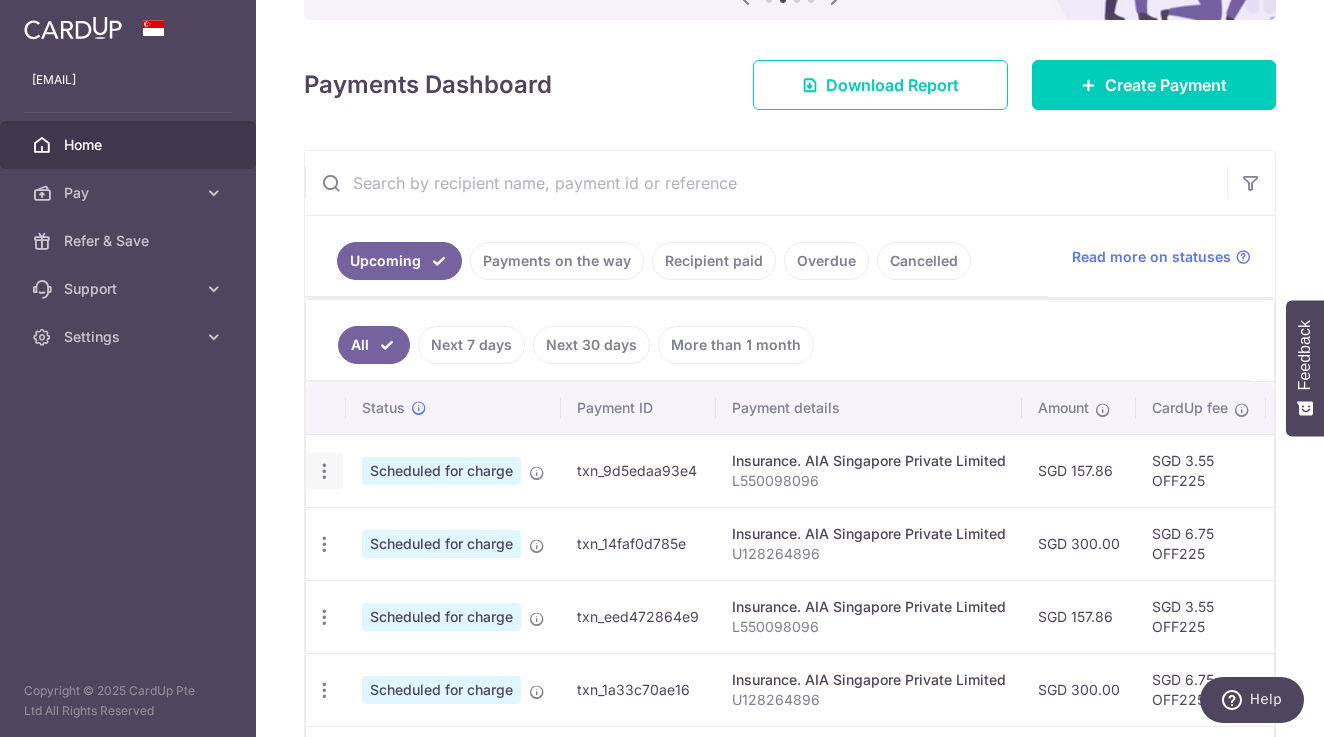 click on "Update payment
Cancel payment" at bounding box center (324, 471) 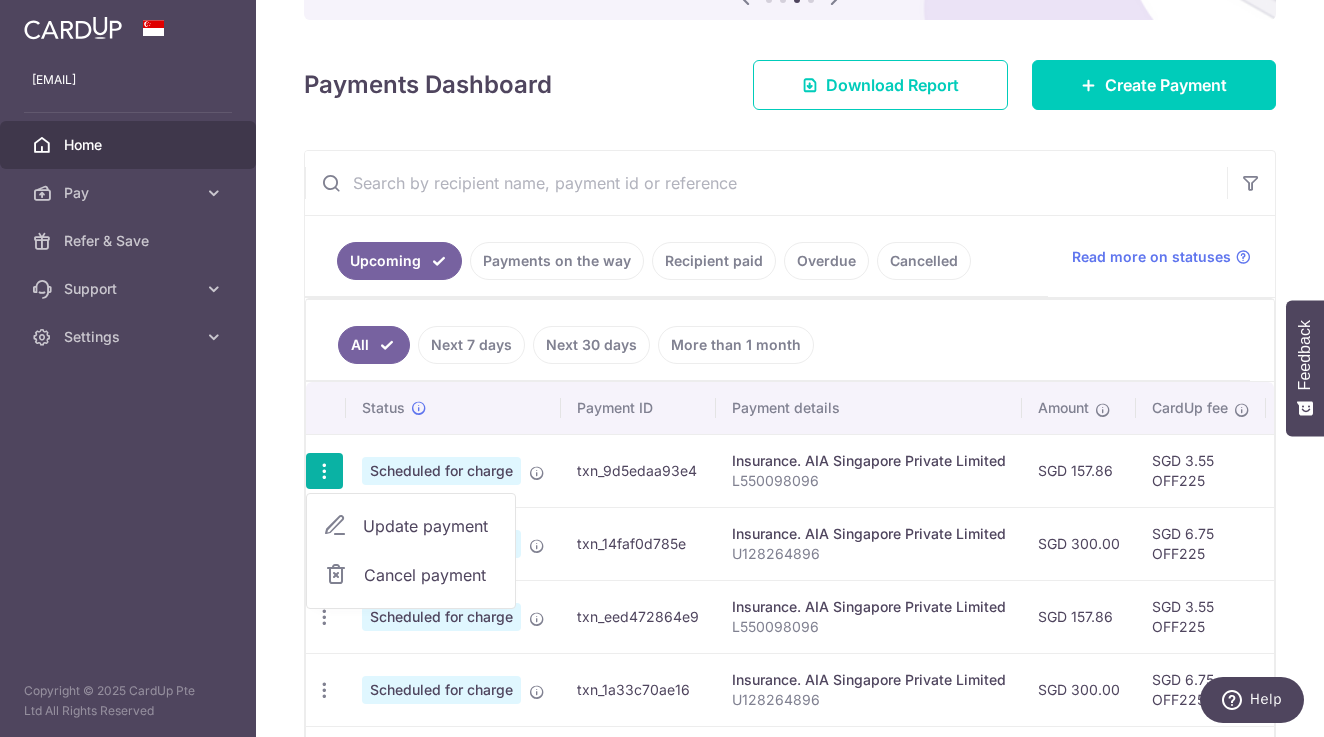 click on "All
Next 7 days
Next 30 days
More than 1 month" at bounding box center [778, 340] 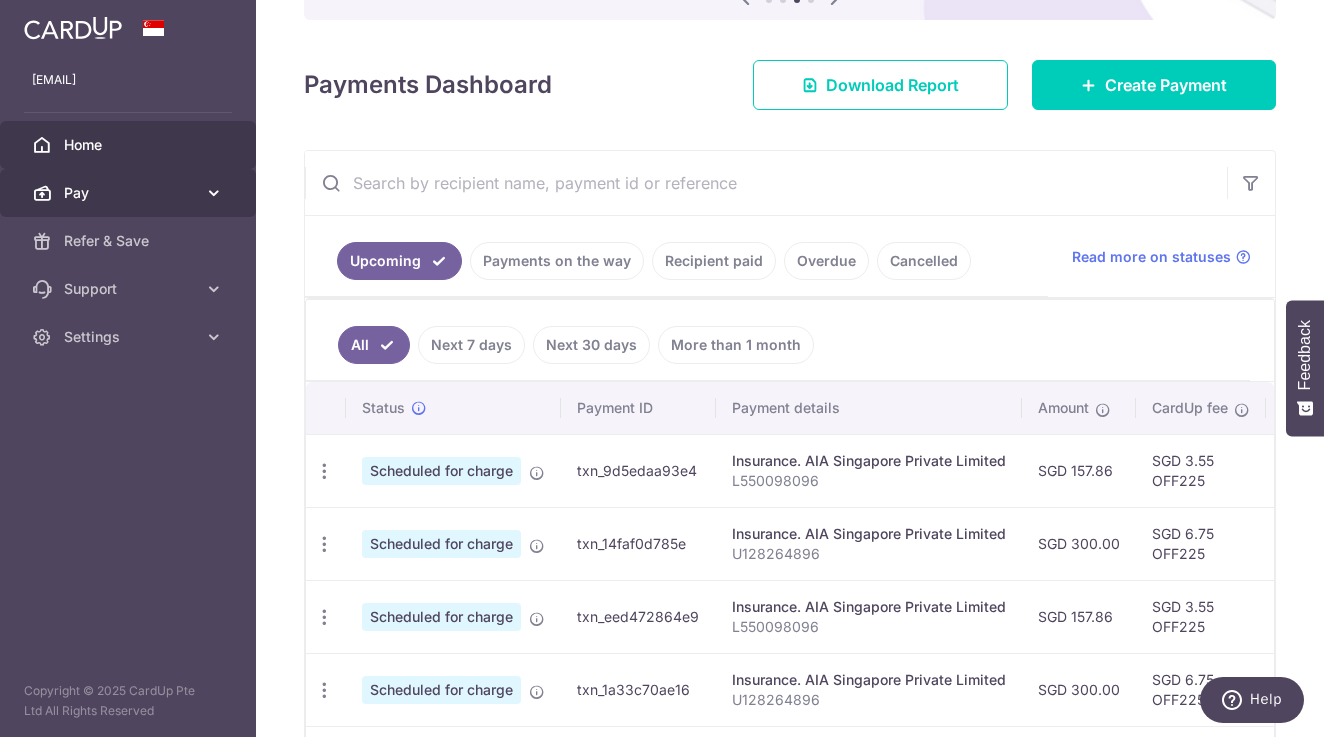 click on "Pay" at bounding box center (130, 193) 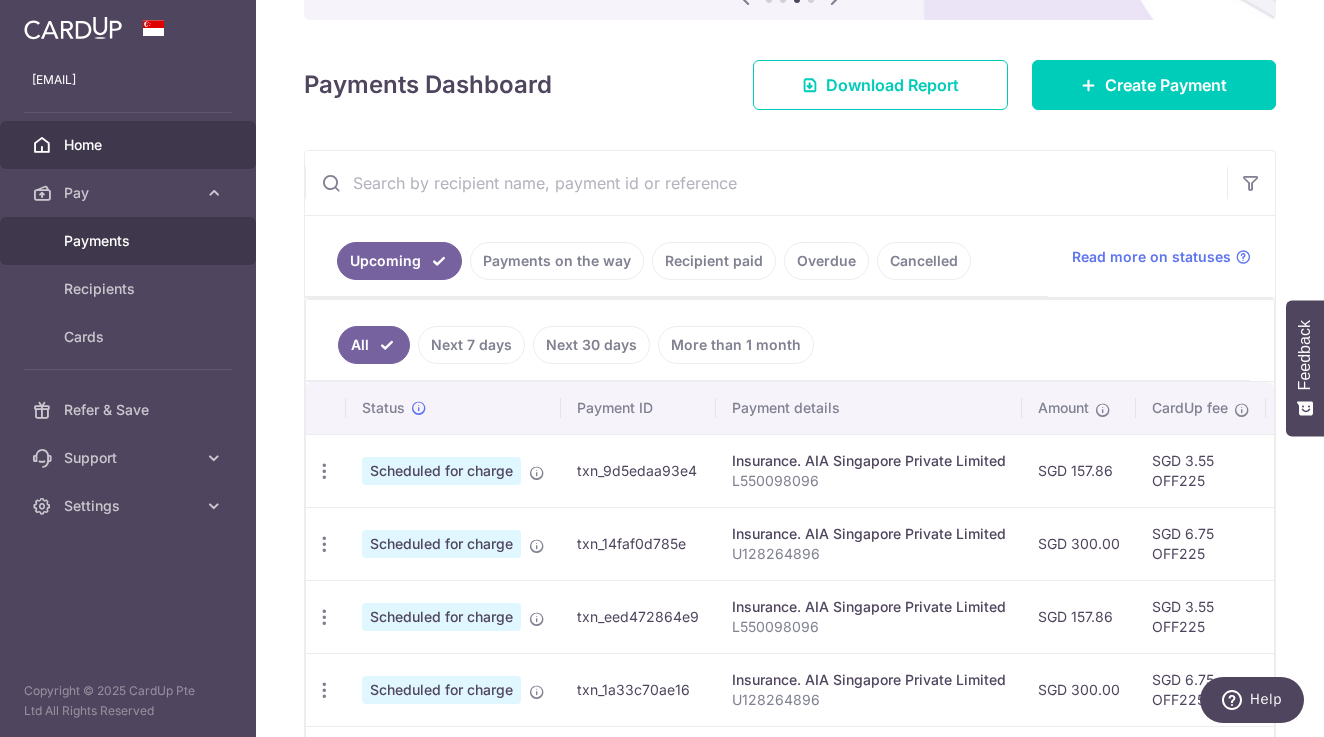 click on "Payments" at bounding box center [128, 241] 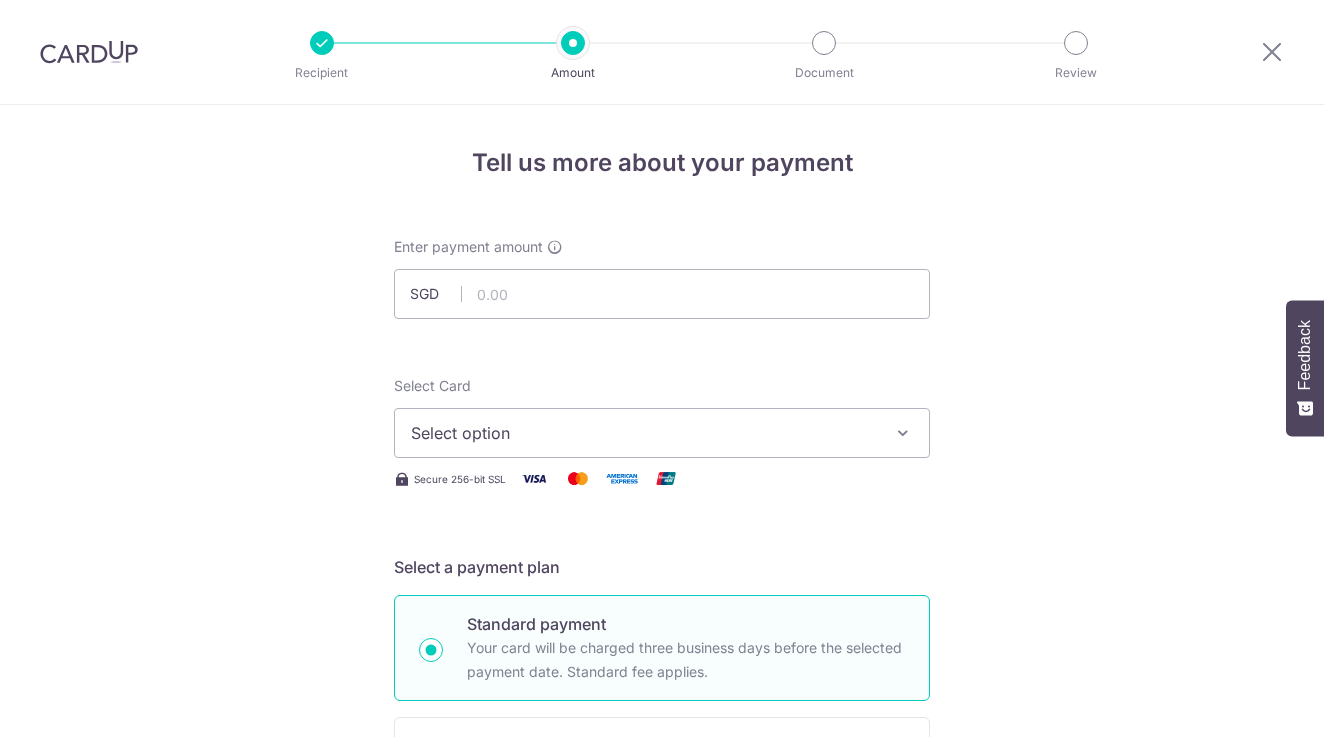 scroll, scrollTop: 0, scrollLeft: 0, axis: both 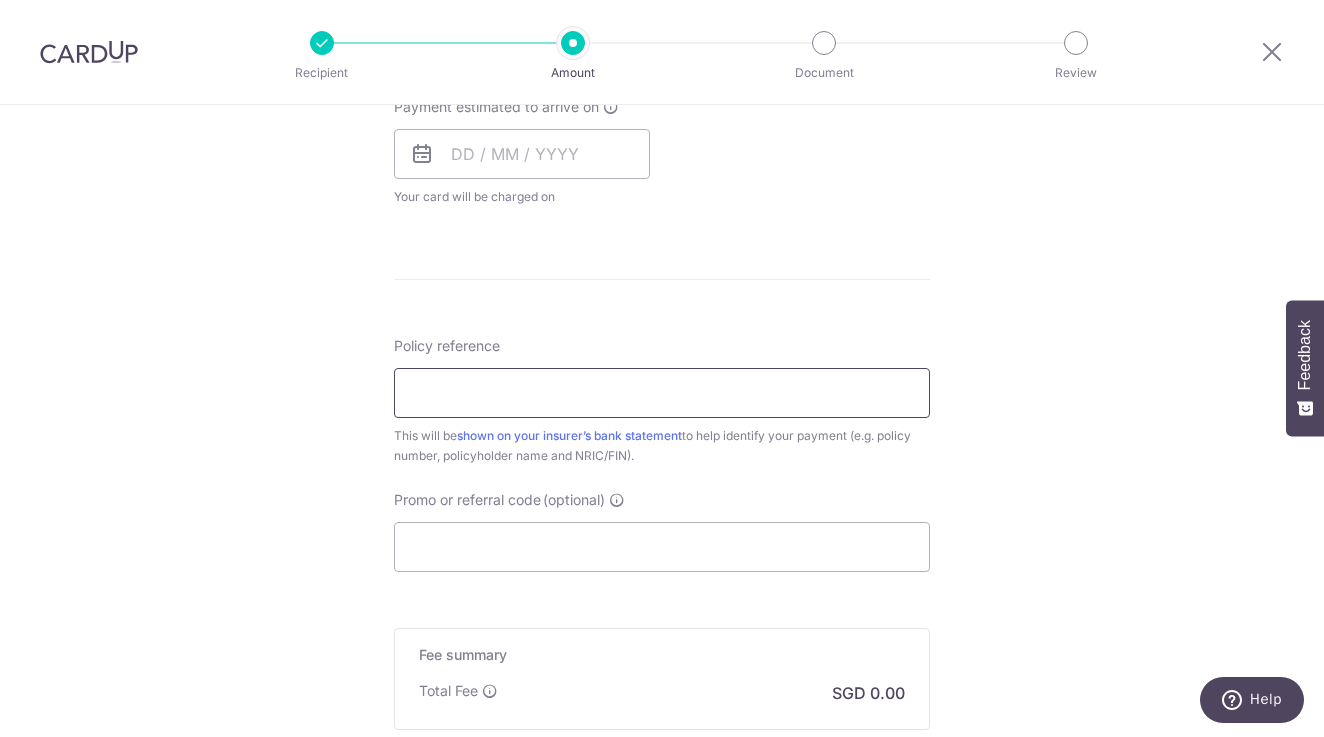 click on "Policy reference" at bounding box center (662, 393) 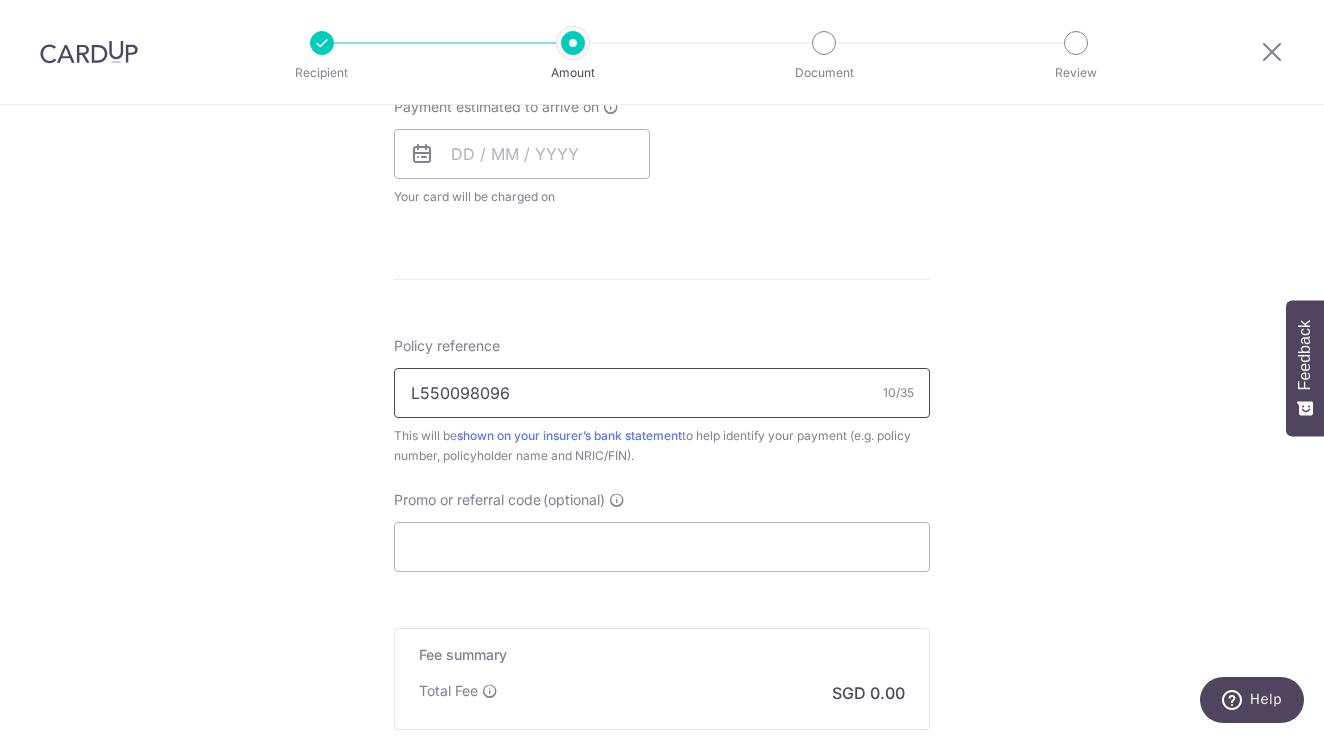 scroll, scrollTop: 625, scrollLeft: 0, axis: vertical 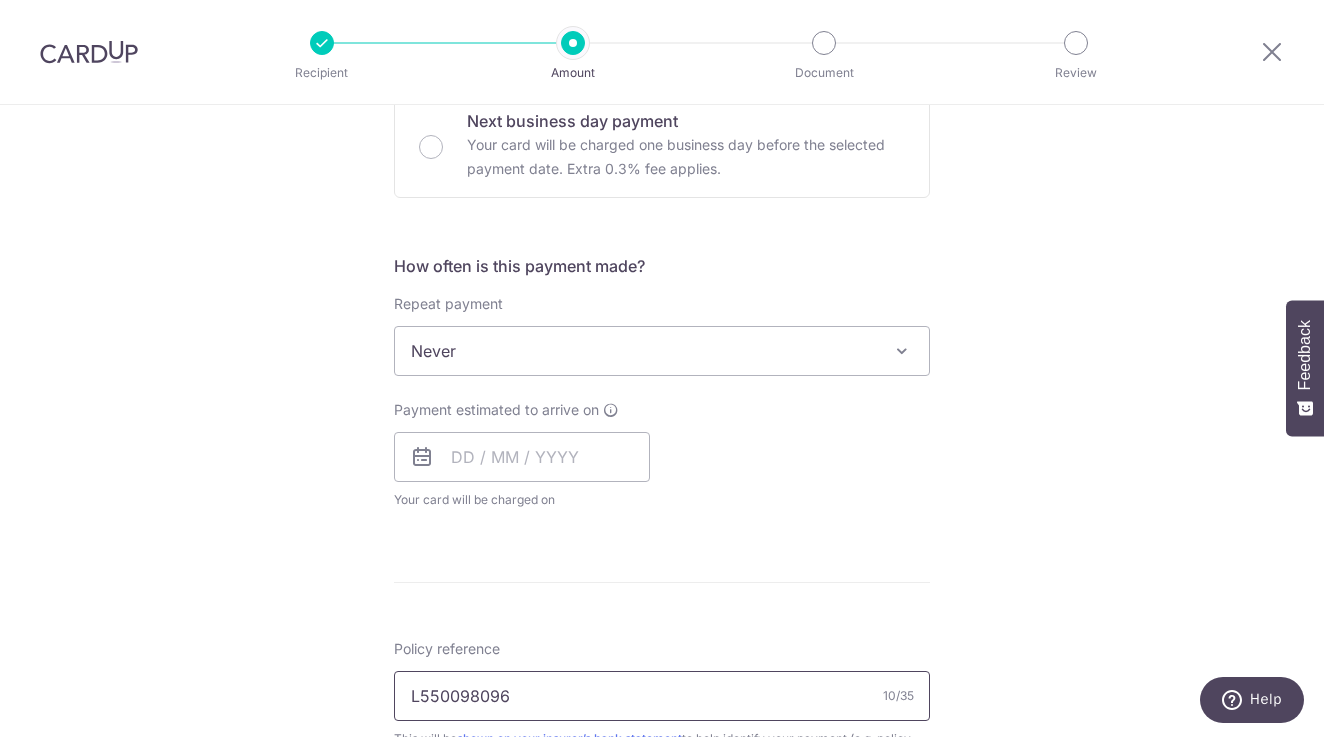 type on "L550098096" 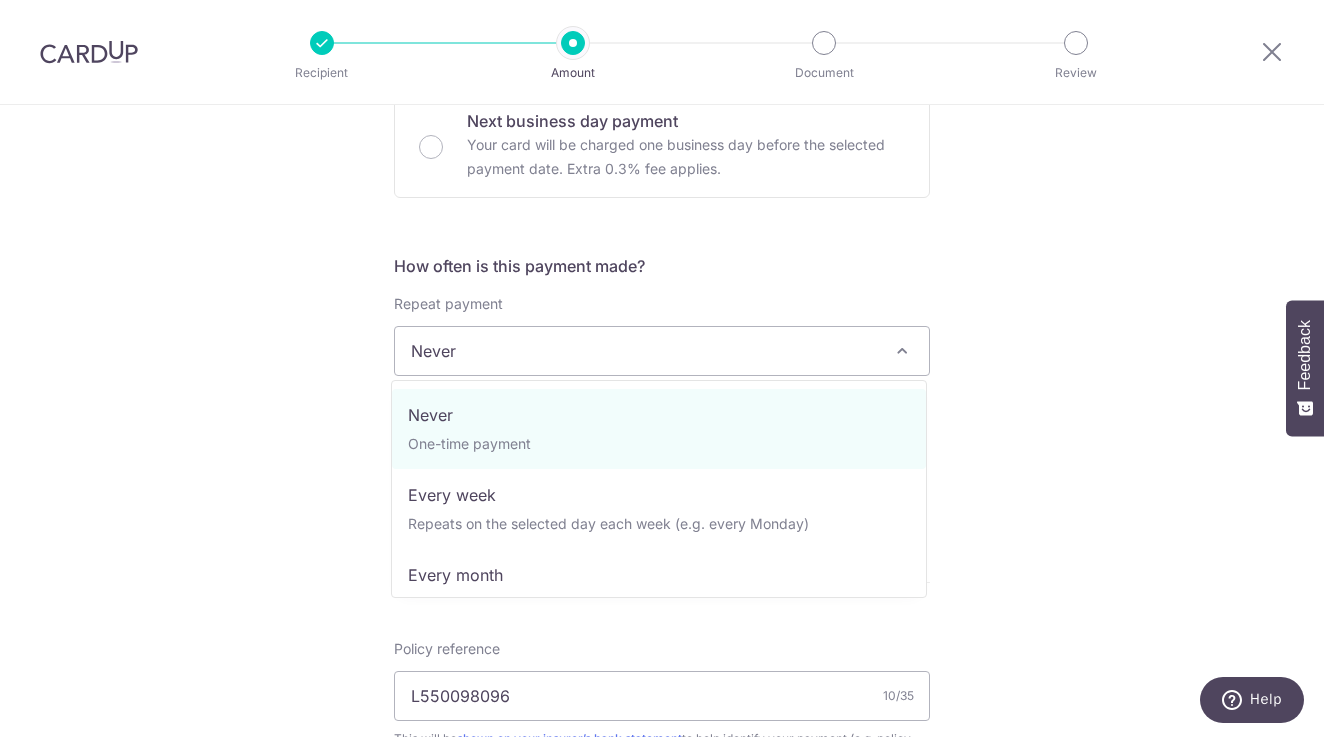 click on "Never" at bounding box center [662, 351] 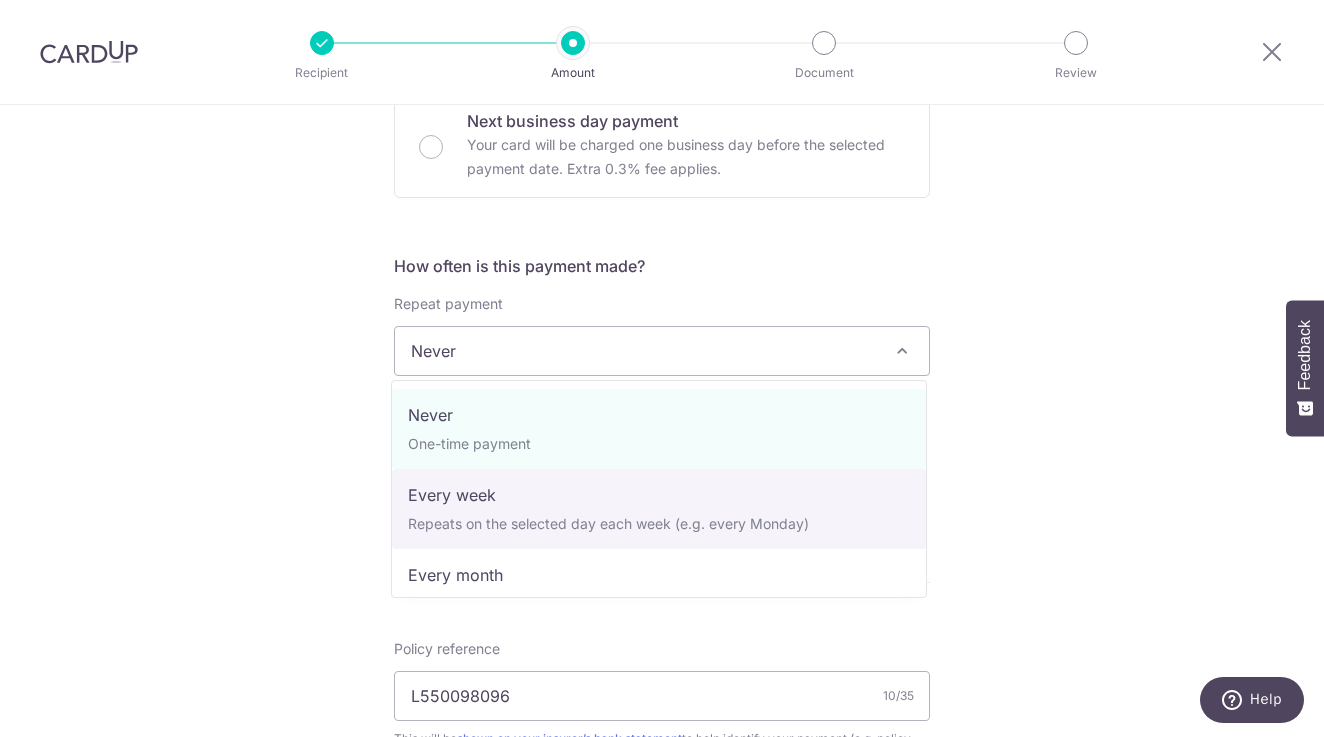 scroll, scrollTop: 17, scrollLeft: 0, axis: vertical 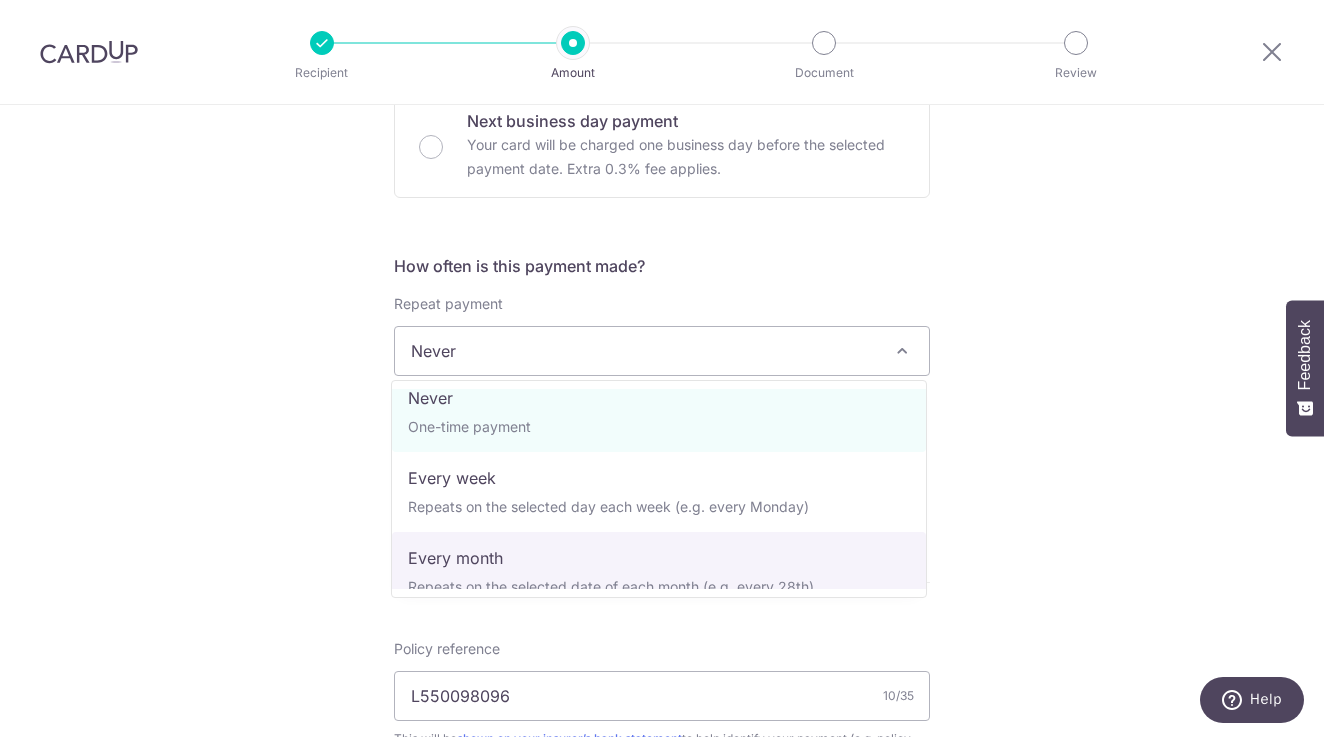 select on "3" 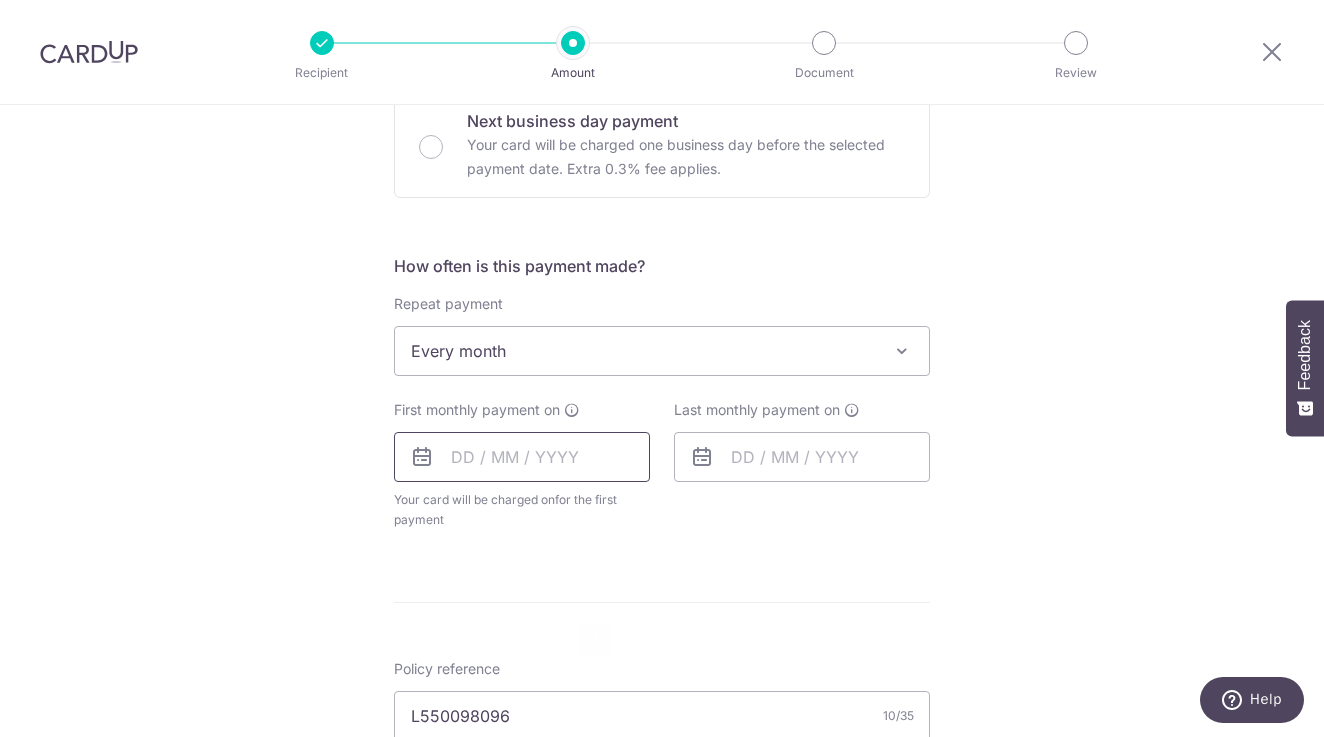 click at bounding box center (522, 457) 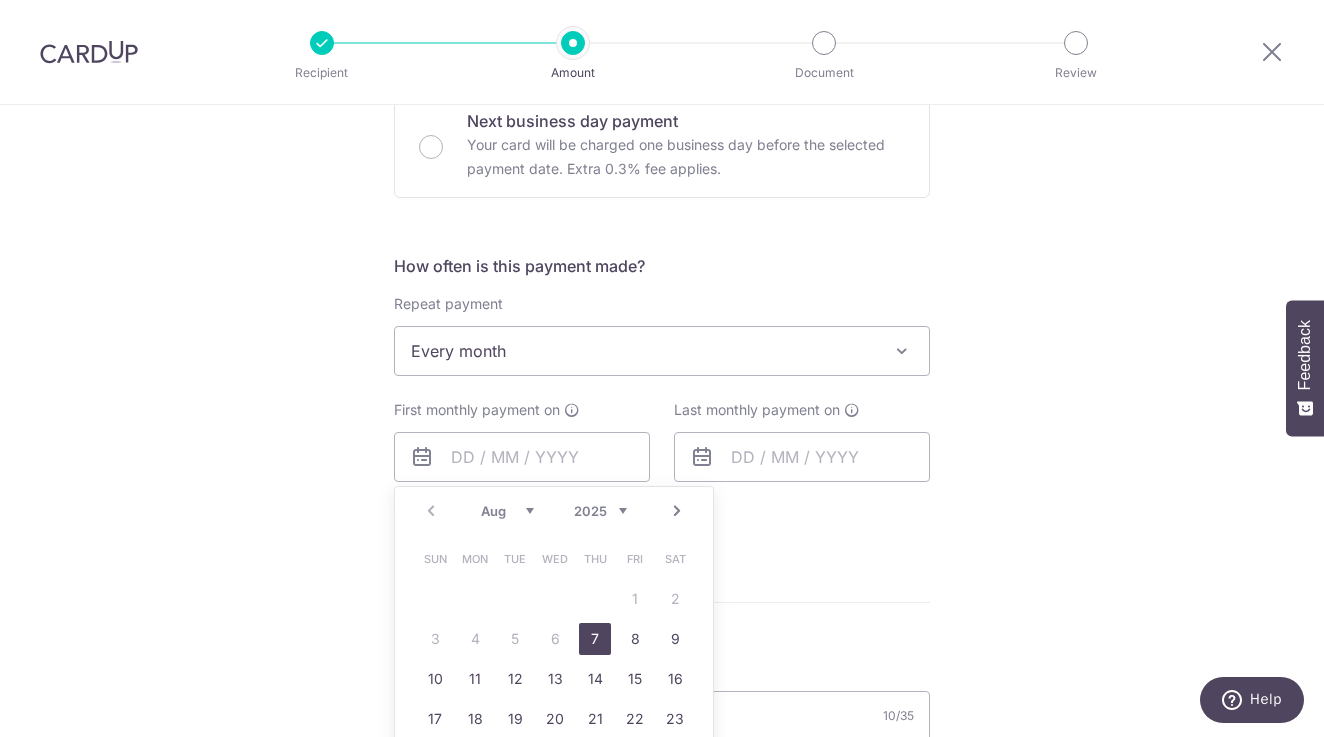 click on "Next" at bounding box center [677, 511] 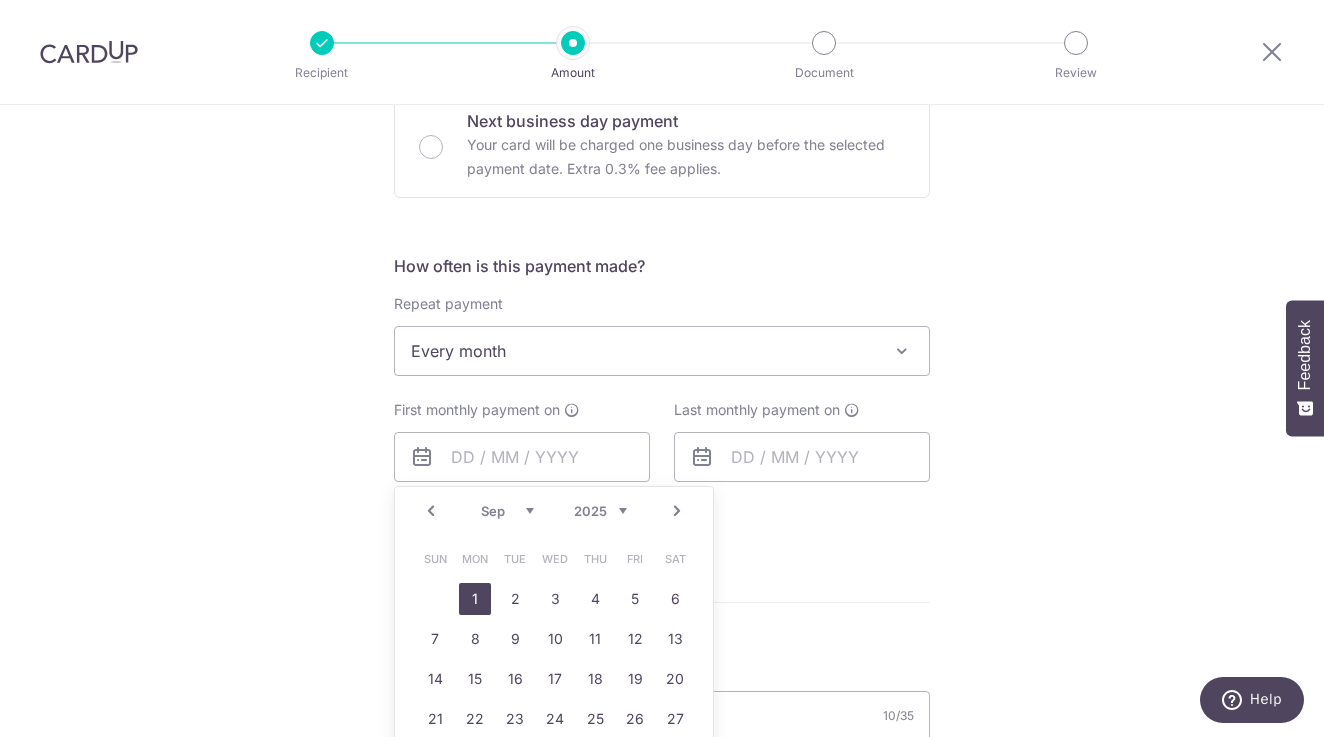 click on "1" at bounding box center [475, 599] 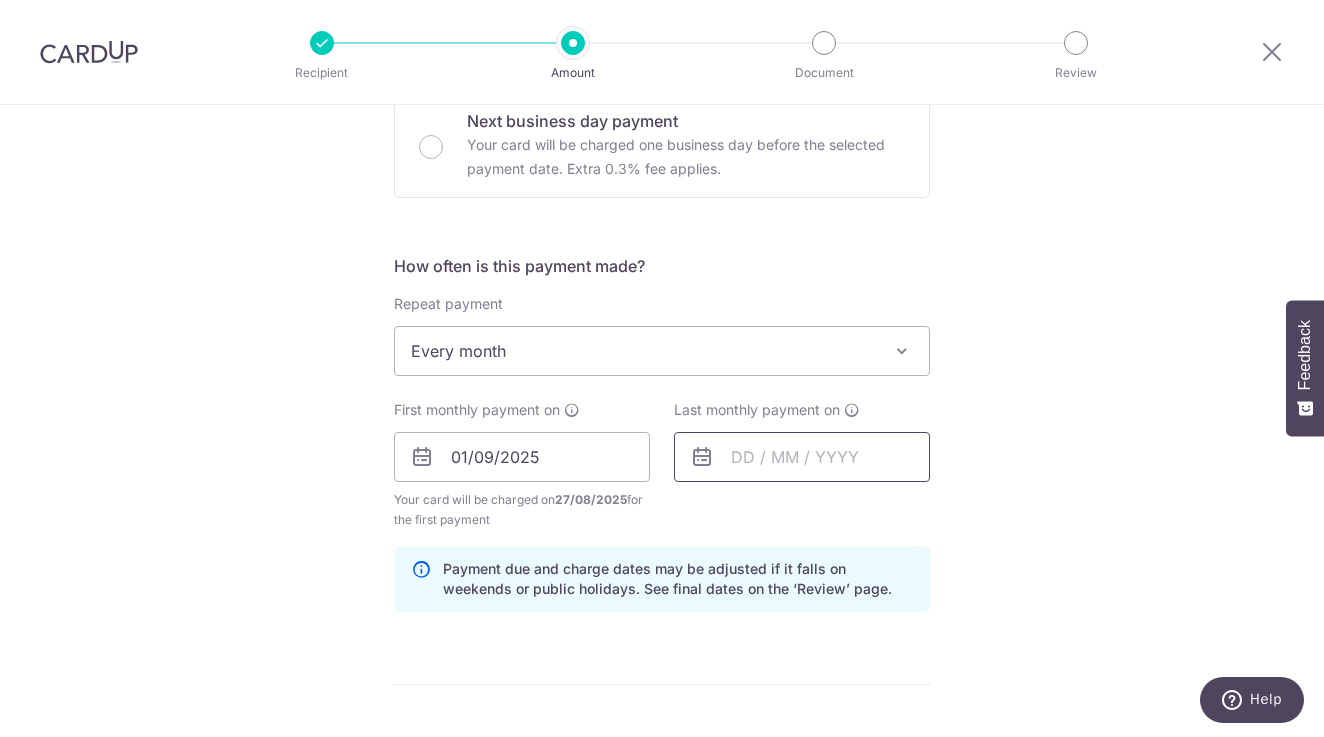 click at bounding box center (802, 457) 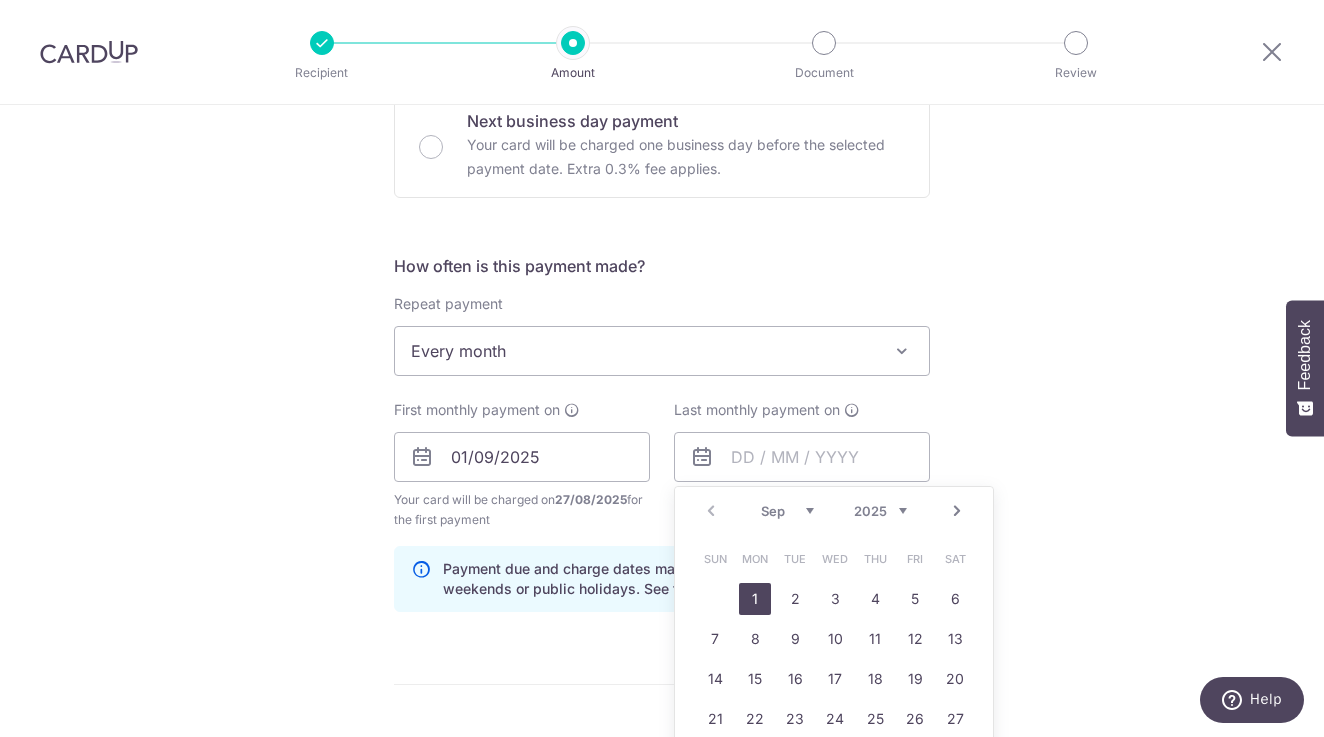 click on "Next" at bounding box center (957, 511) 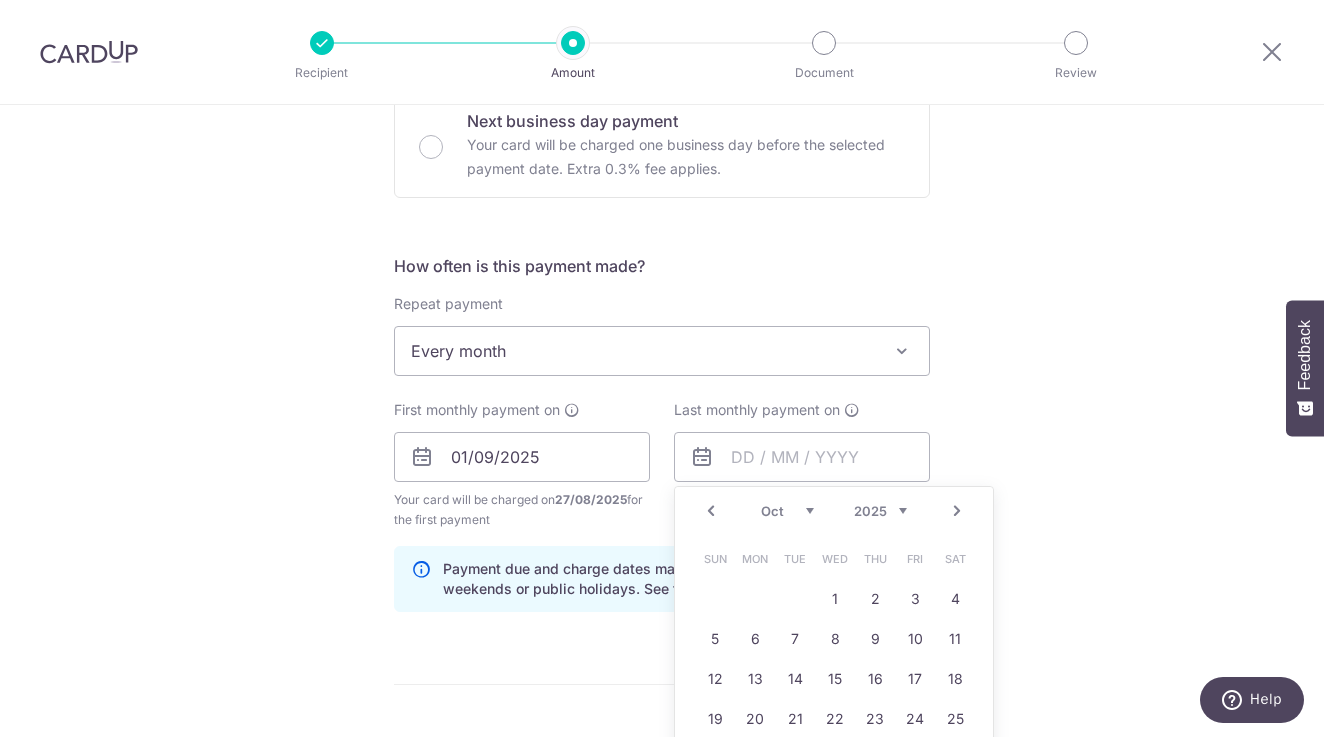 click on "Prev Next Sep Oct Nov Dec 2025 2026 2027 2028 2029 2030 2031 2032 2033 2034 2035" at bounding box center [834, 511] 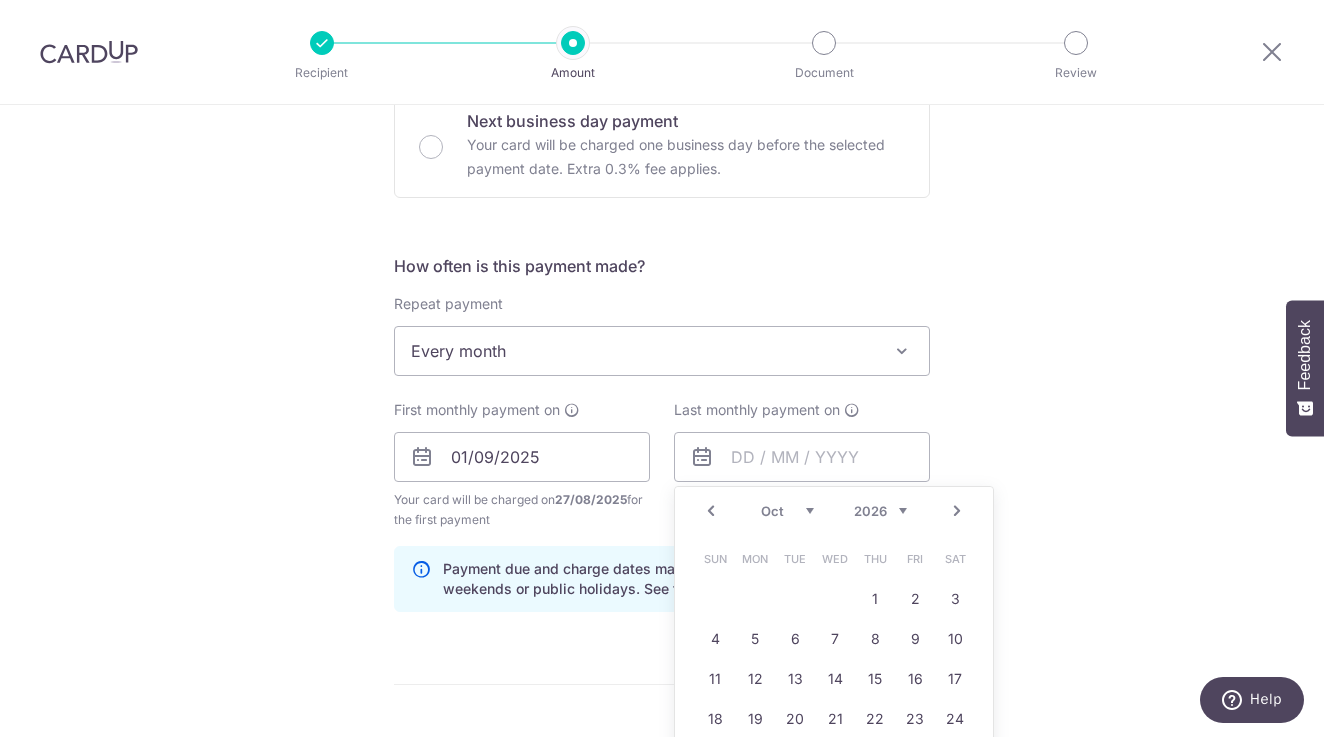 click on "Prev" at bounding box center (711, 511) 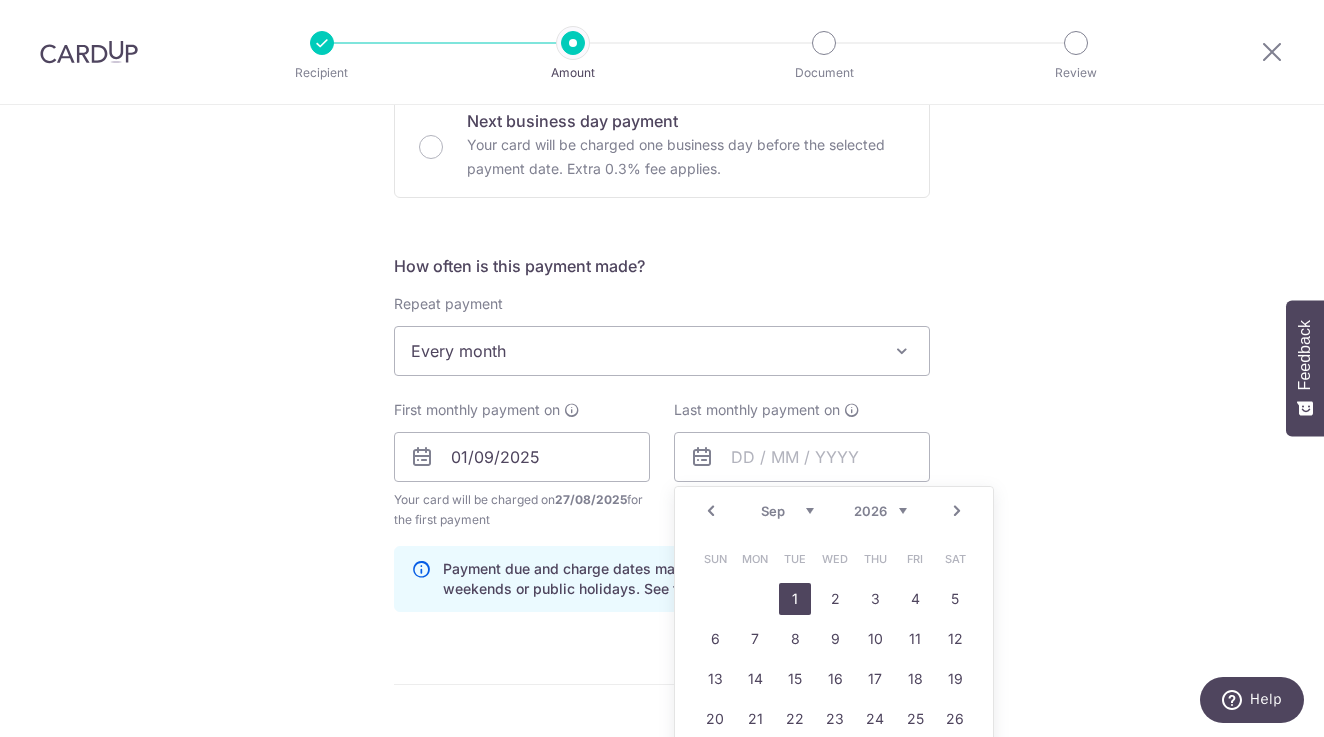 click on "1" at bounding box center [795, 599] 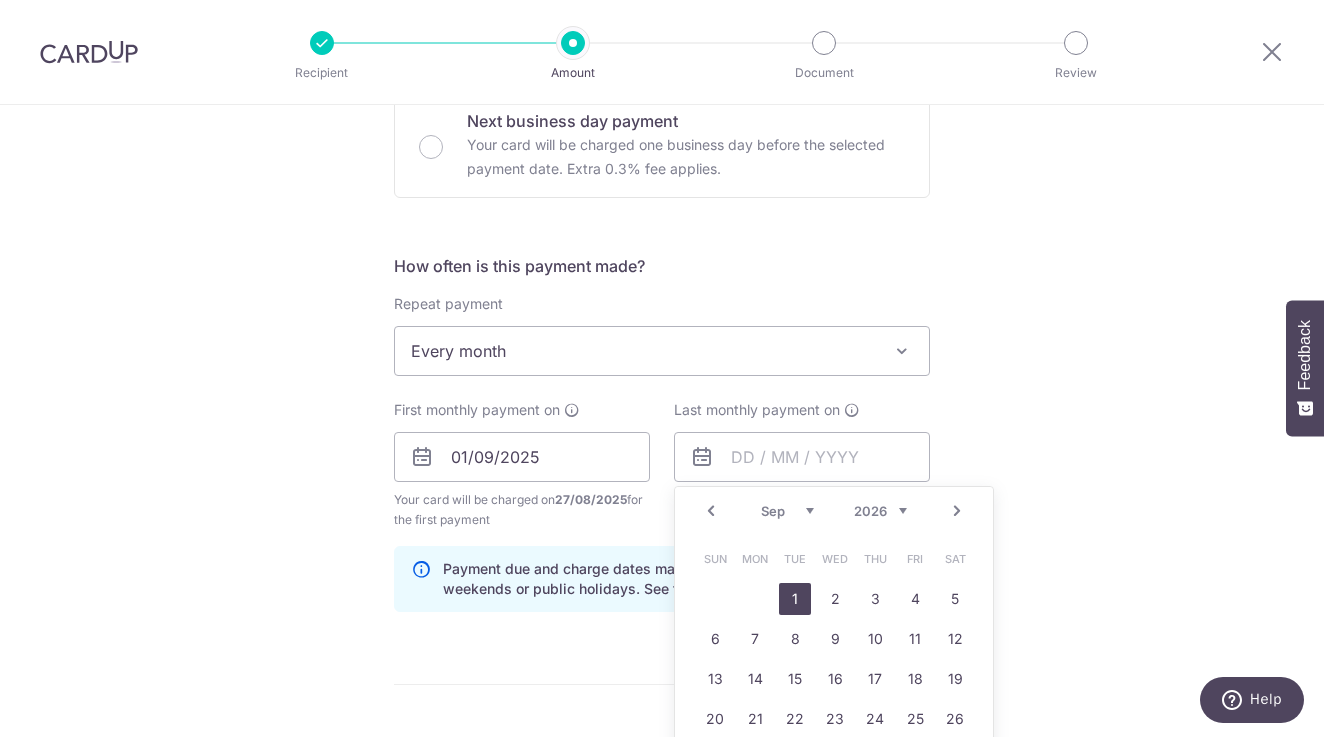 type on "[DATE]" 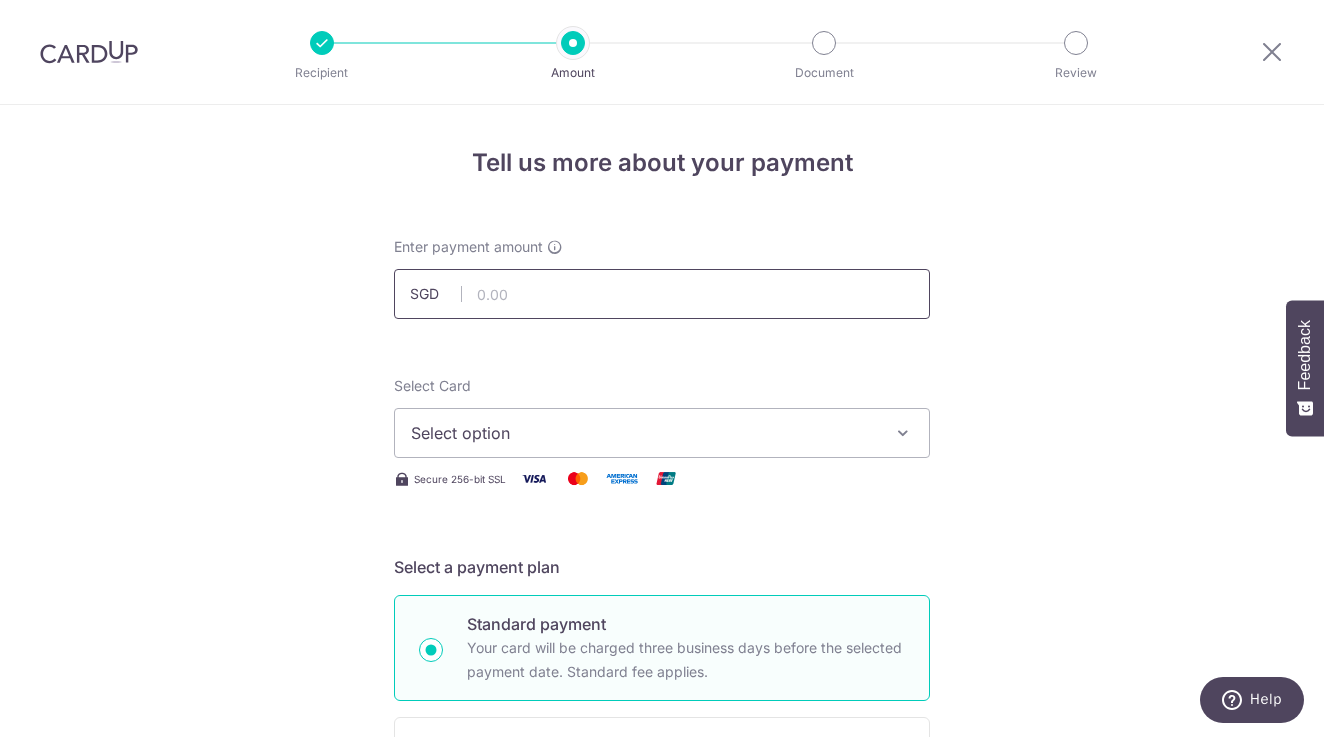scroll, scrollTop: 0, scrollLeft: 0, axis: both 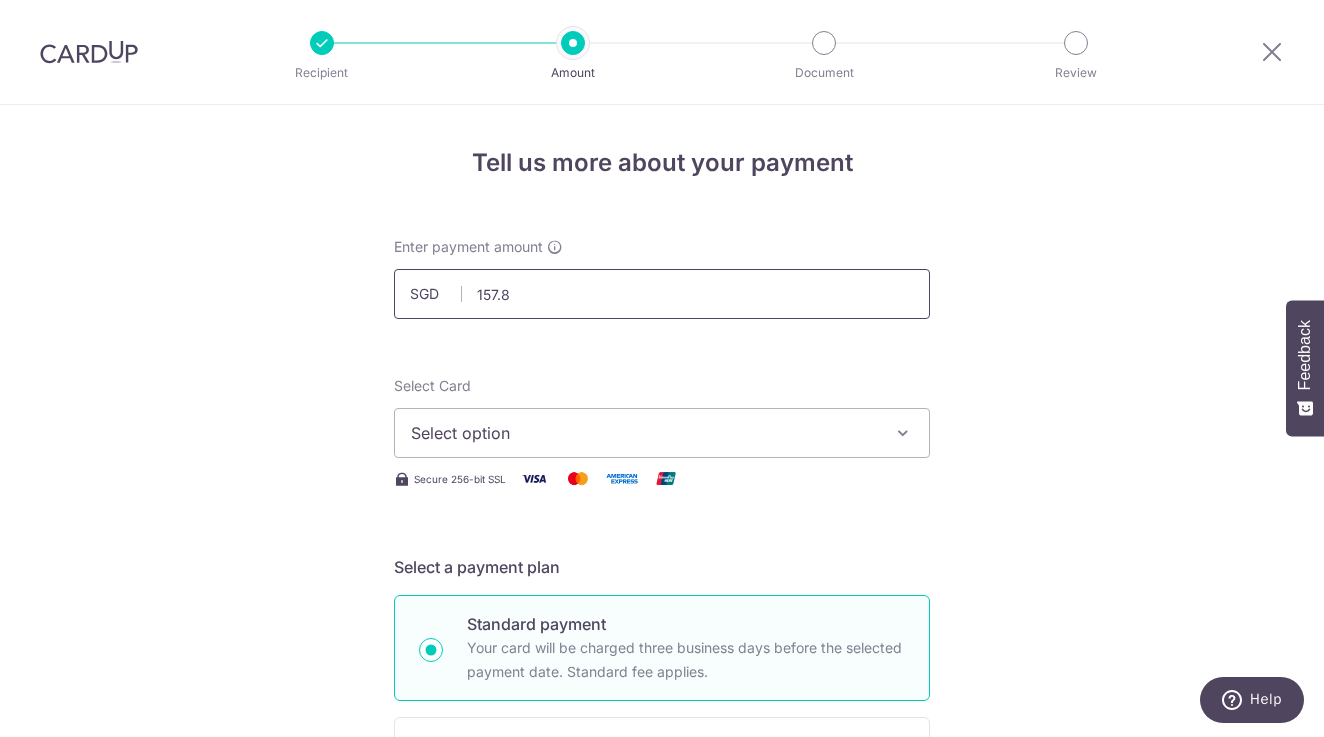type on "157.86" 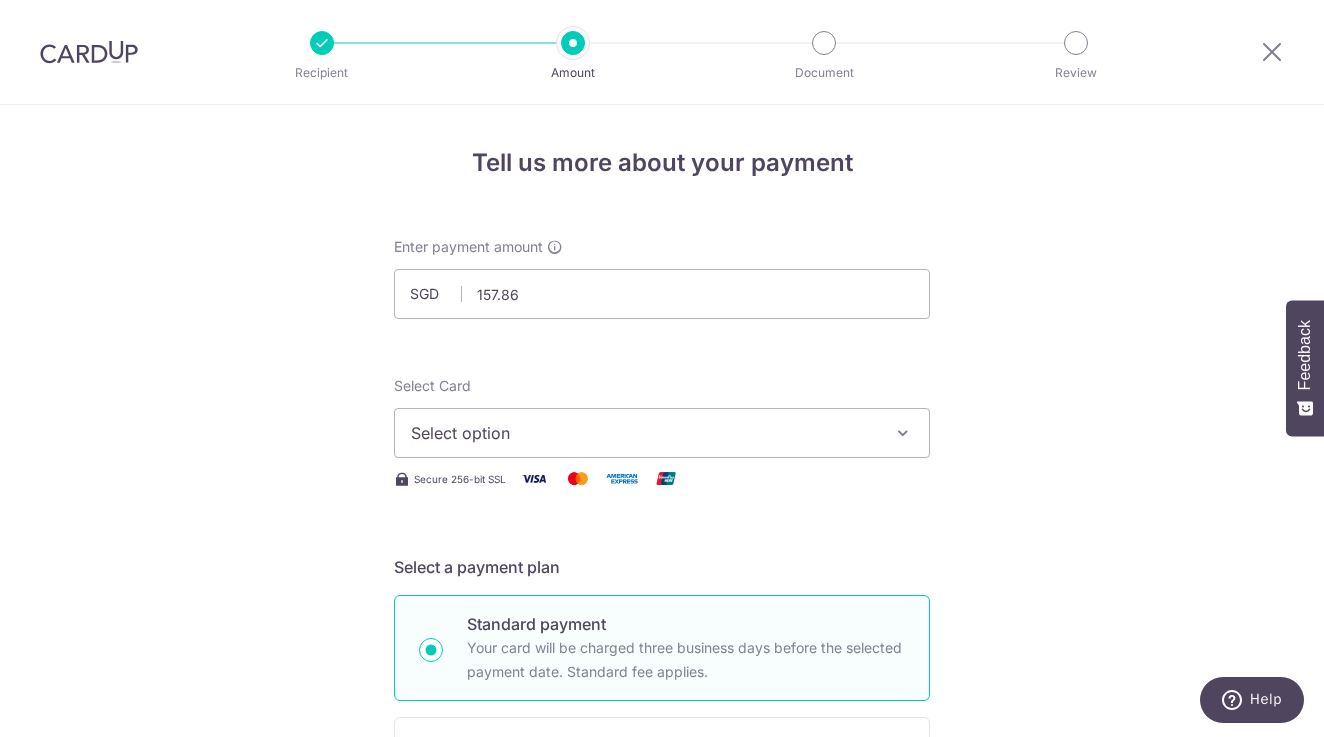 click on "Select option" at bounding box center [644, 433] 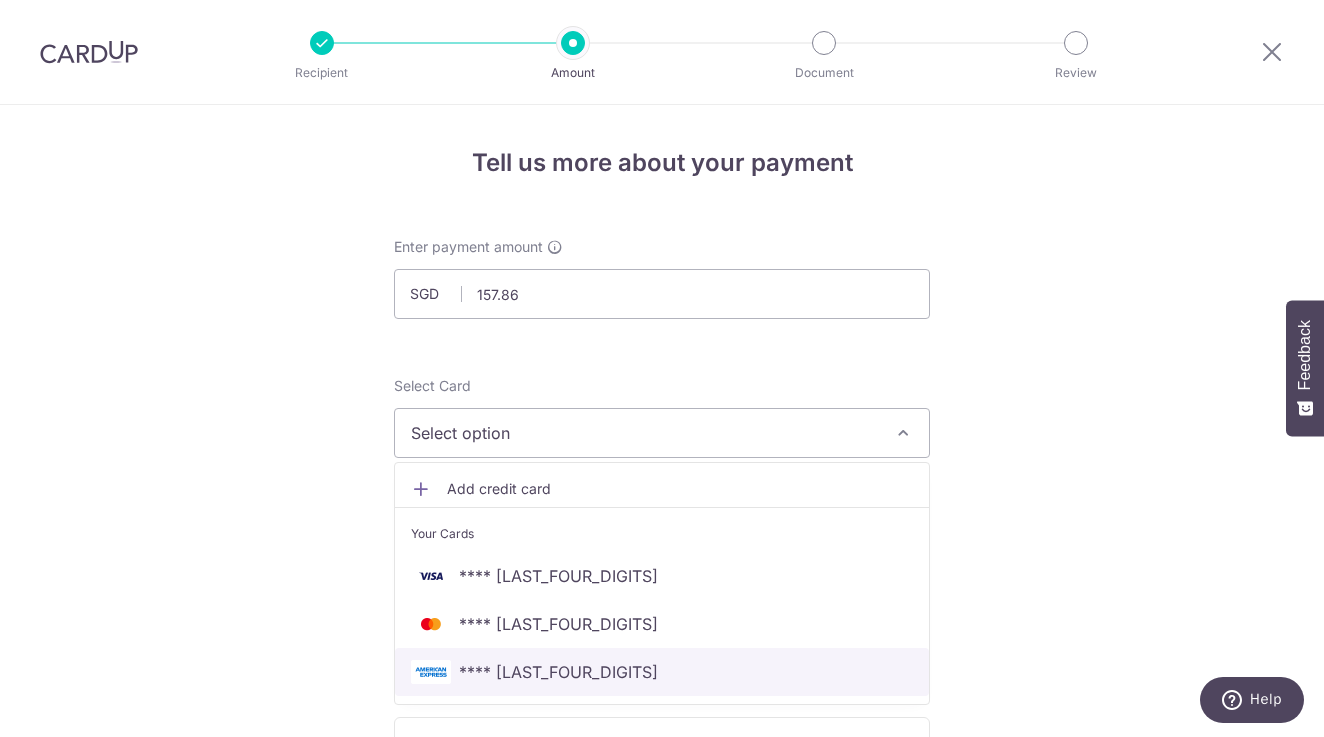click on "**** [LAST_FOUR_DIGITS]" at bounding box center (662, 672) 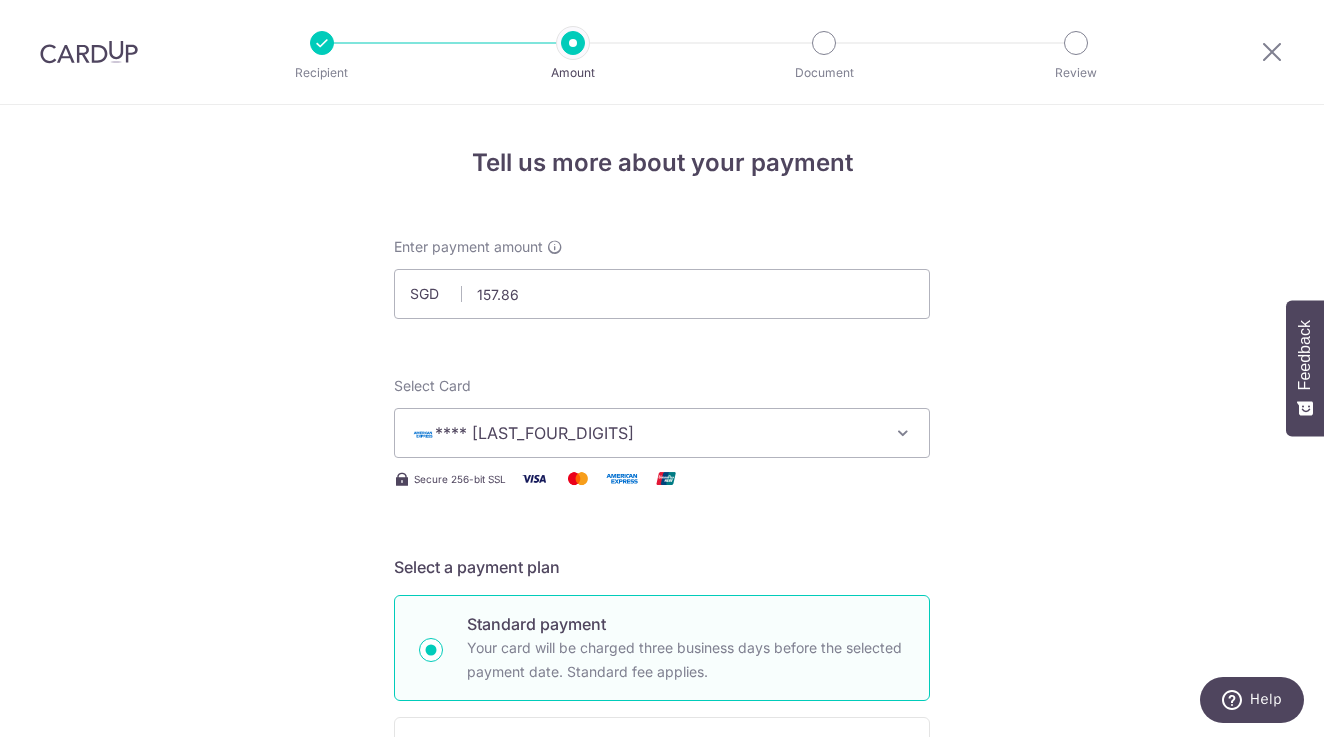 click on "Tell us more about your payment
Enter payment amount
SGD
157.86
157.86
Select Card
**** 7455
Add credit card
Your Cards
**** 1903
**** 9357
**** 7455
Secure 256-bit SSL
Text
New card details
Card" at bounding box center (662, 1060) 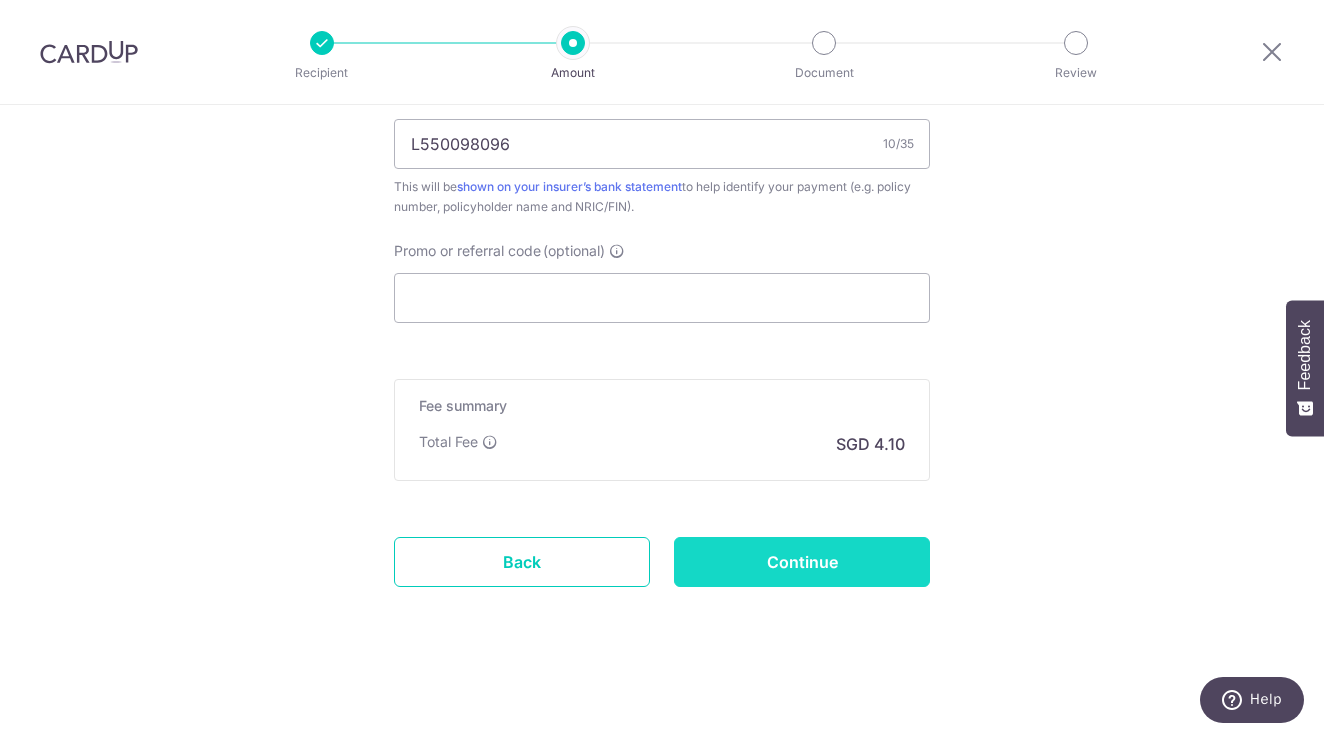 click on "Continue" at bounding box center (802, 562) 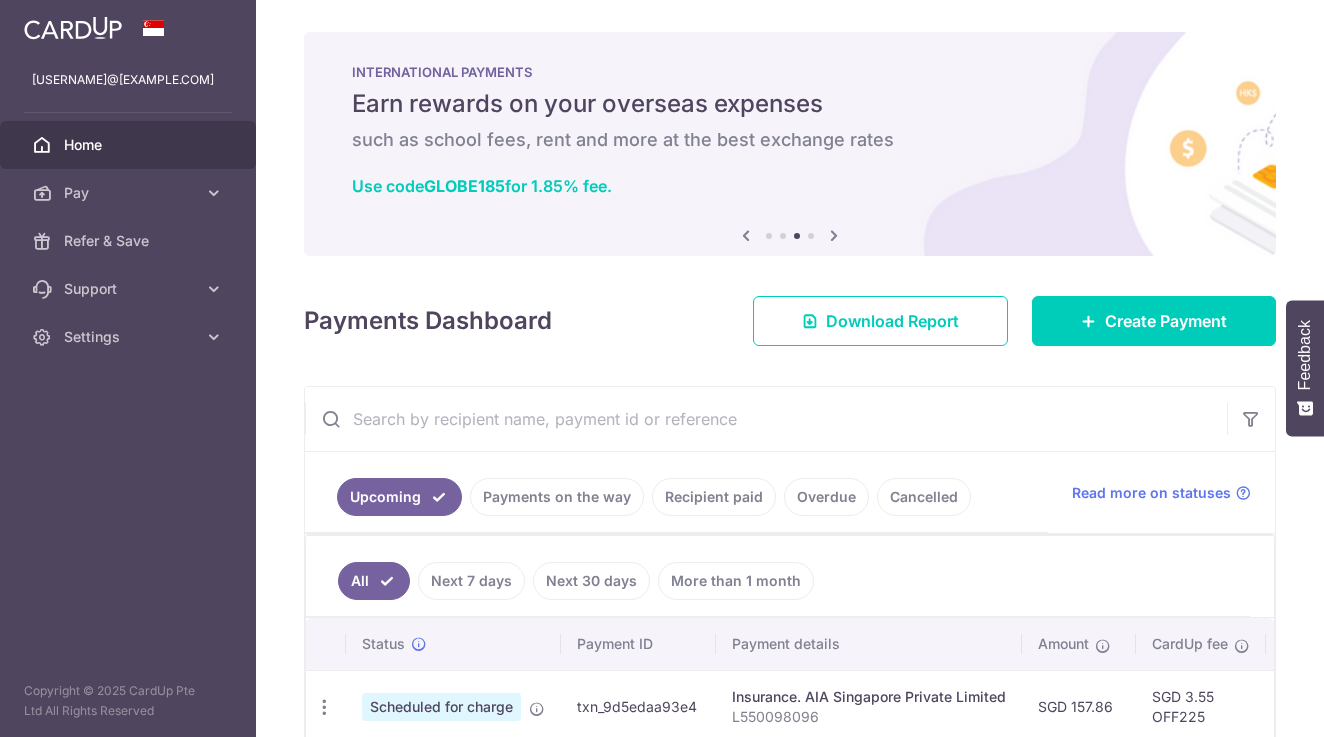scroll, scrollTop: 0, scrollLeft: 0, axis: both 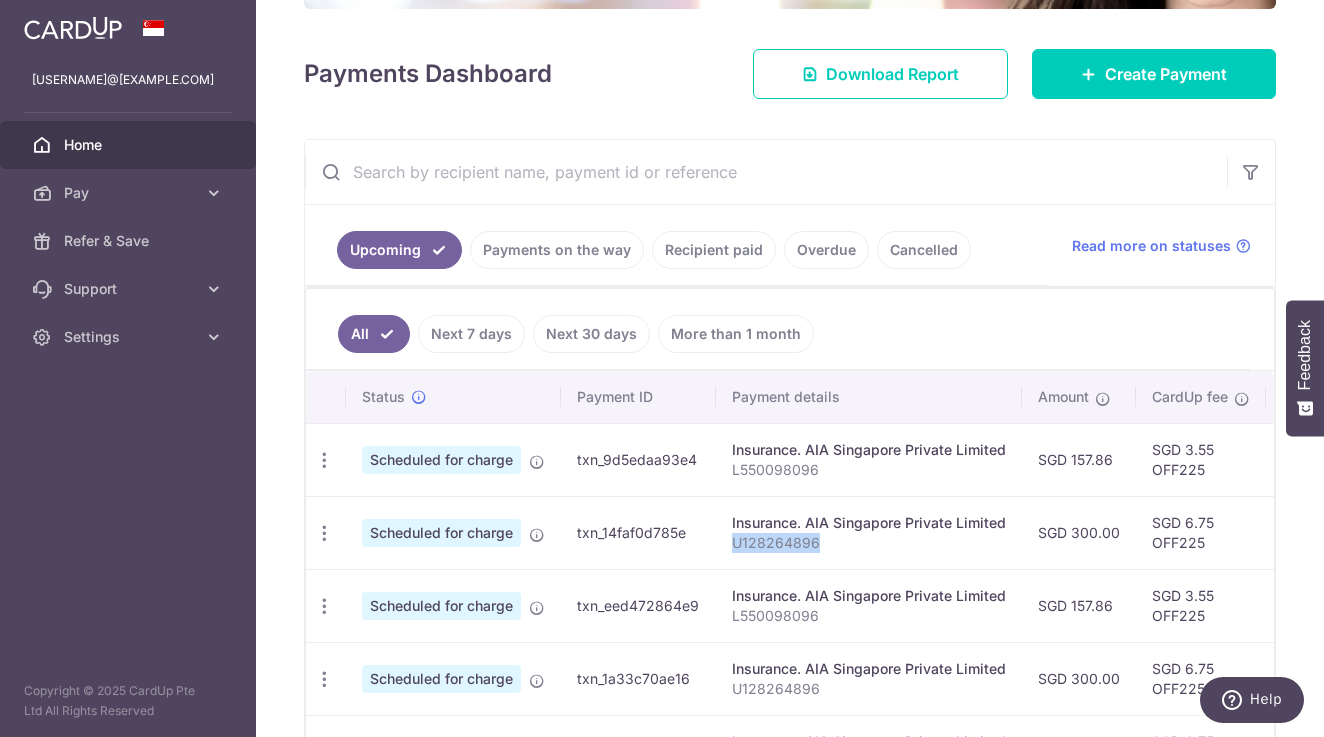 drag, startPoint x: 823, startPoint y: 551, endPoint x: 729, endPoint y: 548, distance: 94.04786 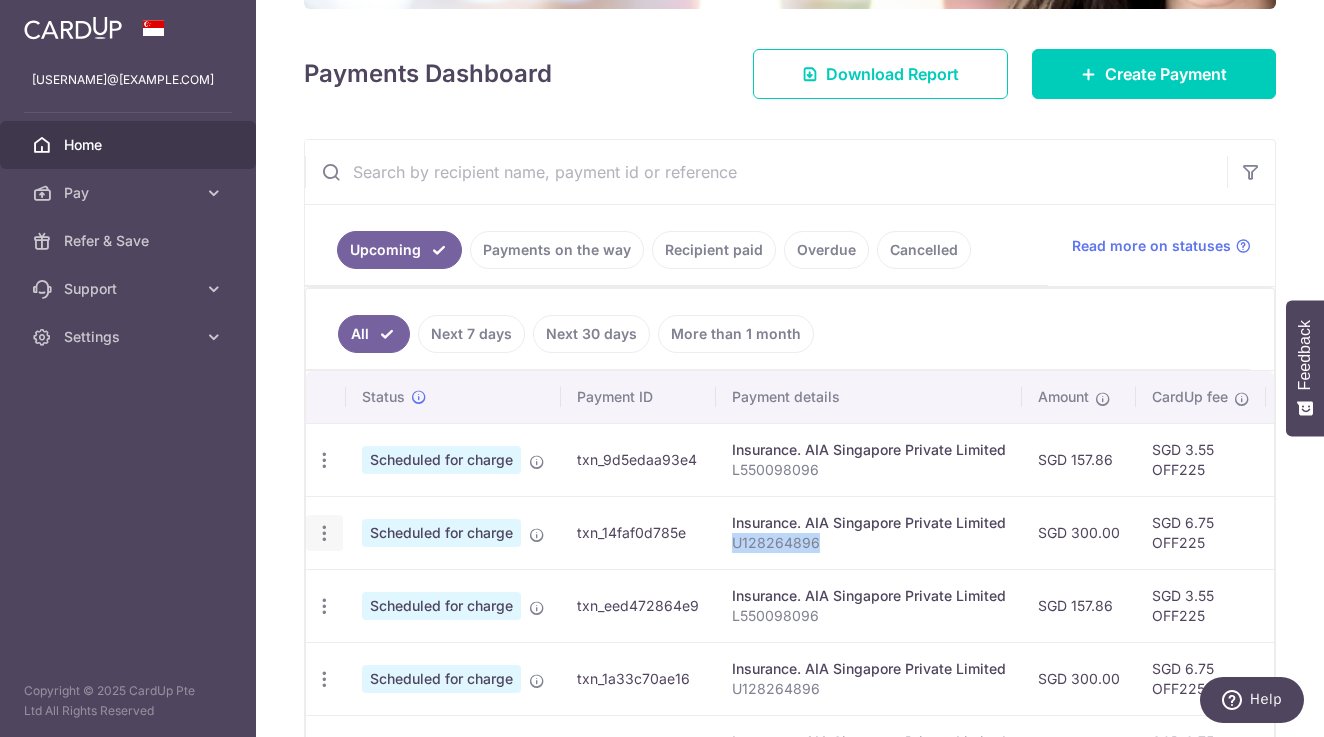 click at bounding box center [324, 460] 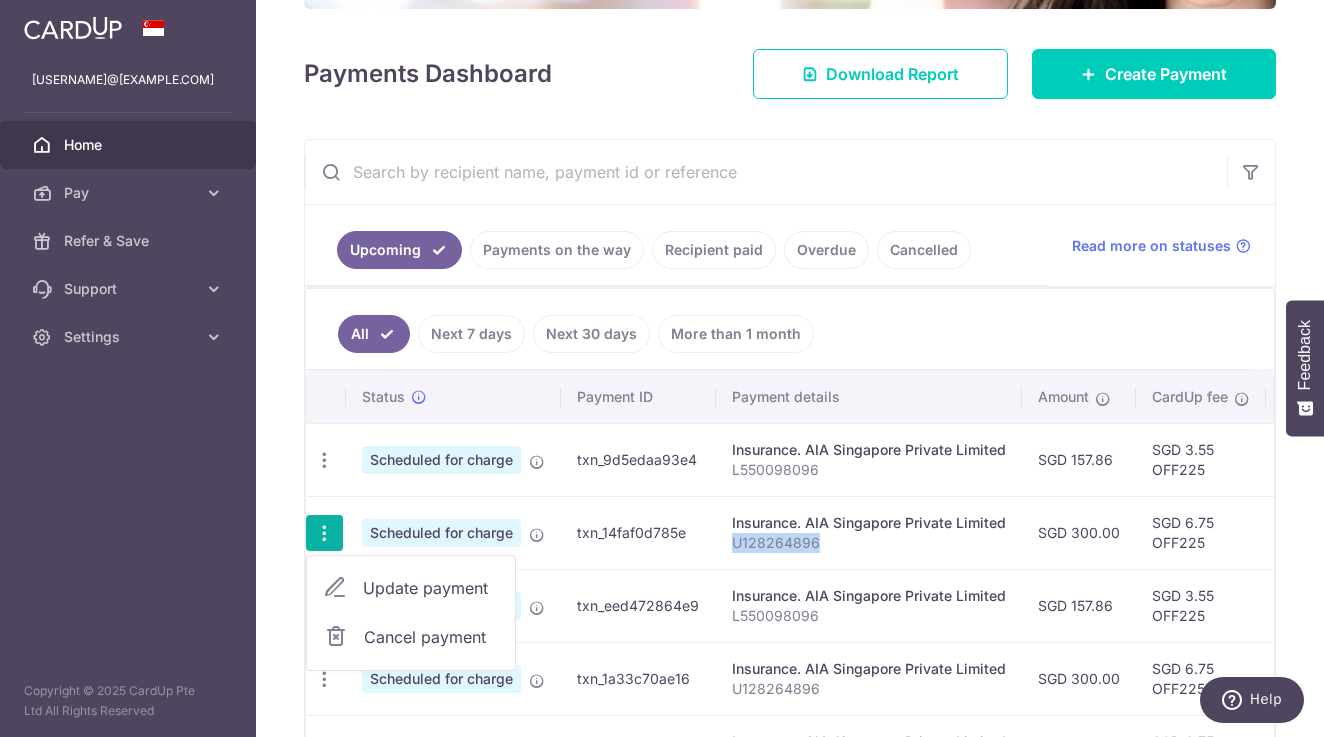 click on "Update payment" at bounding box center [431, 588] 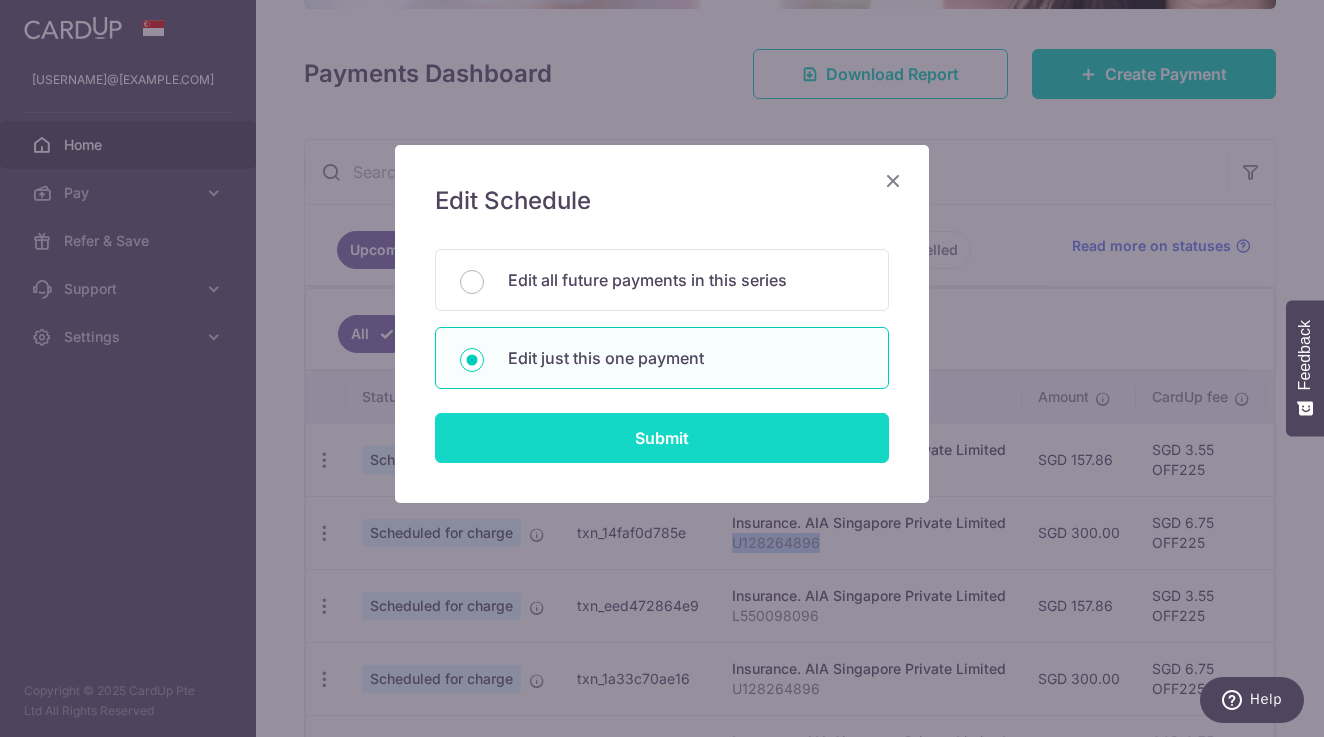 click on "Submit" at bounding box center (662, 438) 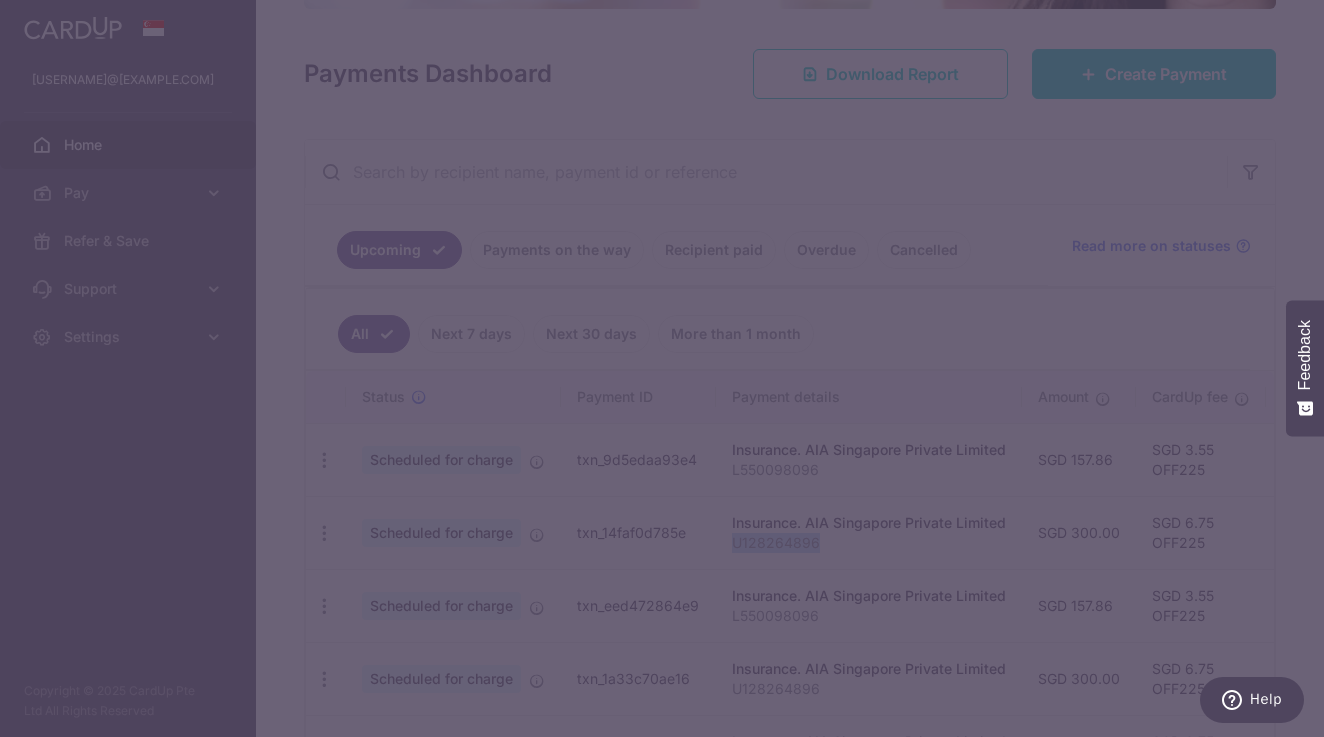 type on "300.00" 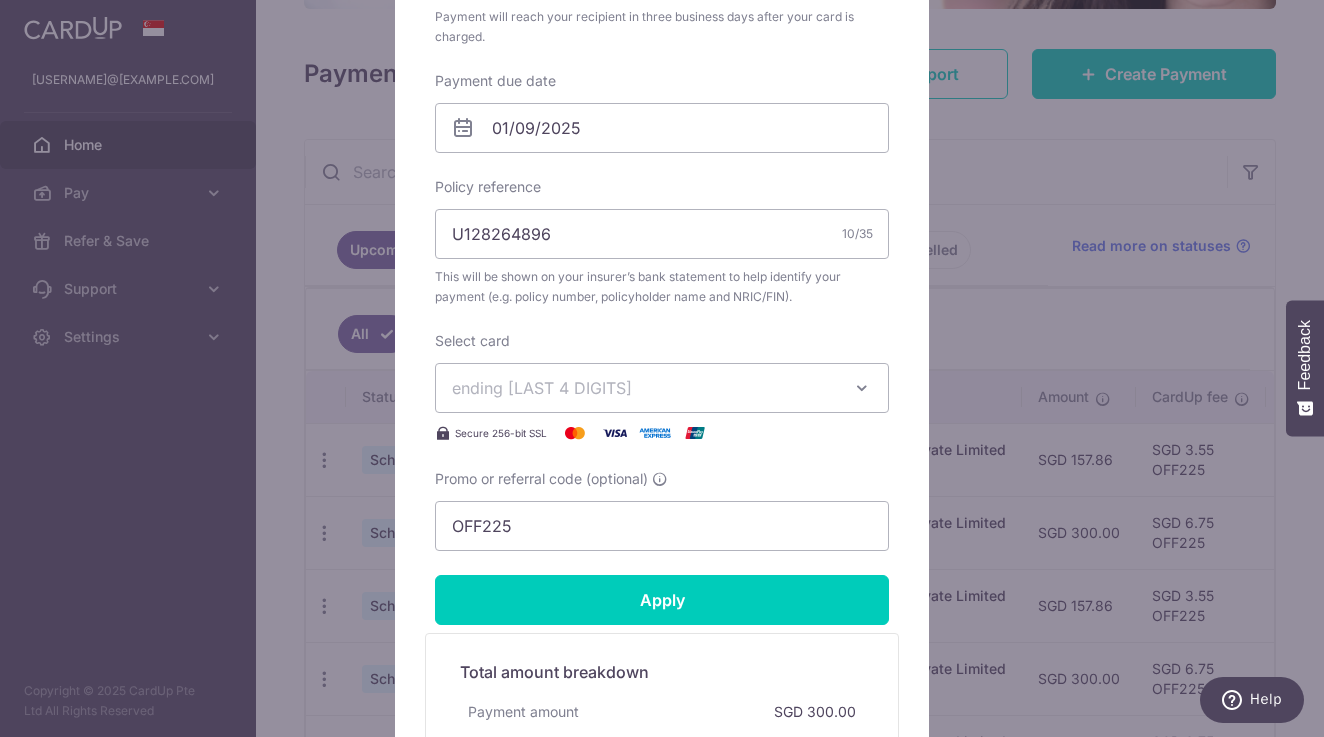 scroll, scrollTop: 582, scrollLeft: 0, axis: vertical 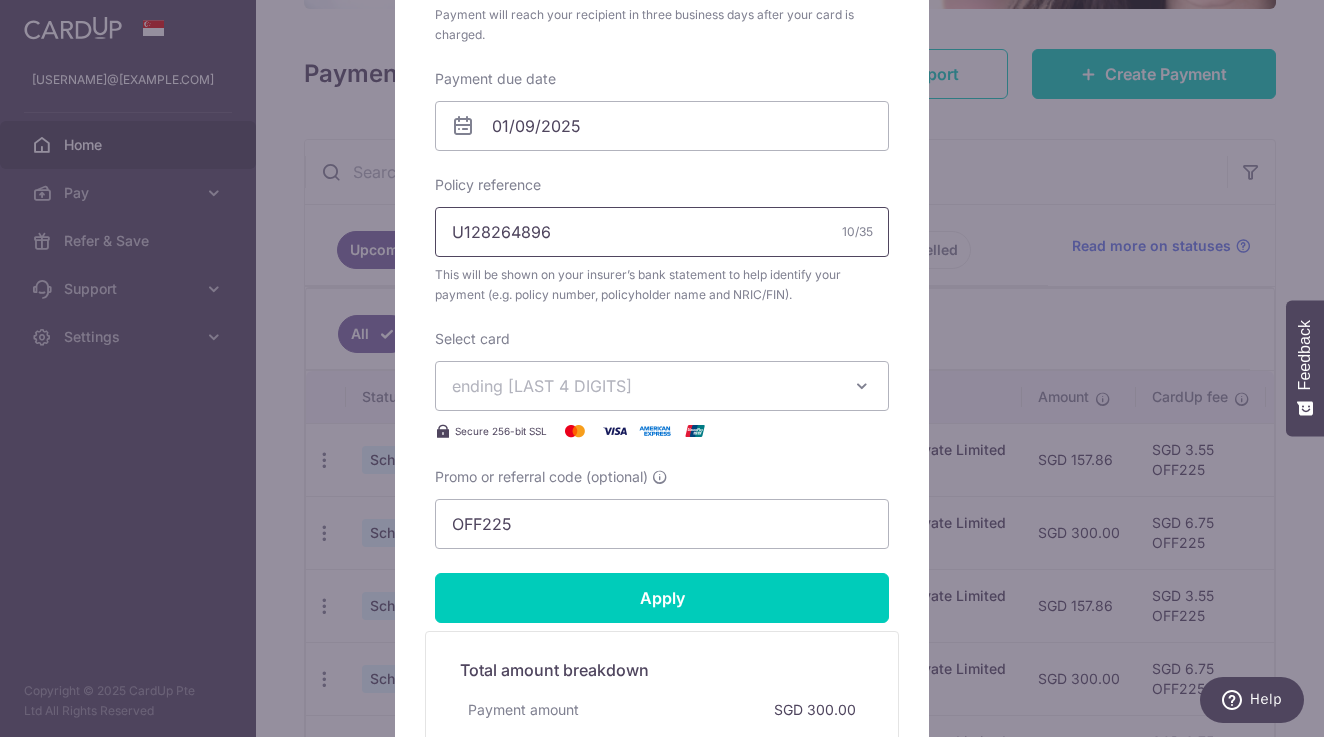 click on "U128264896" at bounding box center [662, 232] 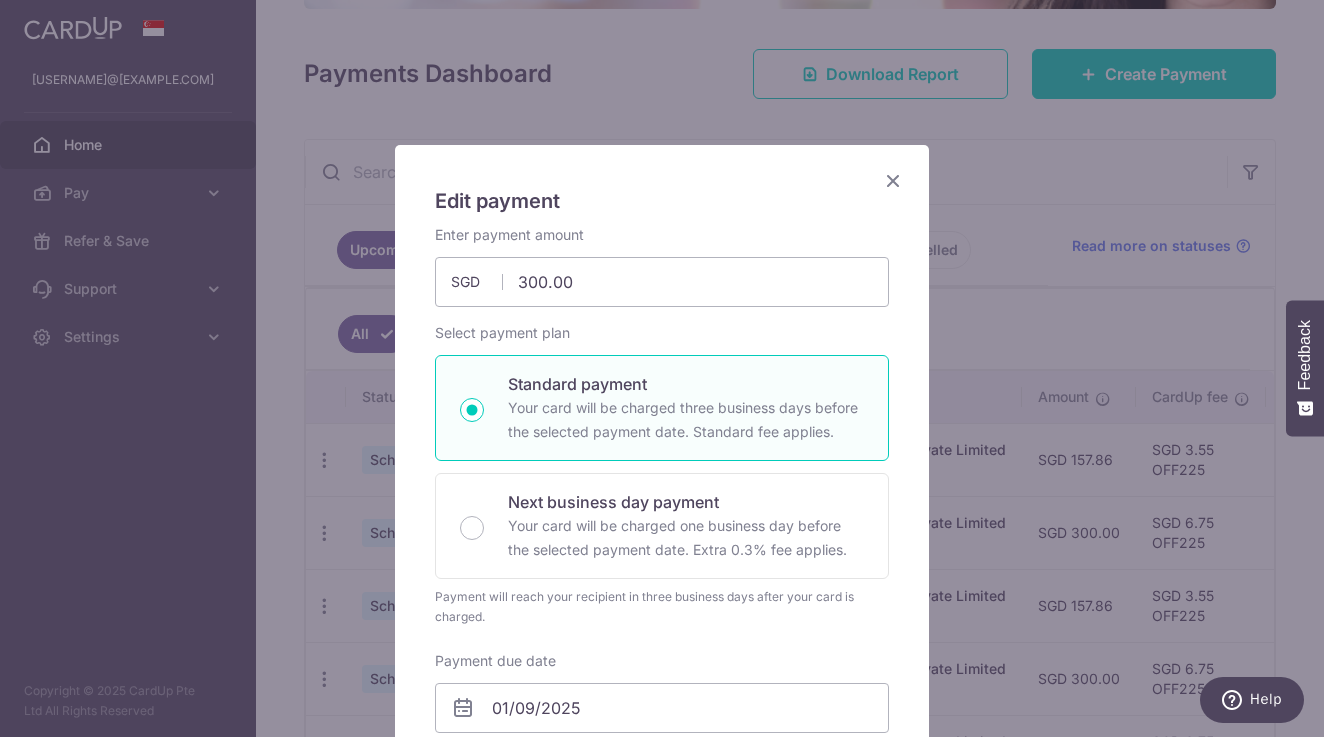 scroll, scrollTop: 0, scrollLeft: 0, axis: both 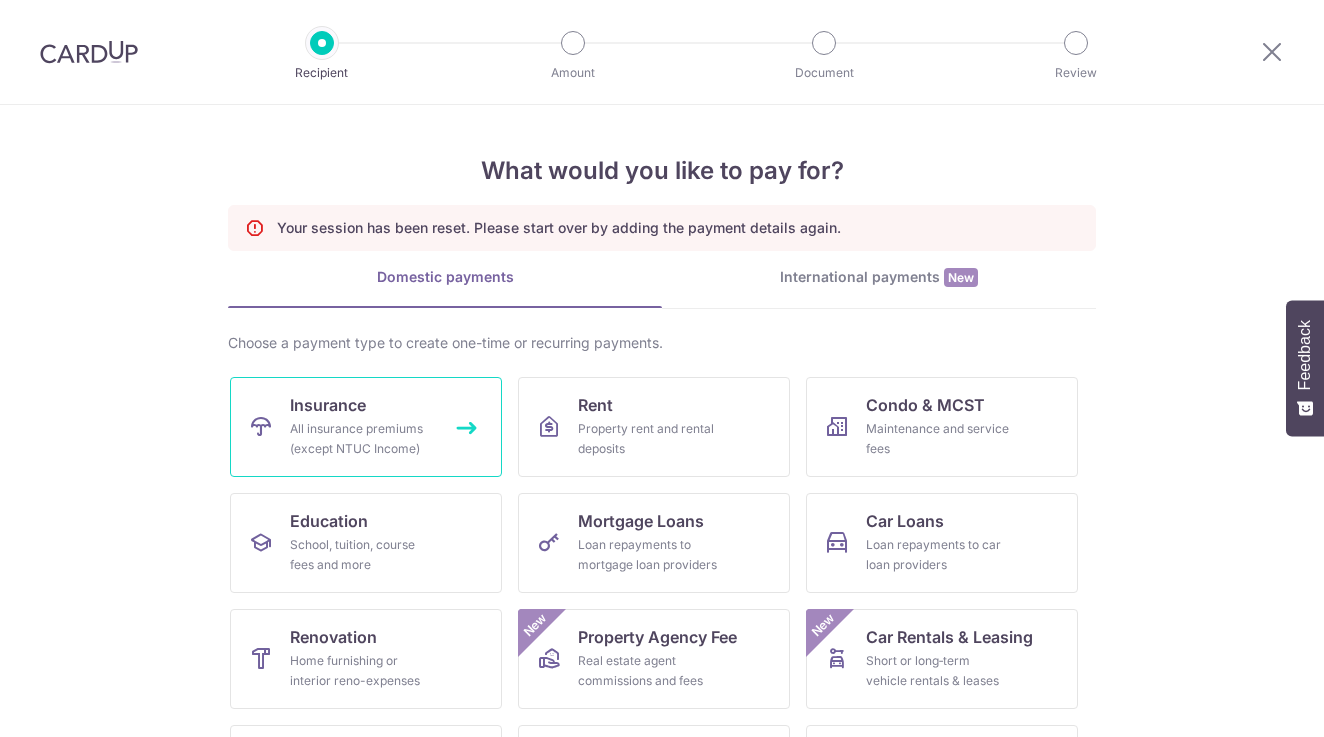 click on "Insurance All insurance premiums (except NTUC Income)" at bounding box center (366, 427) 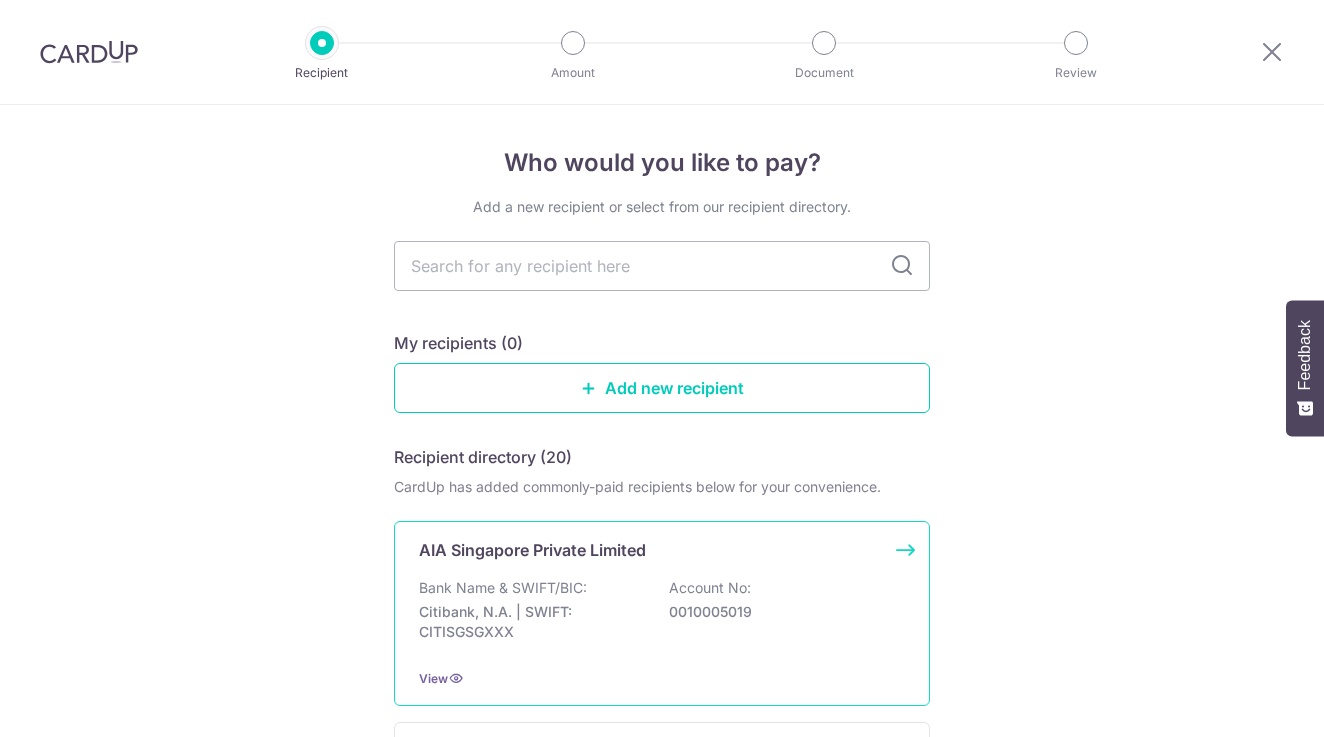 scroll, scrollTop: 0, scrollLeft: 0, axis: both 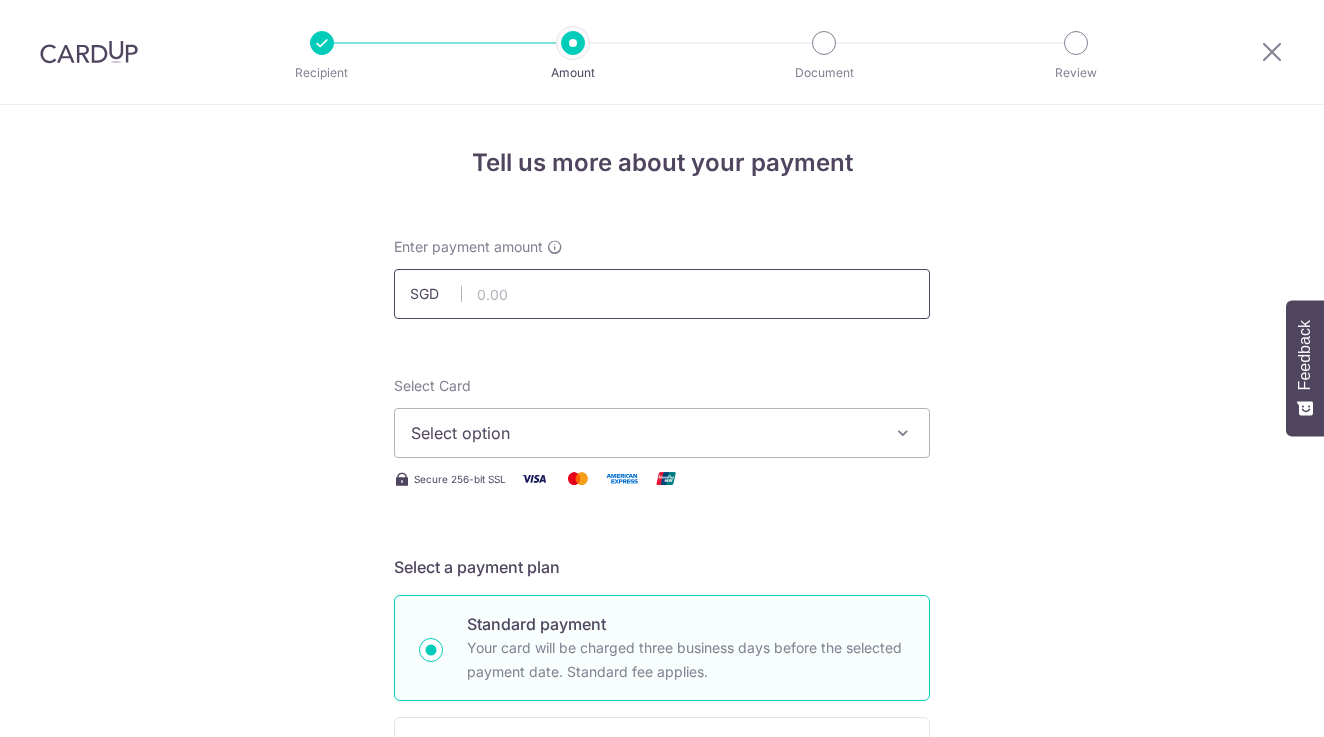 click at bounding box center [662, 294] 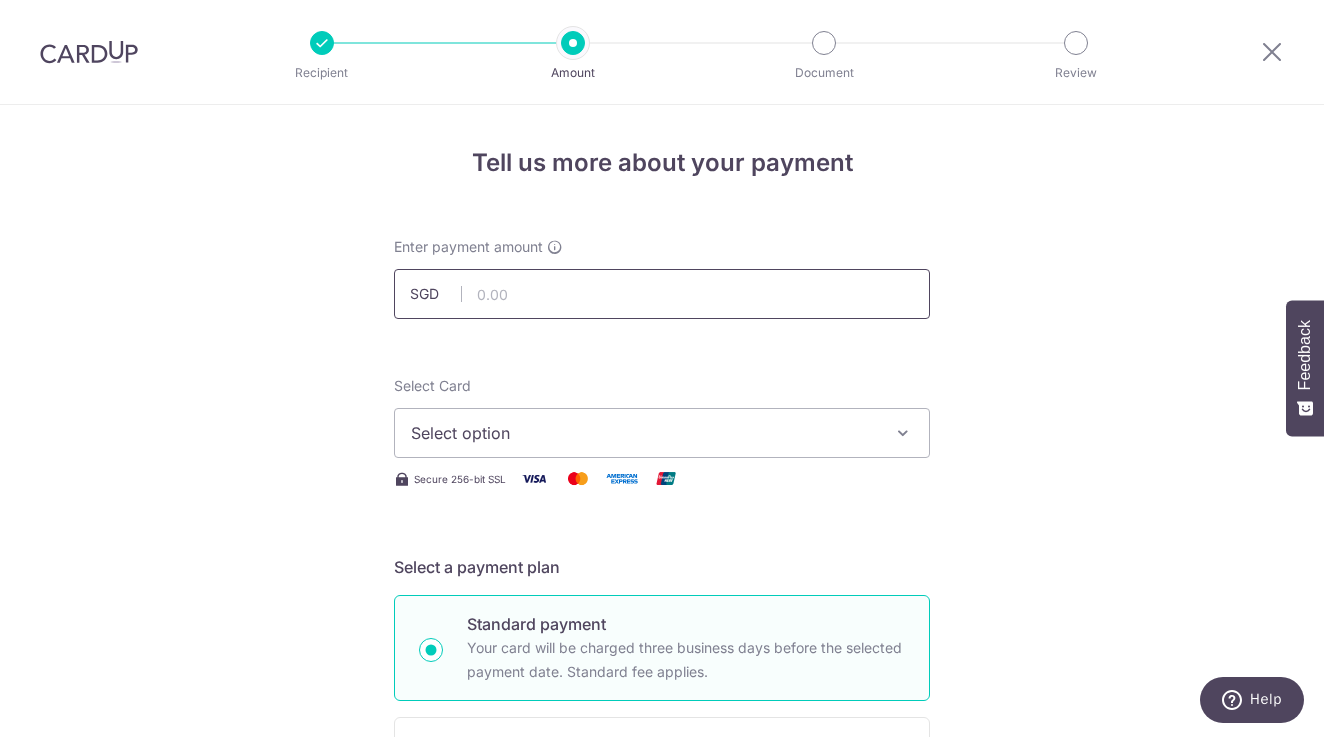 scroll, scrollTop: 0, scrollLeft: 0, axis: both 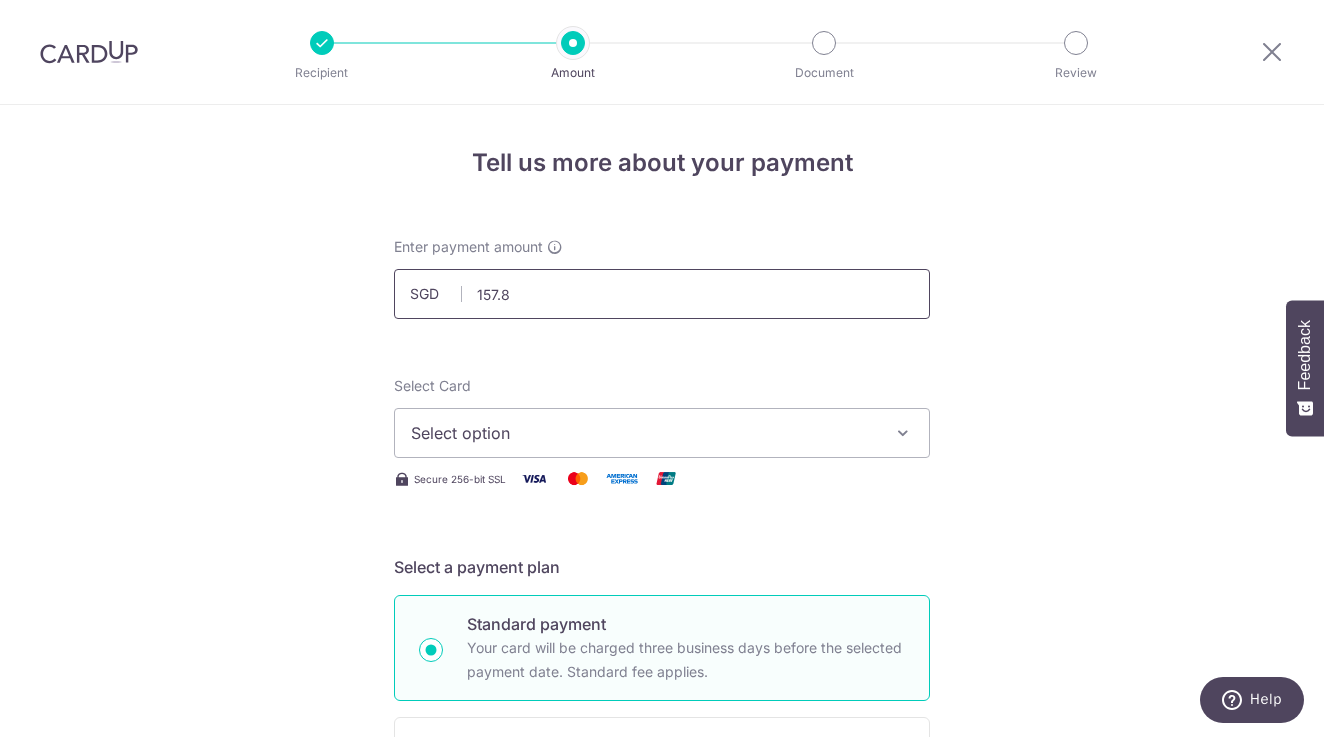 type on "157.86" 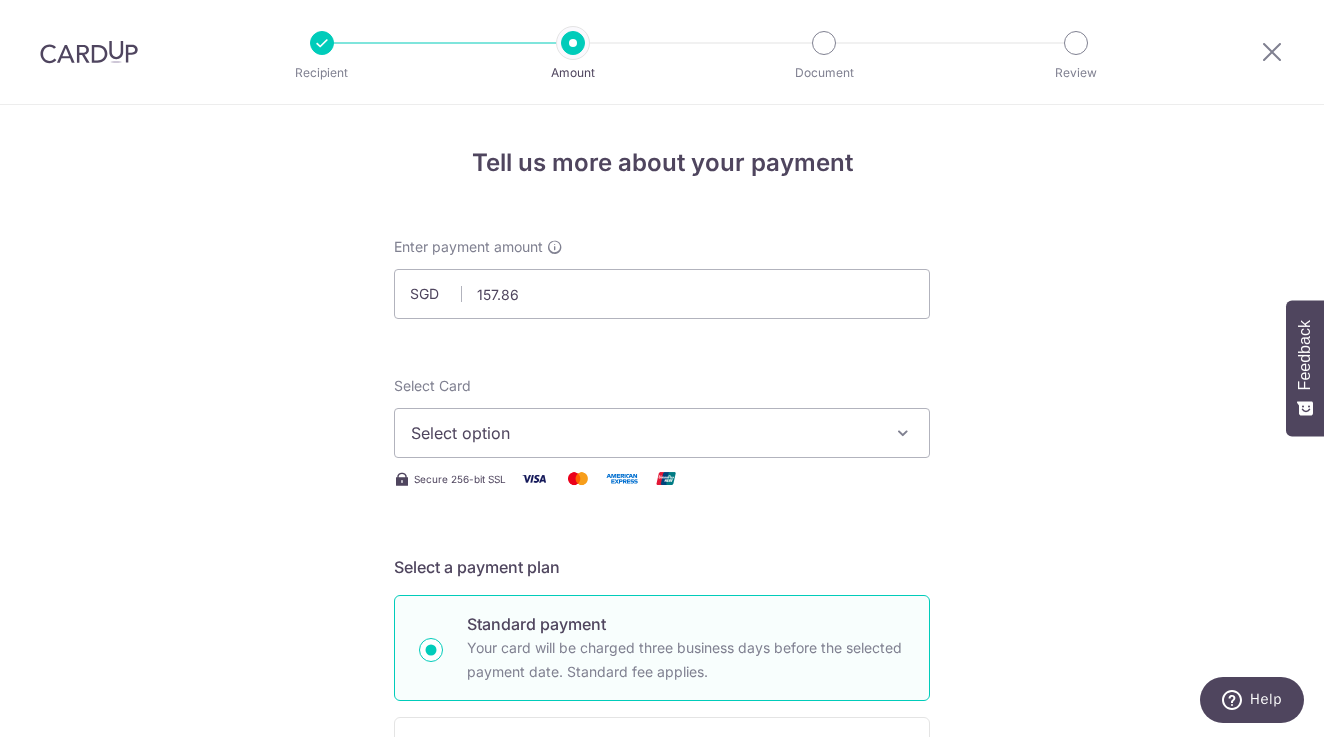 click on "Select option" at bounding box center (644, 433) 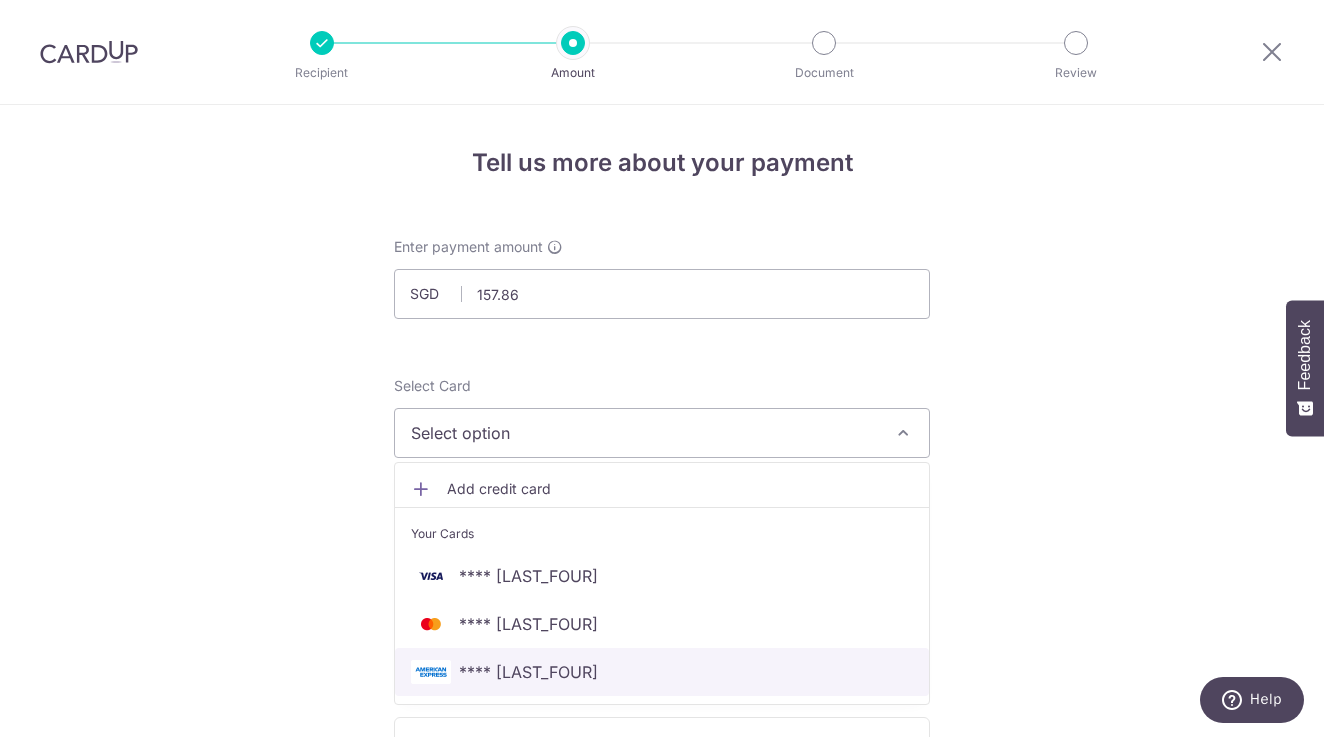 click on "**** [LAST_FOUR]" at bounding box center [662, 672] 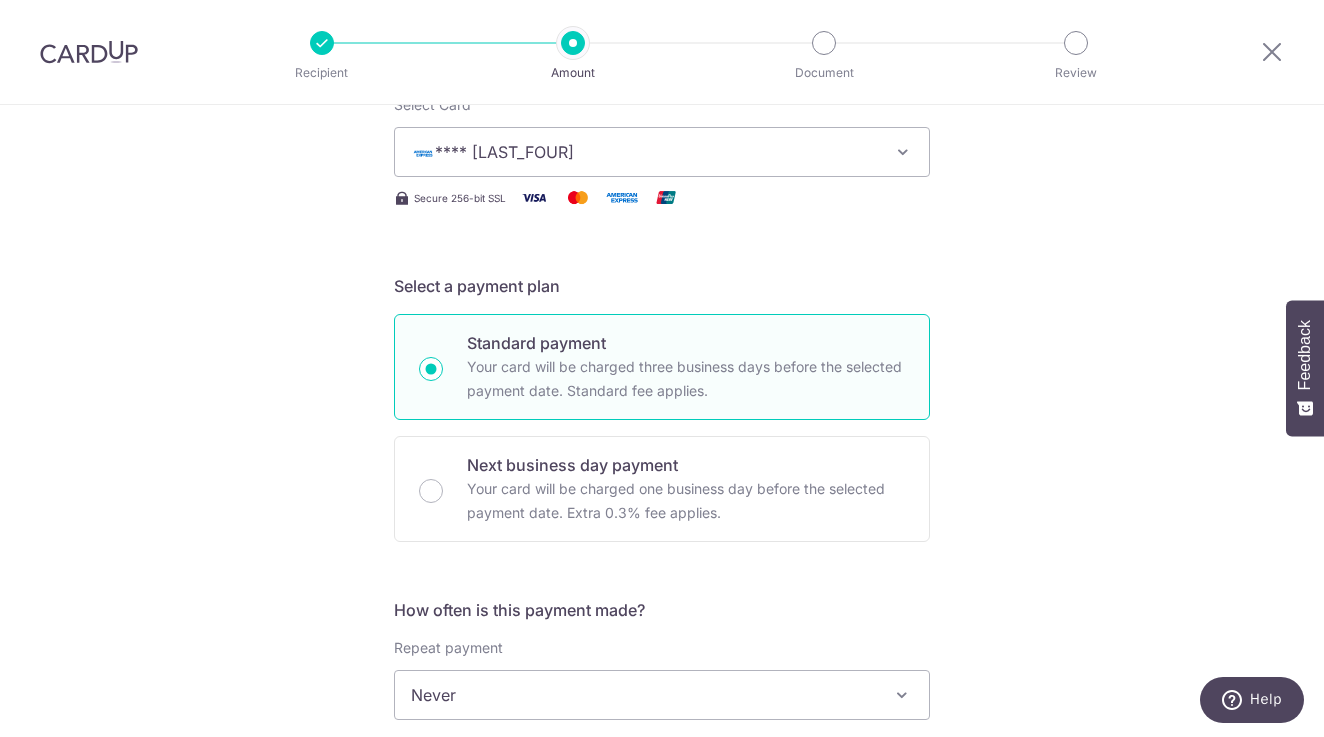 scroll, scrollTop: 435, scrollLeft: 0, axis: vertical 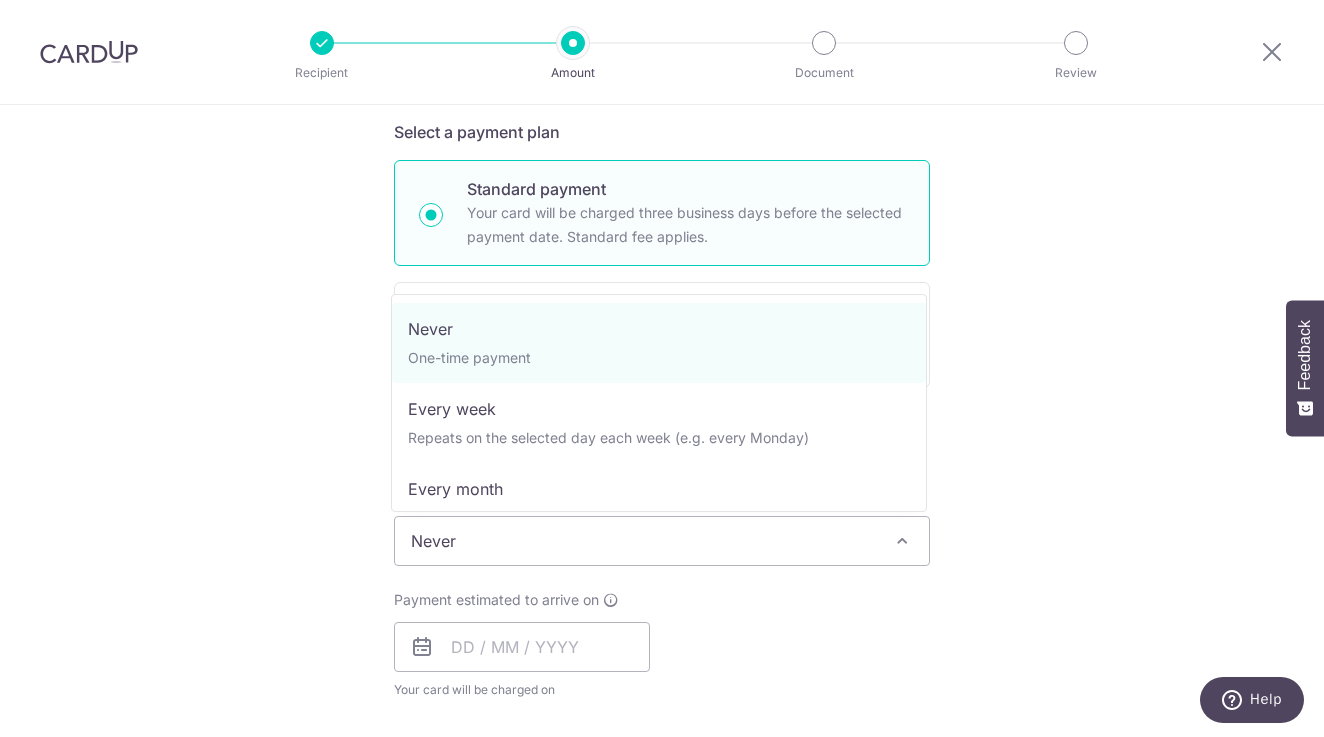click on "Never" at bounding box center (662, 541) 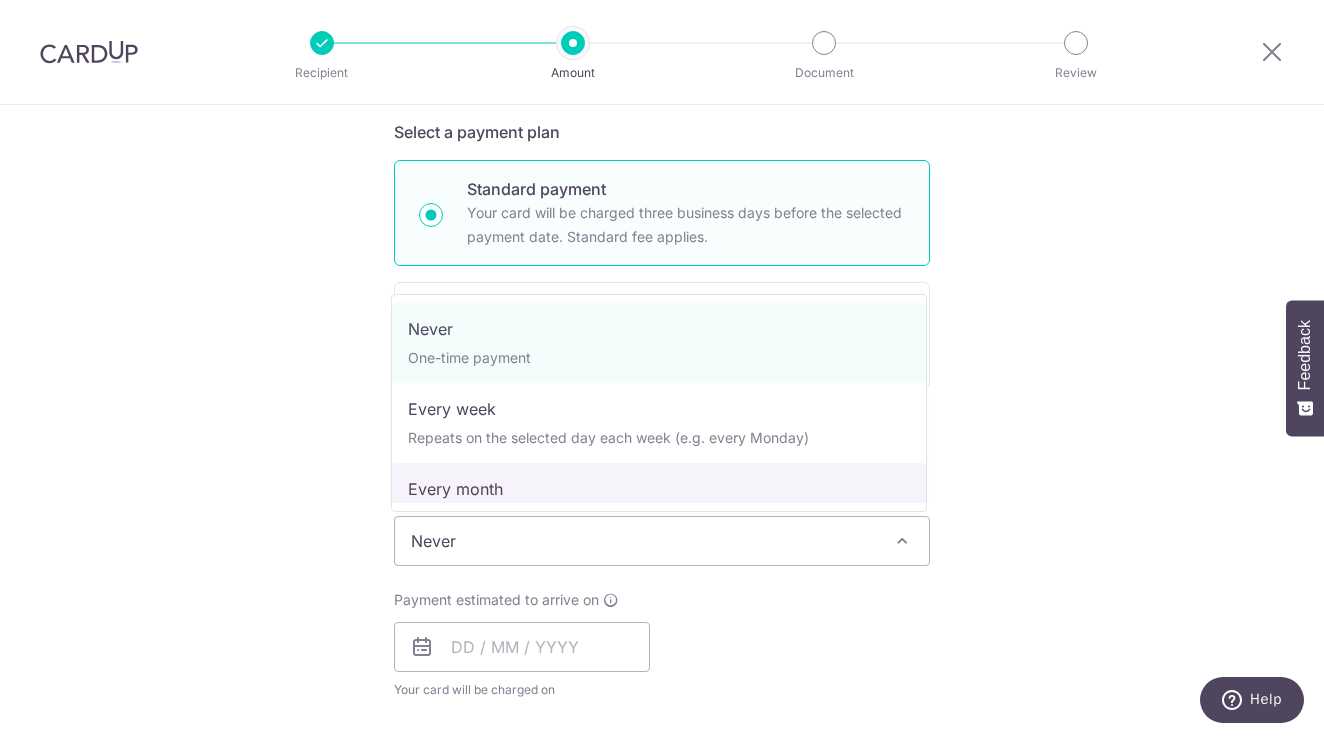 select on "3" 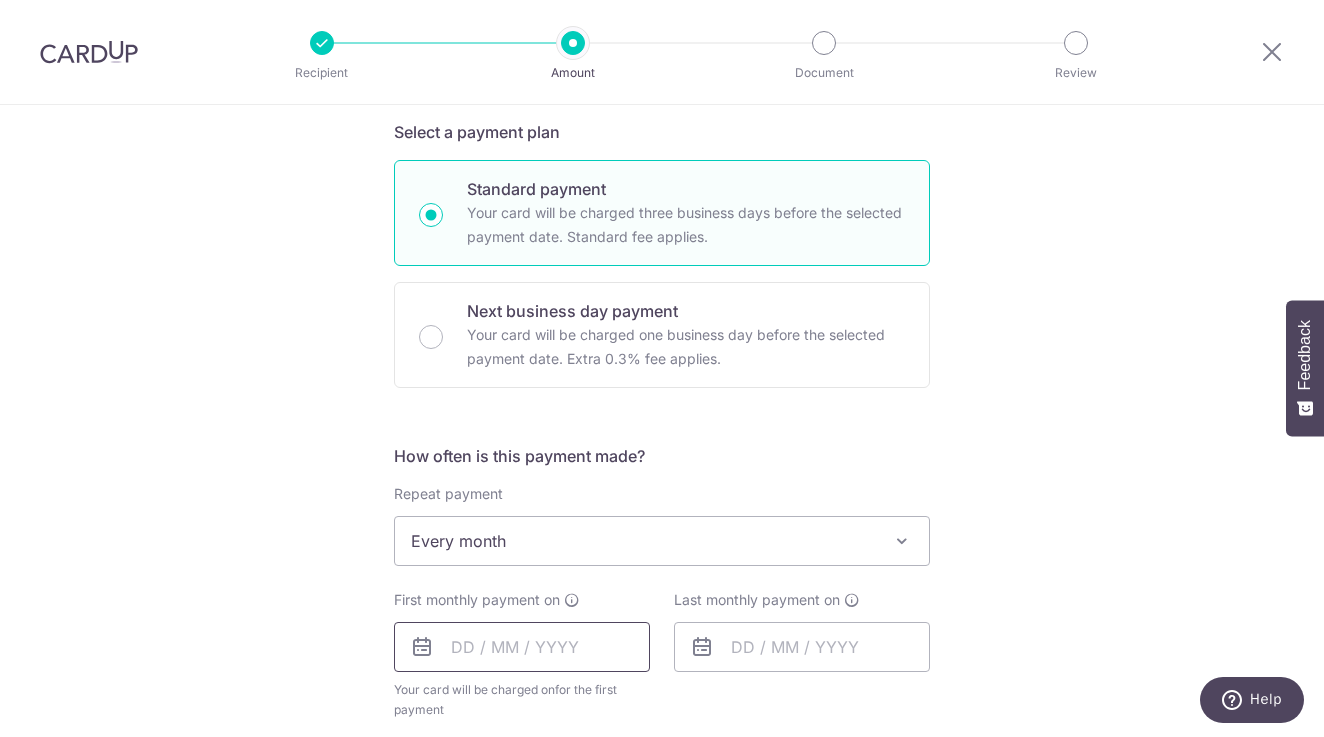 click at bounding box center (522, 647) 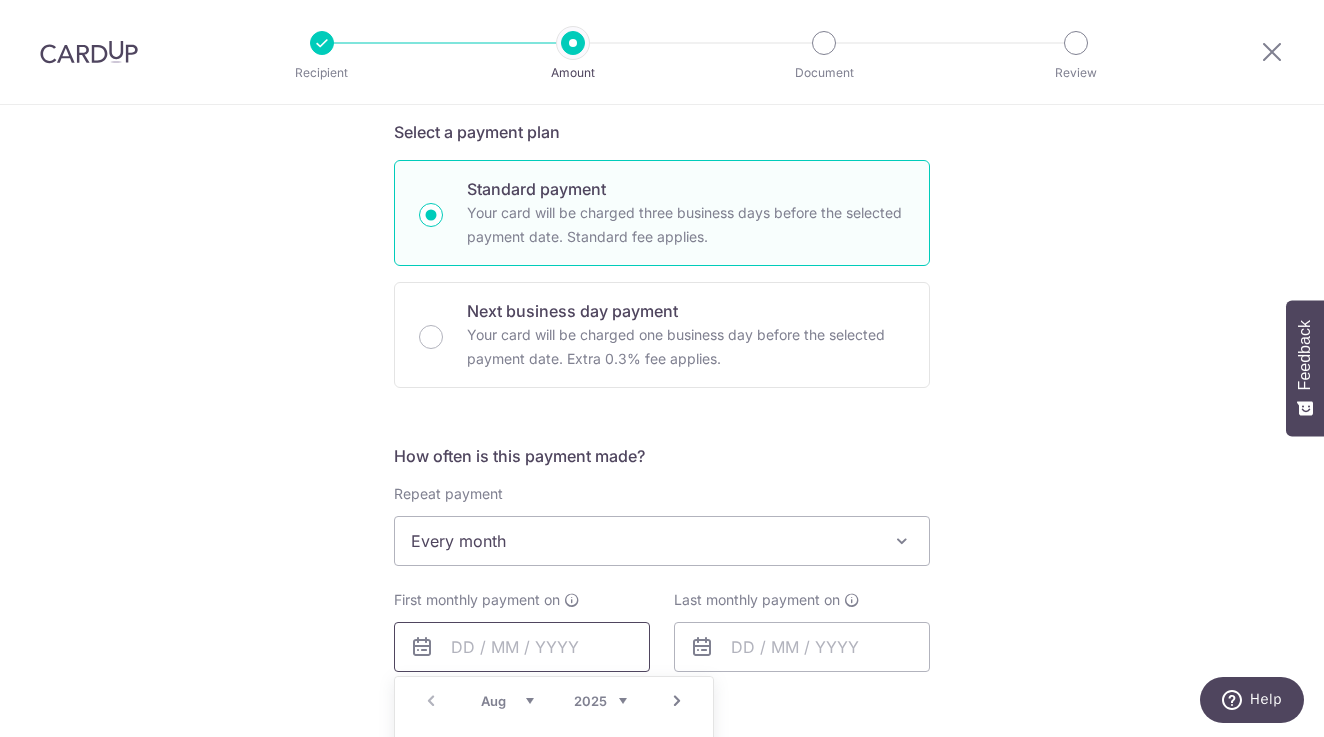 scroll, scrollTop: 663, scrollLeft: 0, axis: vertical 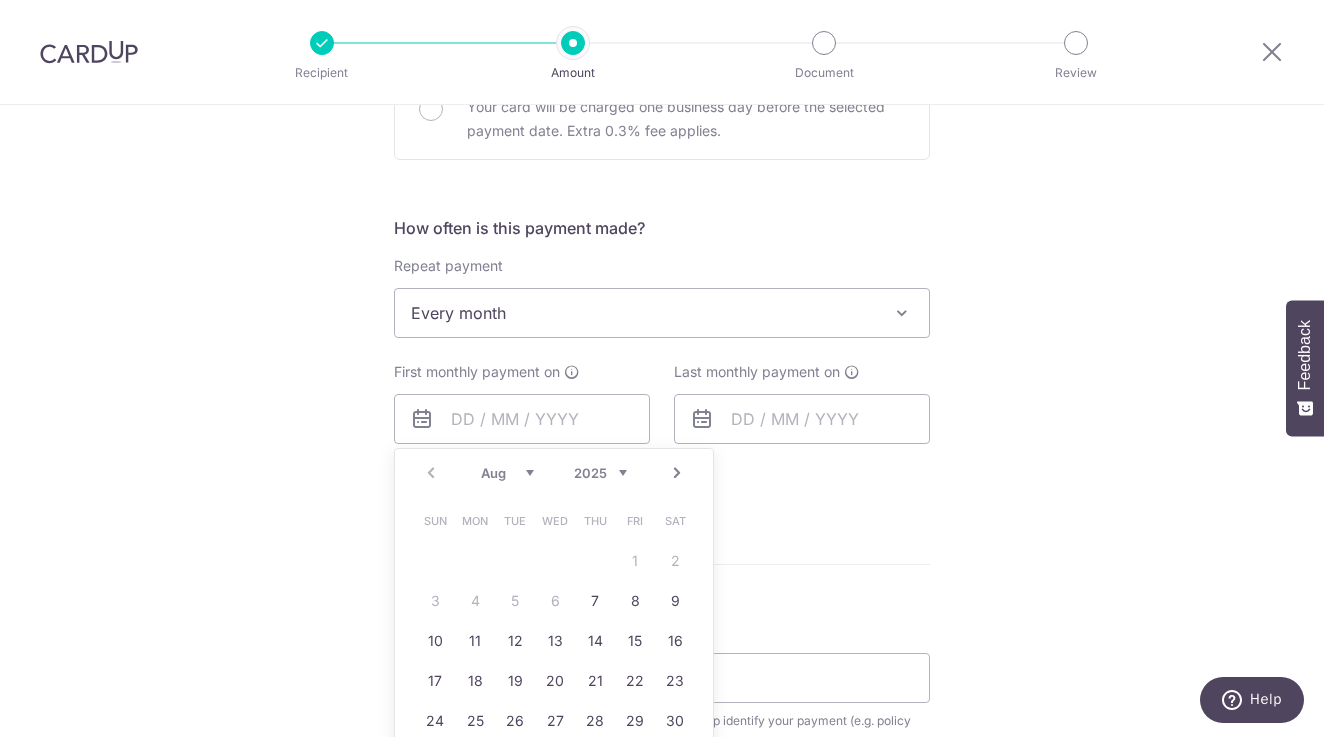 click on "Next" at bounding box center (677, 473) 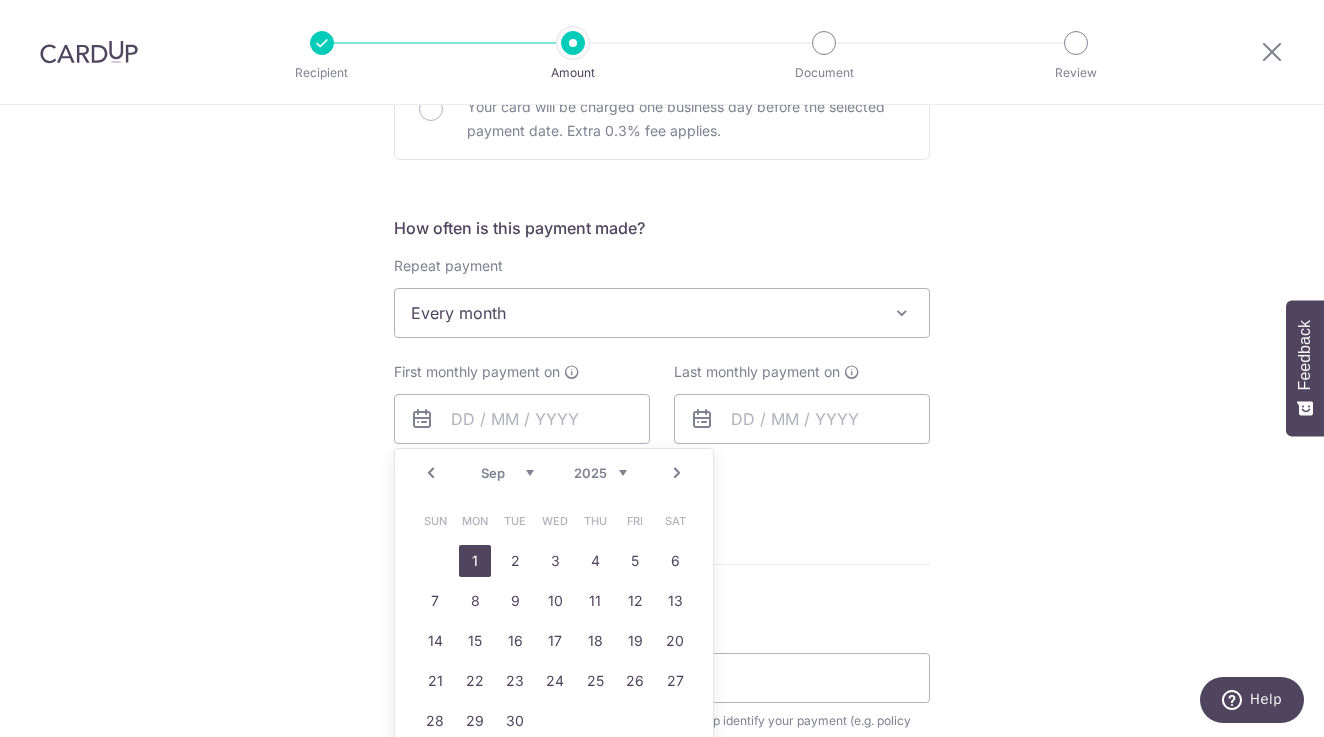 click on "1" at bounding box center [475, 561] 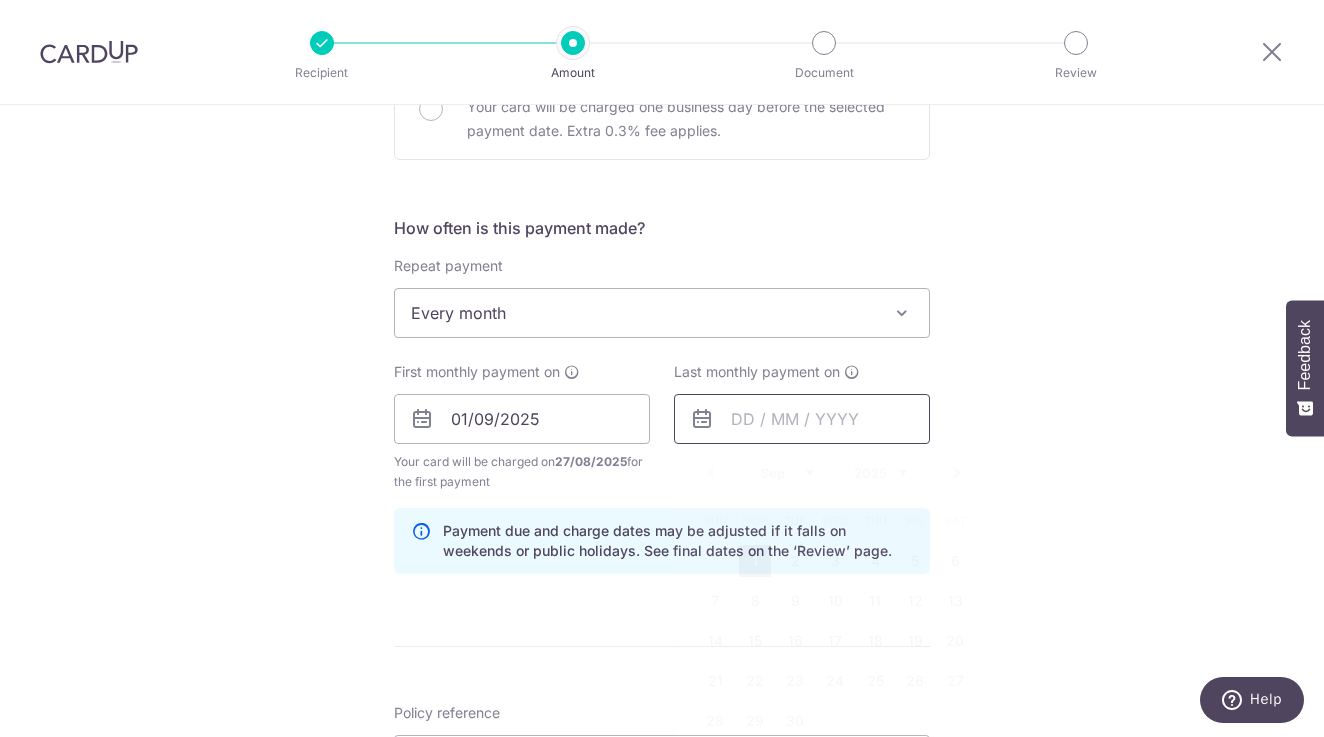 click at bounding box center (802, 419) 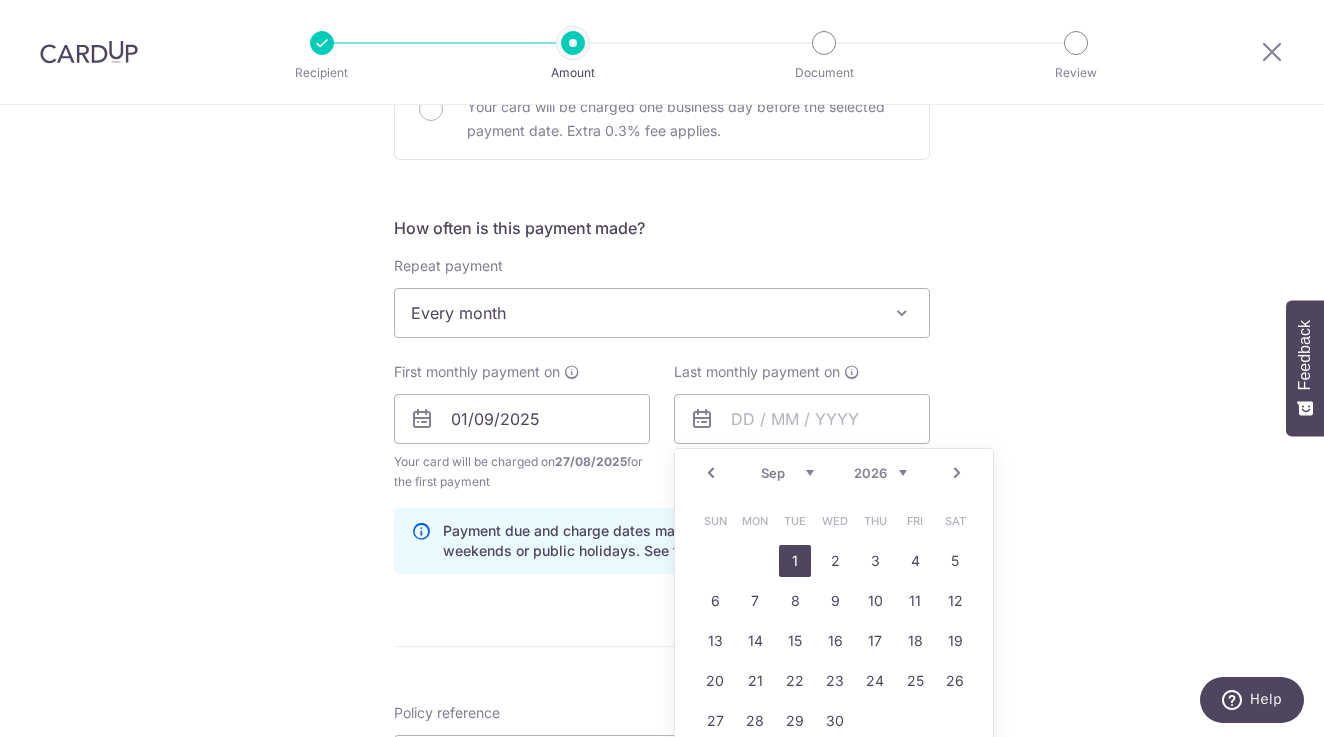 click on "1" at bounding box center [795, 561] 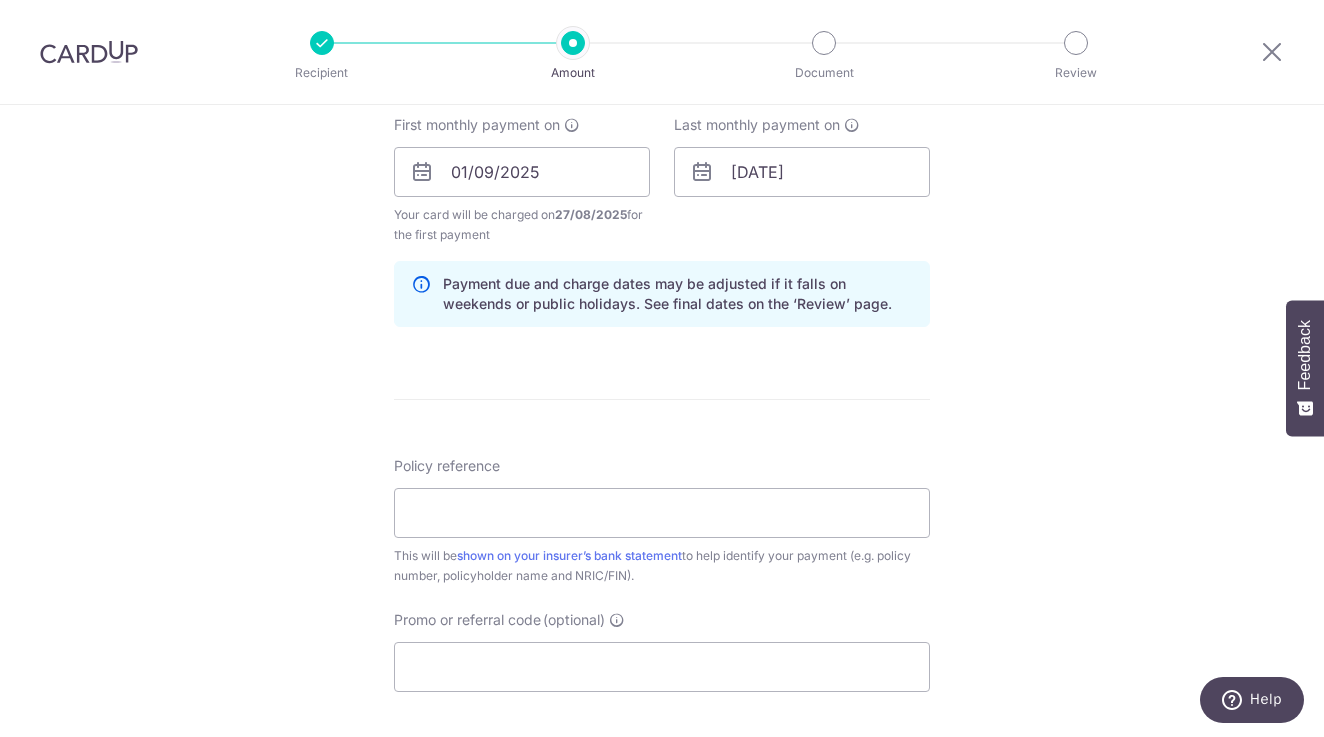 scroll, scrollTop: 1099, scrollLeft: 0, axis: vertical 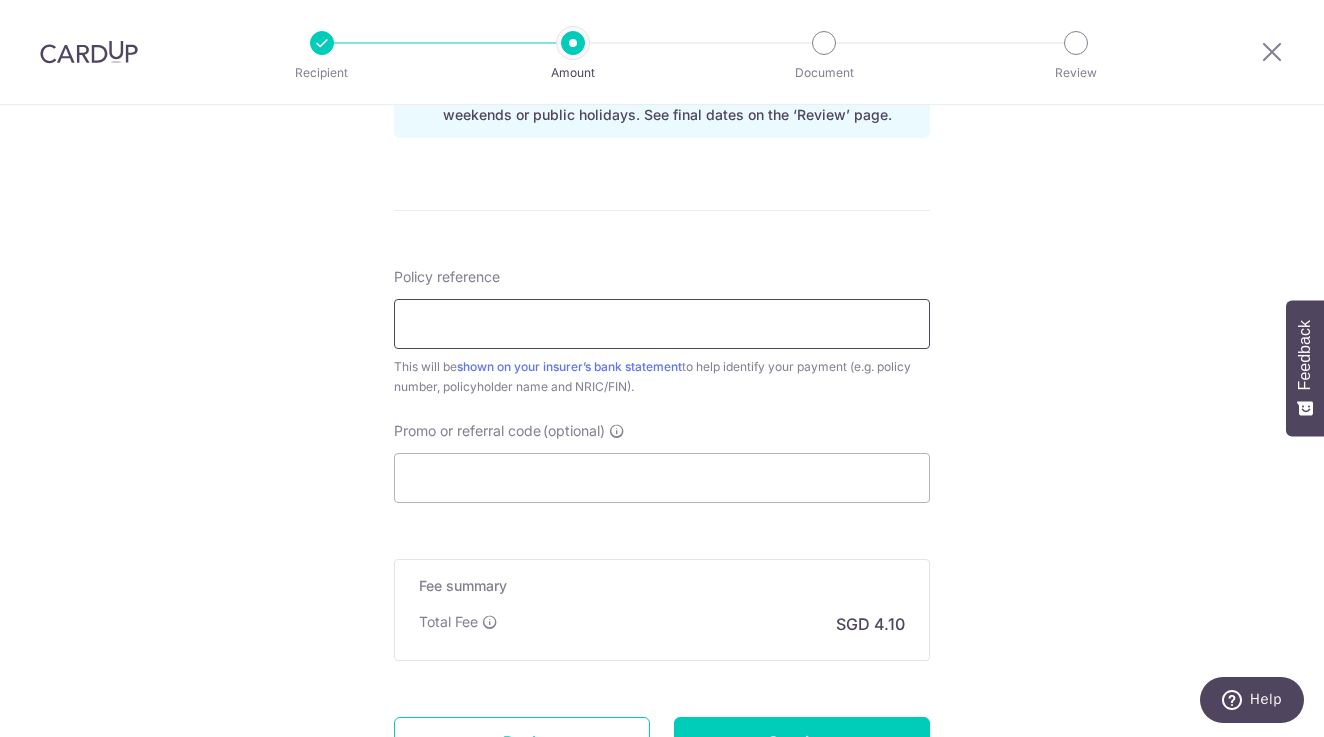 click on "Policy reference" at bounding box center [662, 324] 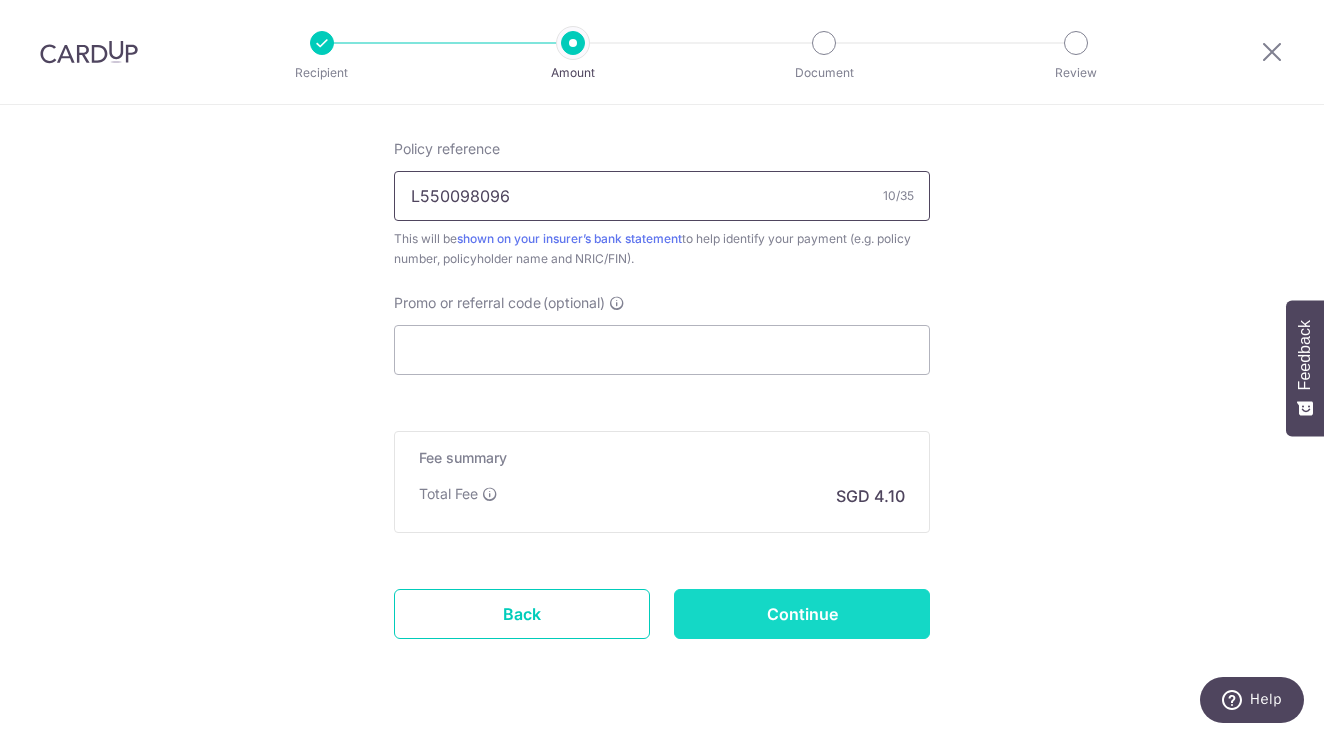 scroll, scrollTop: 1240, scrollLeft: 0, axis: vertical 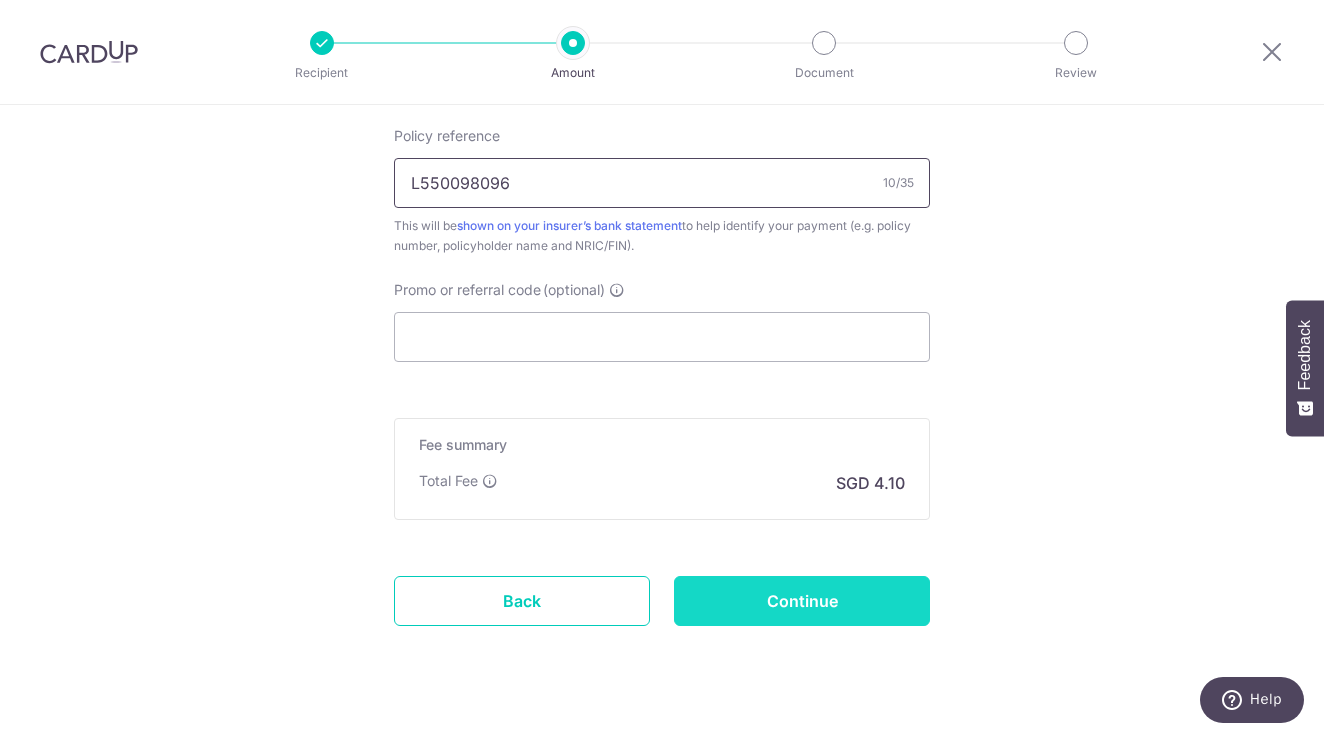 type on "L550098096" 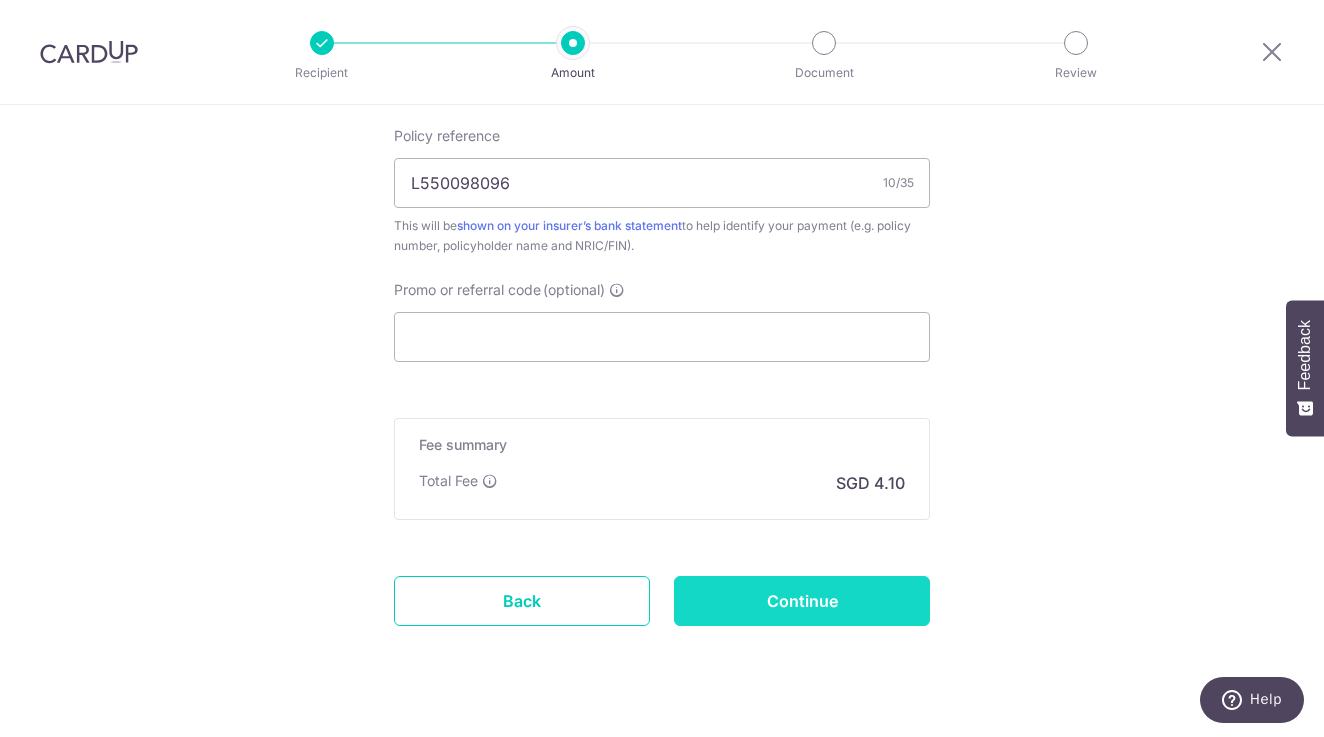 click on "Continue" at bounding box center (802, 601) 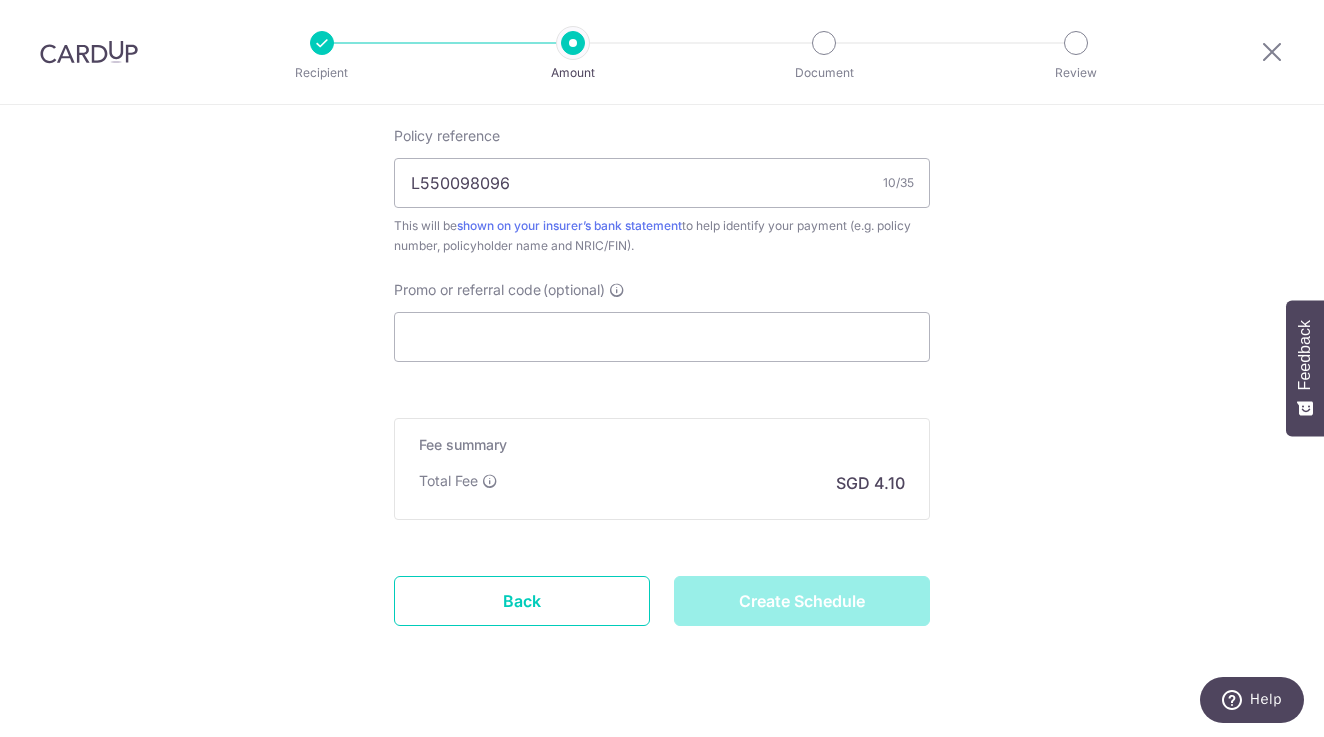 type on "Create Schedule" 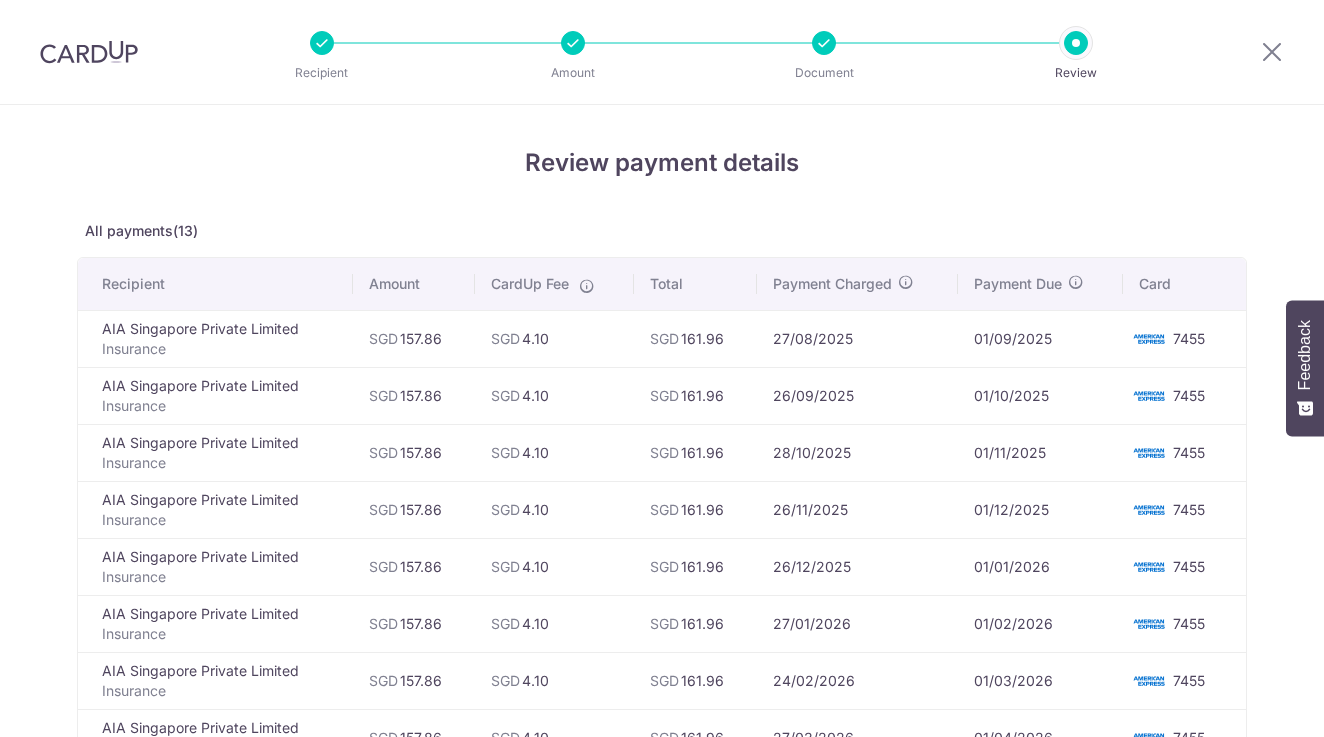 scroll, scrollTop: 0, scrollLeft: 0, axis: both 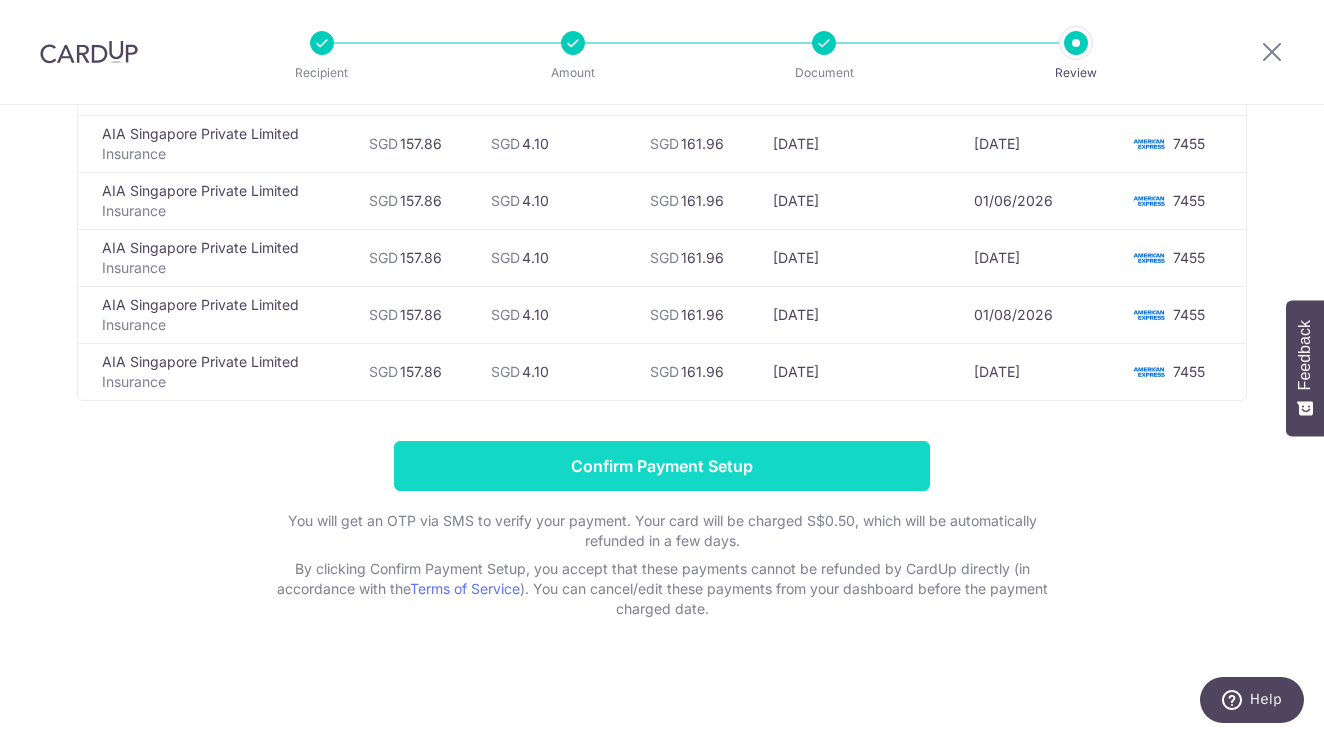 click on "Confirm Payment Setup" at bounding box center (662, 466) 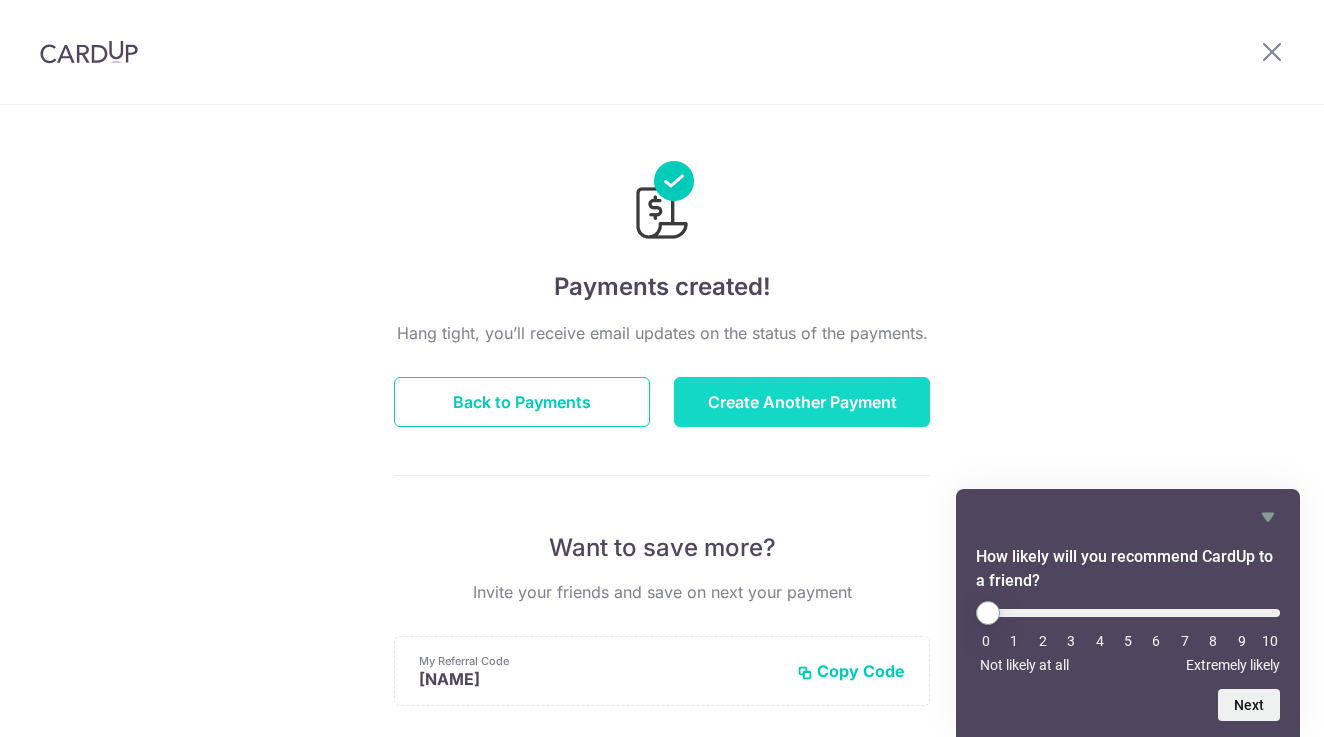 scroll, scrollTop: 0, scrollLeft: 0, axis: both 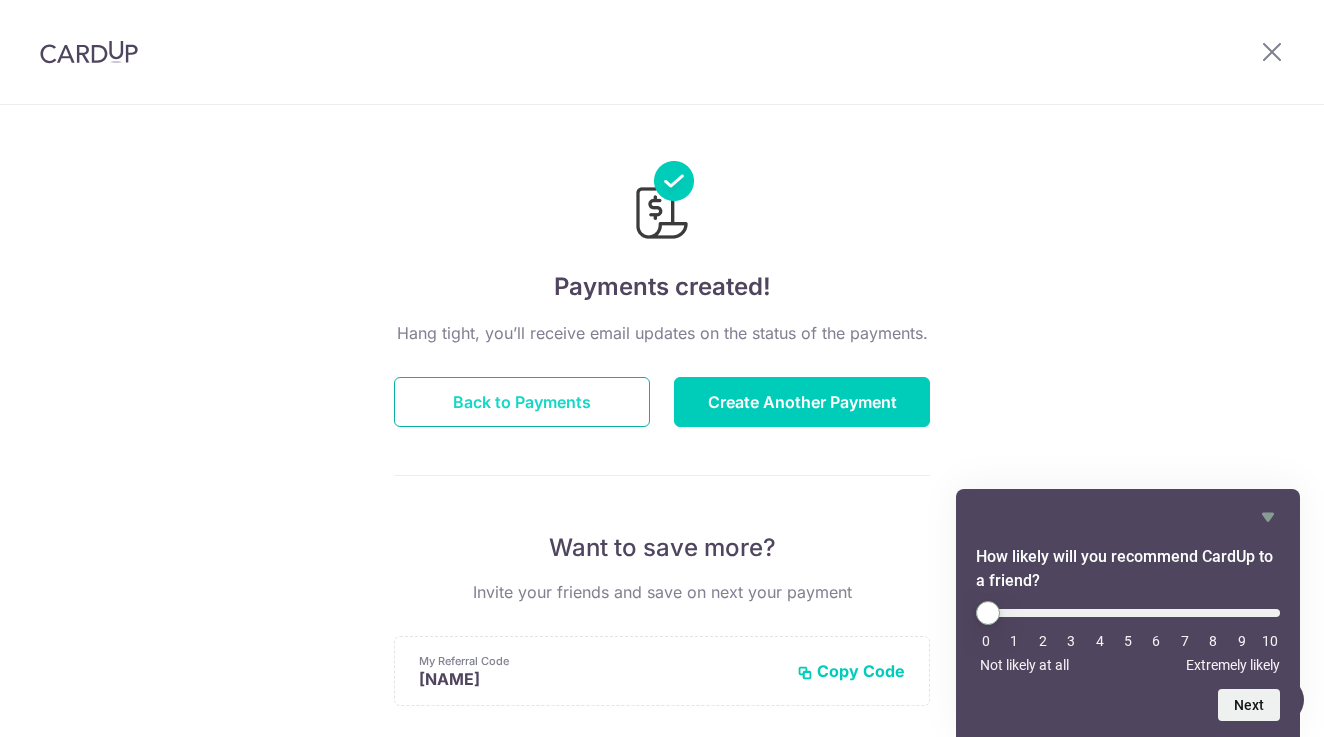 click on "Back to Payments" at bounding box center [522, 402] 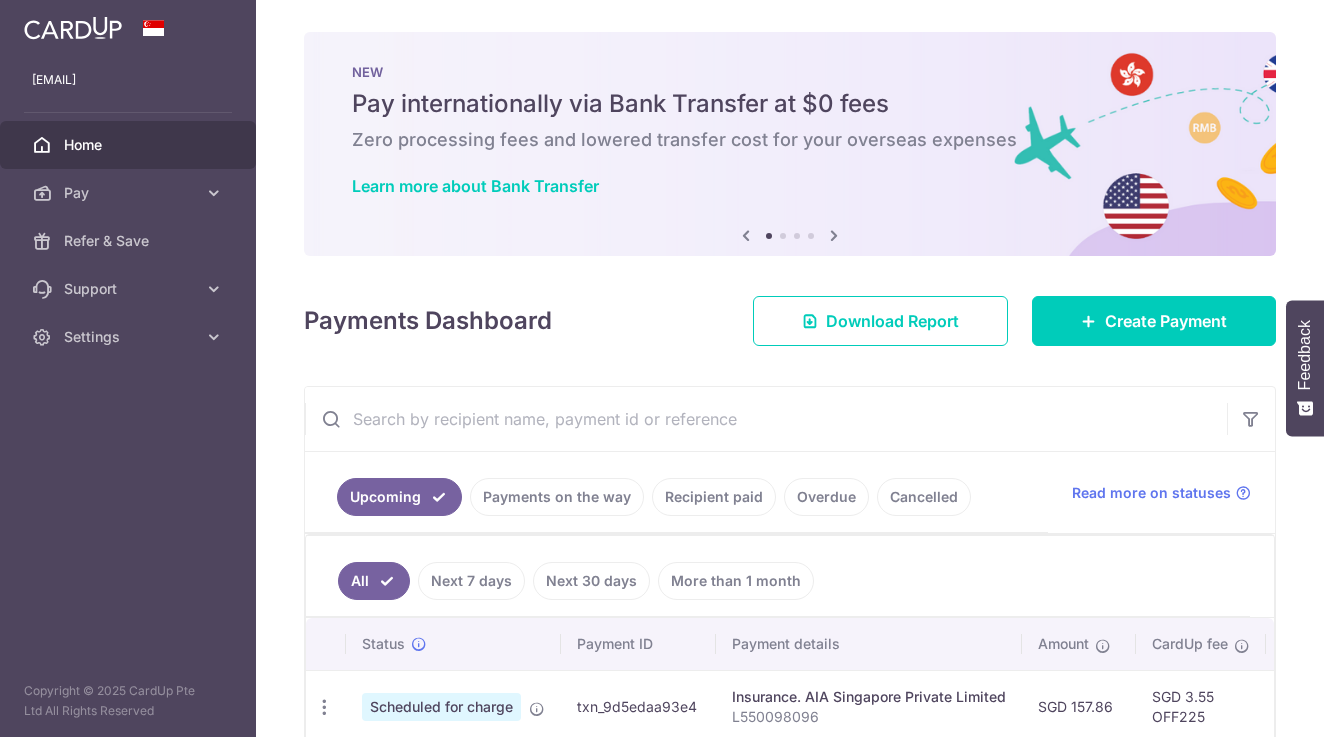scroll, scrollTop: 0, scrollLeft: 0, axis: both 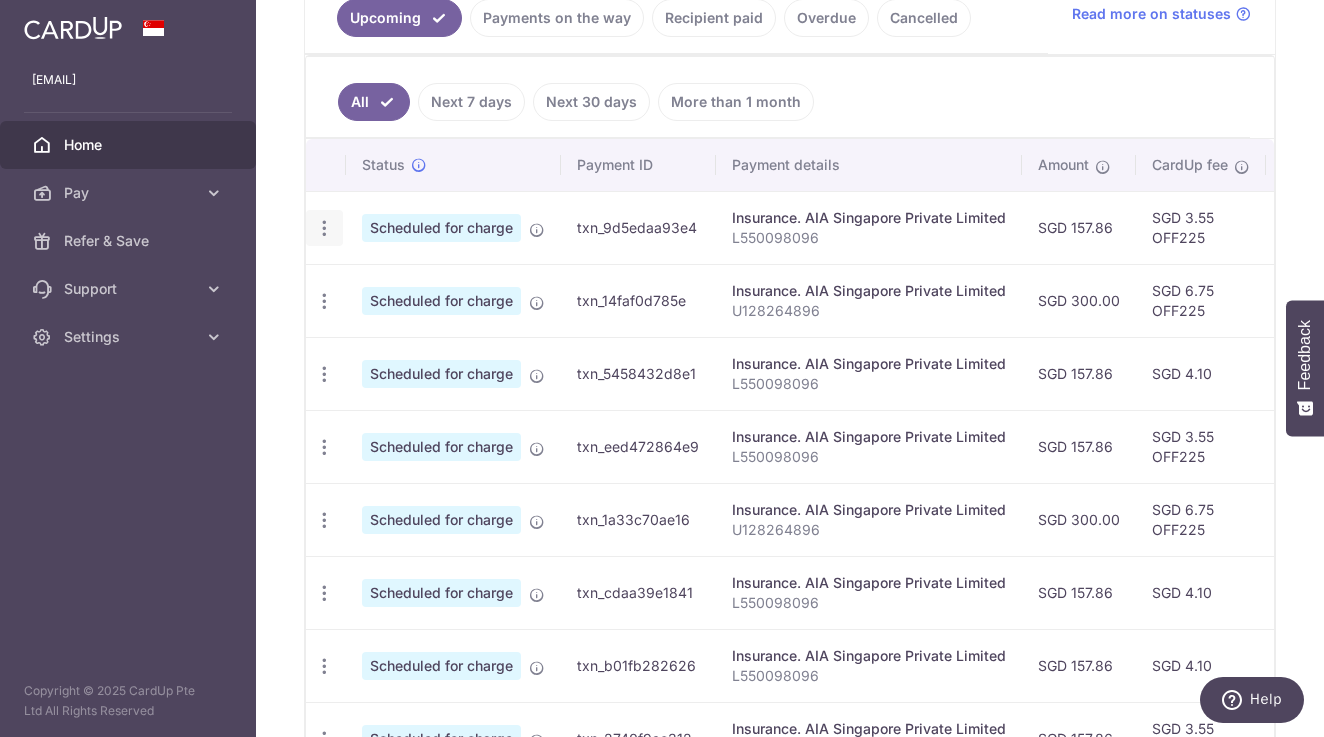 click at bounding box center [324, 228] 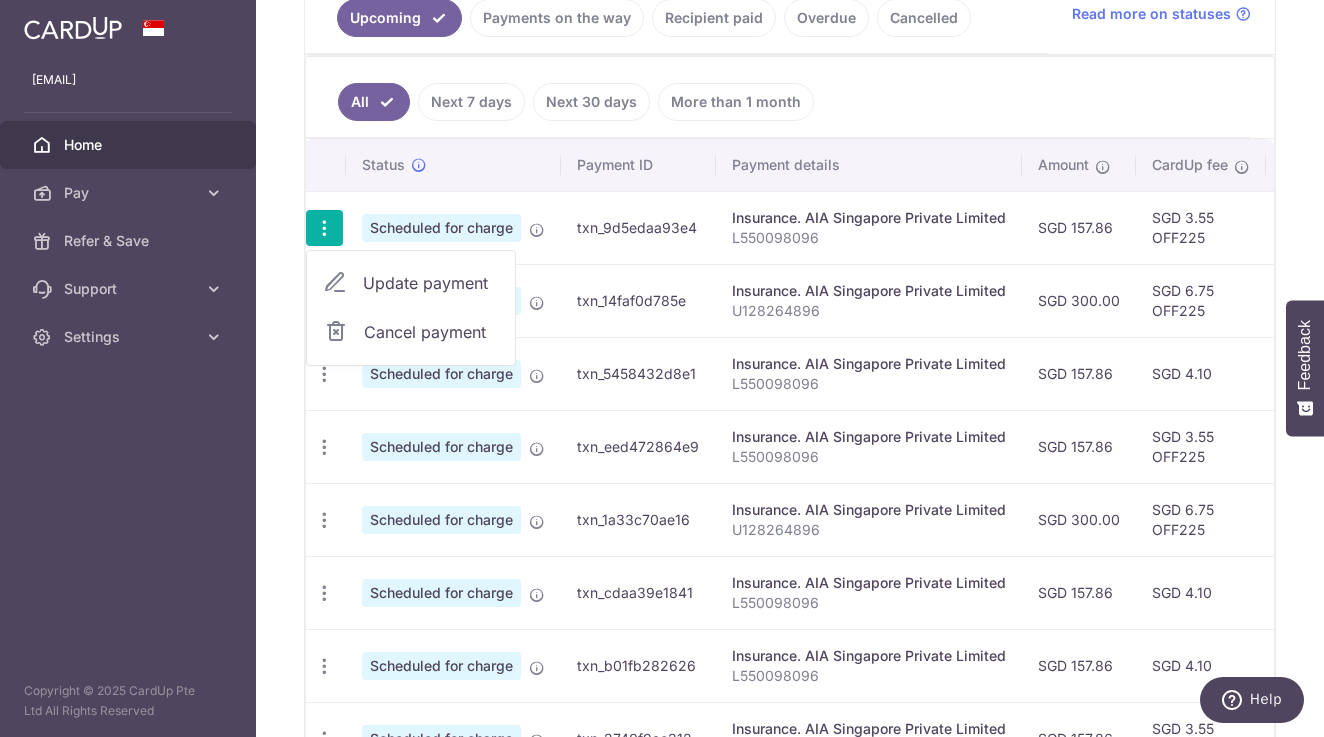 click on "Cancel payment" at bounding box center (431, 332) 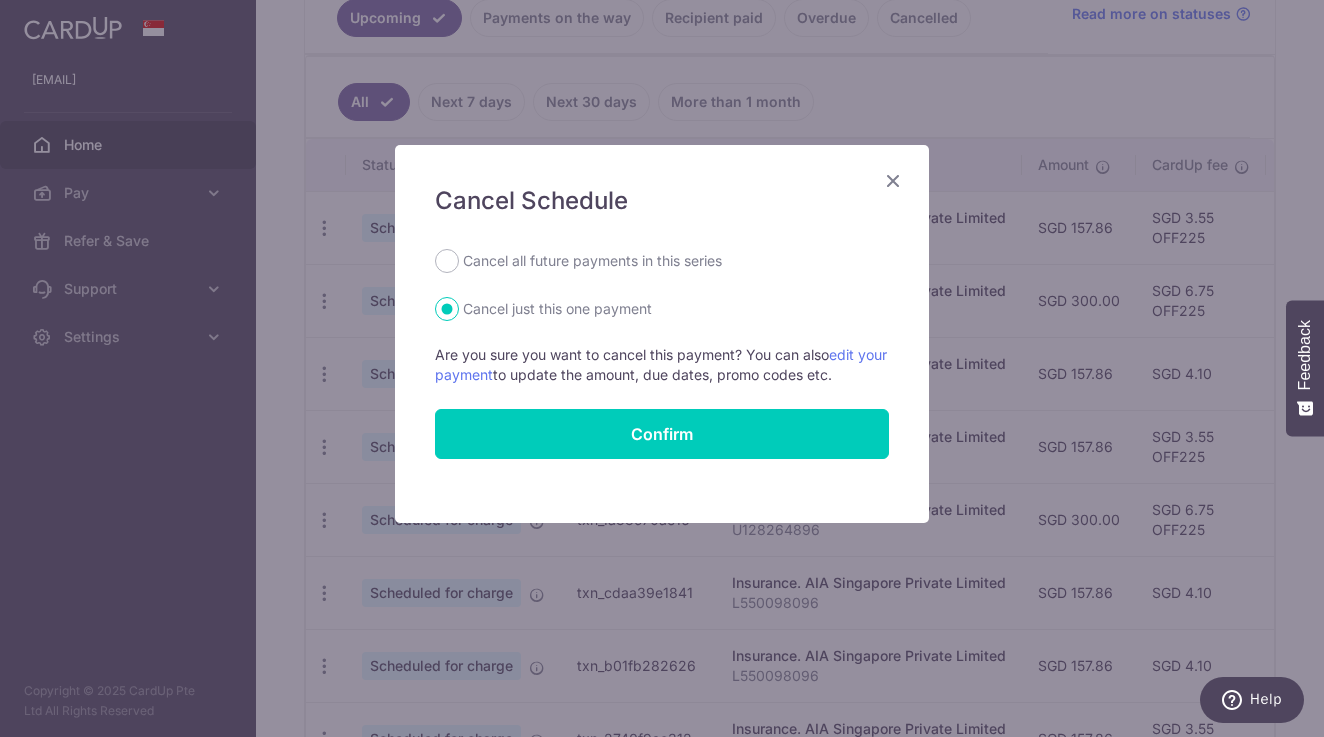click on "Cancel all future payments in this series" at bounding box center (592, 261) 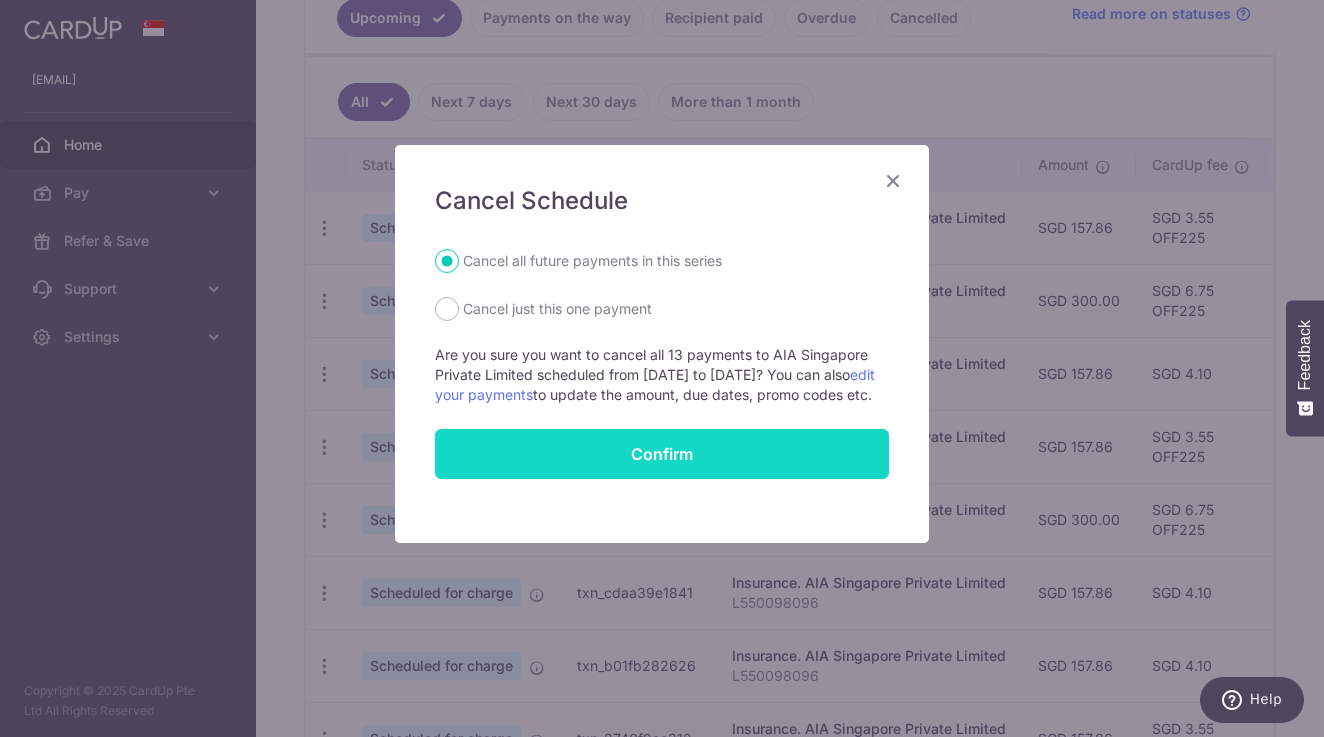 click on "Confirm" at bounding box center [662, 454] 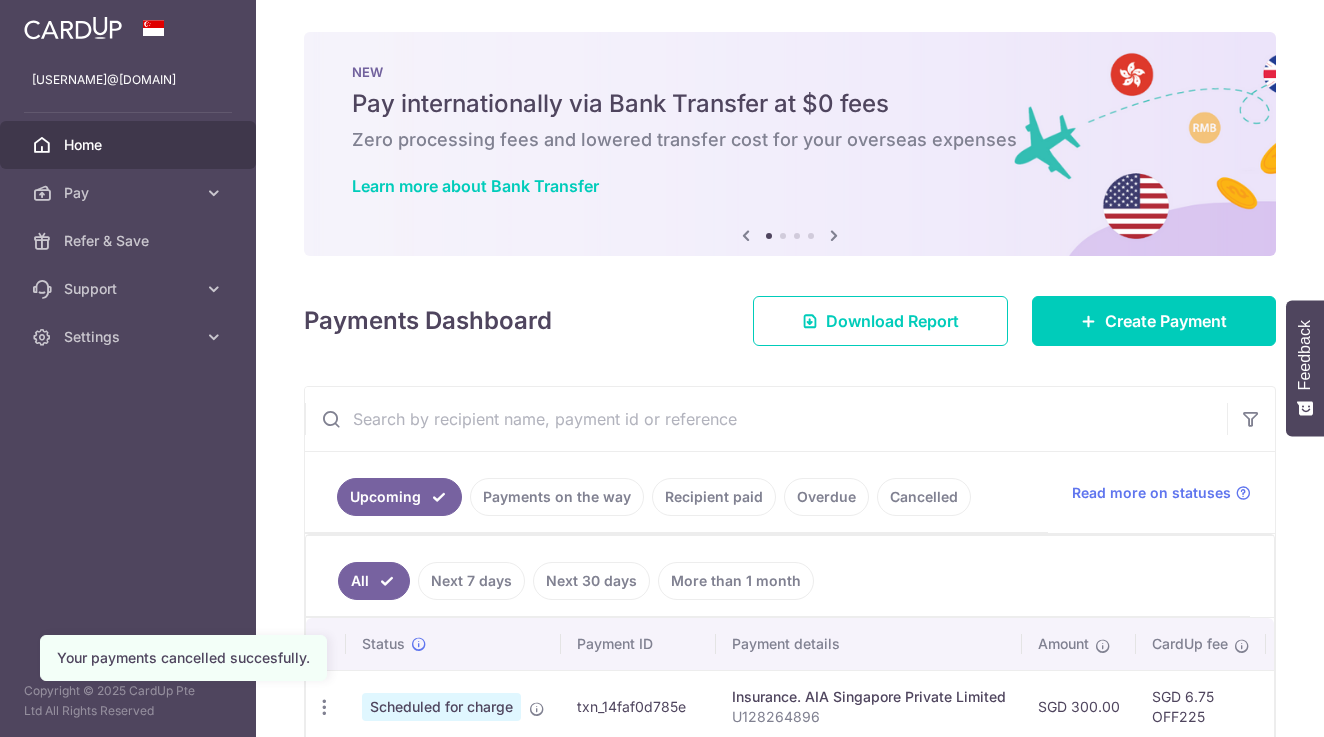 scroll, scrollTop: 0, scrollLeft: 0, axis: both 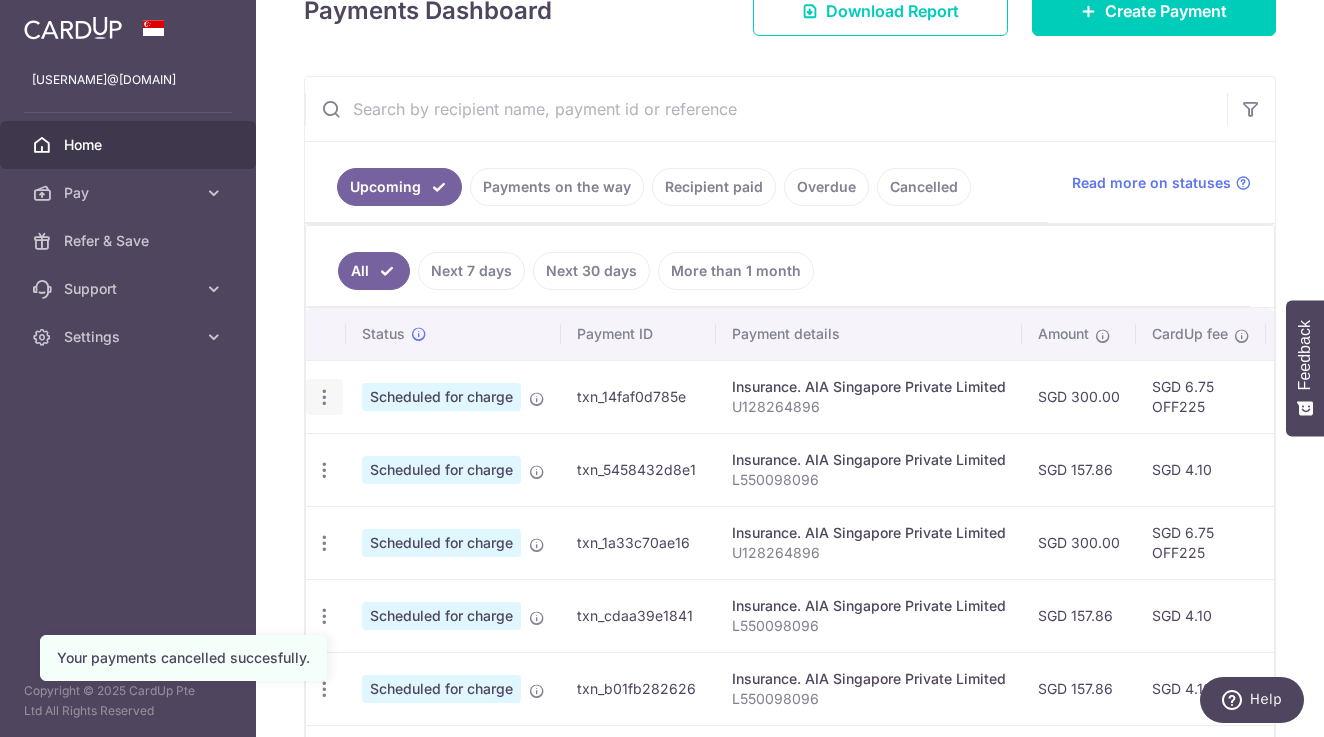 click at bounding box center [324, 397] 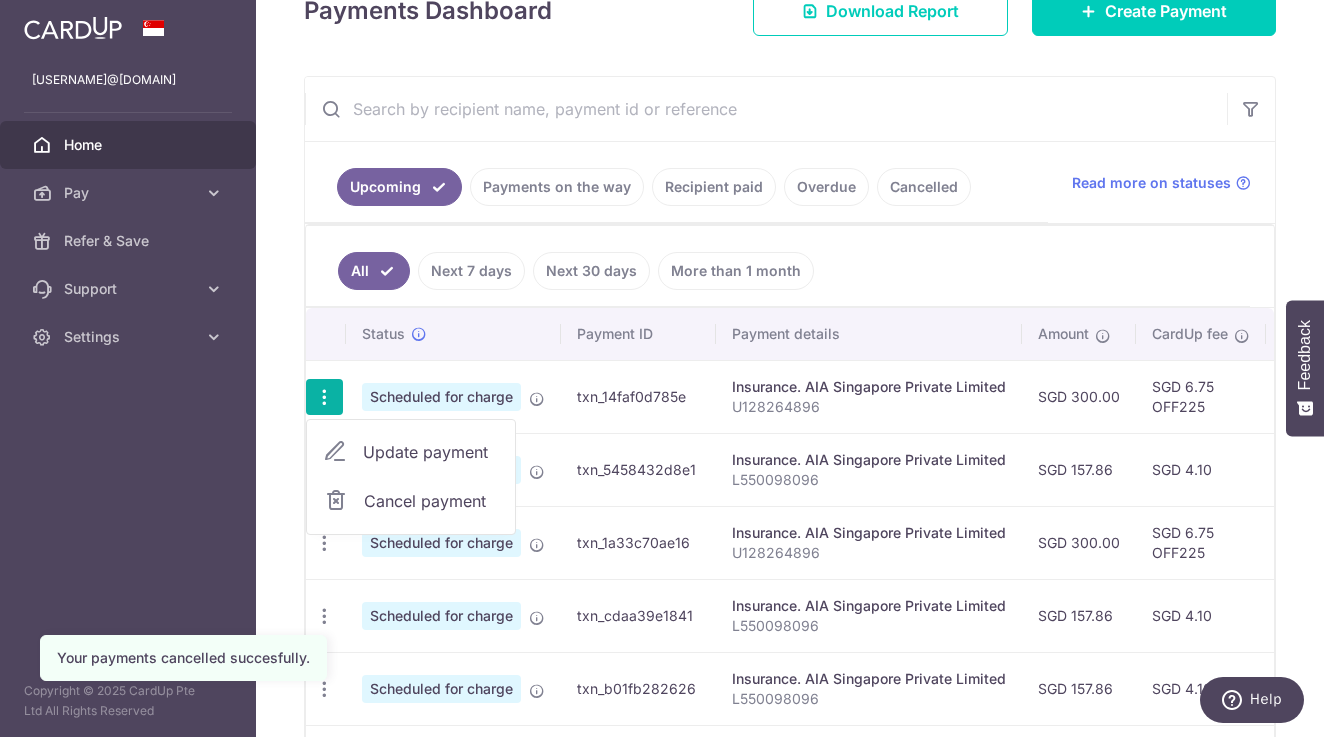 click on "All
Next 7 days
Next 30 days
More than 1 month" at bounding box center (778, 266) 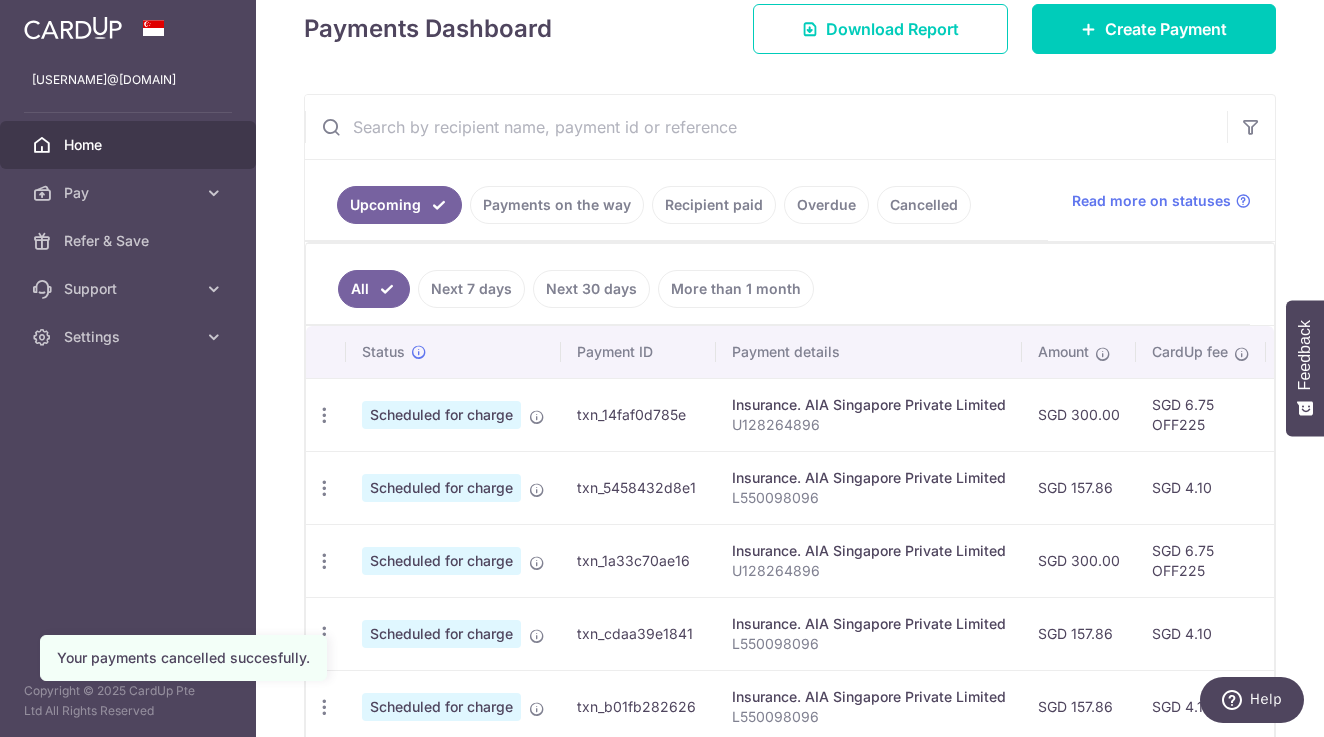 scroll, scrollTop: 289, scrollLeft: 0, axis: vertical 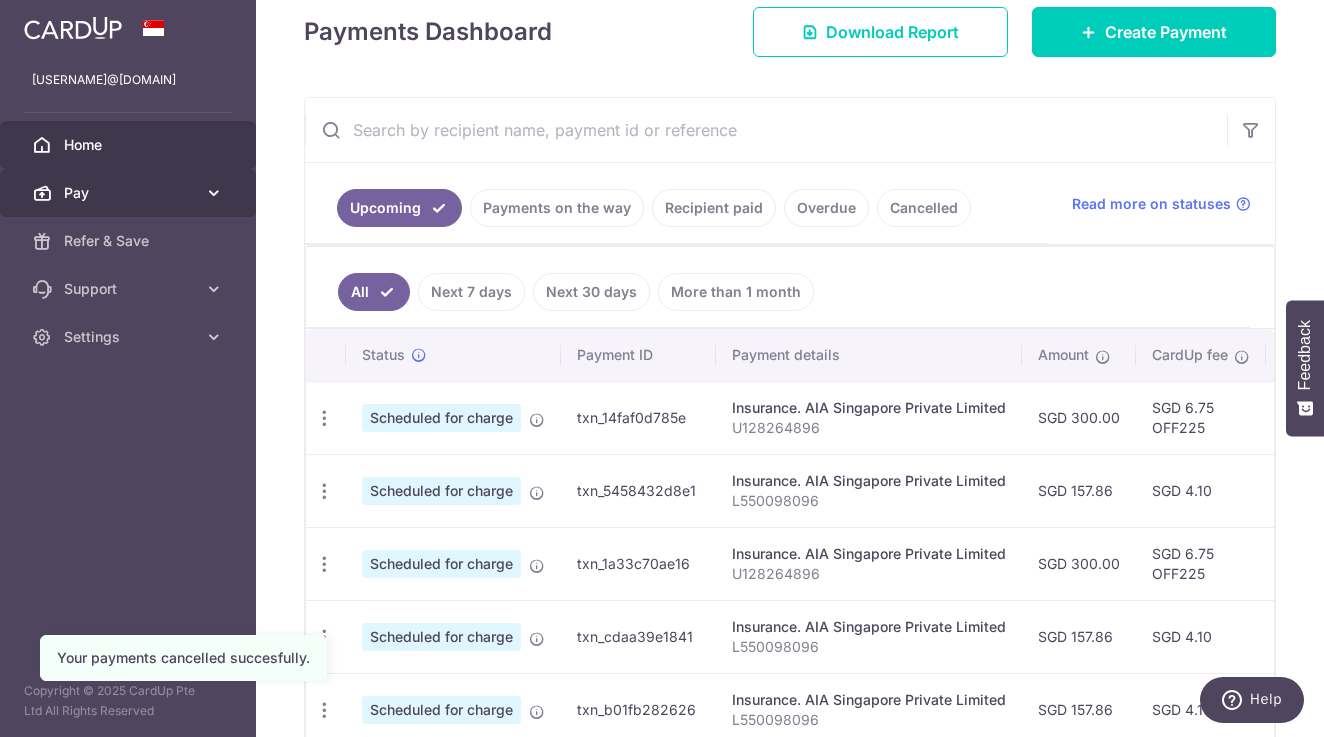 click on "Pay" at bounding box center [130, 193] 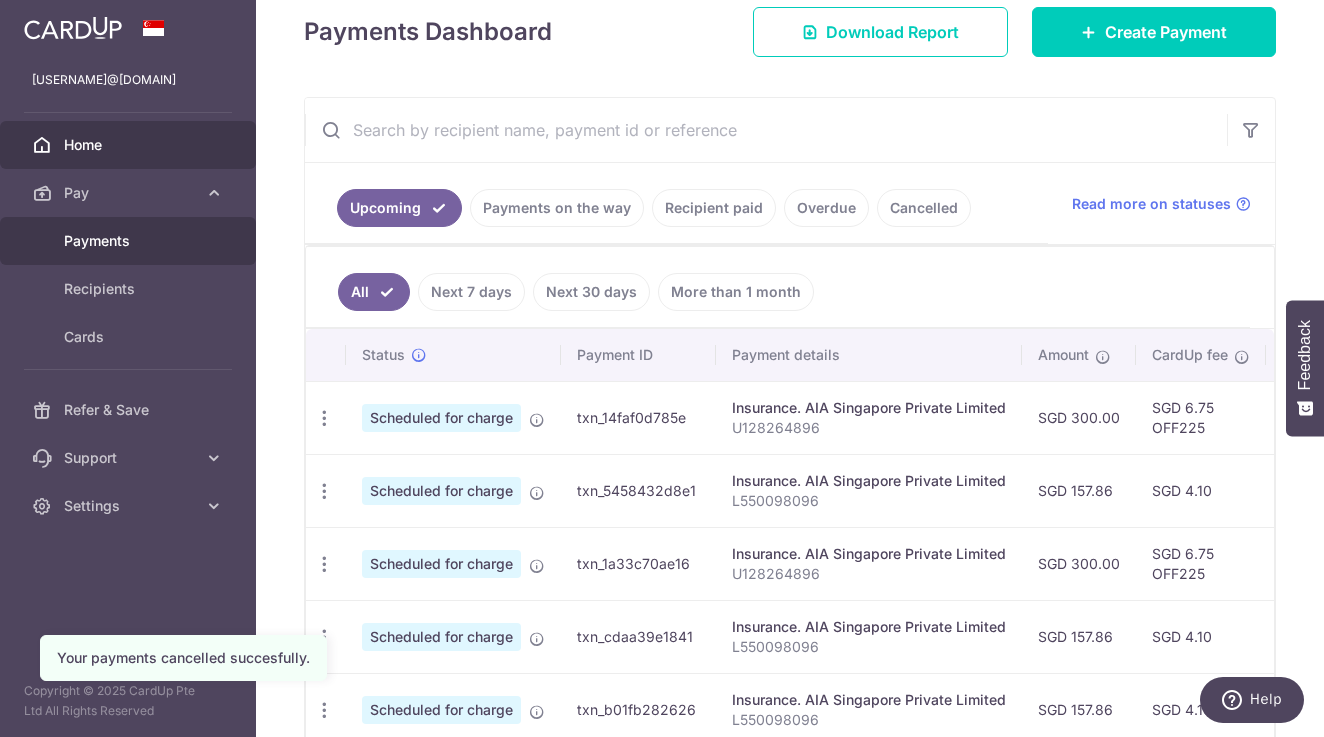 click on "Payments" at bounding box center (130, 241) 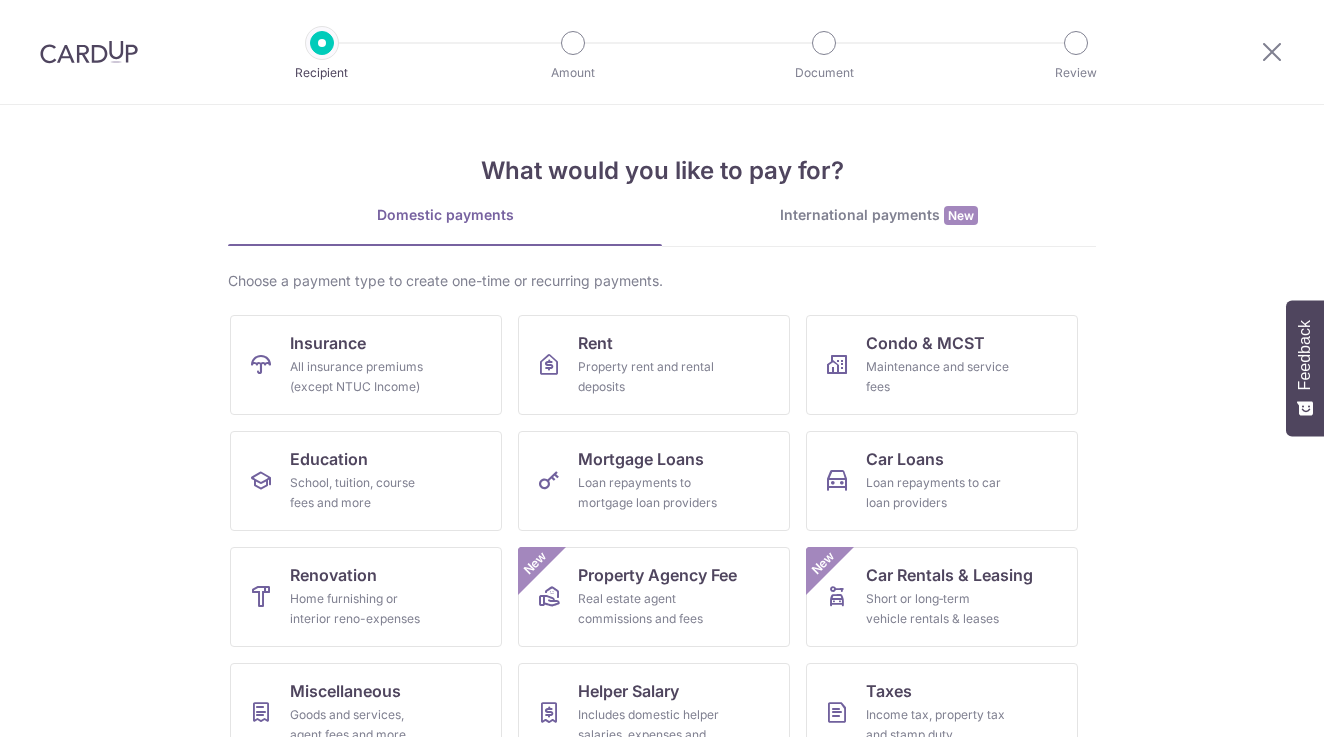 scroll, scrollTop: 0, scrollLeft: 0, axis: both 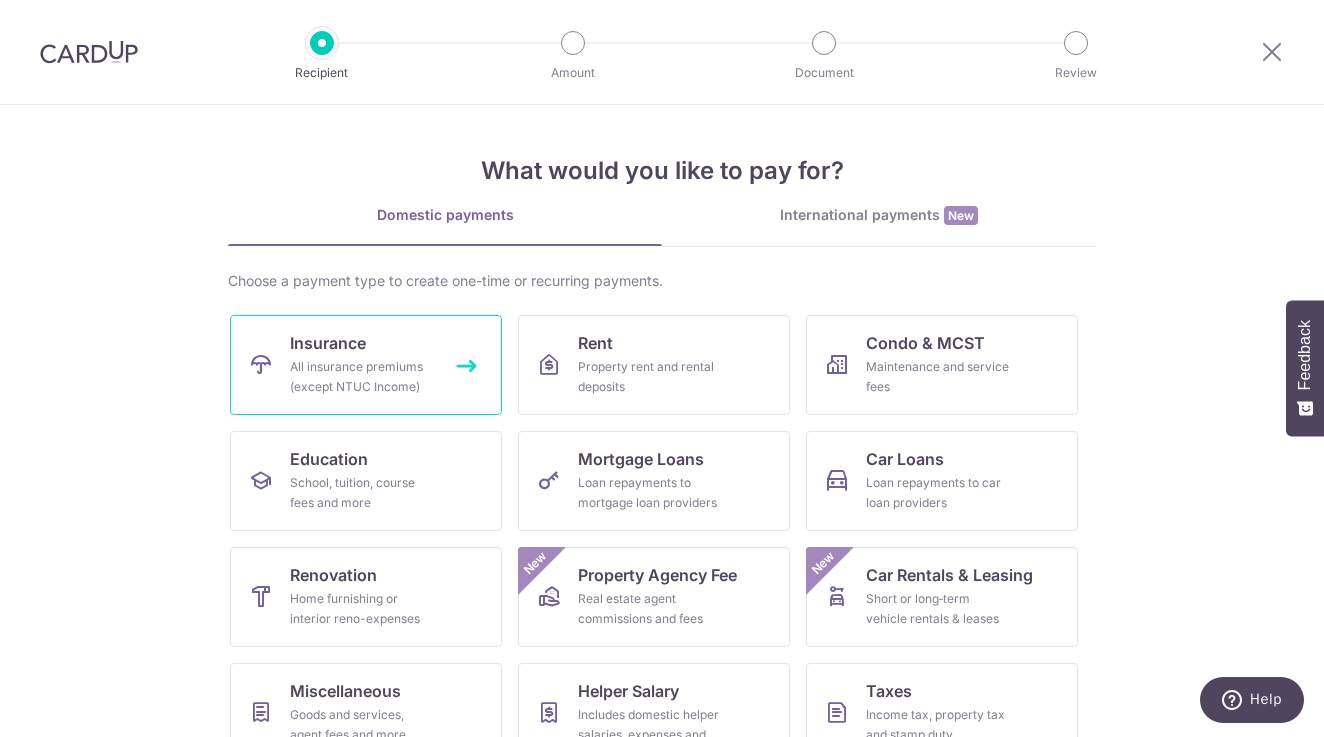 click on "All insurance premiums (except NTUC Income)" at bounding box center (362, 377) 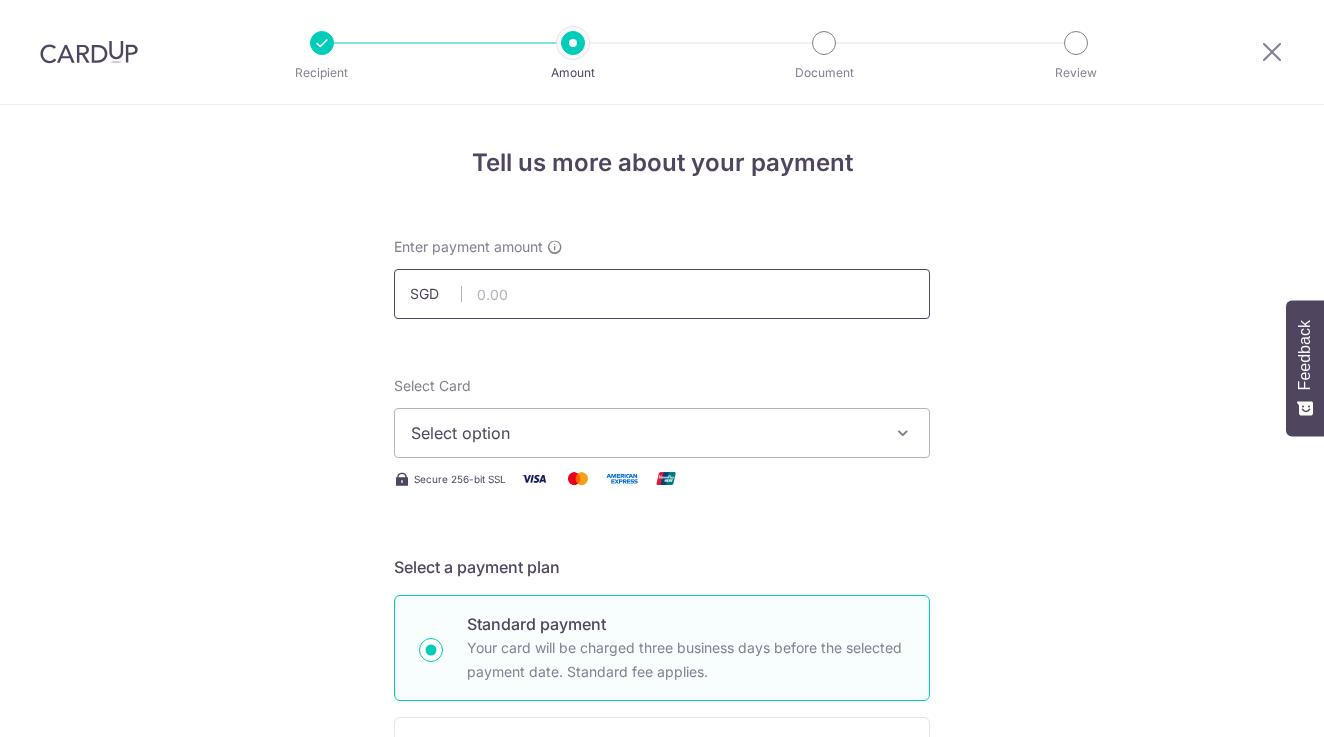 scroll, scrollTop: 0, scrollLeft: 0, axis: both 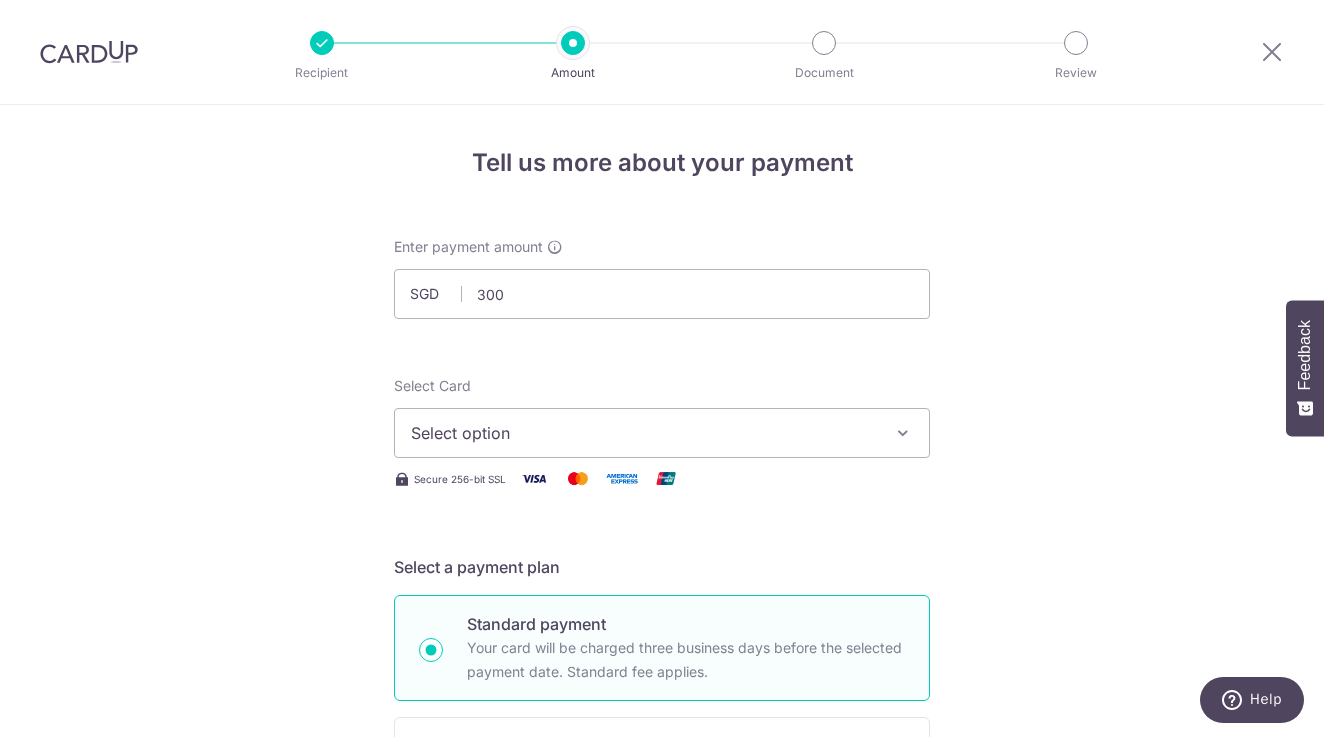 type on "300.00" 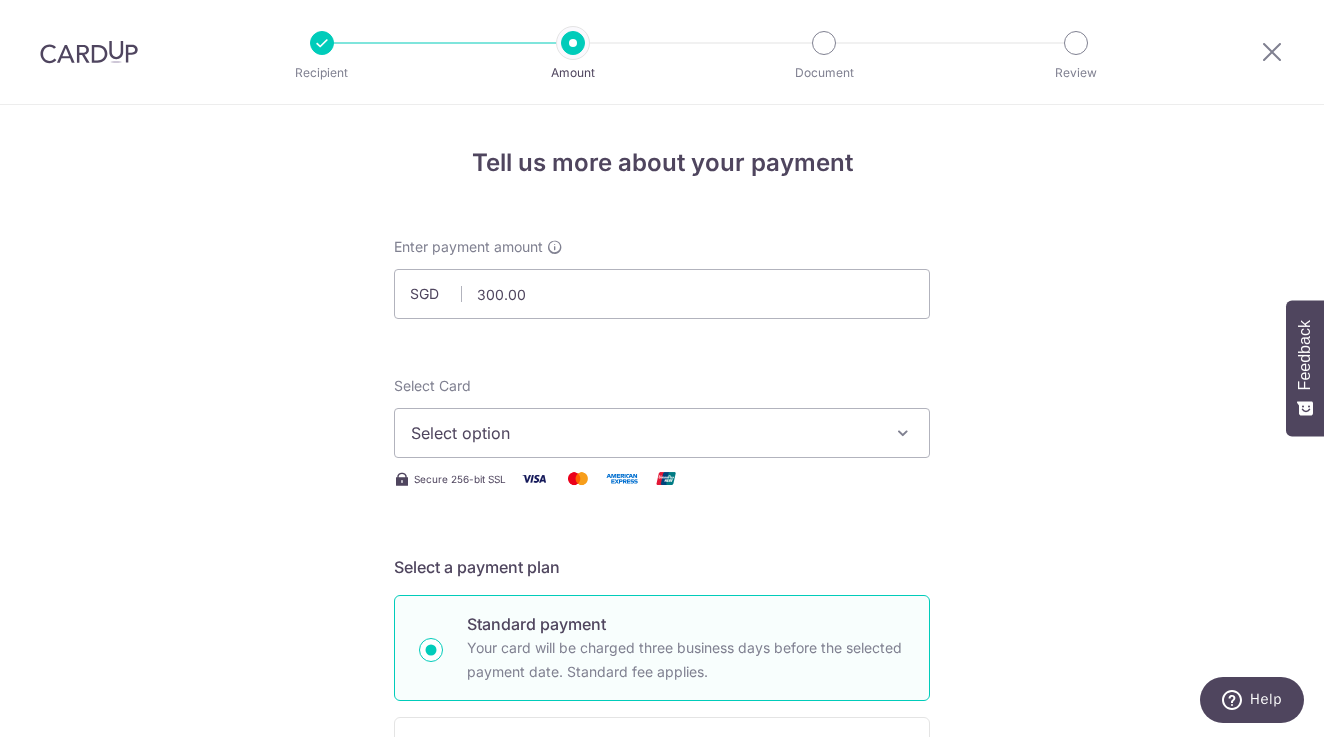 click on "Select option" at bounding box center [644, 433] 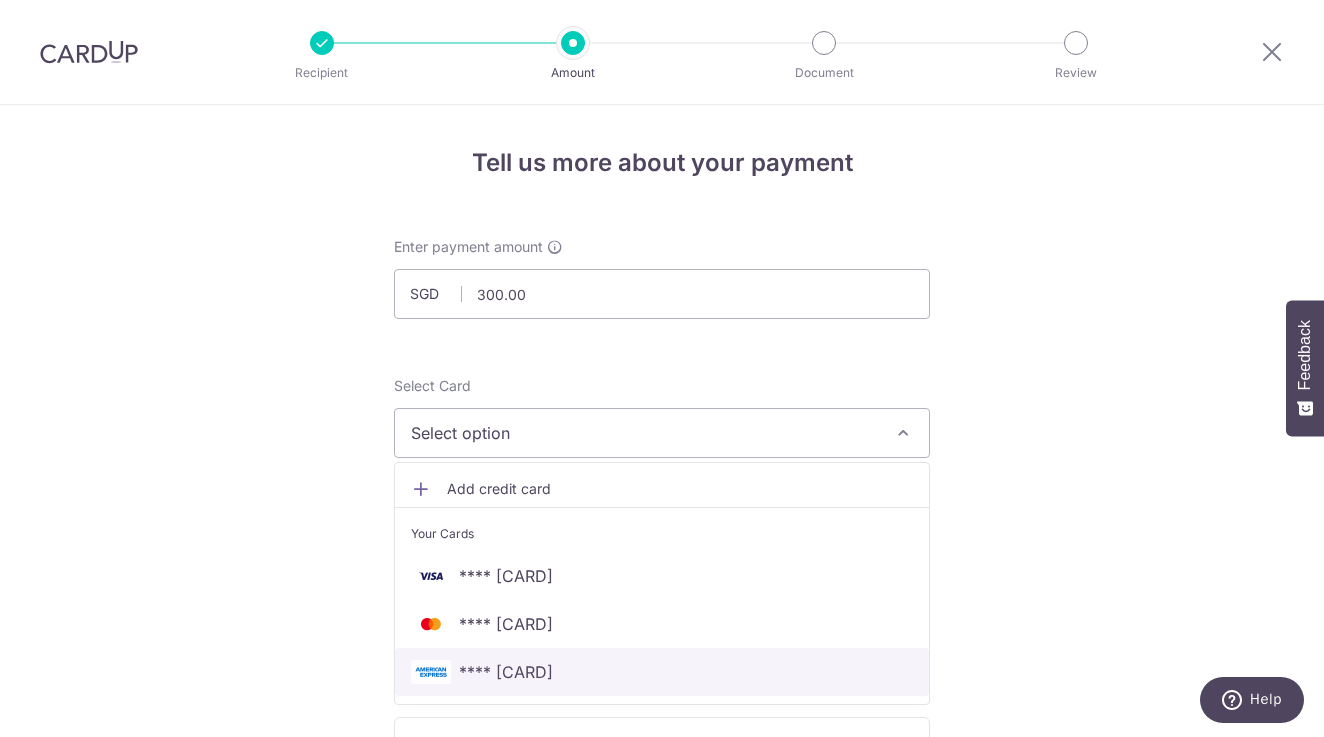 click on "**** [CARD]" at bounding box center [662, 672] 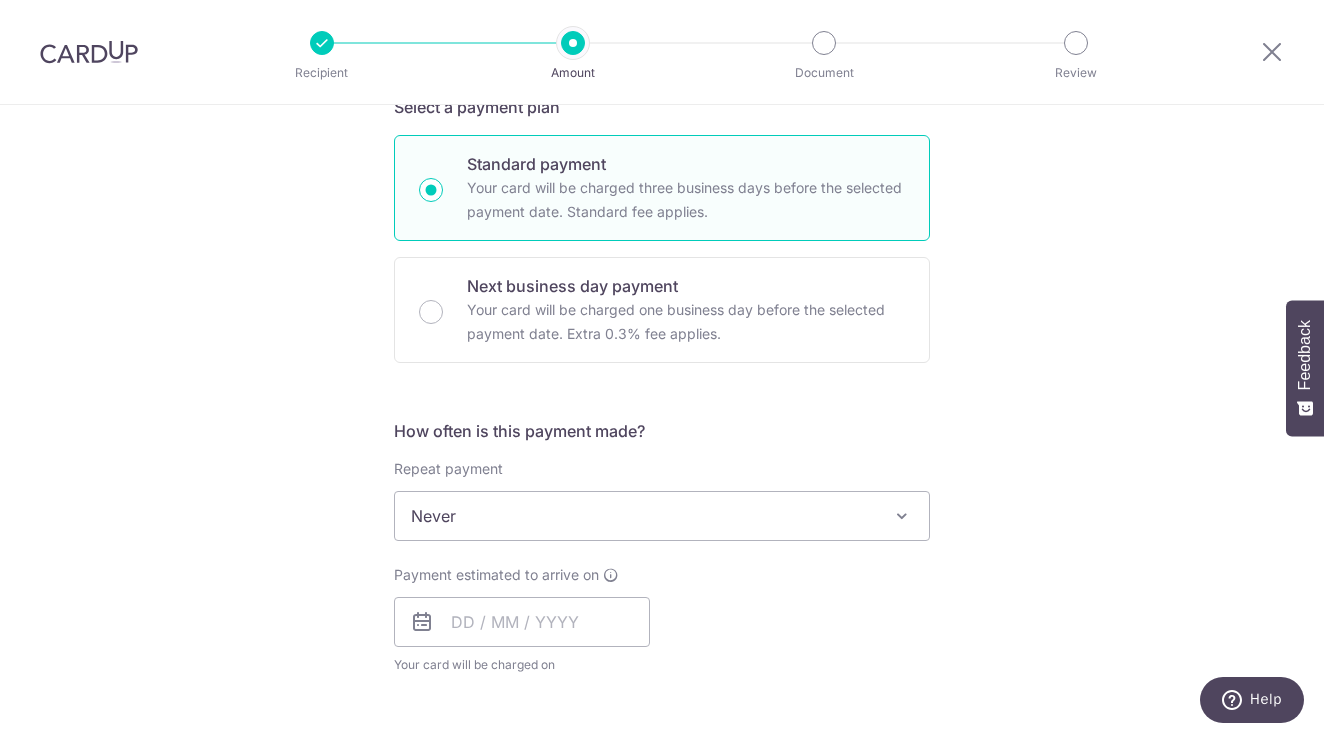 scroll, scrollTop: 518, scrollLeft: 0, axis: vertical 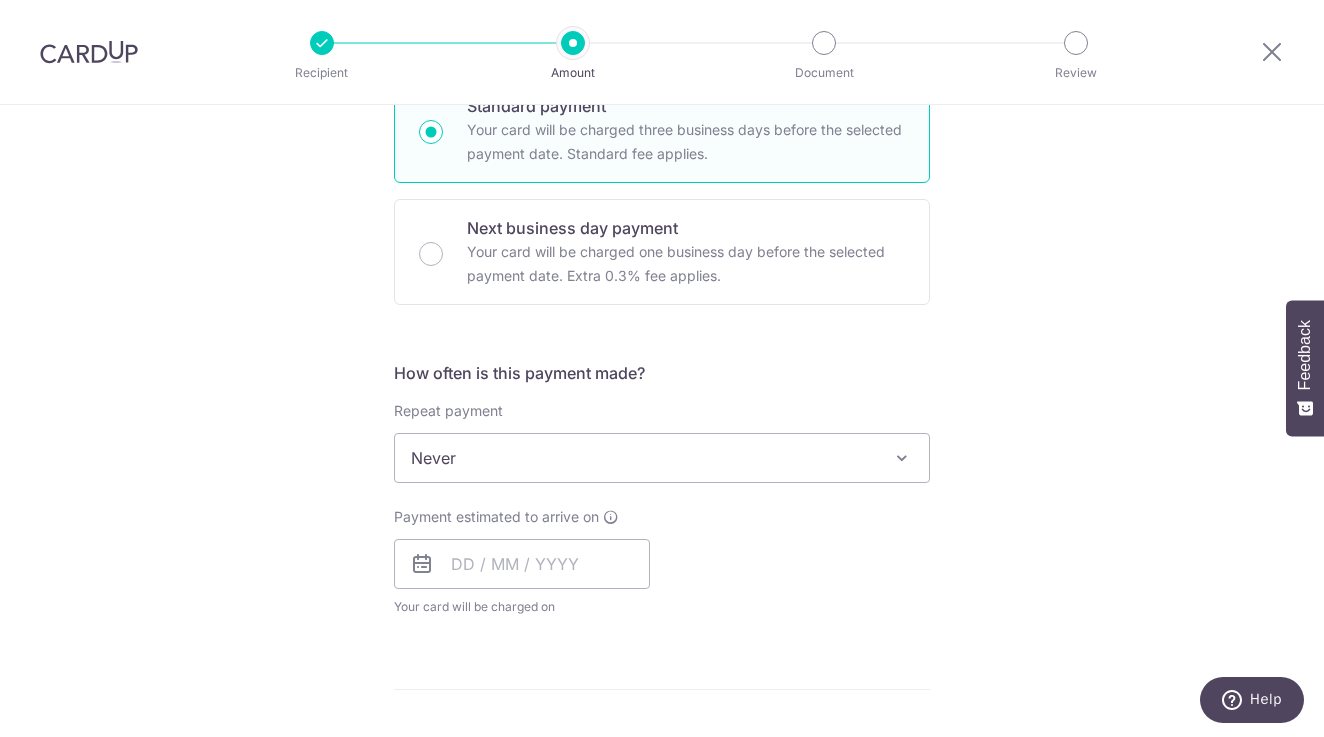 click on "Never" at bounding box center [662, 458] 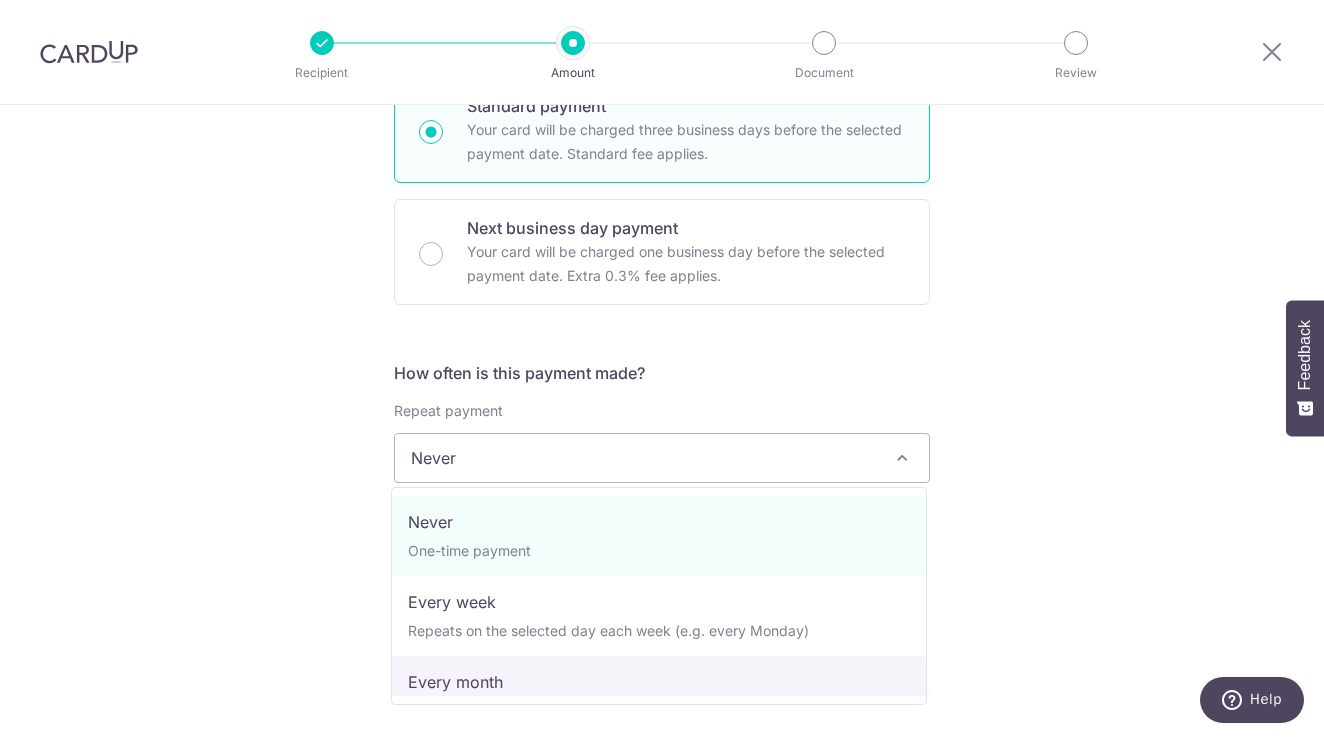 select on "3" 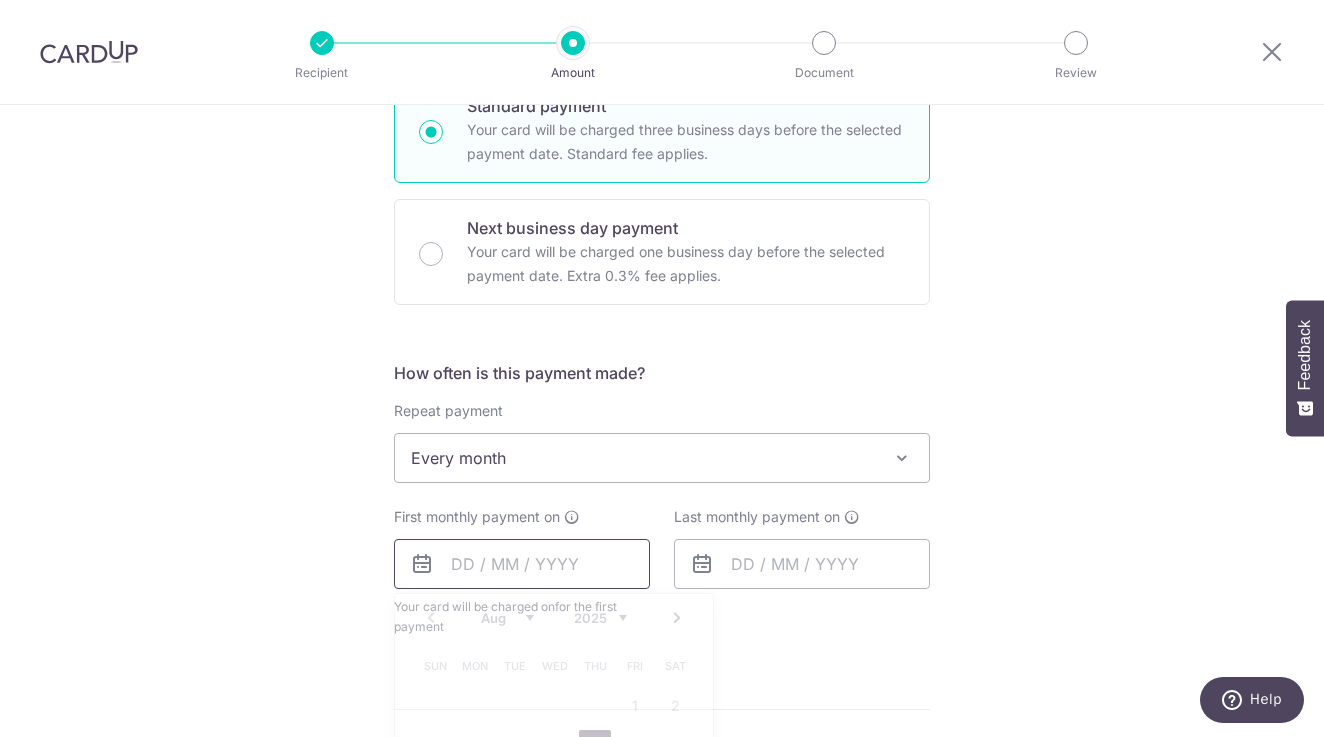 click at bounding box center [522, 564] 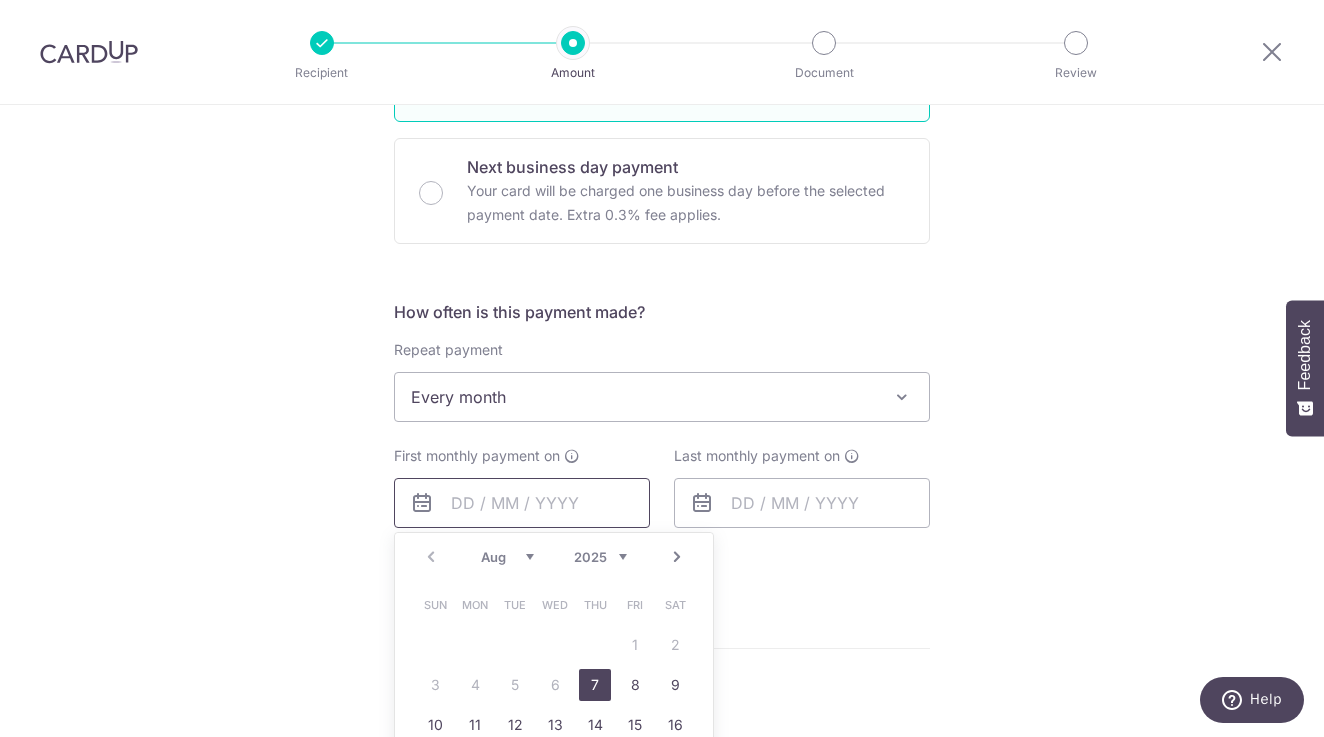 scroll, scrollTop: 619, scrollLeft: 0, axis: vertical 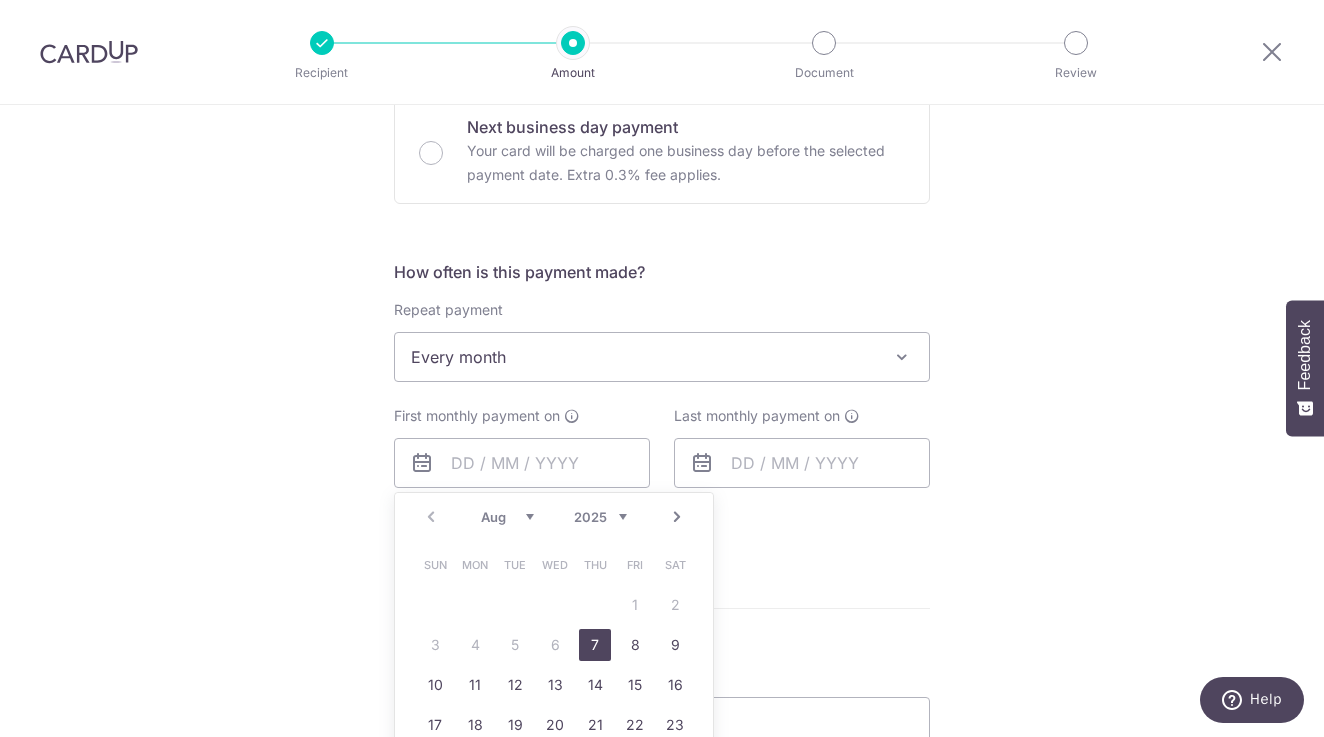 click on "Next" at bounding box center (677, 517) 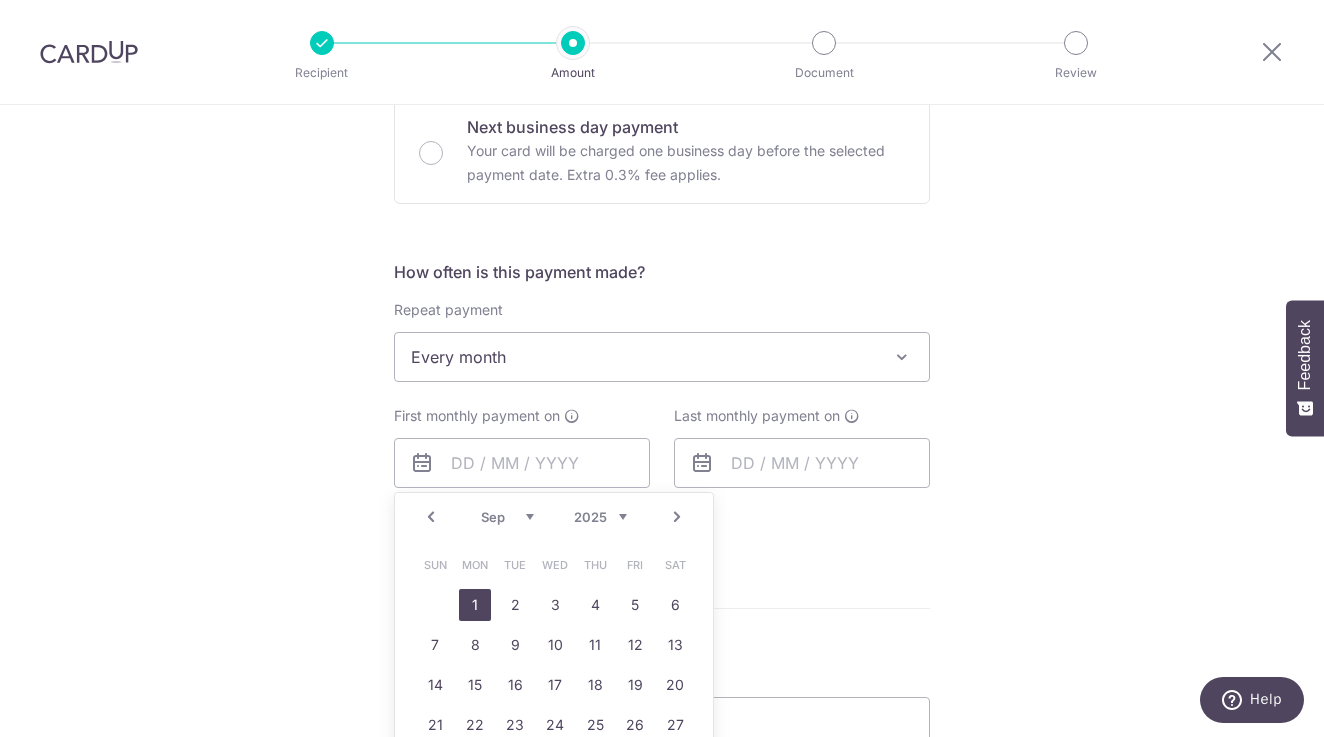 click on "1" at bounding box center [475, 605] 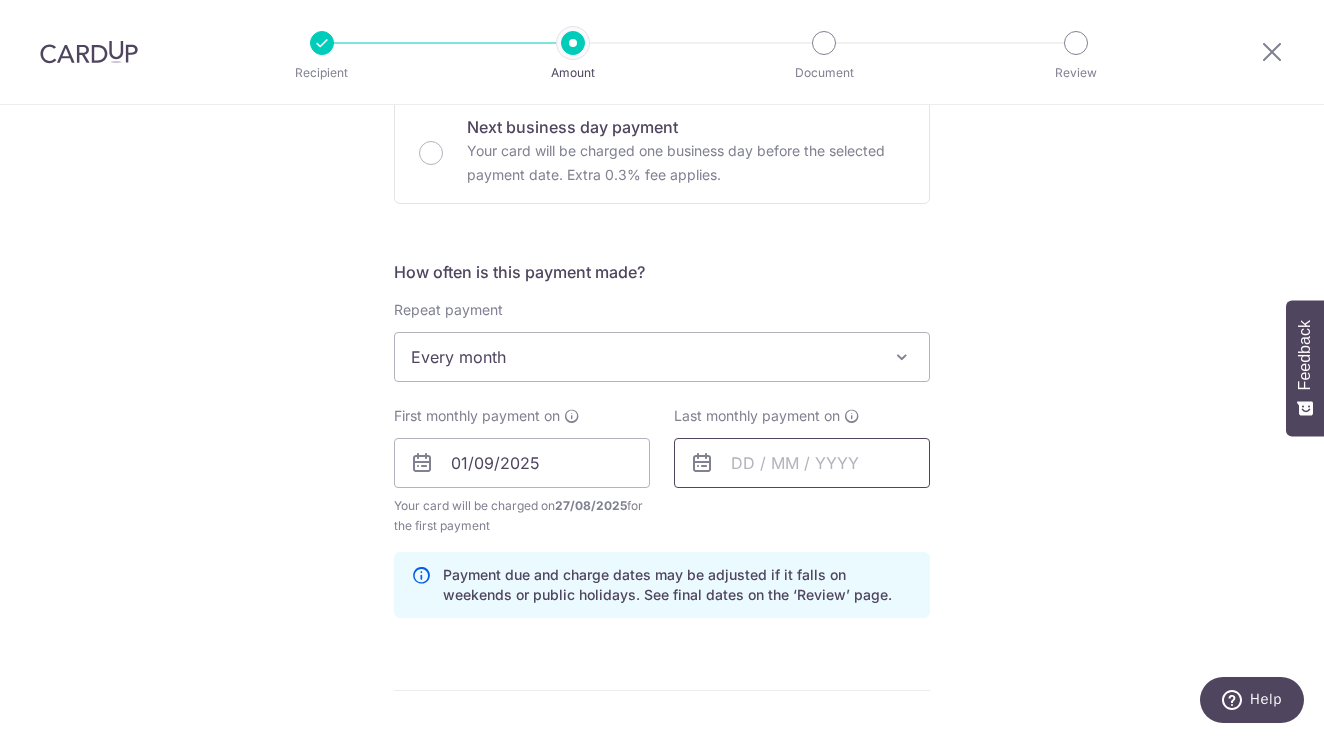 click at bounding box center (802, 463) 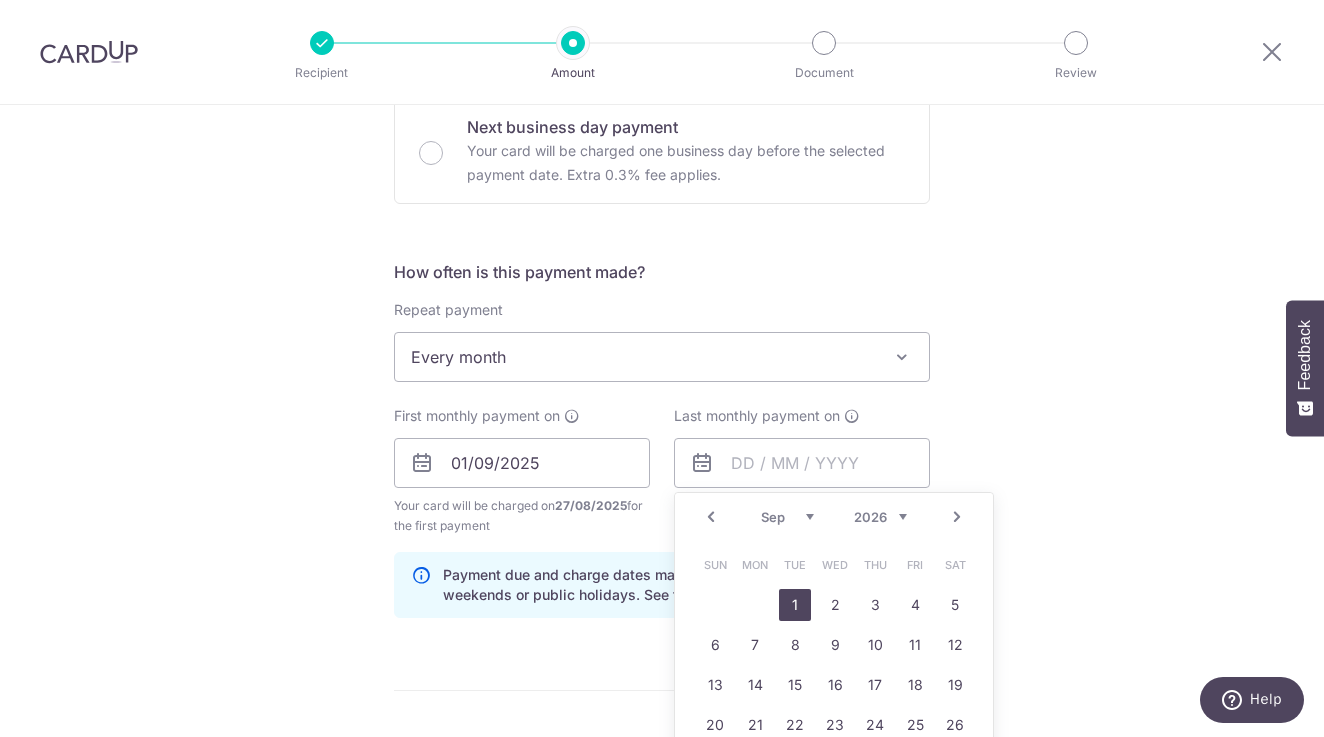 click on "1" at bounding box center (795, 605) 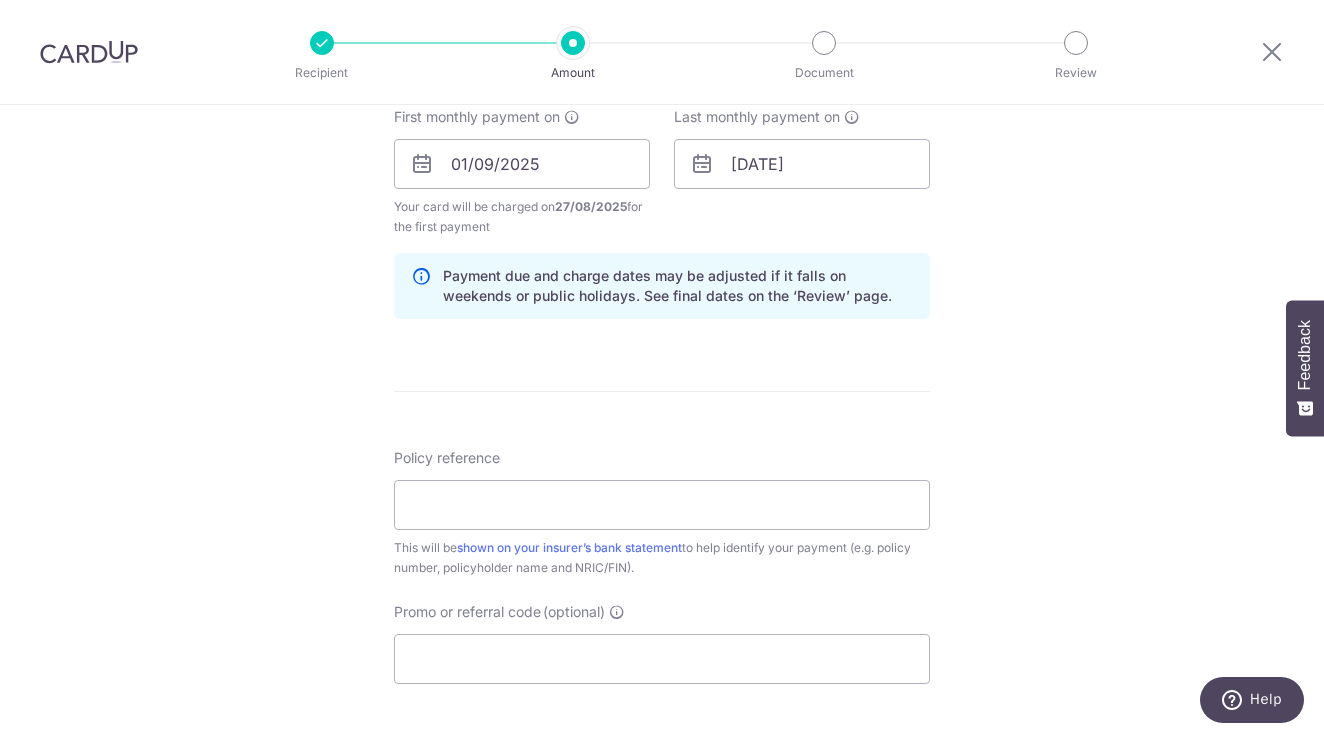scroll, scrollTop: 922, scrollLeft: 0, axis: vertical 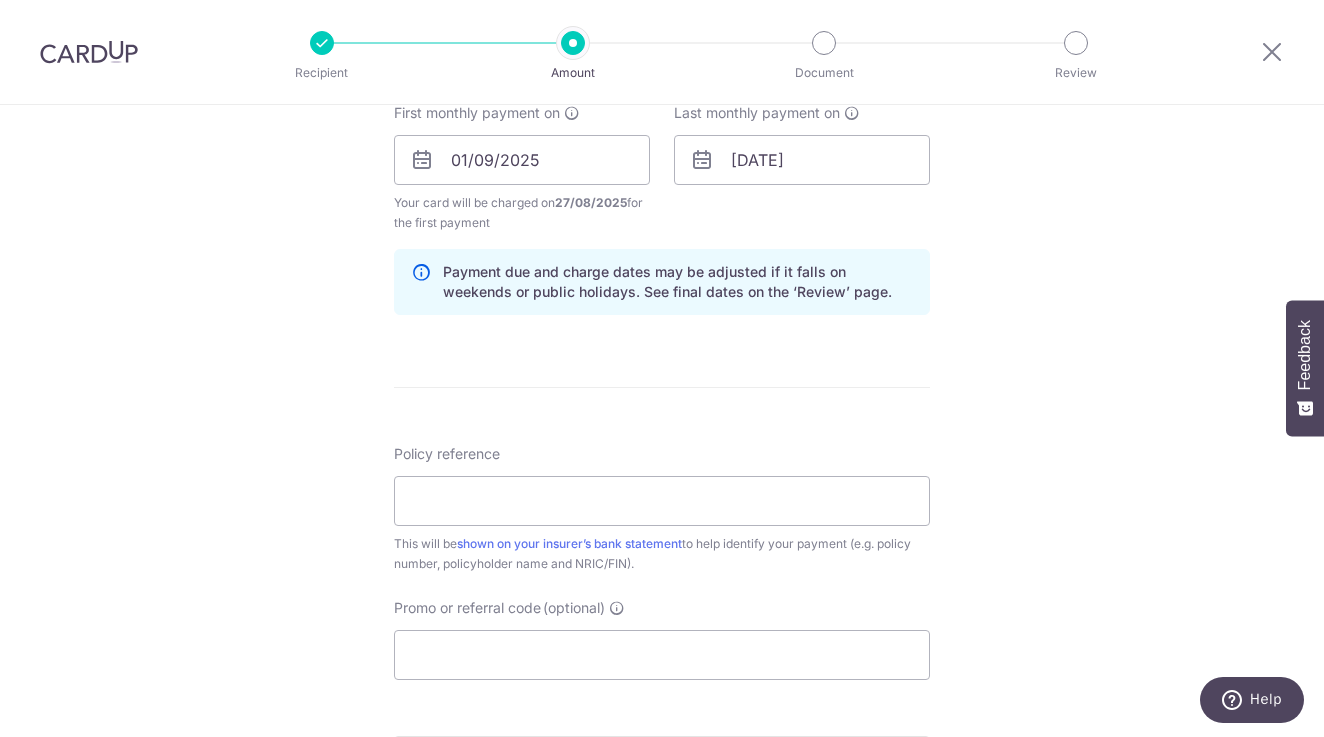 click on "Policy reference
This will be  shown on your insurer’s bank statement  to help identify your payment (e.g. policy number, policyholder name and NRIC/FIN)." at bounding box center (662, 509) 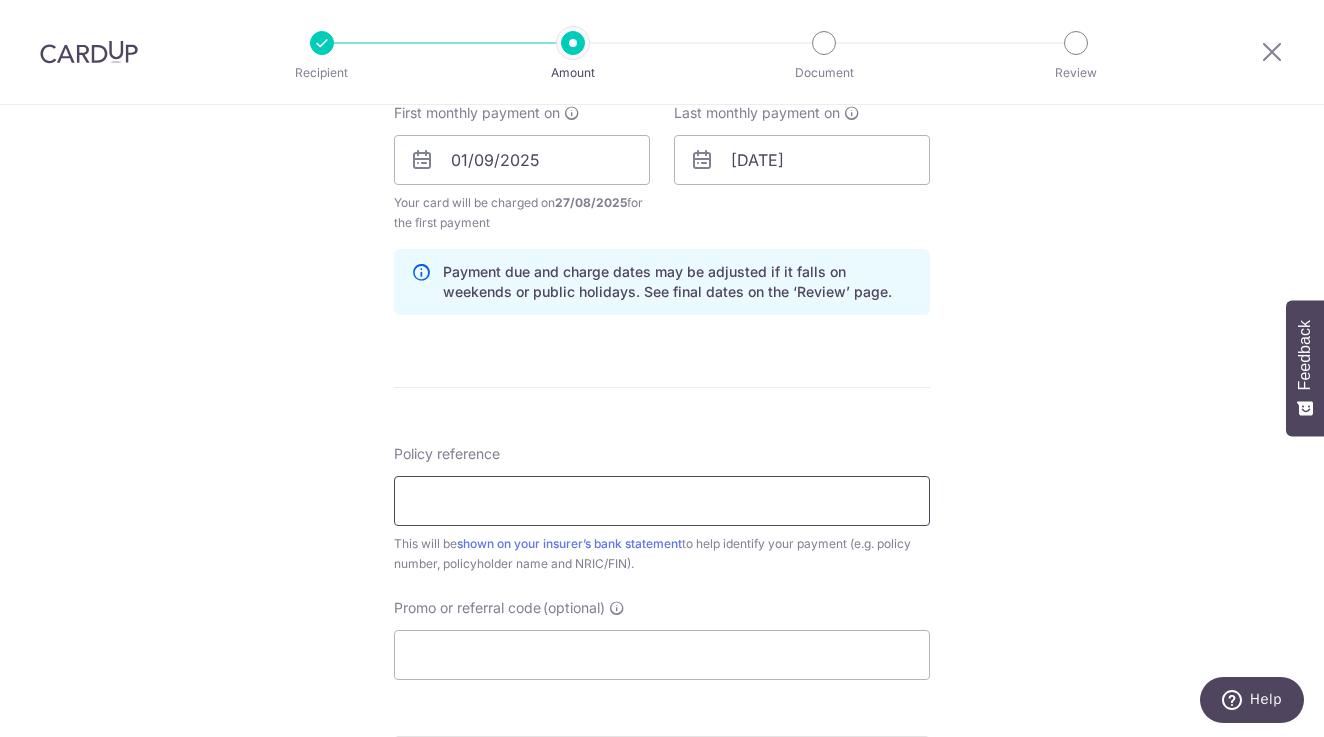 click on "Policy reference" at bounding box center (662, 501) 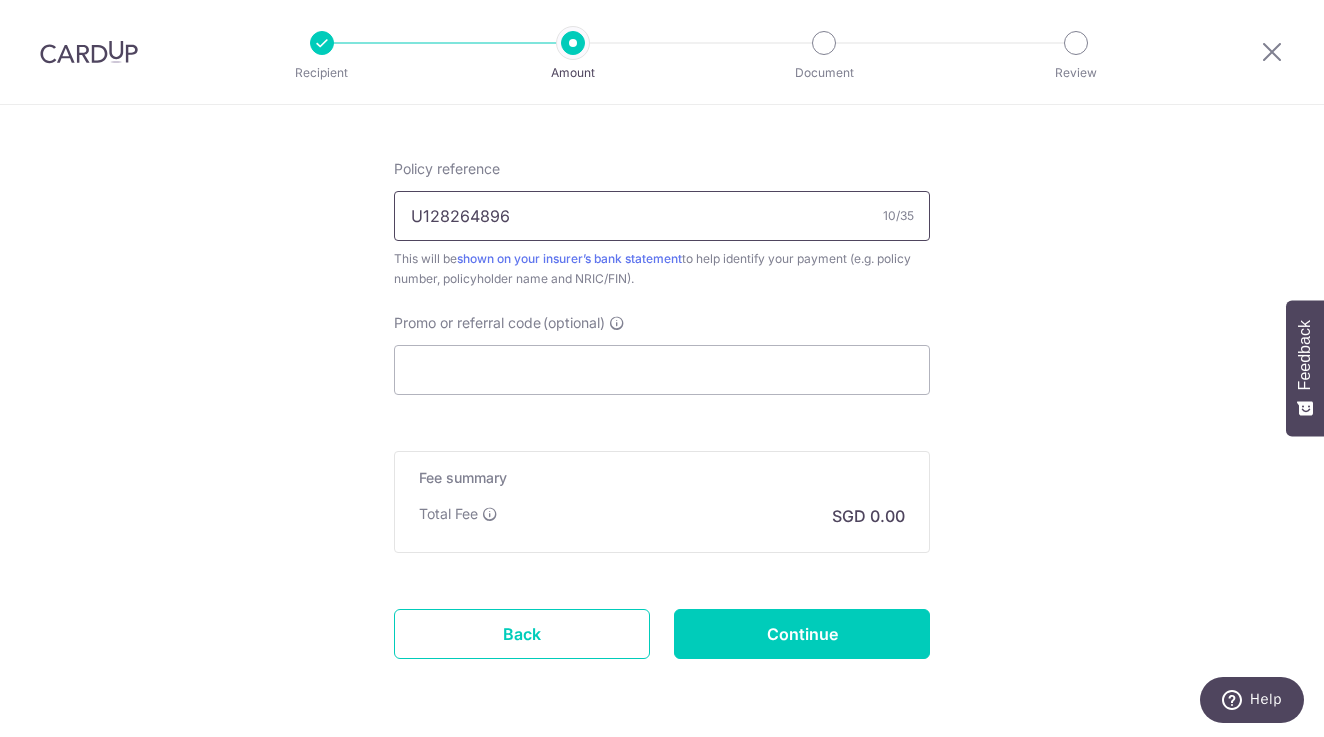 scroll, scrollTop: 1249, scrollLeft: 0, axis: vertical 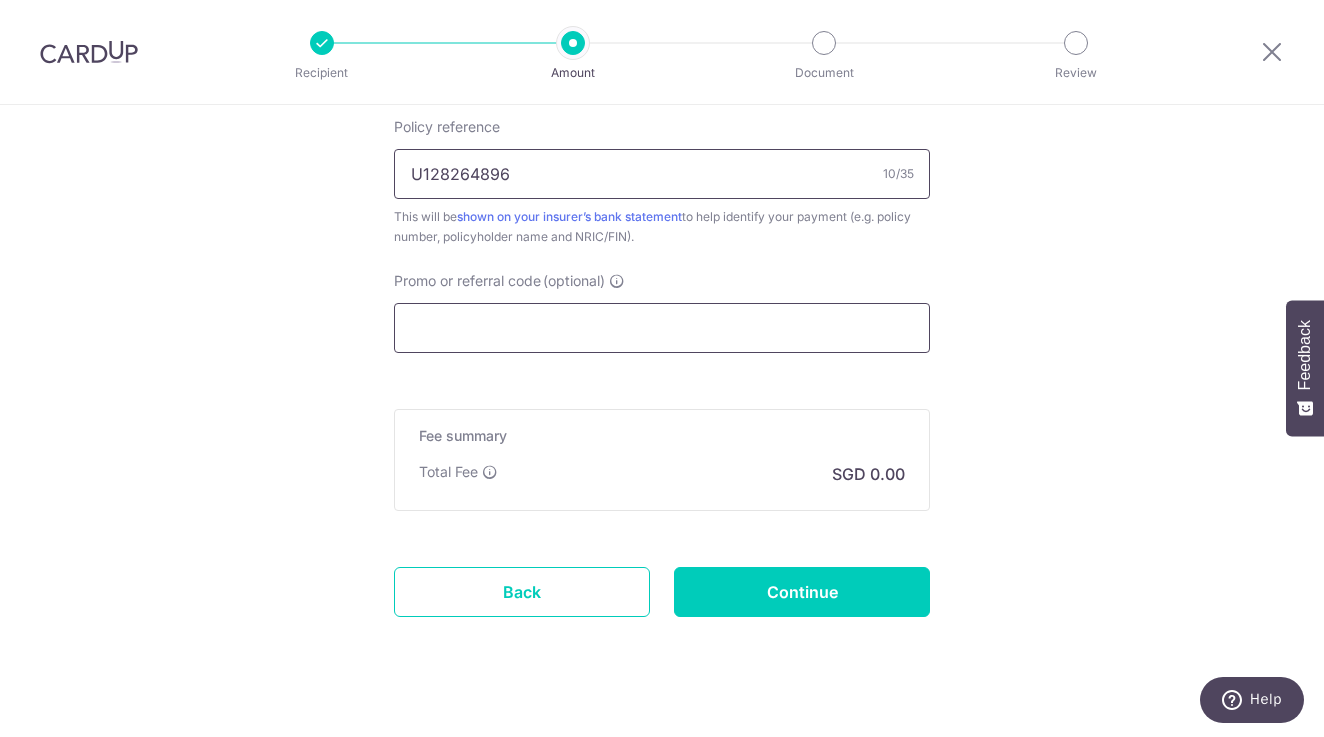 type on "U128264896" 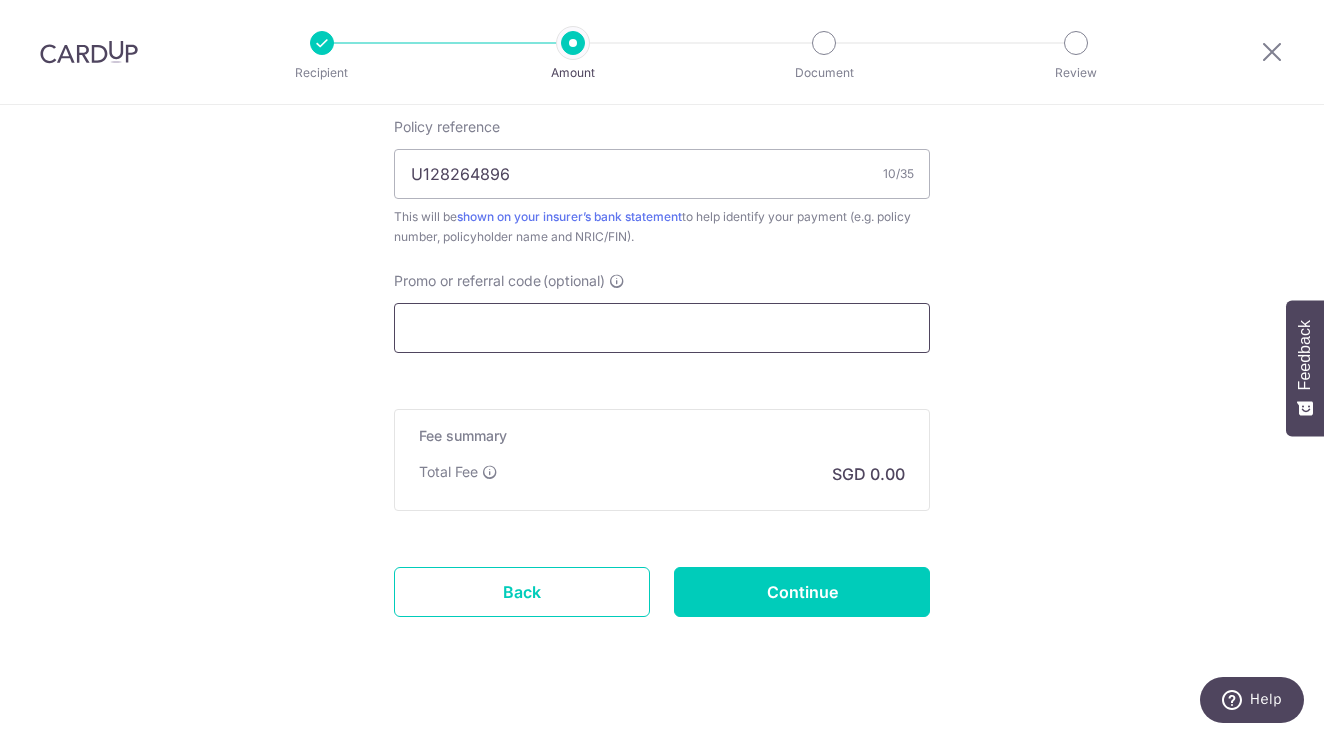 click on "Promo or referral code
(optional)" at bounding box center (662, 328) 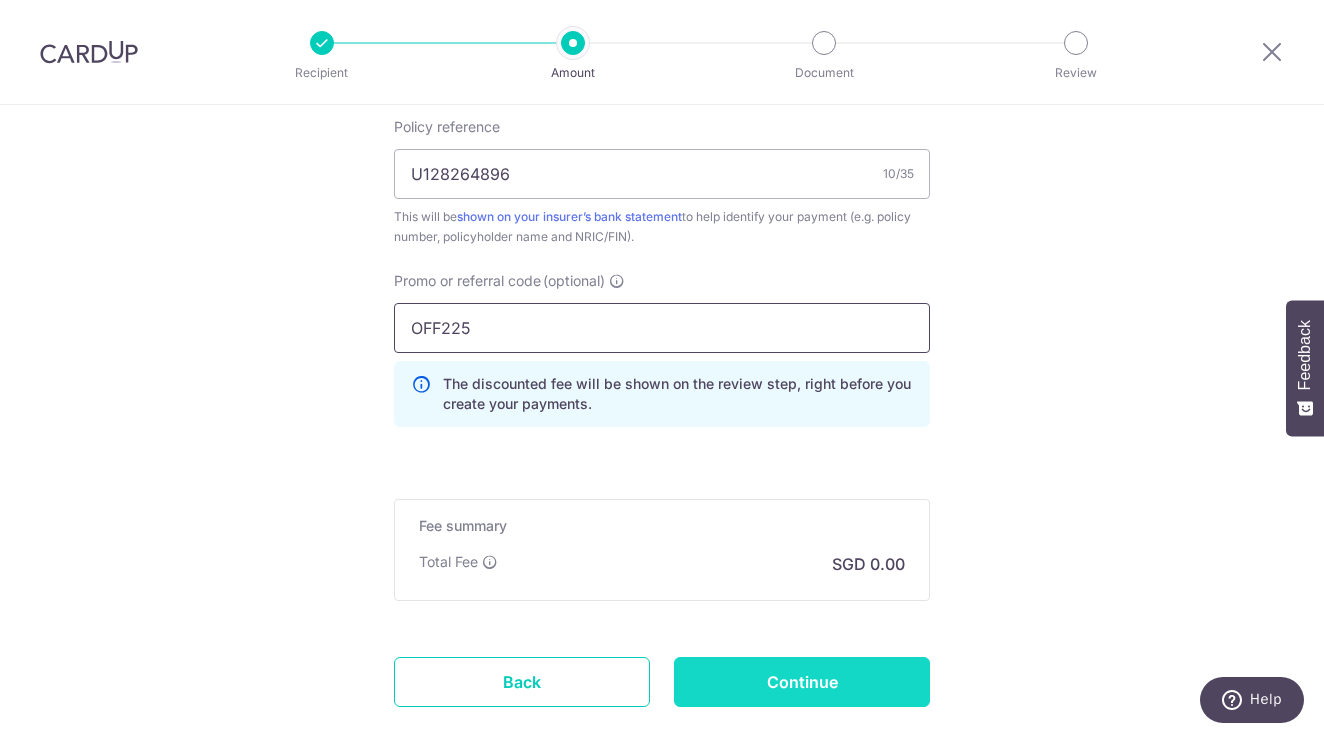 type on "OFF225" 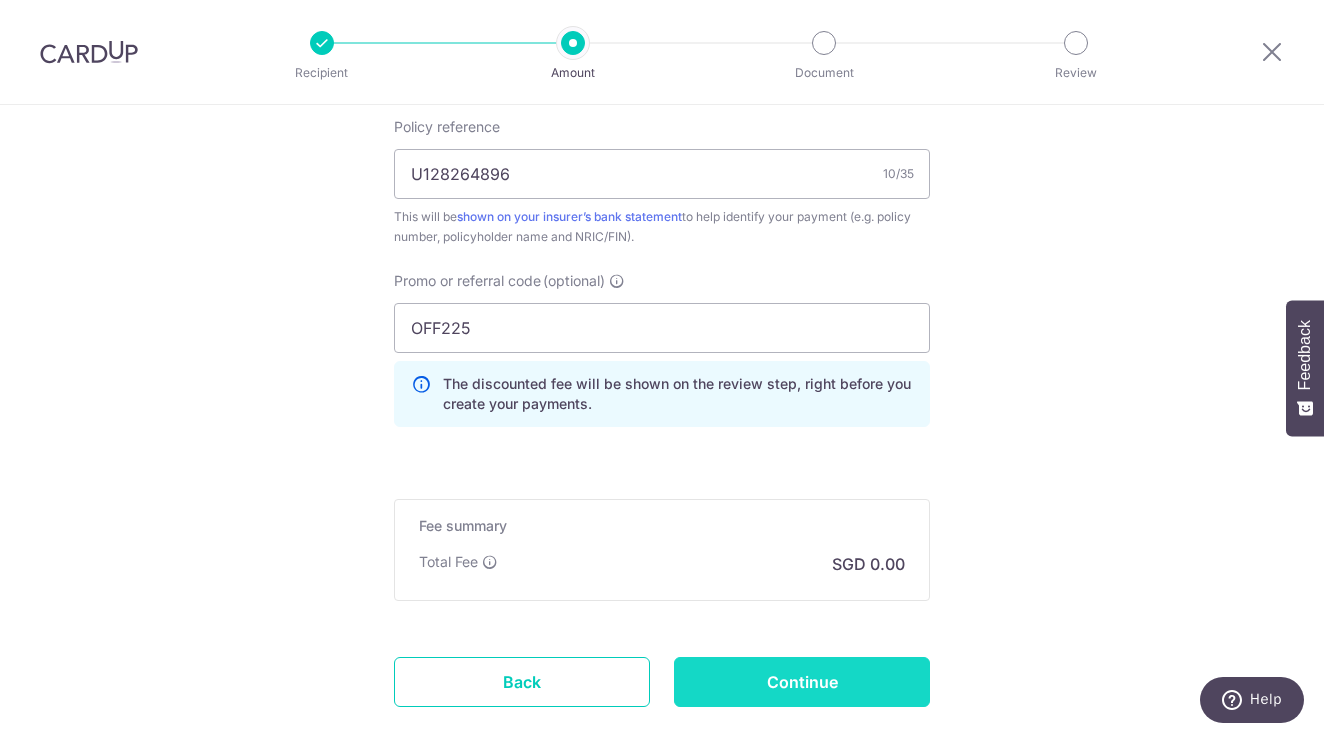 click on "Continue" at bounding box center (802, 682) 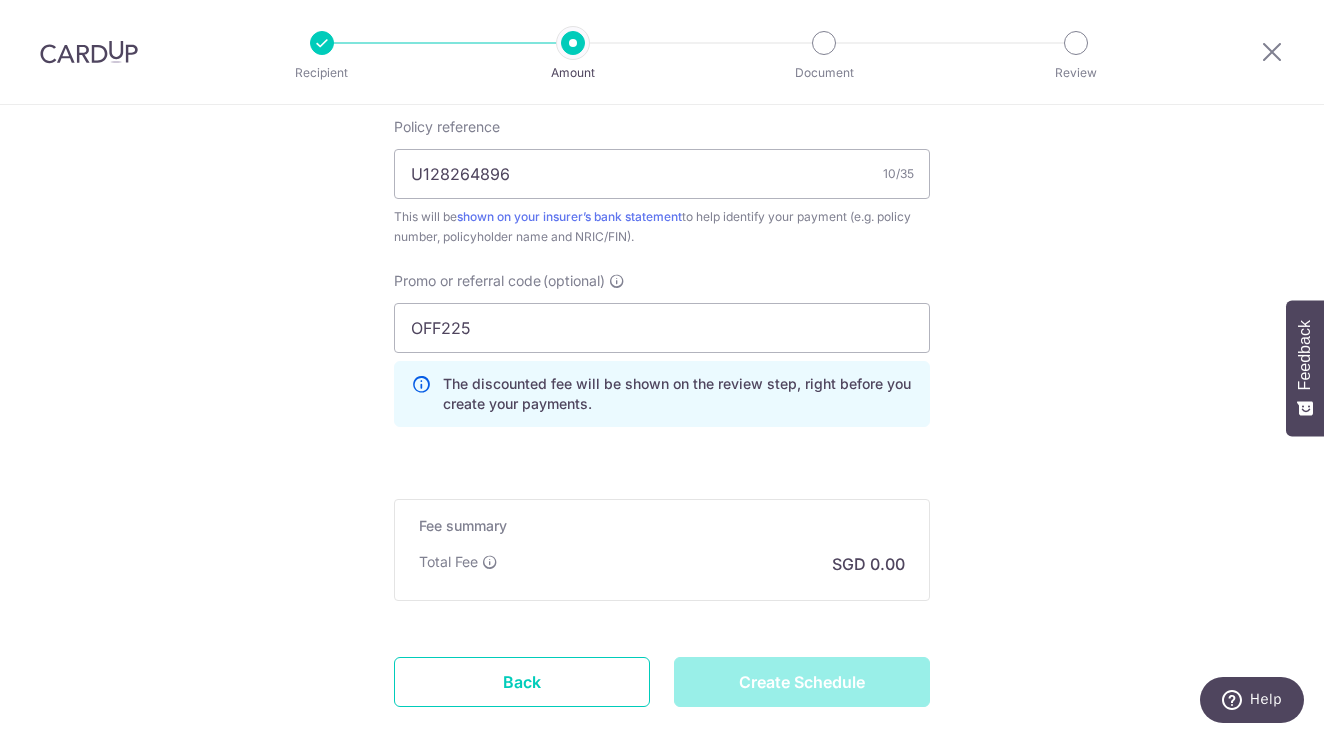 type on "Create Schedule" 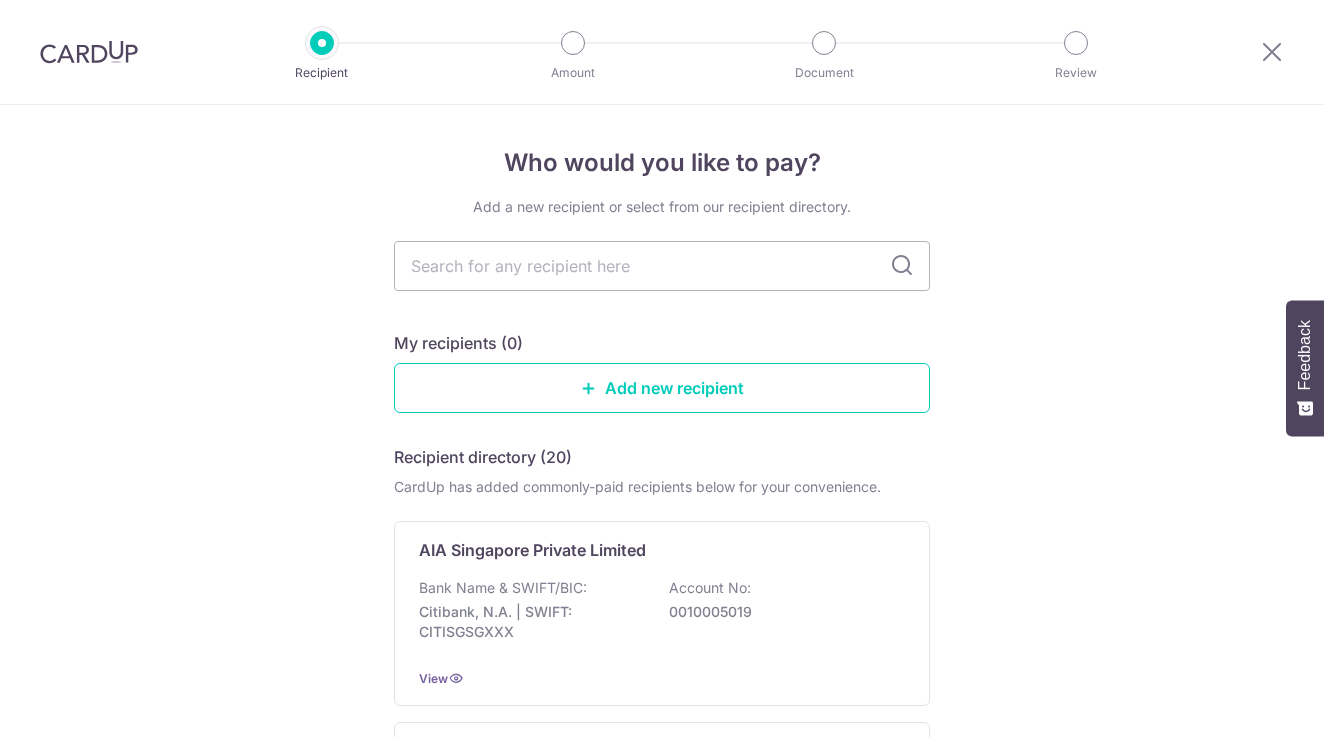 click on "Recipient directory (20)
CardUp has added commonly-paid recipients below for your convenience.
[COMPANY]
Bank Name & SWIFT/BIC:
Citibank, N.A. | SWIFT: CITISGSGXXX
Account No:
[ACCOUNT_NUMBER]
View
[COMPANY]
Bank Name & SWIFT/BIC:
Citibank, N.A. | SWIFT: CITISGSGXXX
Account No:
[ACCOUNT_NUMBER]
View
[COMPANY]
Bank Name & SWIFT/BIC:" at bounding box center [662, 1529] 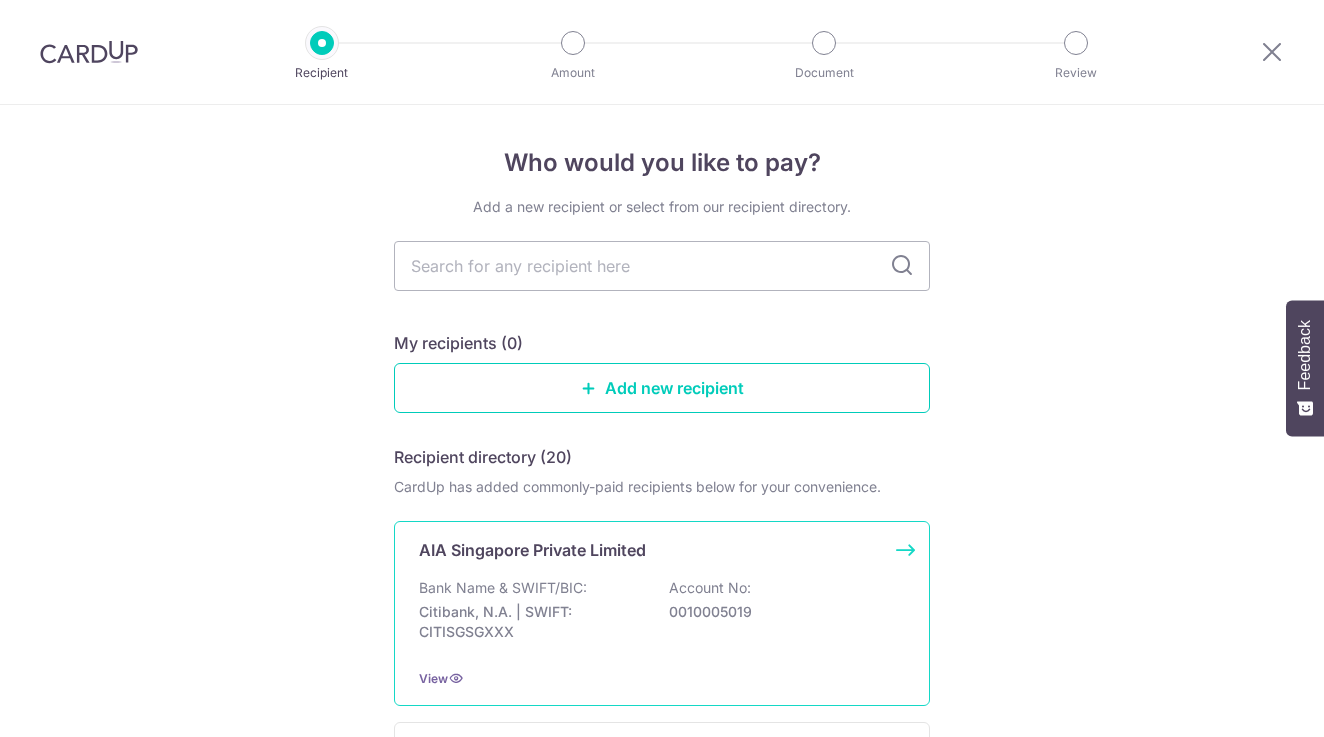 scroll, scrollTop: 0, scrollLeft: 0, axis: both 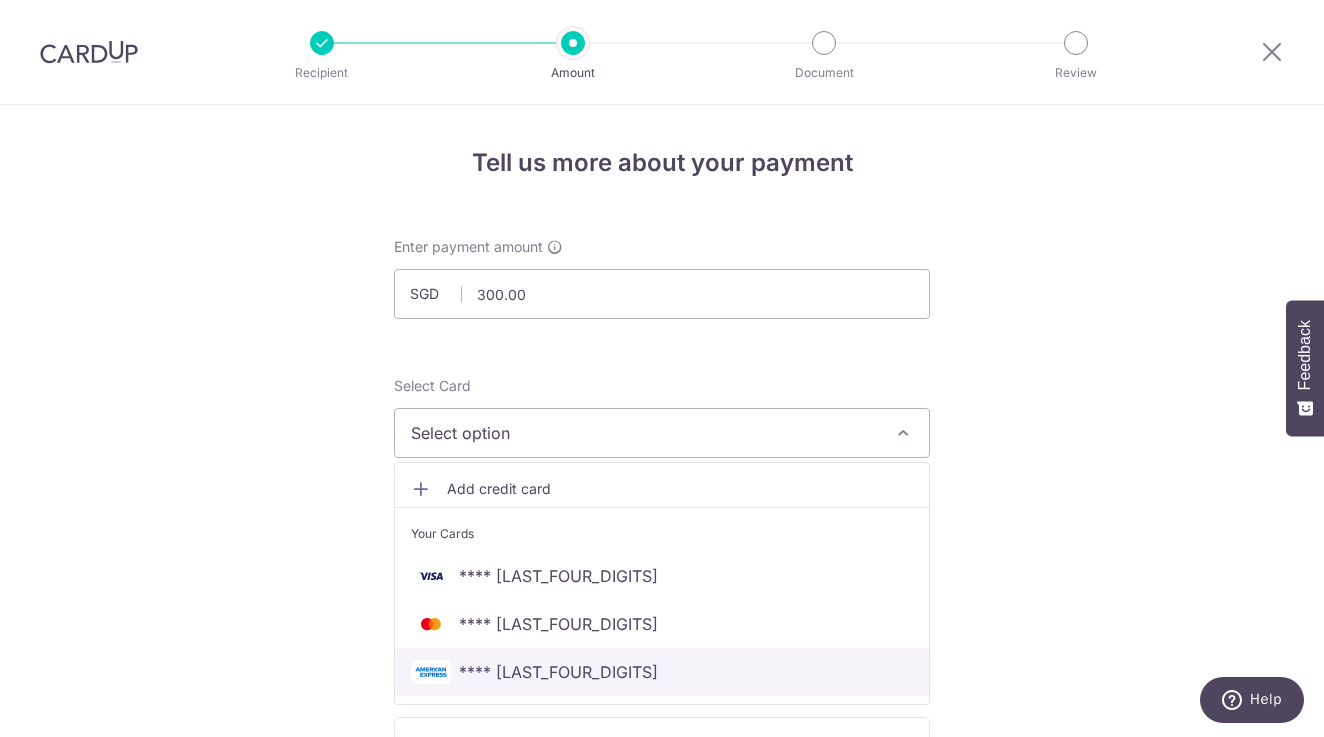click on "**** [LAST_FOUR_DIGITS]" at bounding box center (662, 672) 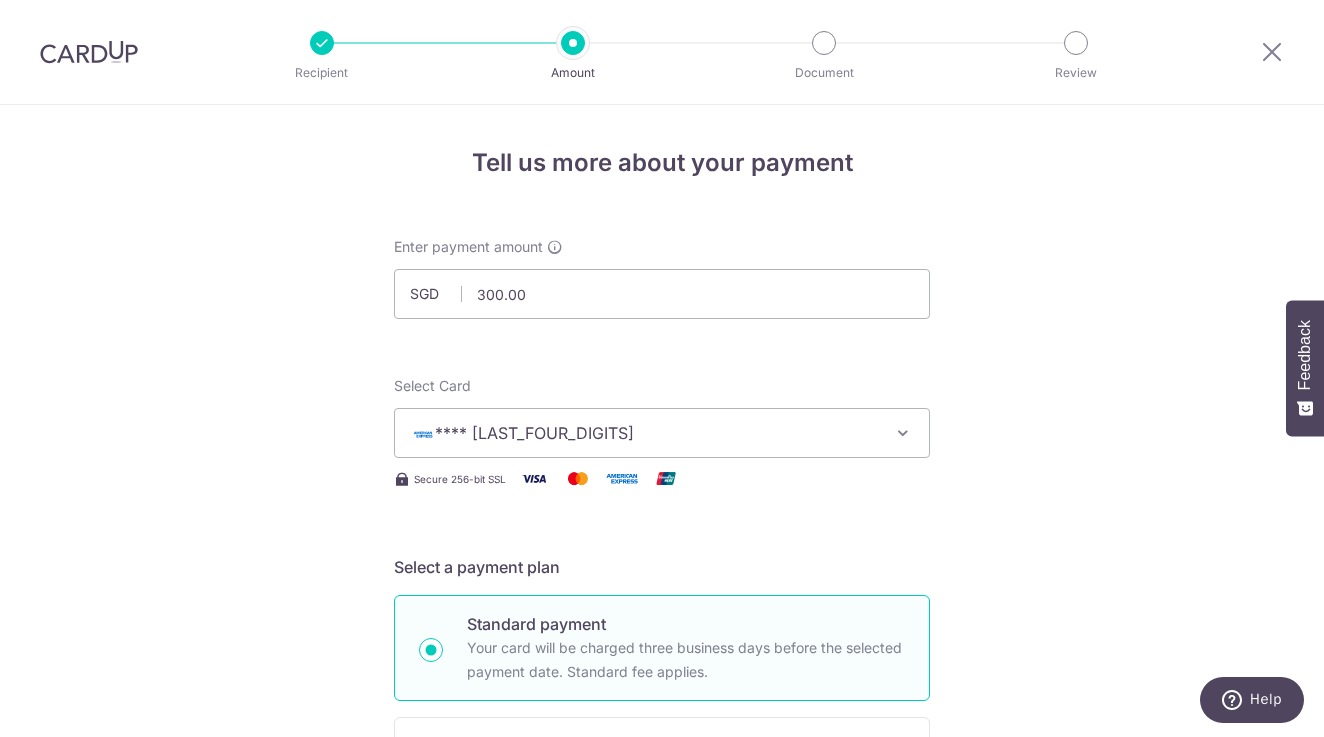 scroll, scrollTop: 587, scrollLeft: 0, axis: vertical 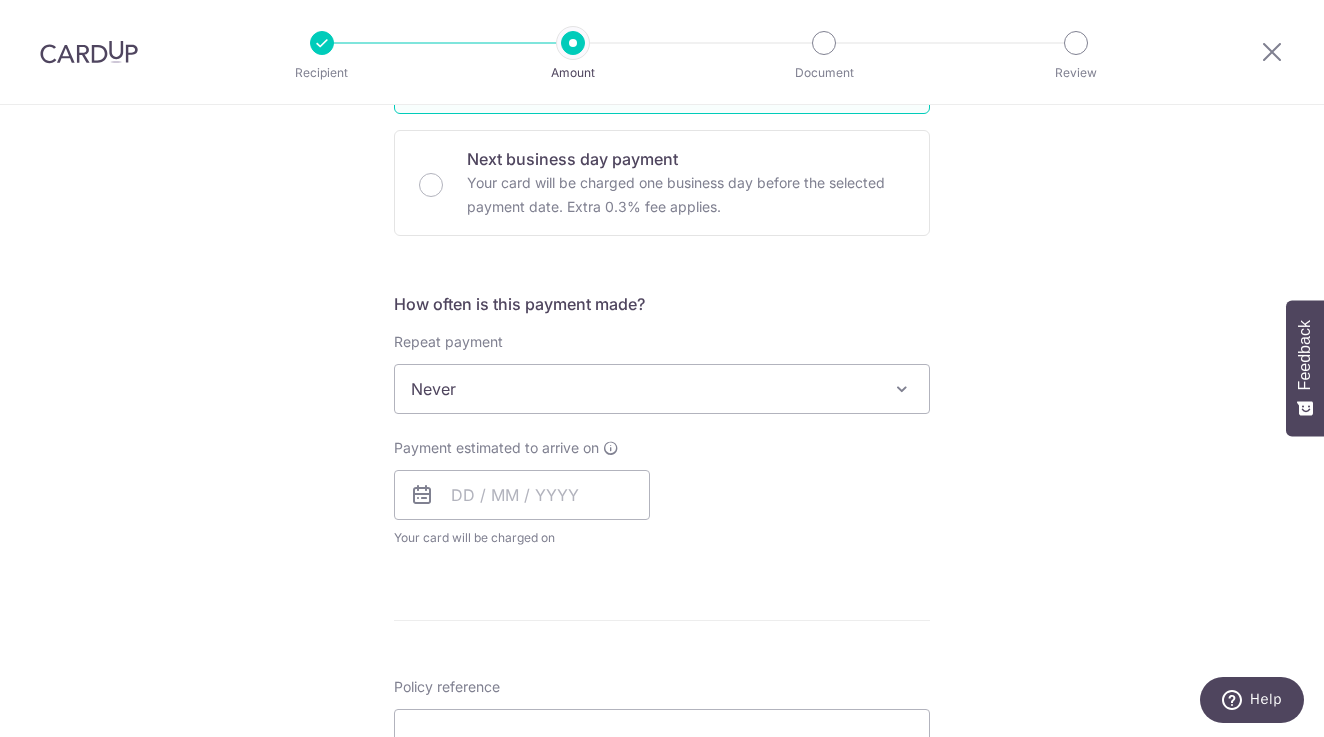 click on "Never" at bounding box center [662, 389] 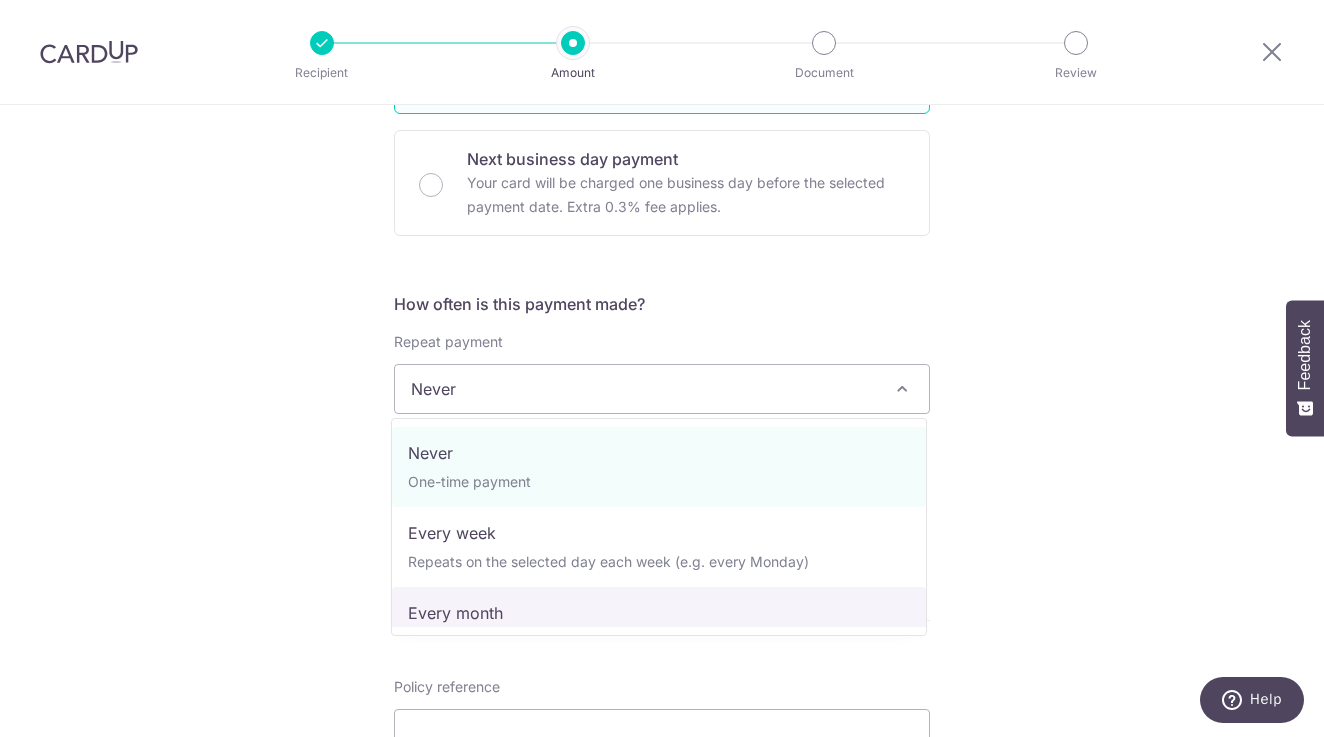 select on "3" 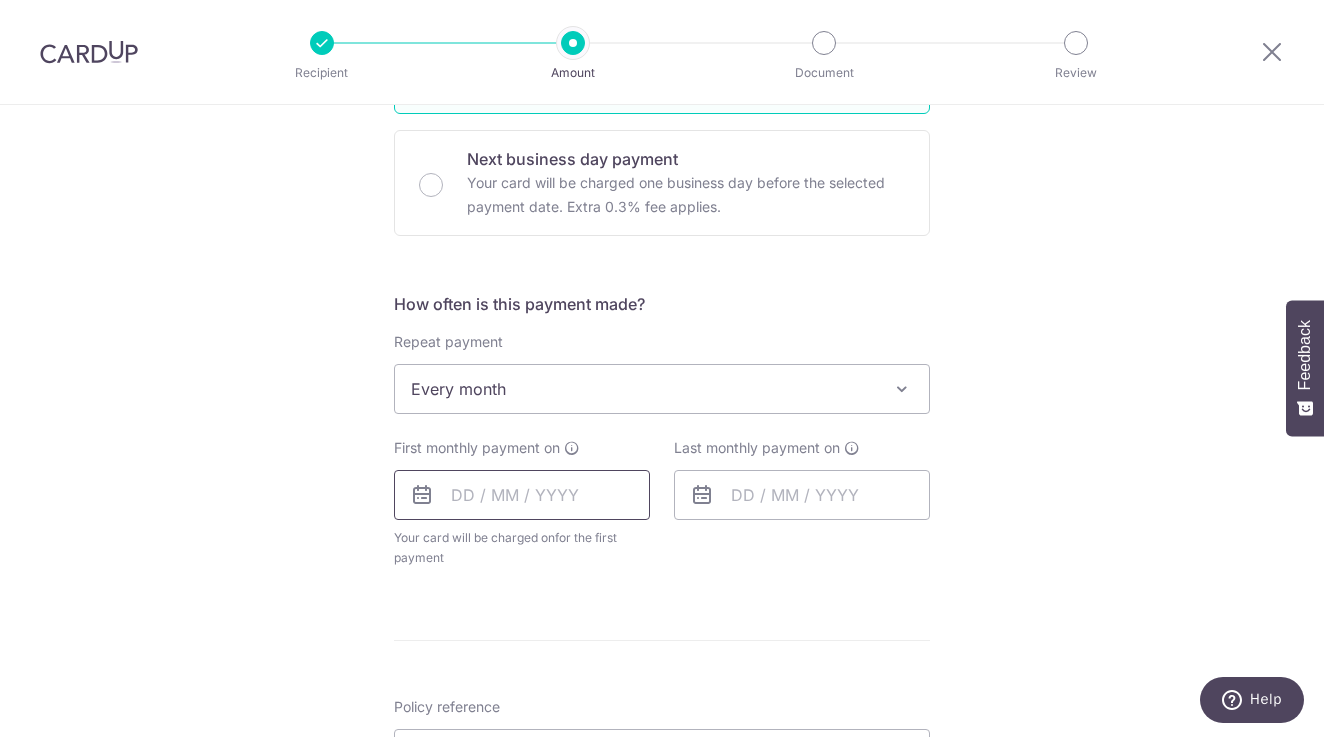 click at bounding box center (522, 495) 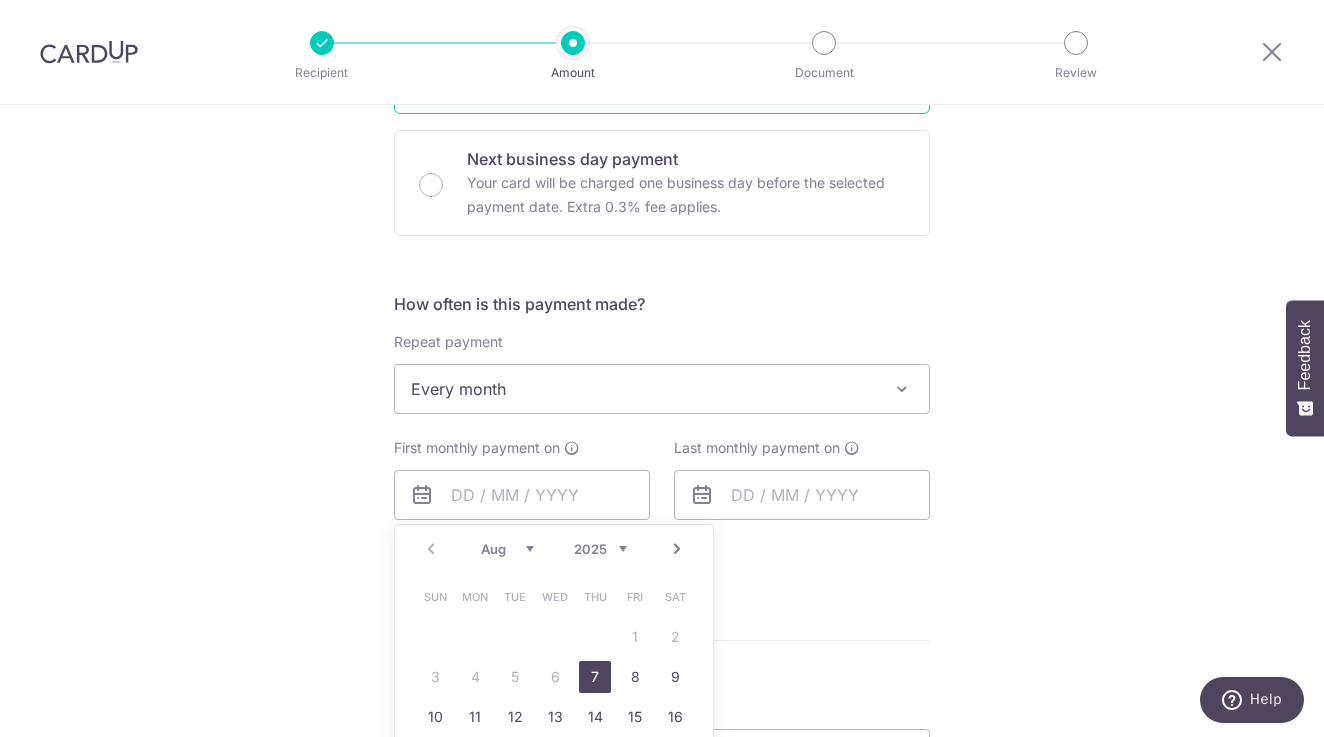click on "Next" at bounding box center (677, 549) 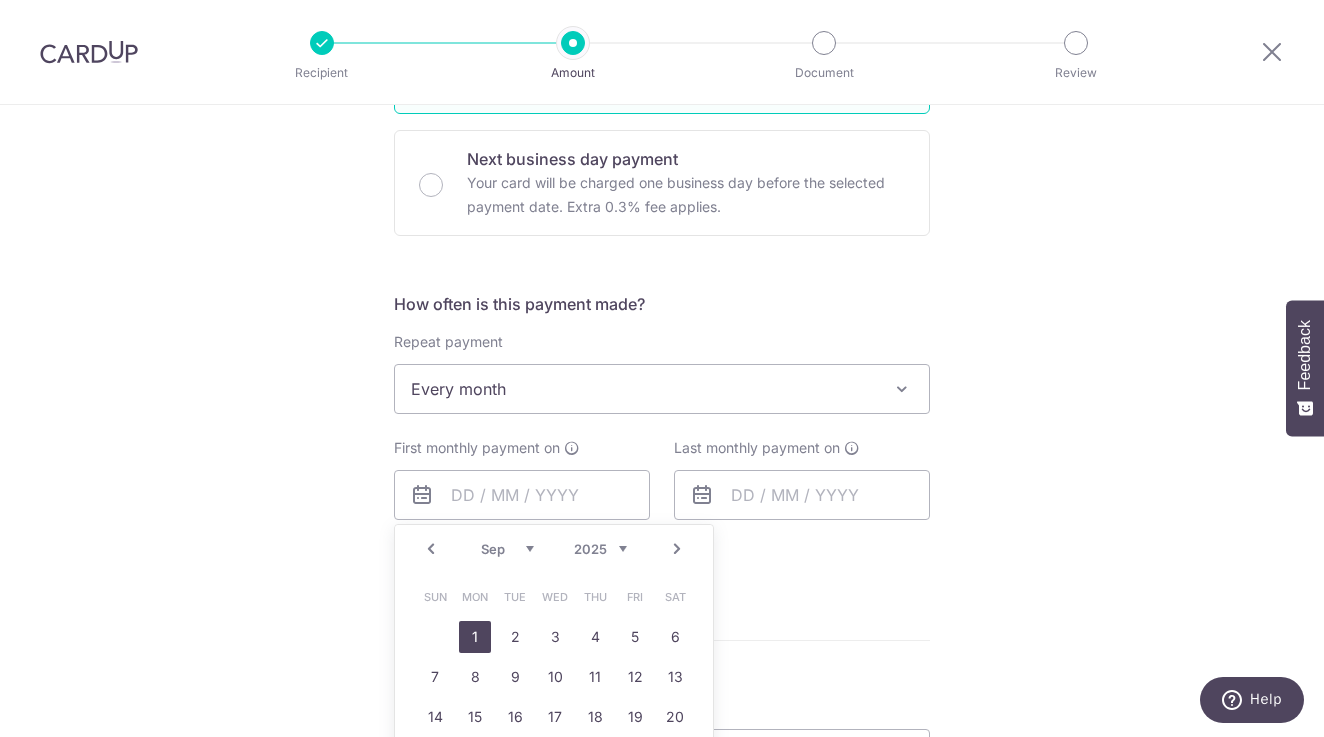 click on "1" at bounding box center [475, 637] 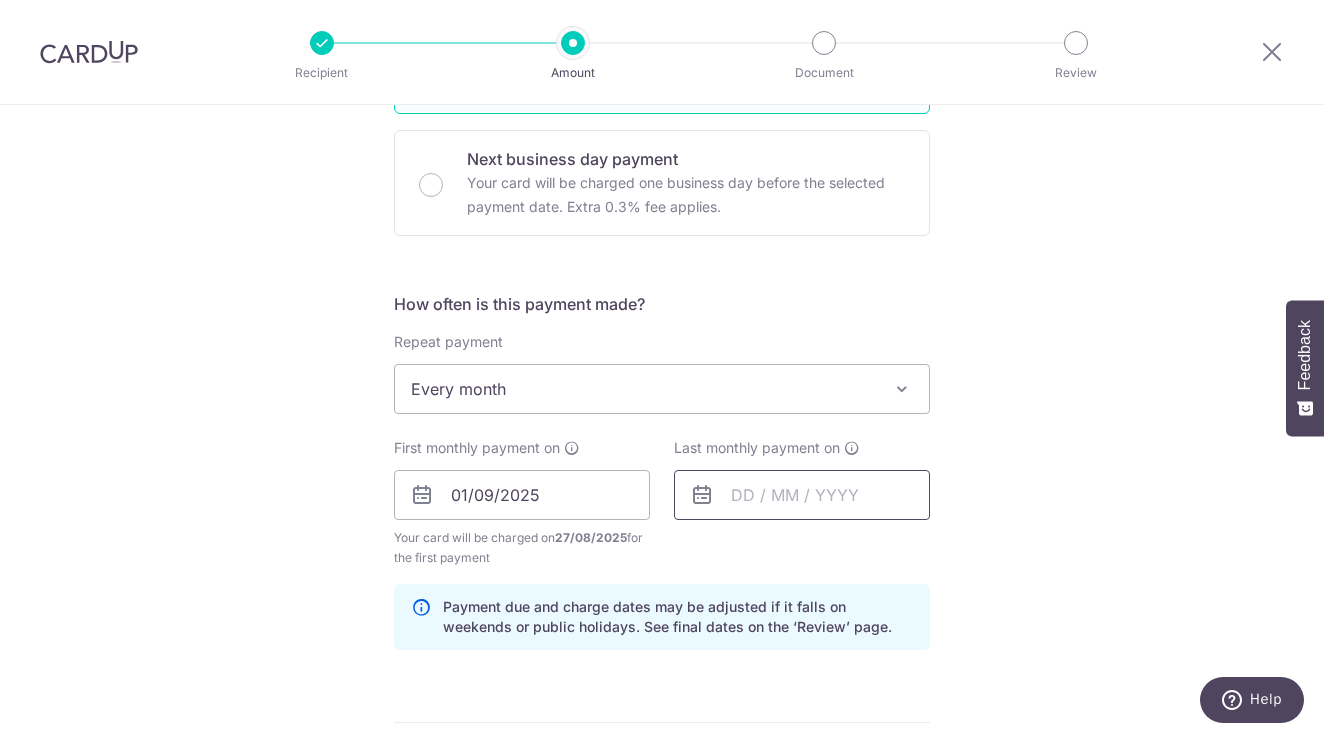 click at bounding box center [802, 495] 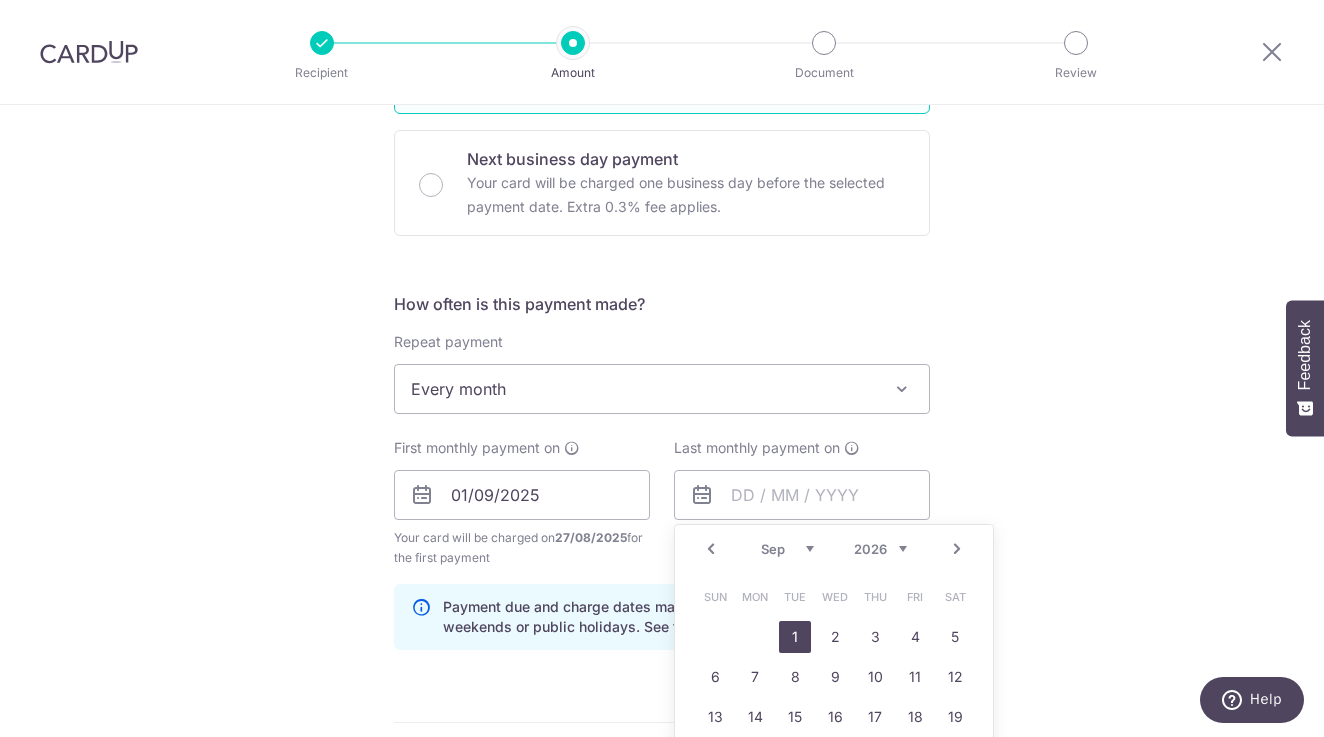 click on "1" at bounding box center [795, 637] 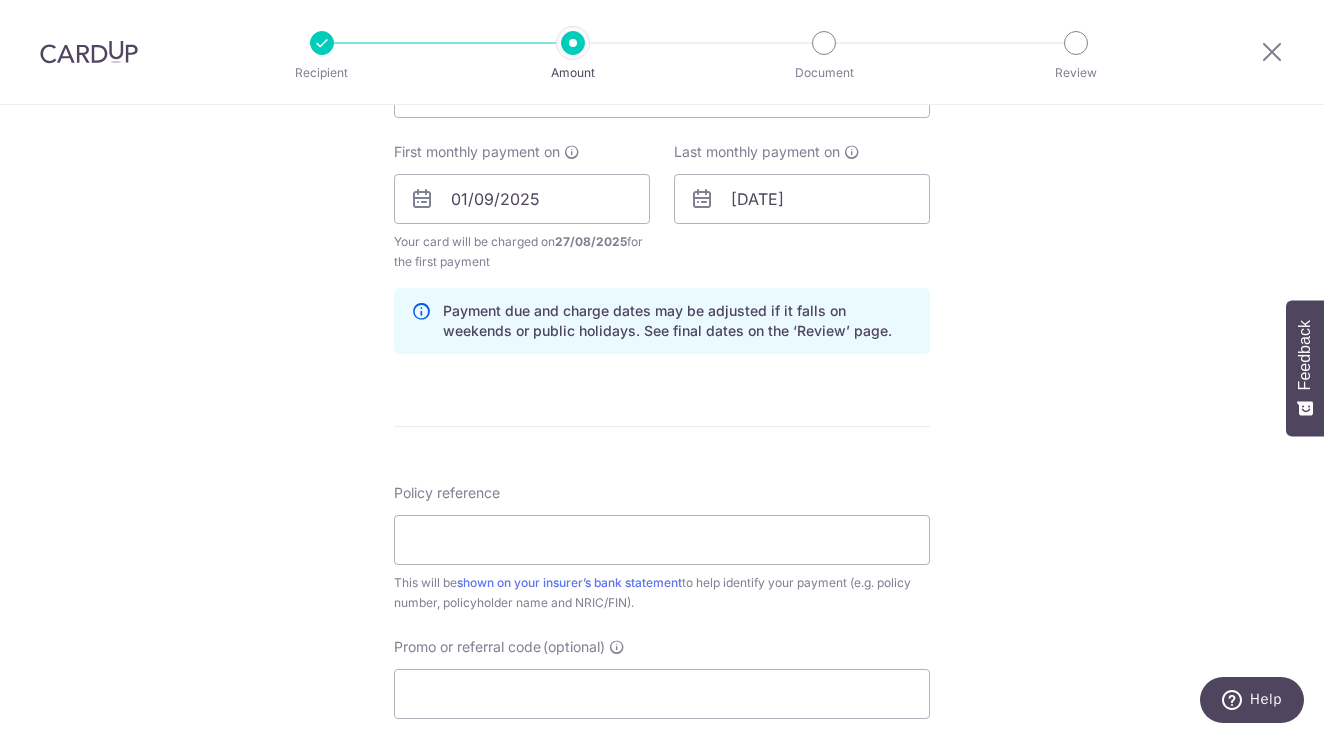 scroll, scrollTop: 978, scrollLeft: 0, axis: vertical 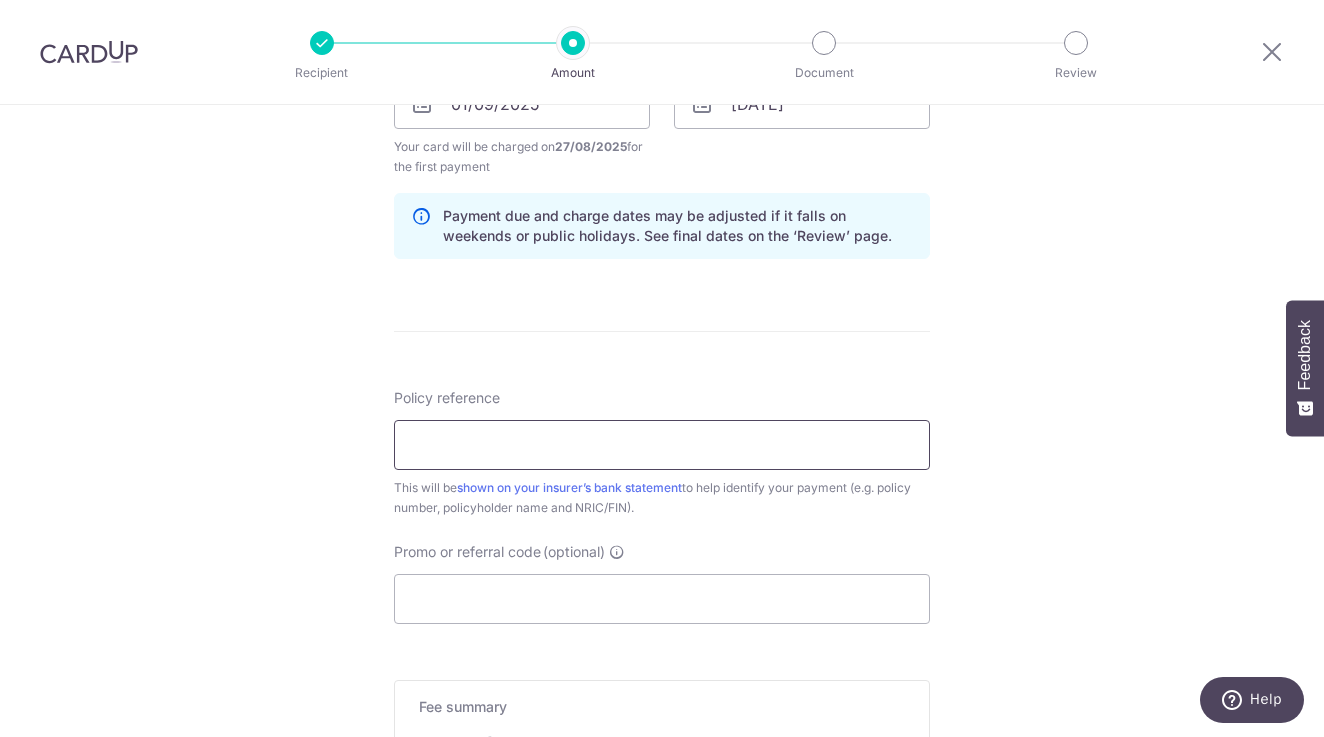 click on "Policy reference" at bounding box center [662, 445] 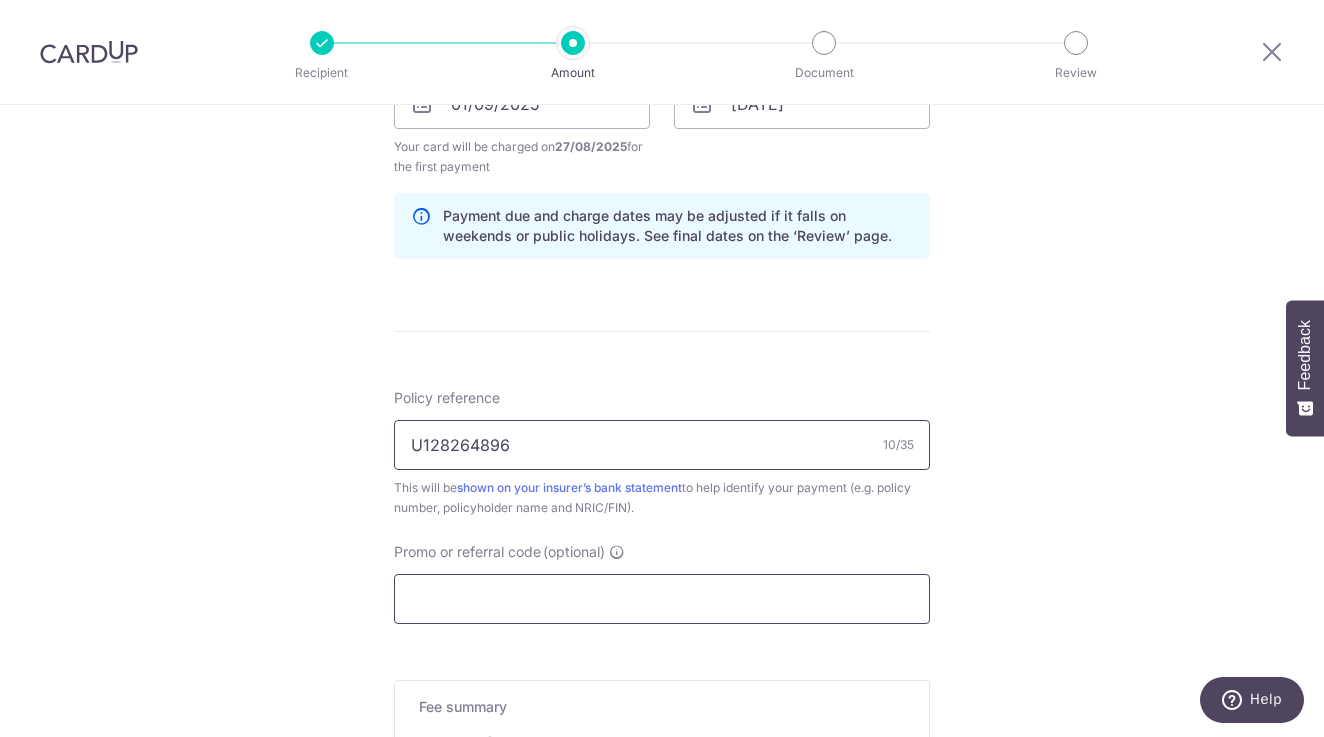 type on "U128264896" 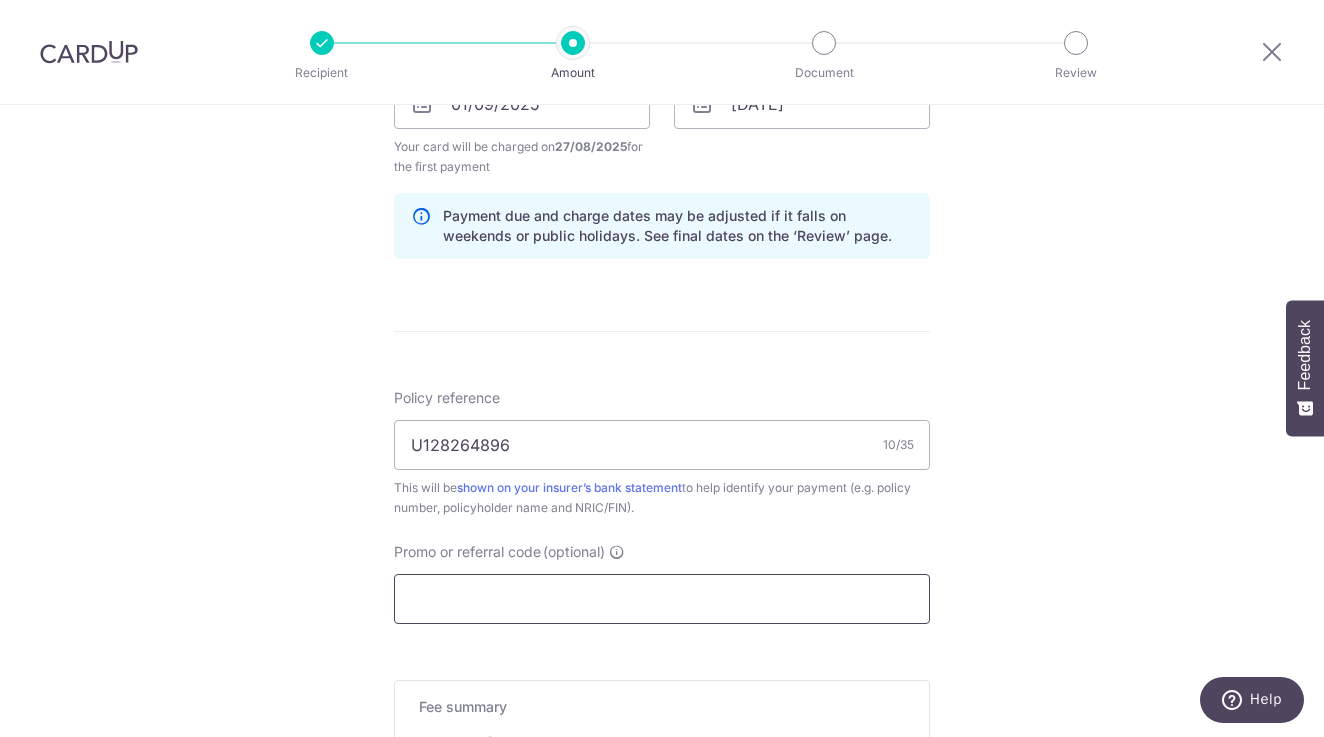 click on "Promo or referral code
(optional)" at bounding box center [662, 599] 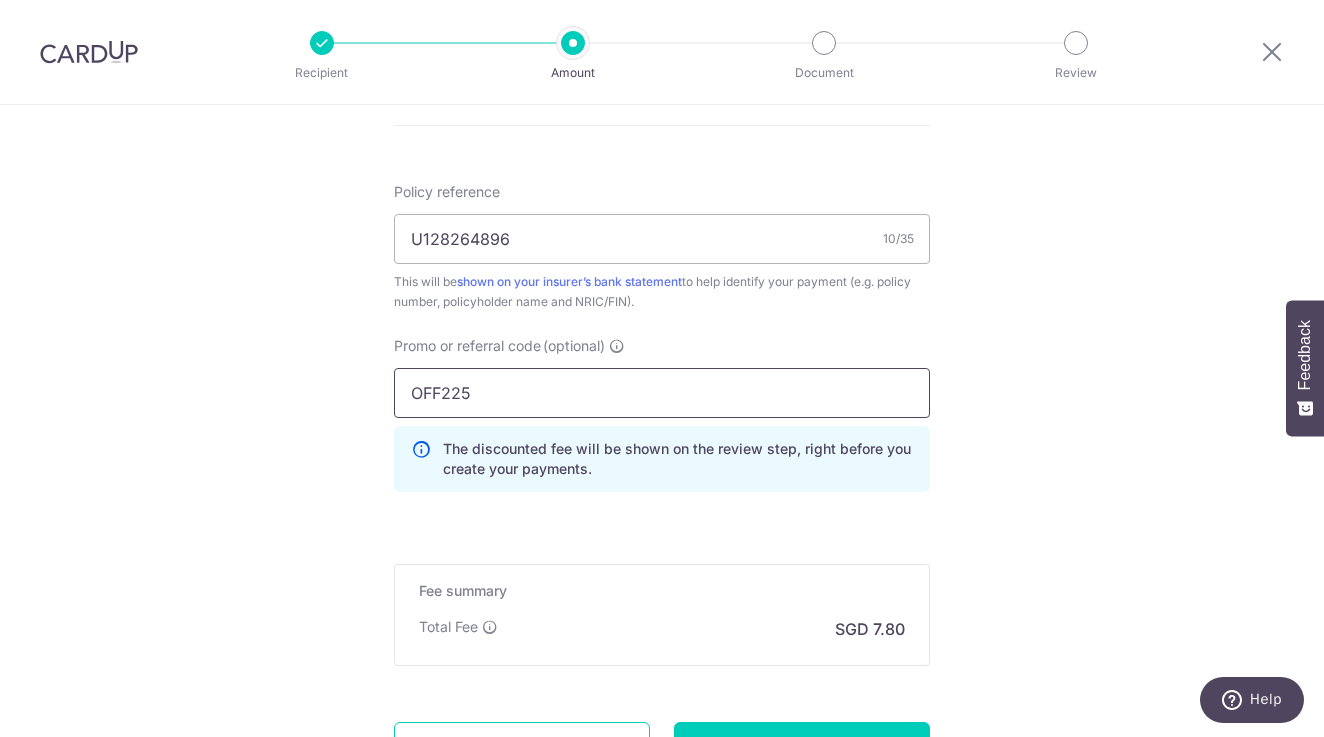 scroll, scrollTop: 1298, scrollLeft: 0, axis: vertical 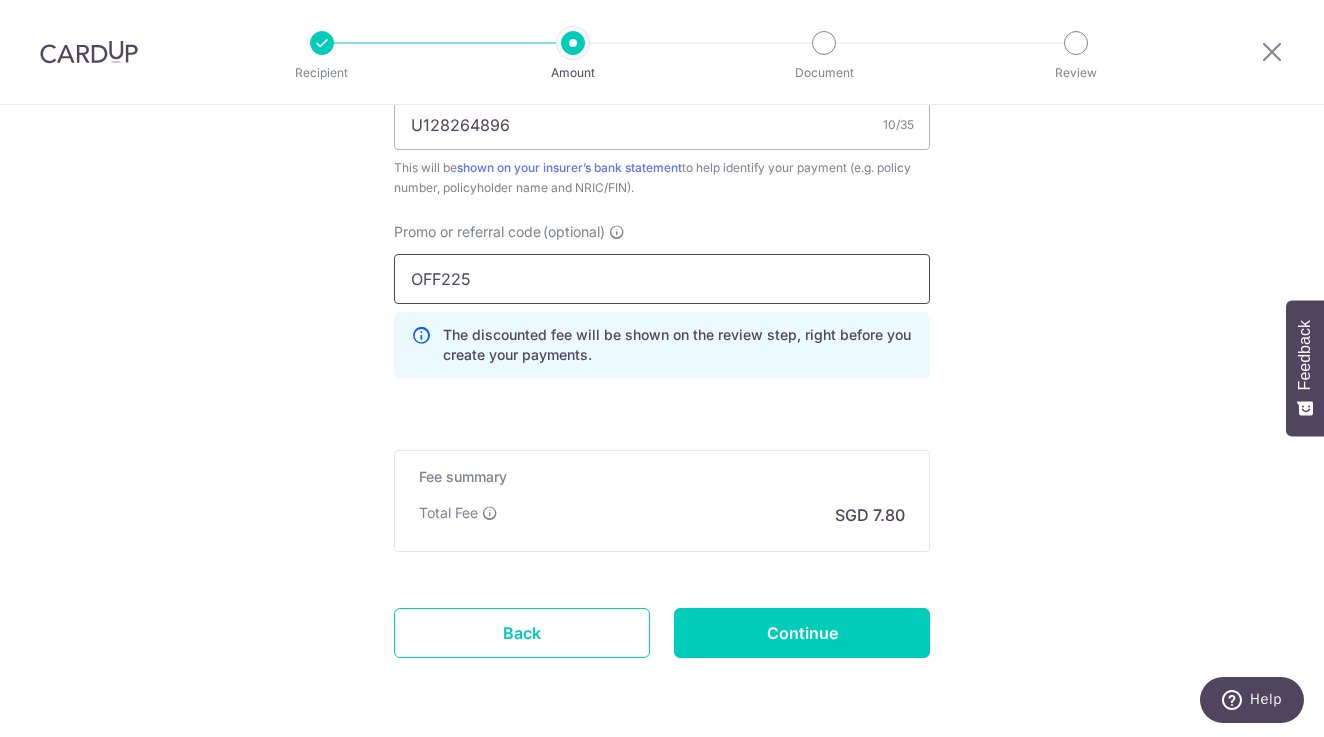 type on "OFF225" 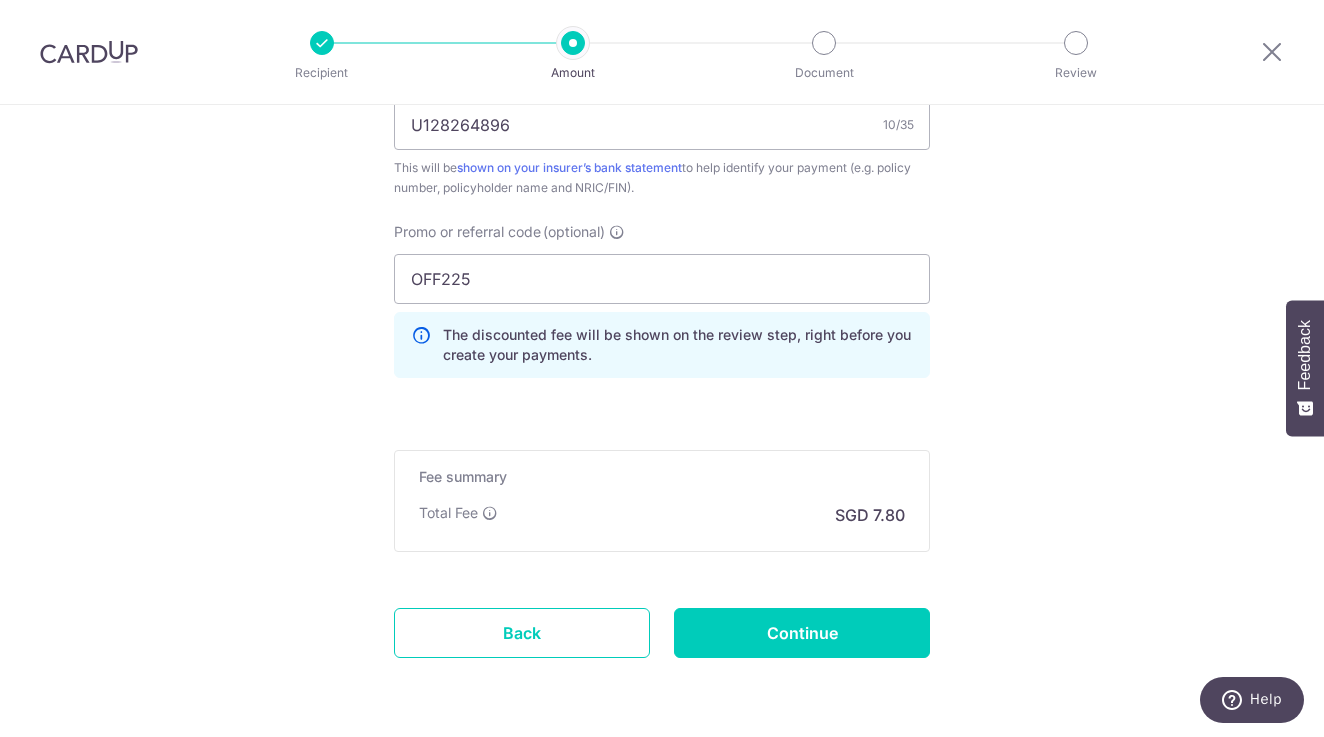 click on "Tell us more about your payment
Enter payment amount
SGD
300.00
300.00
Select Card
**** 7455
Add credit card
Your Cards
**** 1903
**** 9357
**** 7455
Secure 256-bit SSL
Text
New card details
Card" at bounding box center (662, -193) 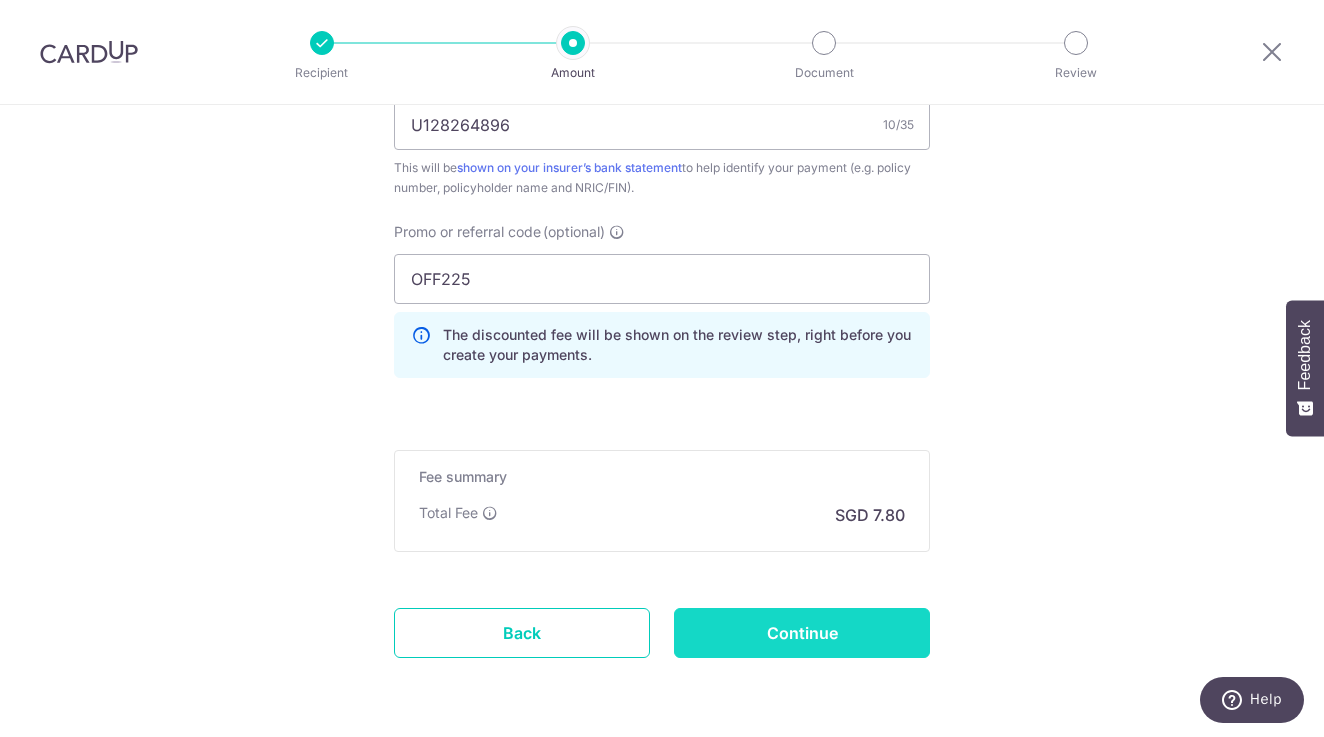 click on "Continue" at bounding box center [802, 633] 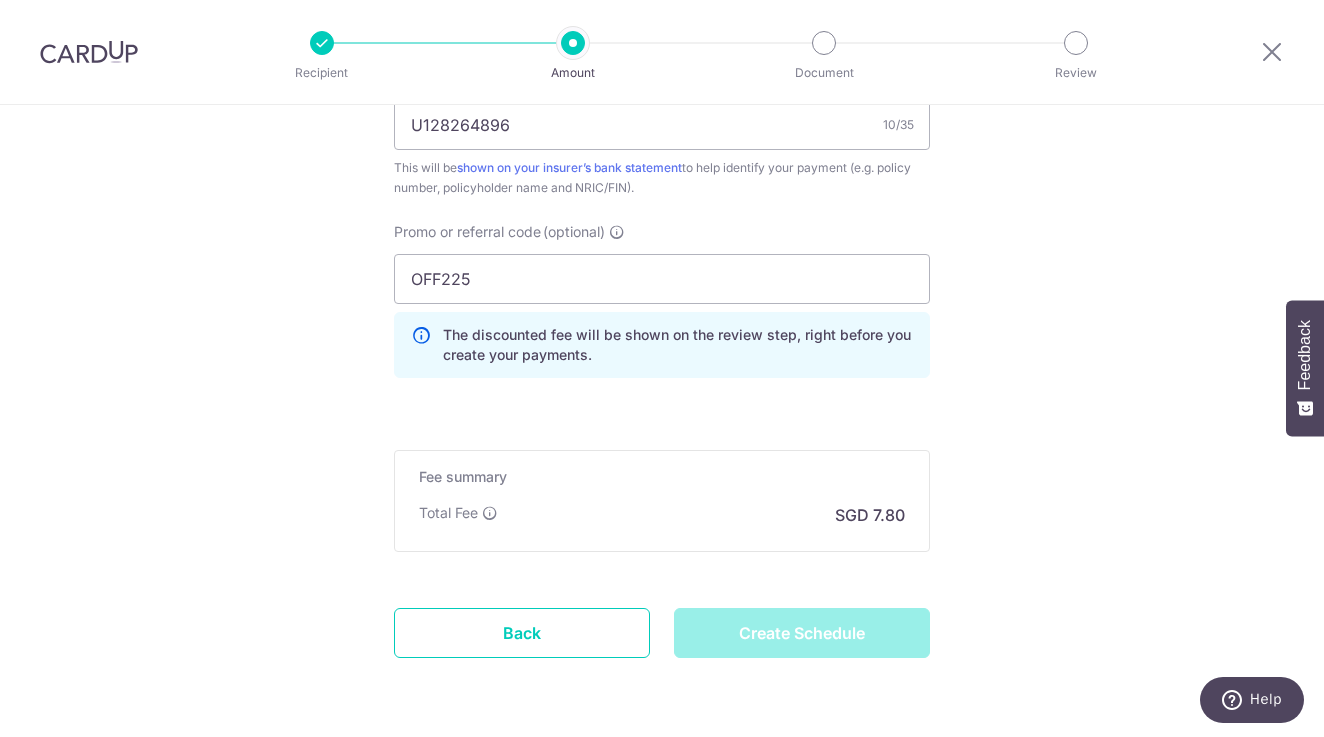 type on "Create Schedule" 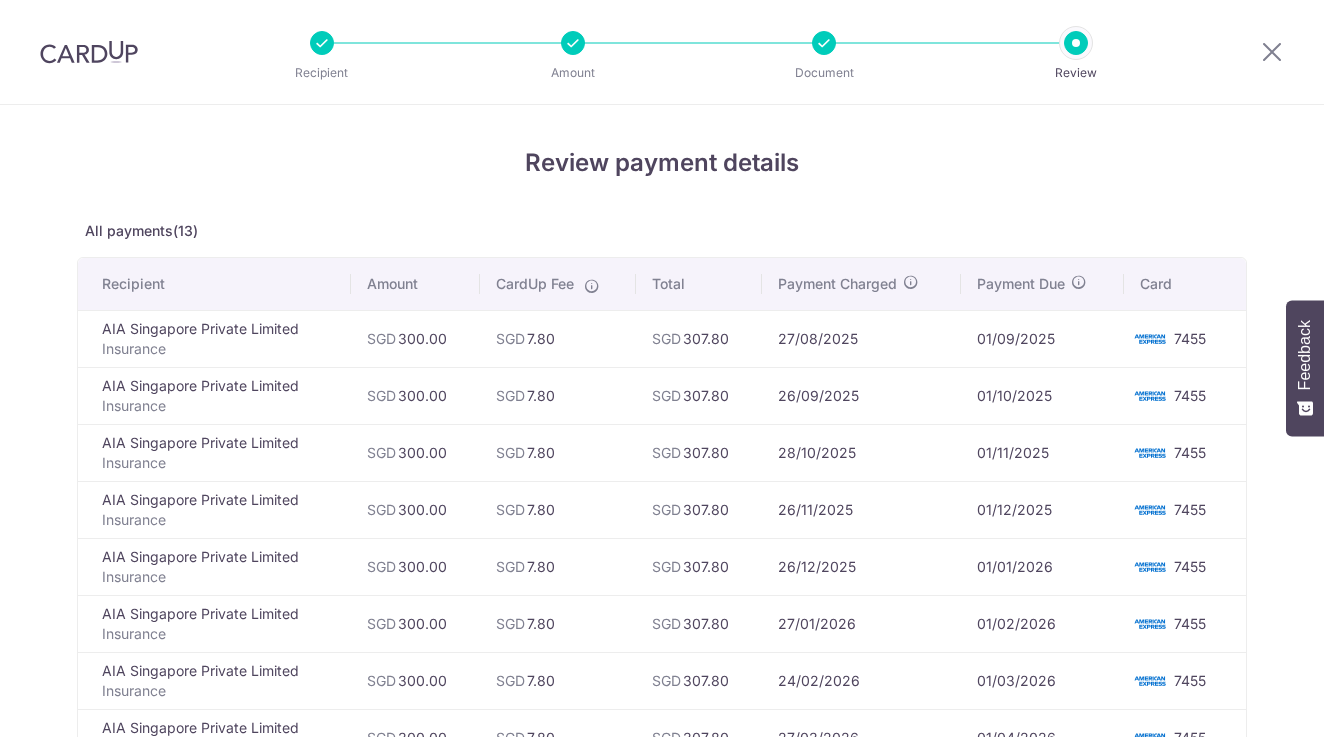 scroll, scrollTop: 0, scrollLeft: 0, axis: both 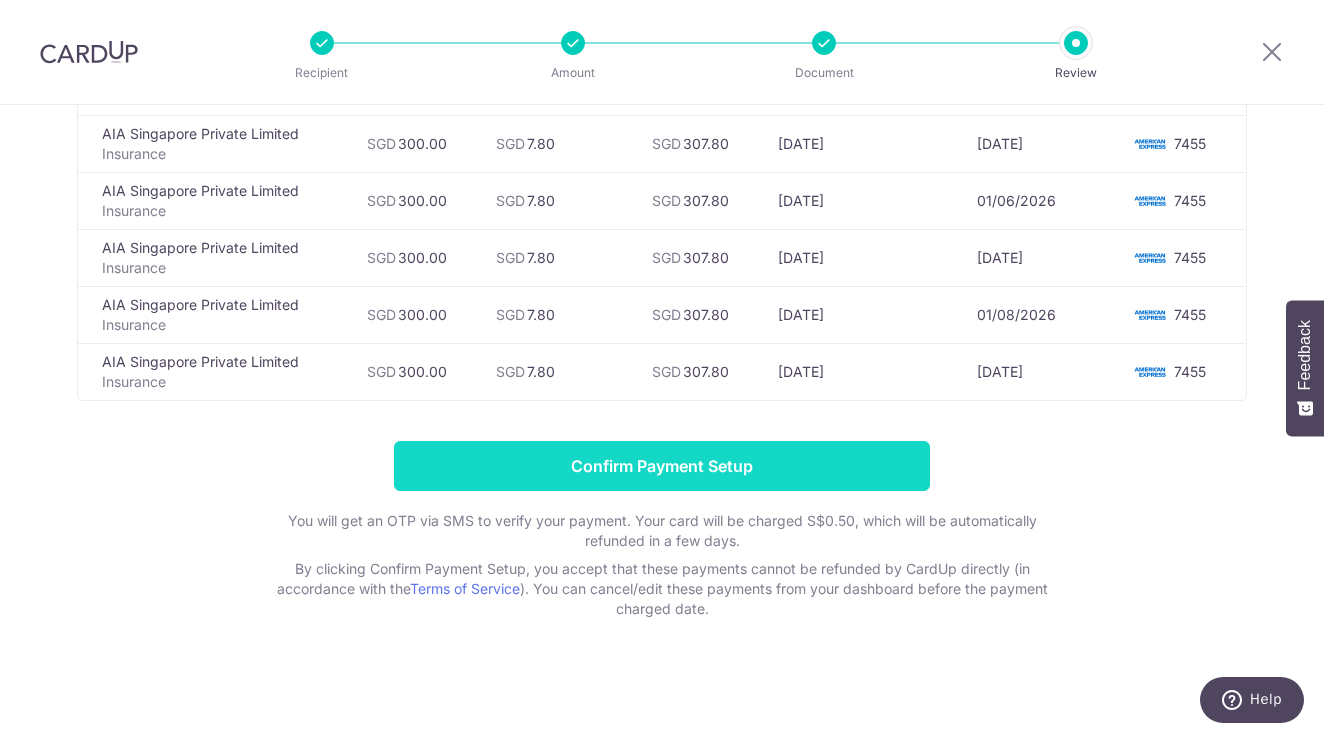 click on "Confirm Payment Setup" at bounding box center [662, 466] 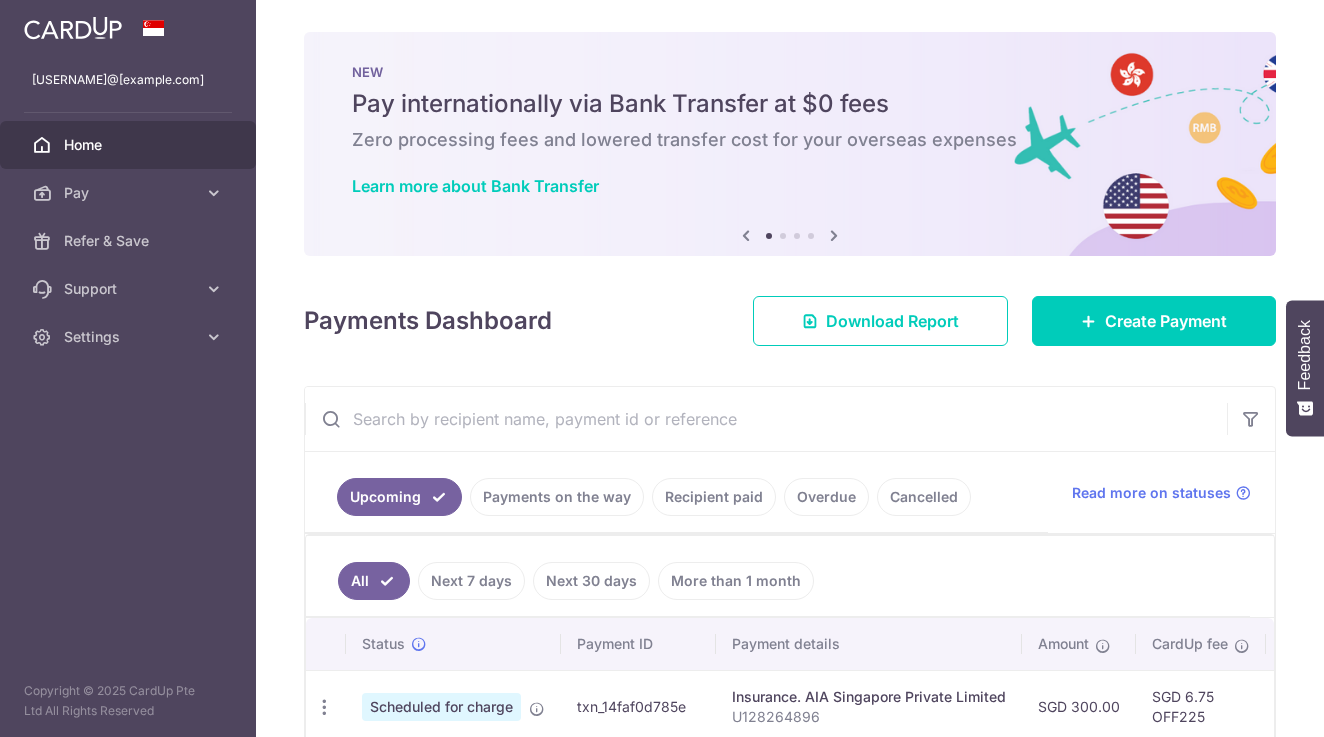 scroll, scrollTop: 0, scrollLeft: 0, axis: both 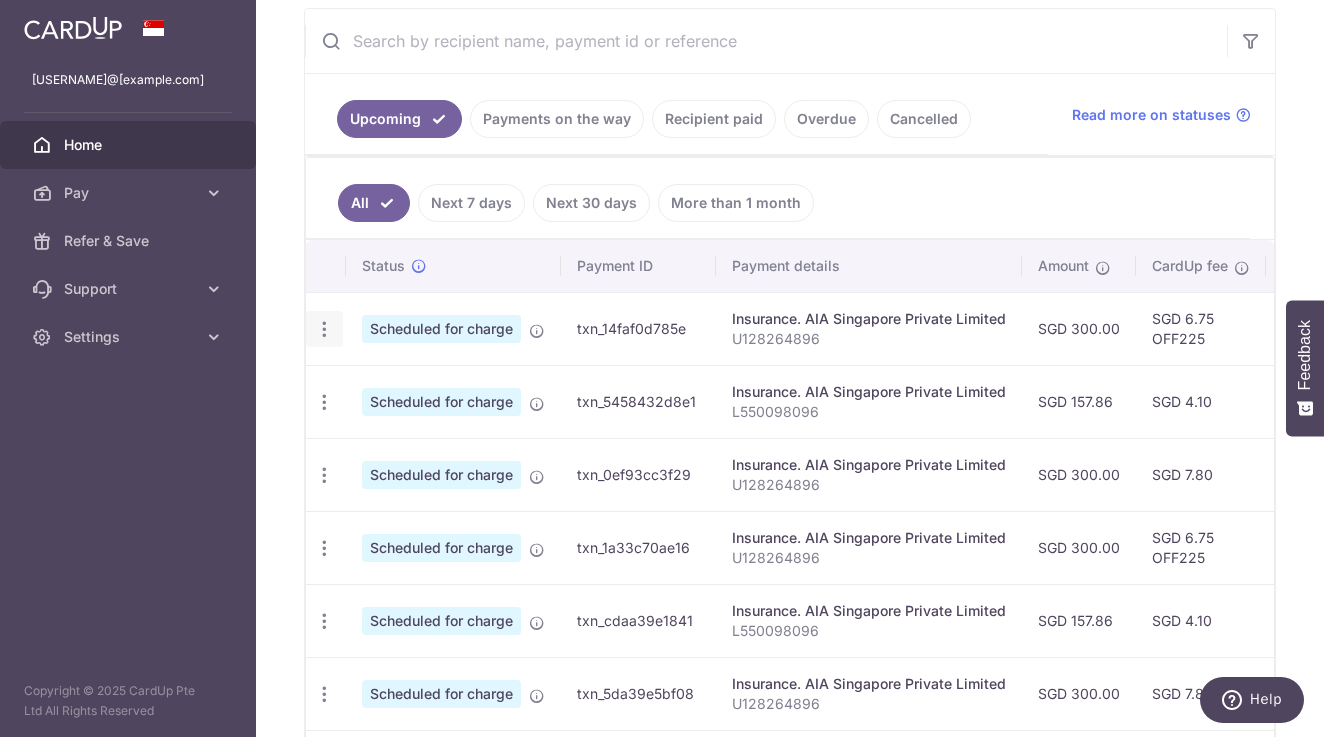 click at bounding box center (324, 329) 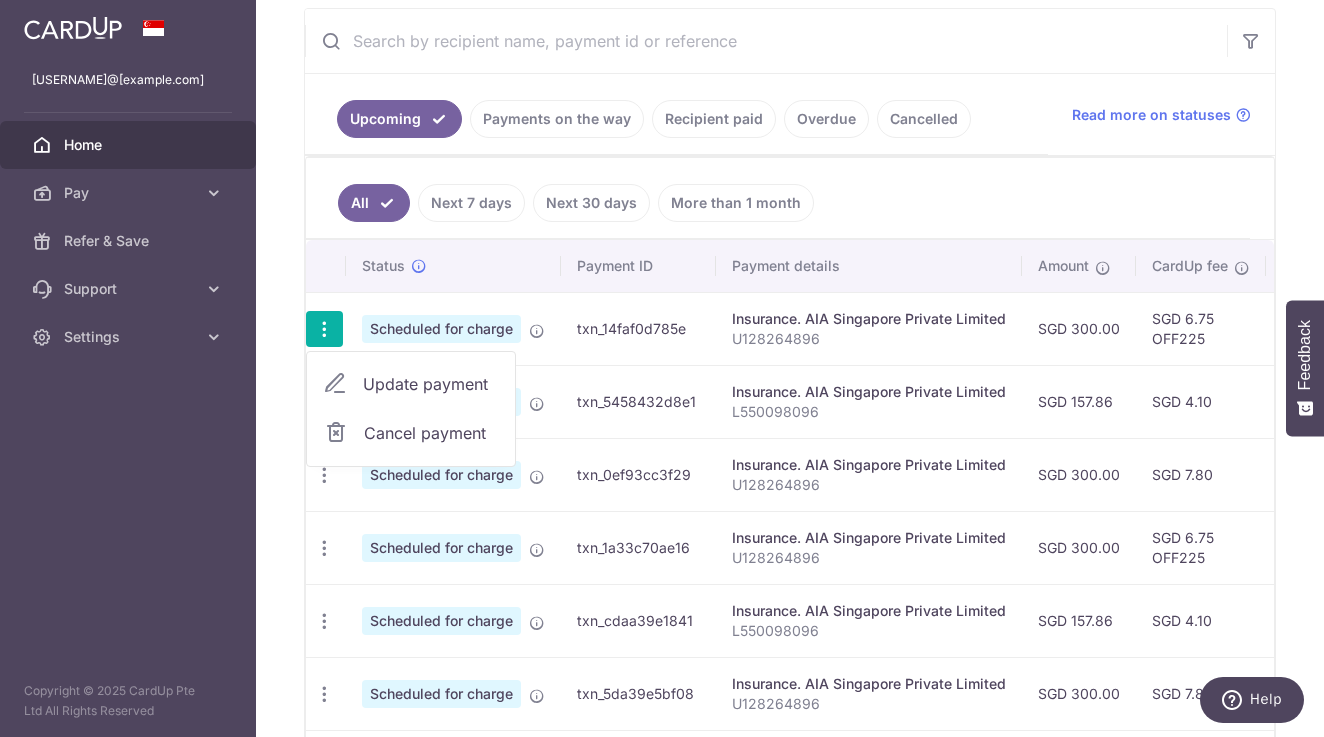 click on "Cancel payment" at bounding box center [411, 433] 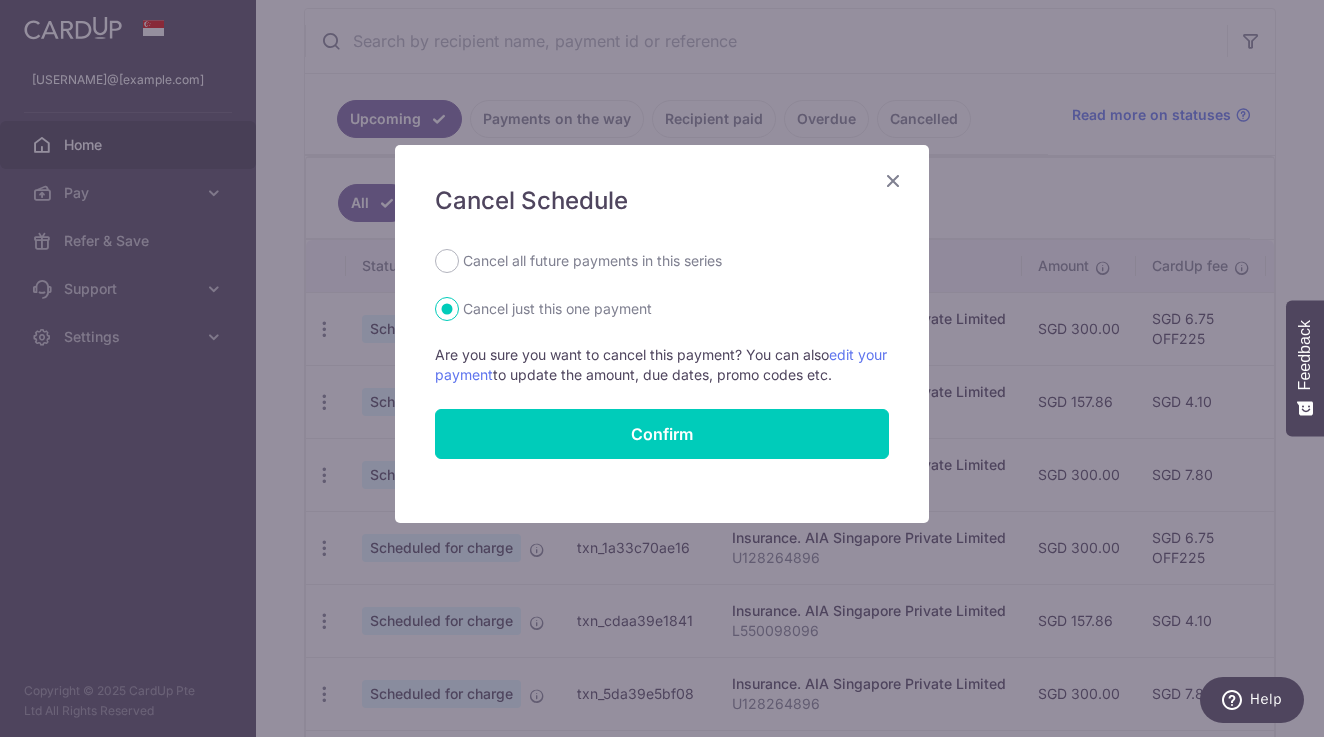 click on "Cancel all future payments in this series" at bounding box center [592, 261] 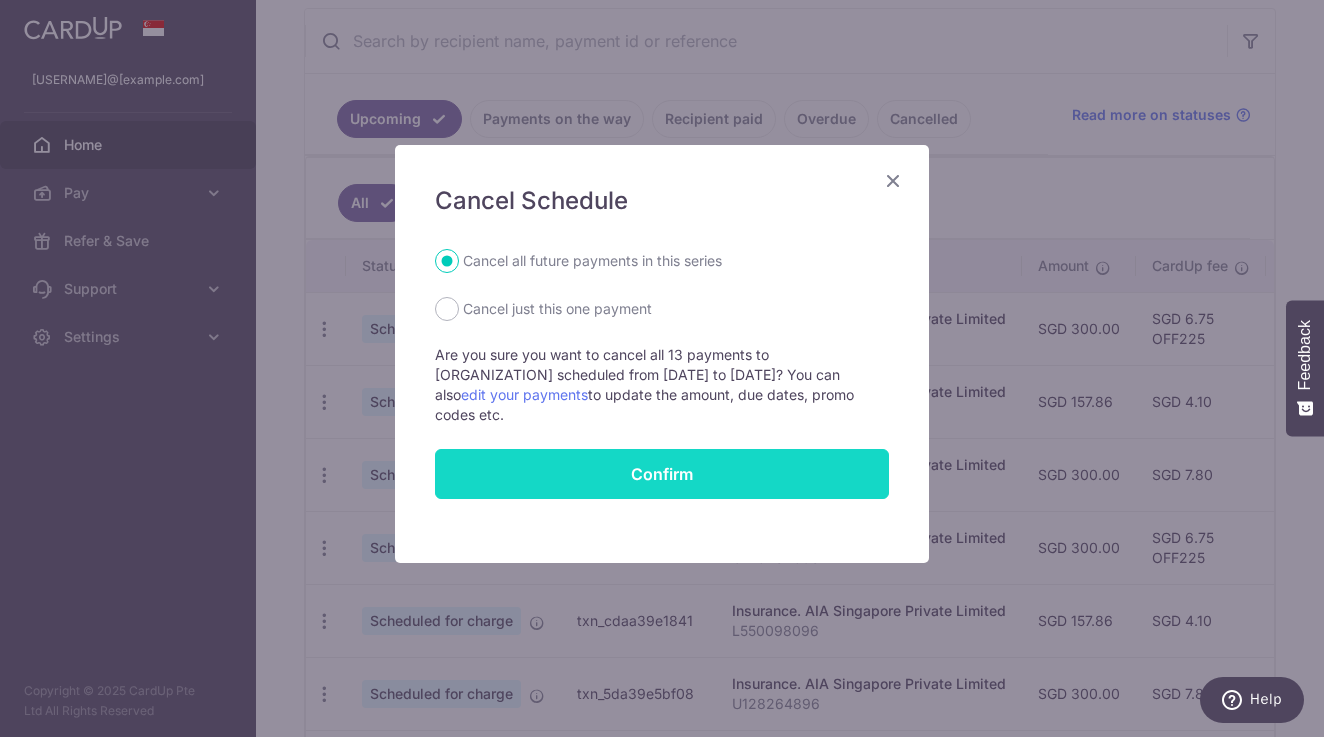 click on "Confirm" at bounding box center (662, 474) 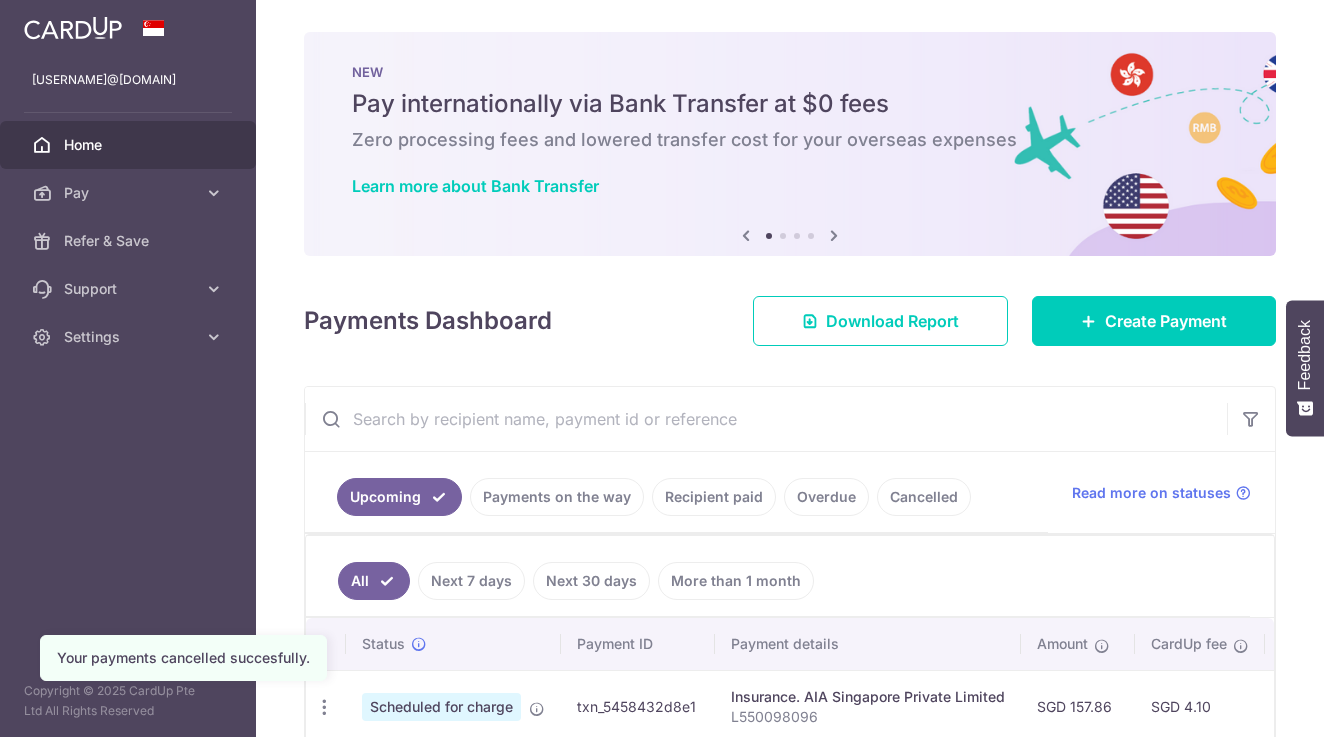 scroll, scrollTop: 0, scrollLeft: 0, axis: both 